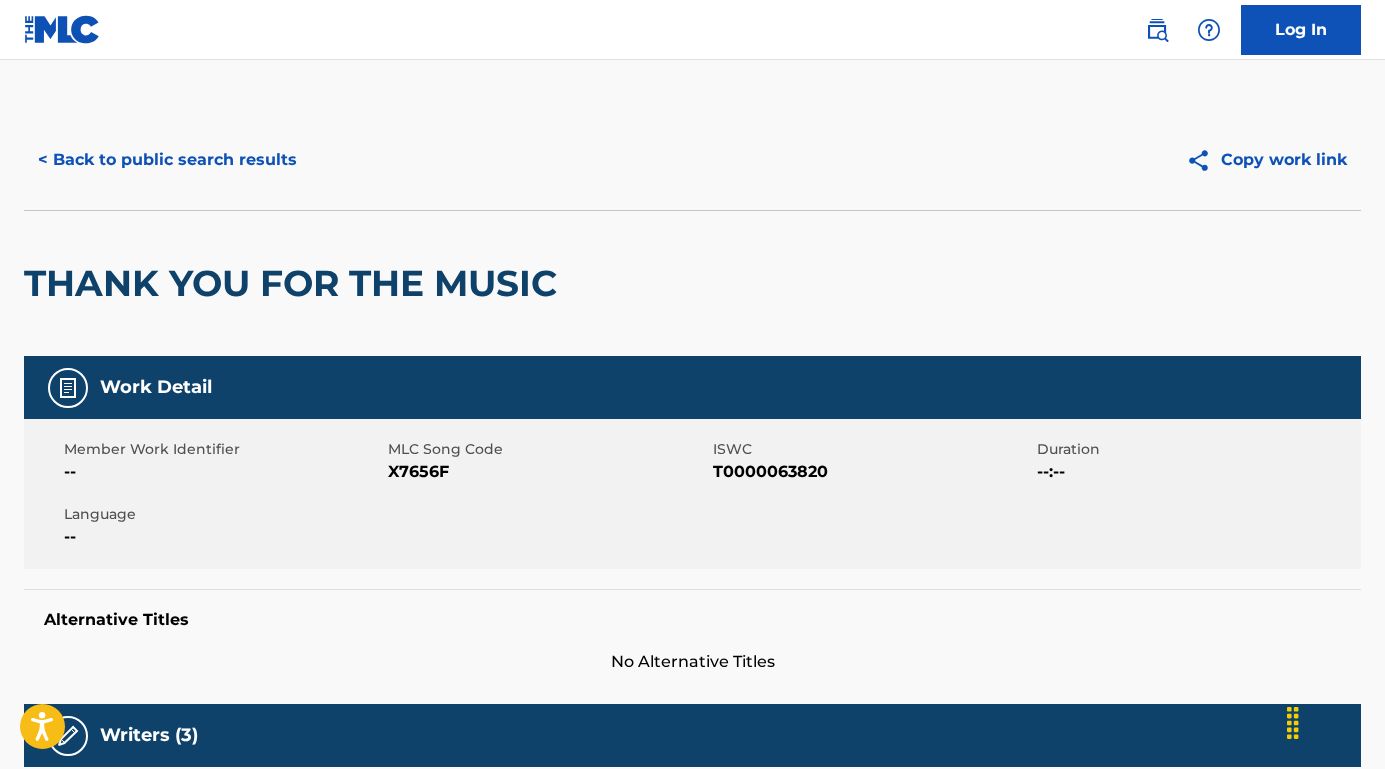 scroll, scrollTop: 219, scrollLeft: 0, axis: vertical 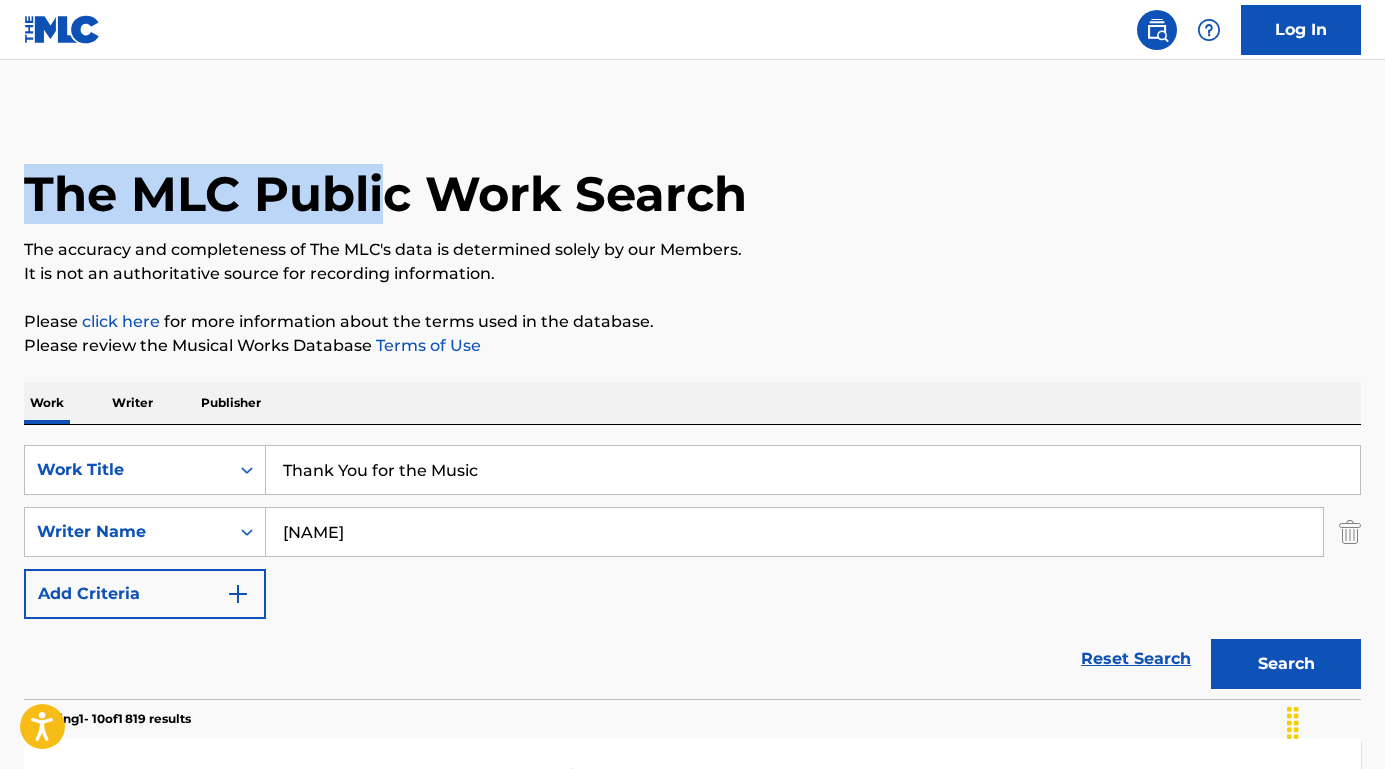 drag, startPoint x: 393, startPoint y: 187, endPoint x: 207, endPoint y: 144, distance: 190.90573 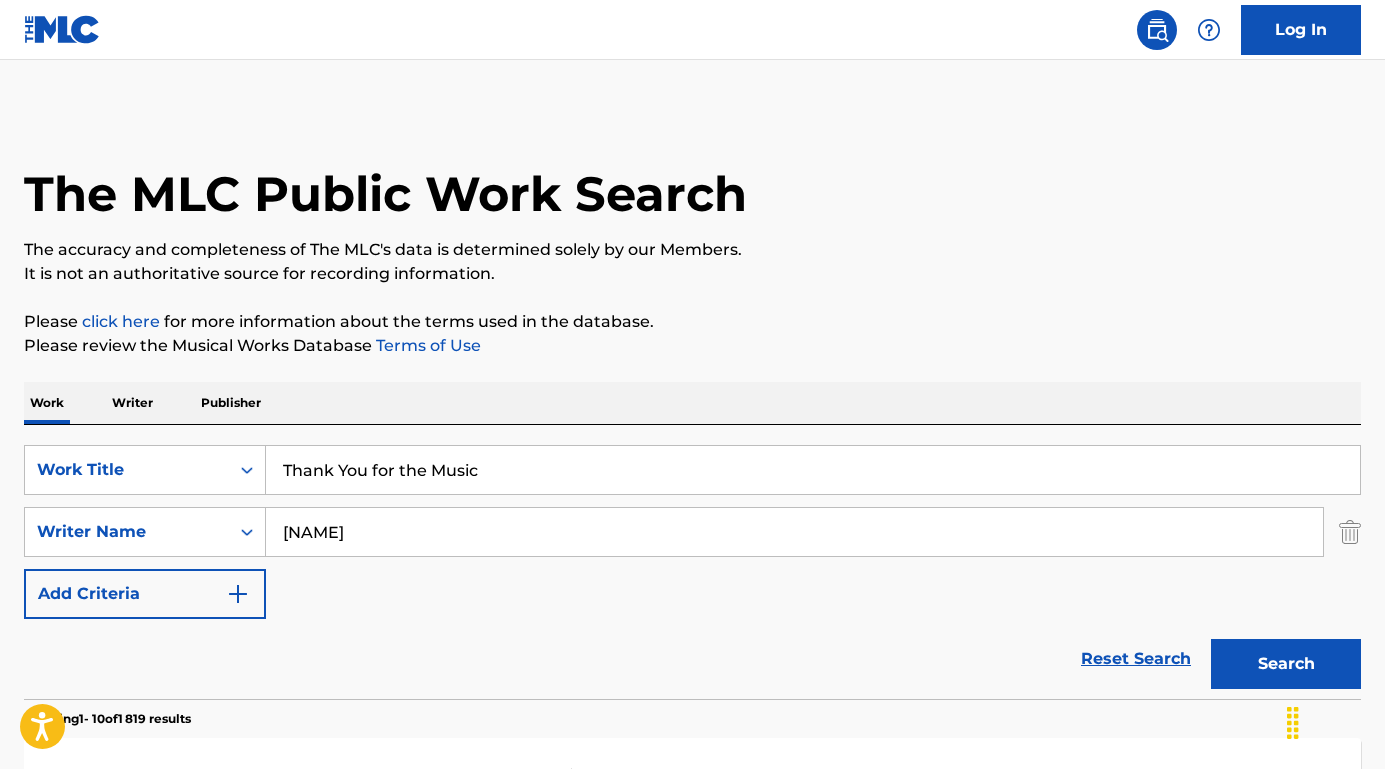 click on "The MLC Public Work Search" at bounding box center [385, 194] 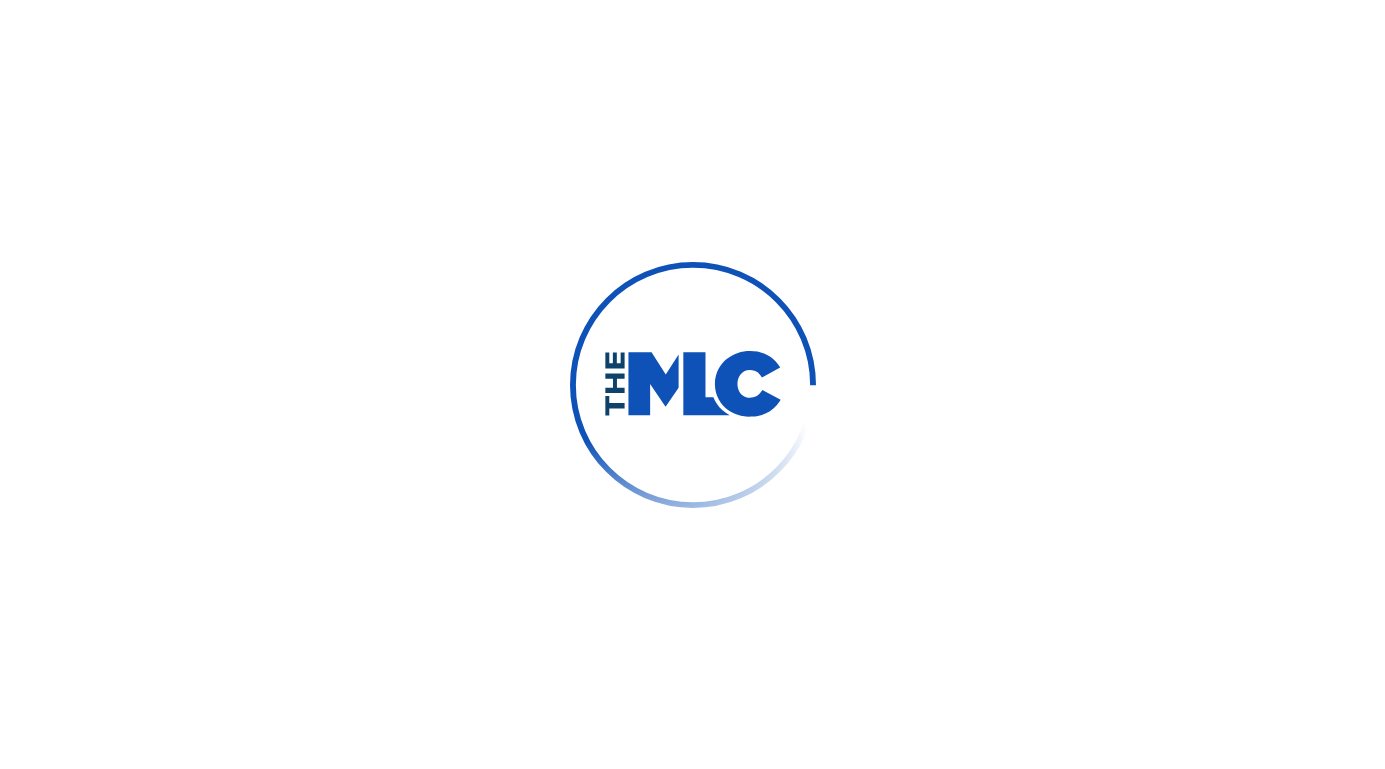 scroll, scrollTop: 0, scrollLeft: 0, axis: both 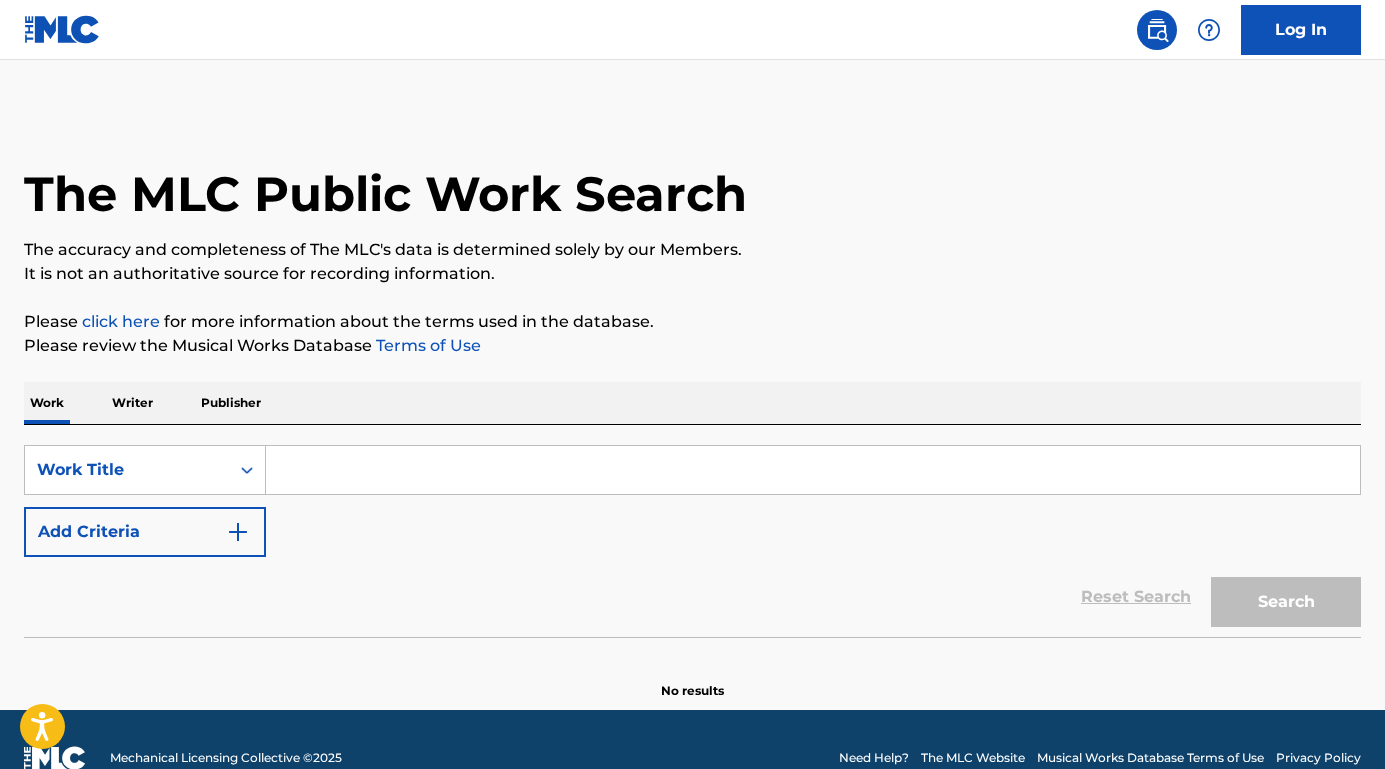 click on "Add Criteria" at bounding box center (145, 532) 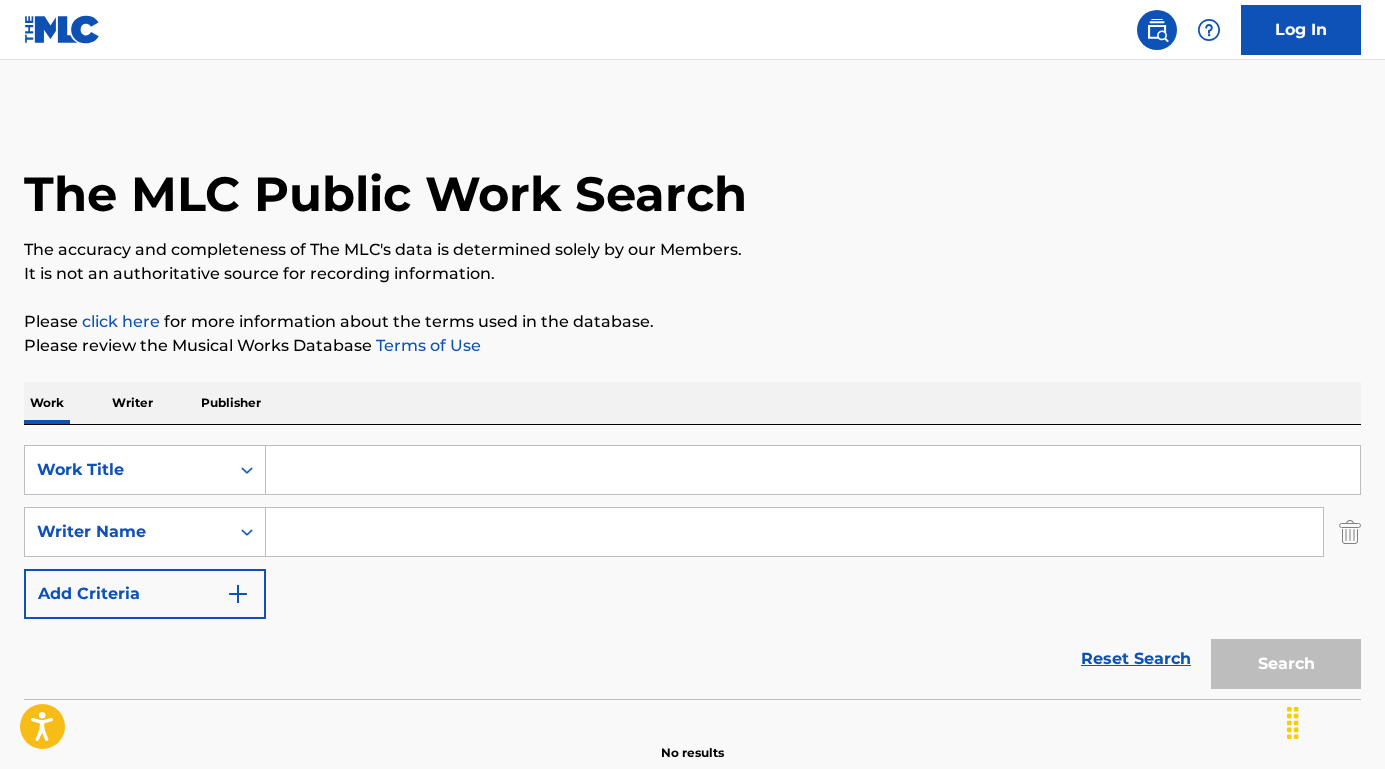 click at bounding box center [794, 532] 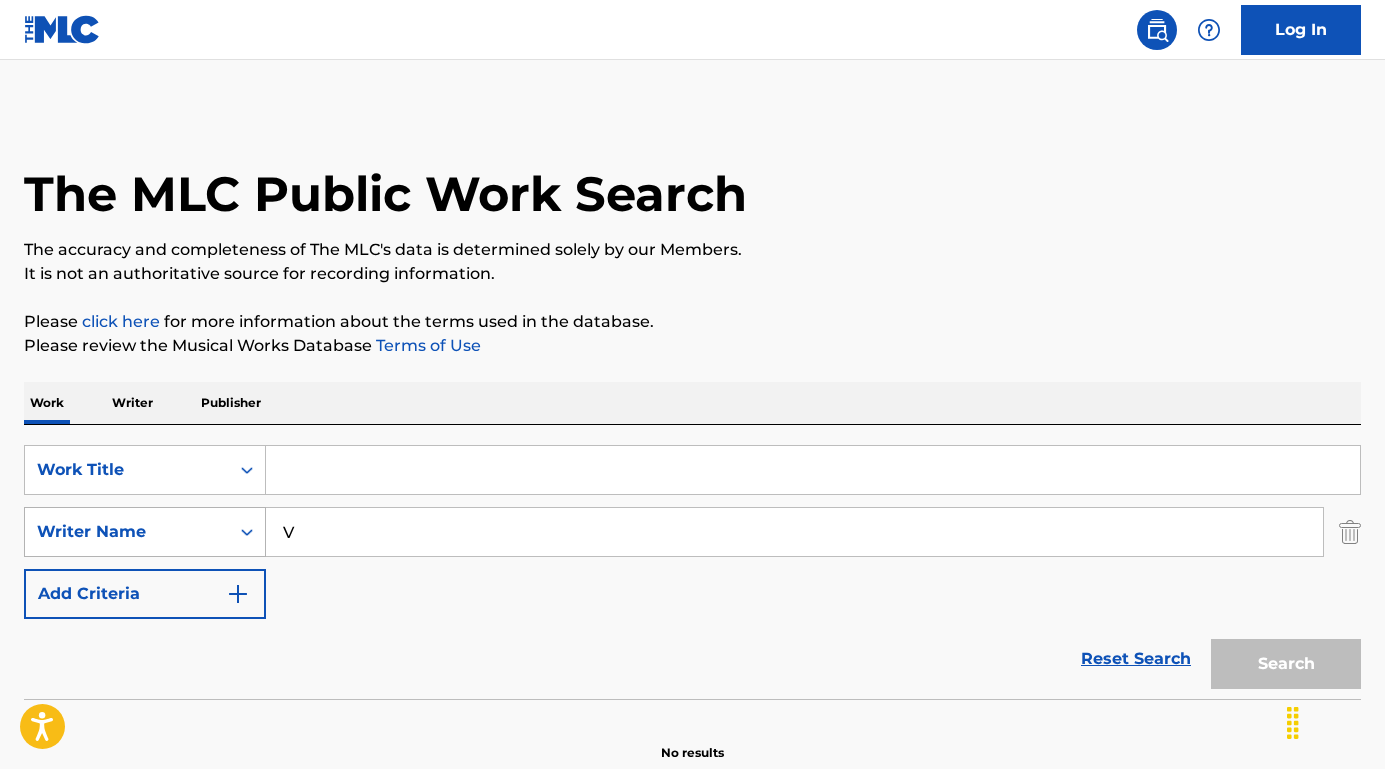 drag, startPoint x: 394, startPoint y: 527, endPoint x: 162, endPoint y: 518, distance: 232.1745 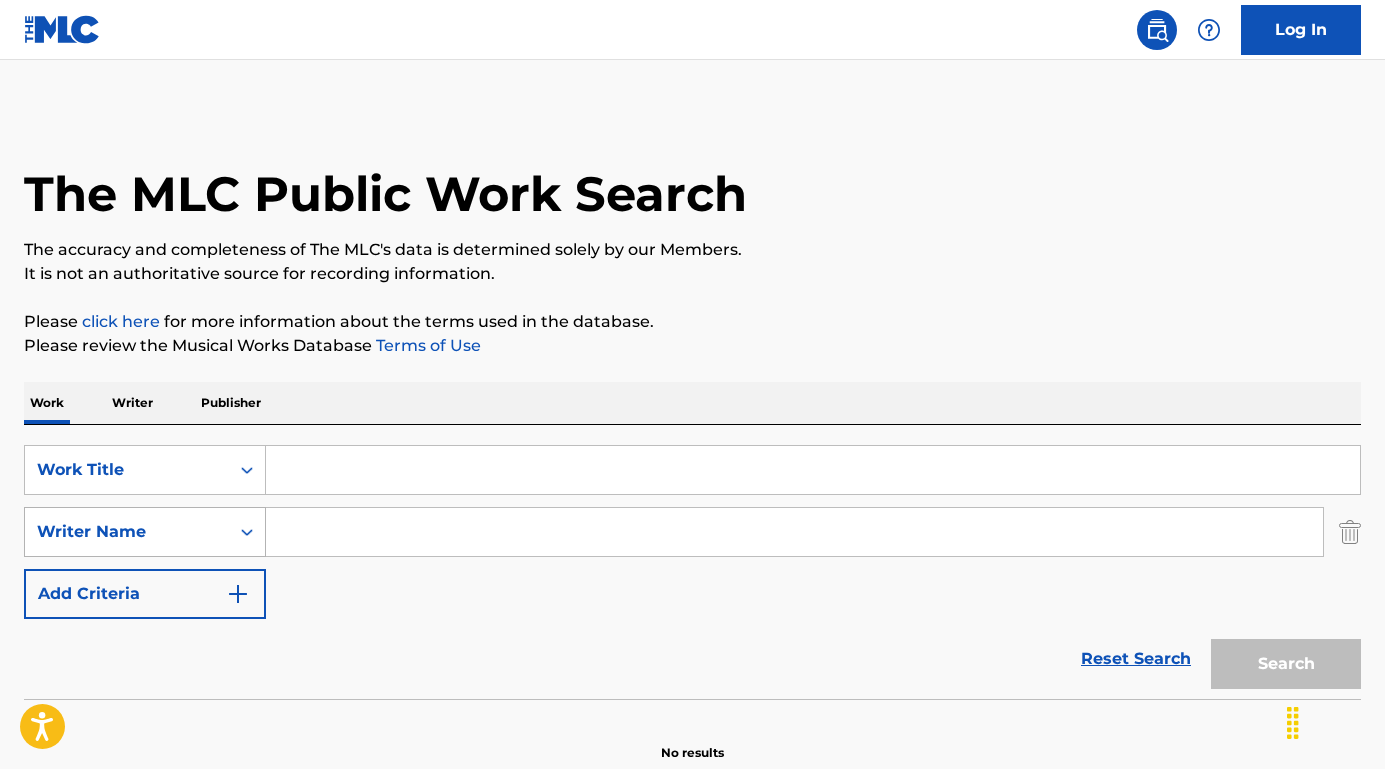 paste on "I Got Loaded	[BRAND] [FIRST] [LAST]" 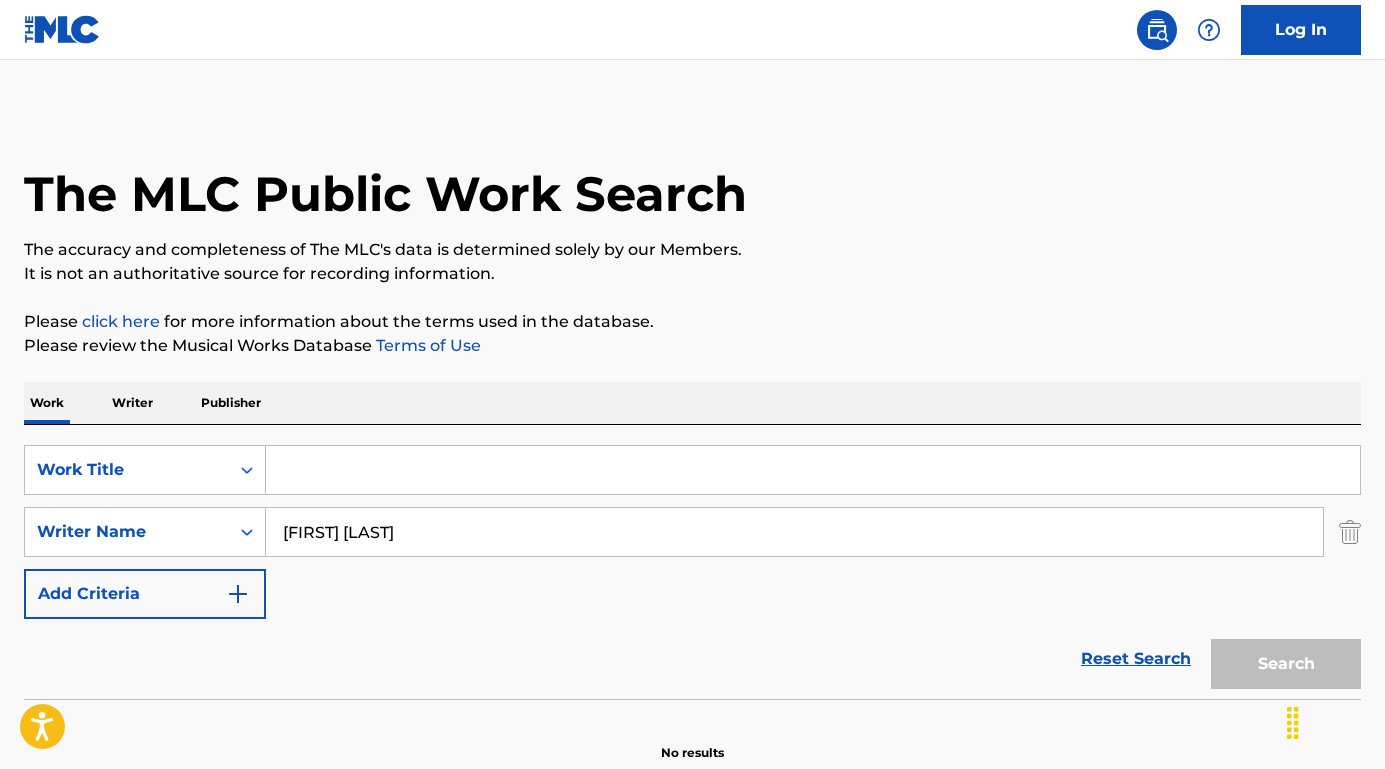 drag, startPoint x: 541, startPoint y: 532, endPoint x: 314, endPoint y: 522, distance: 227.22015 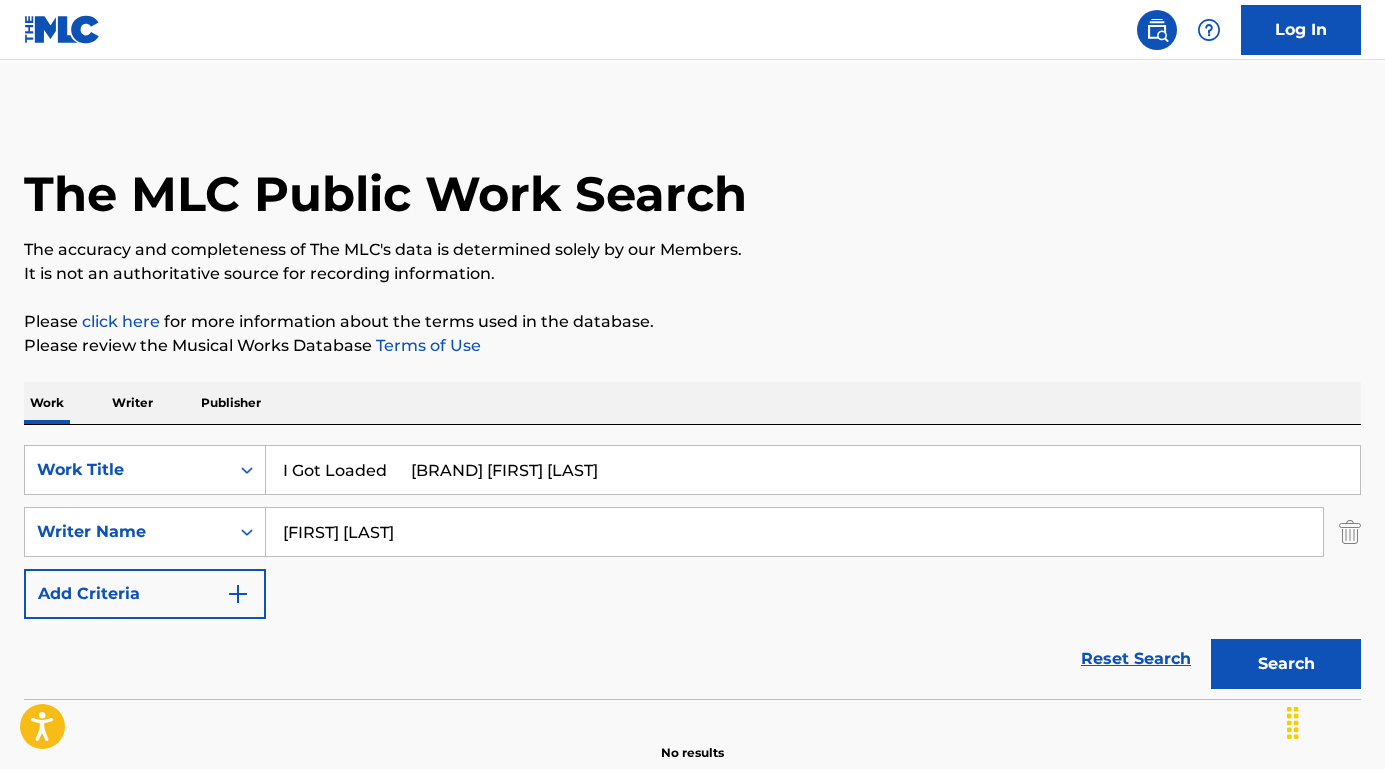 drag, startPoint x: 421, startPoint y: 474, endPoint x: 1007, endPoint y: 494, distance: 586.3412 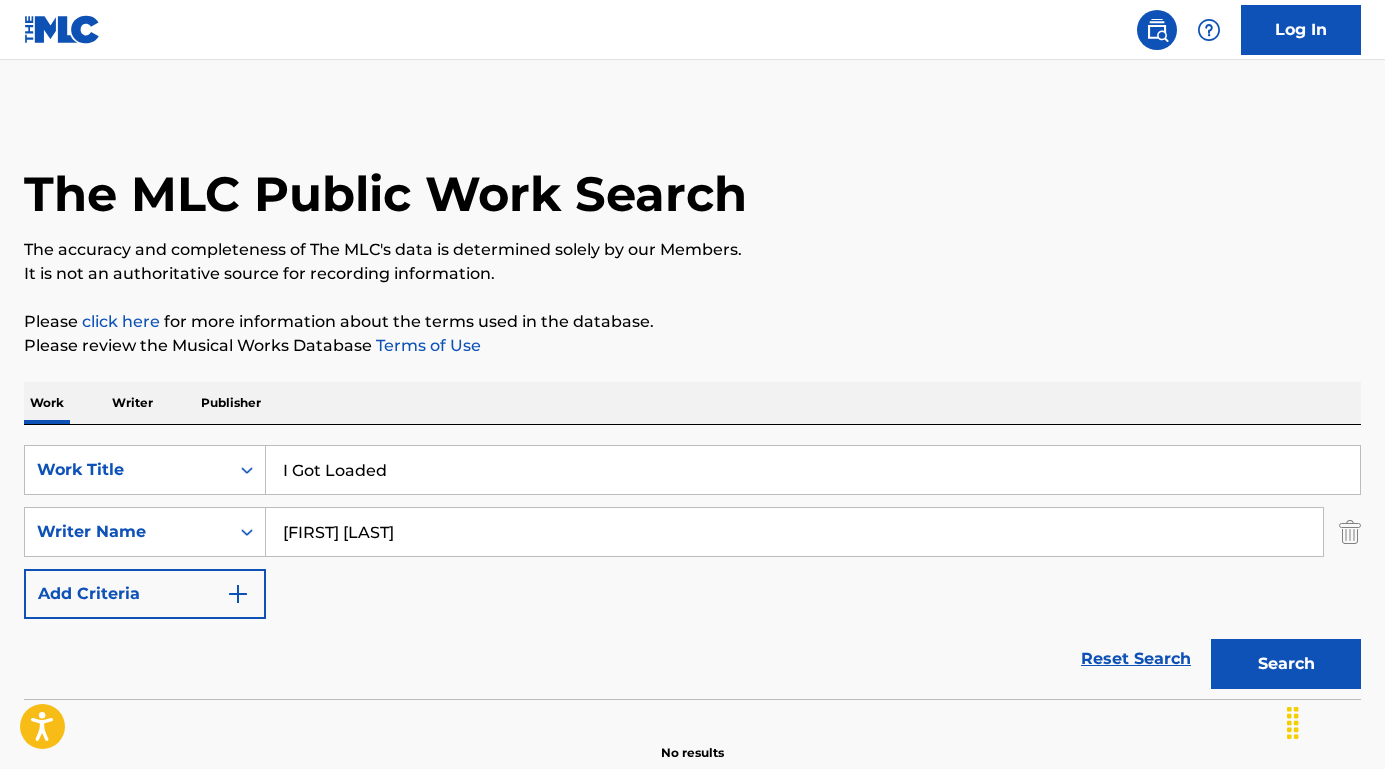 type on "I Got Loaded" 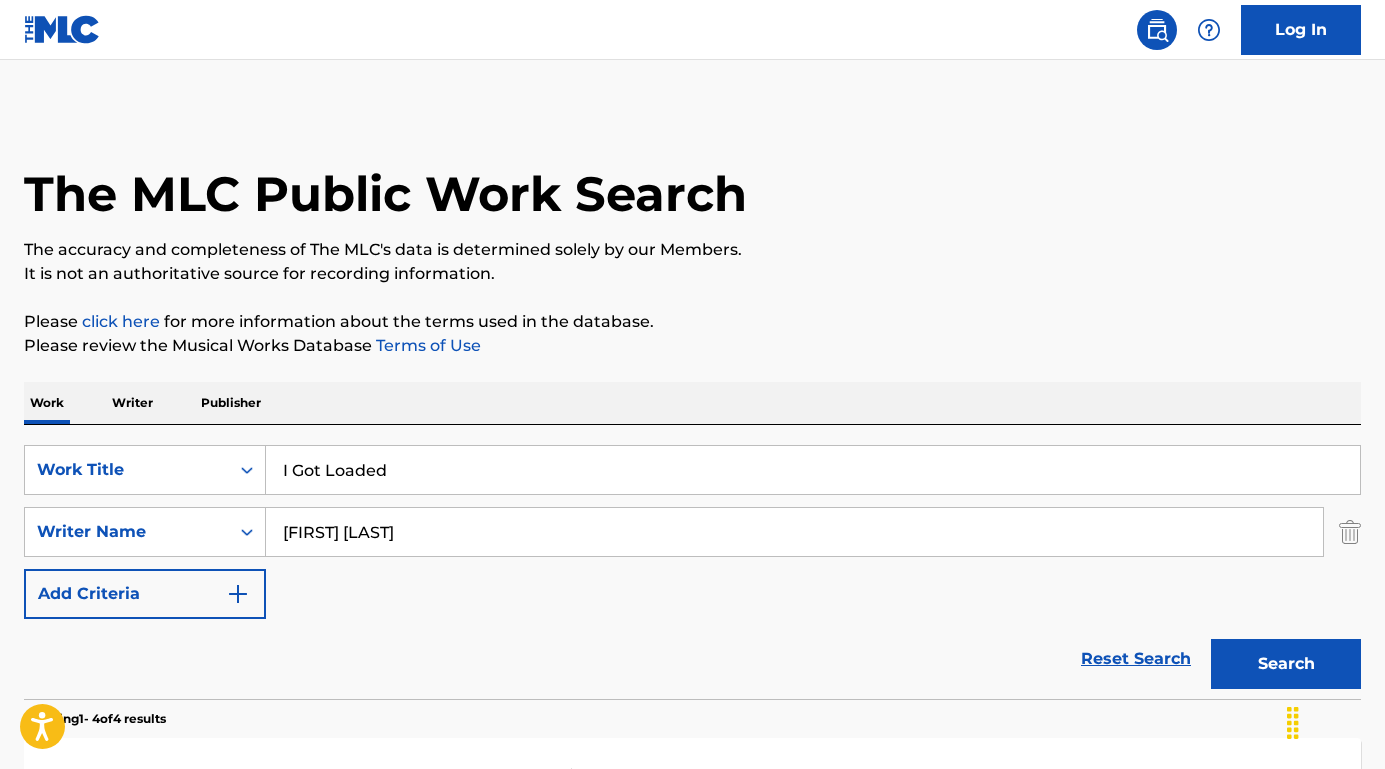 click on "Reset Search Search" at bounding box center [692, 659] 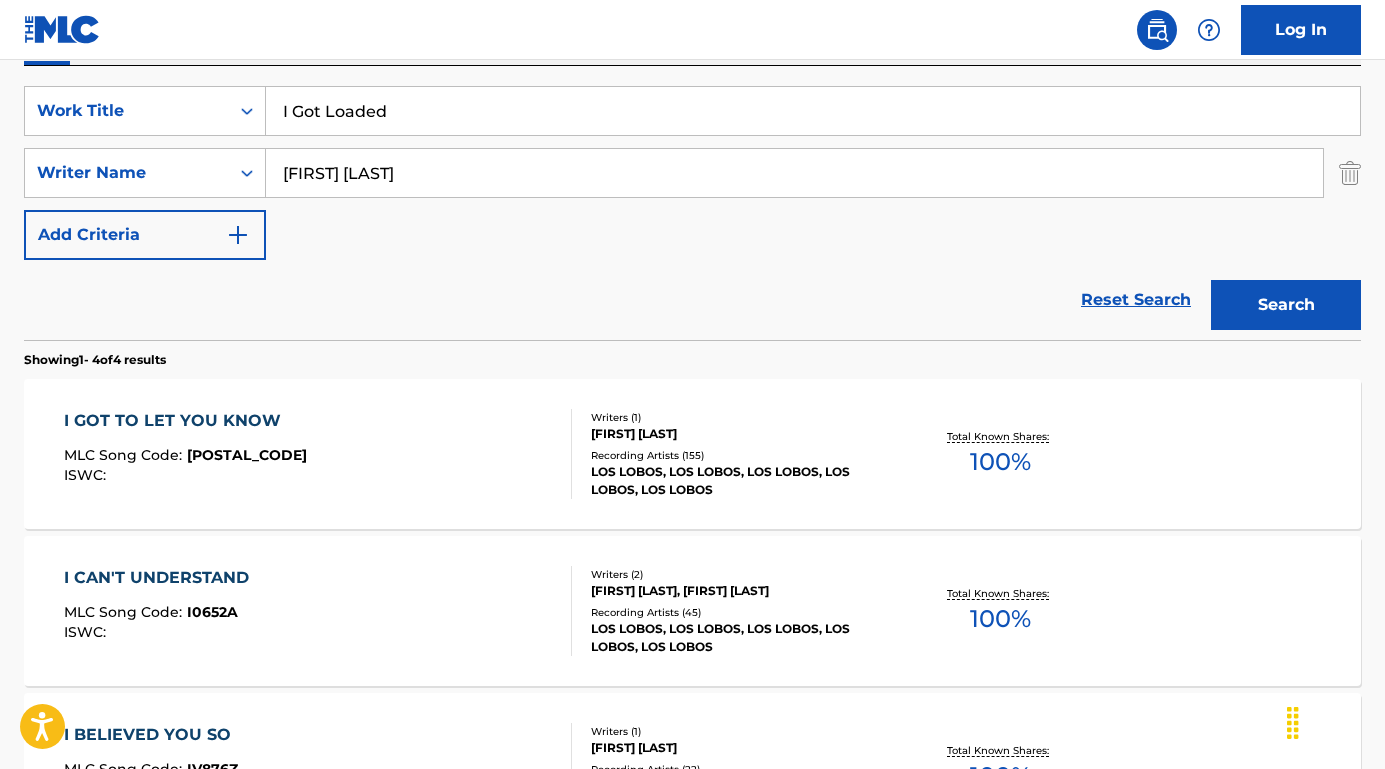 scroll, scrollTop: 418, scrollLeft: 0, axis: vertical 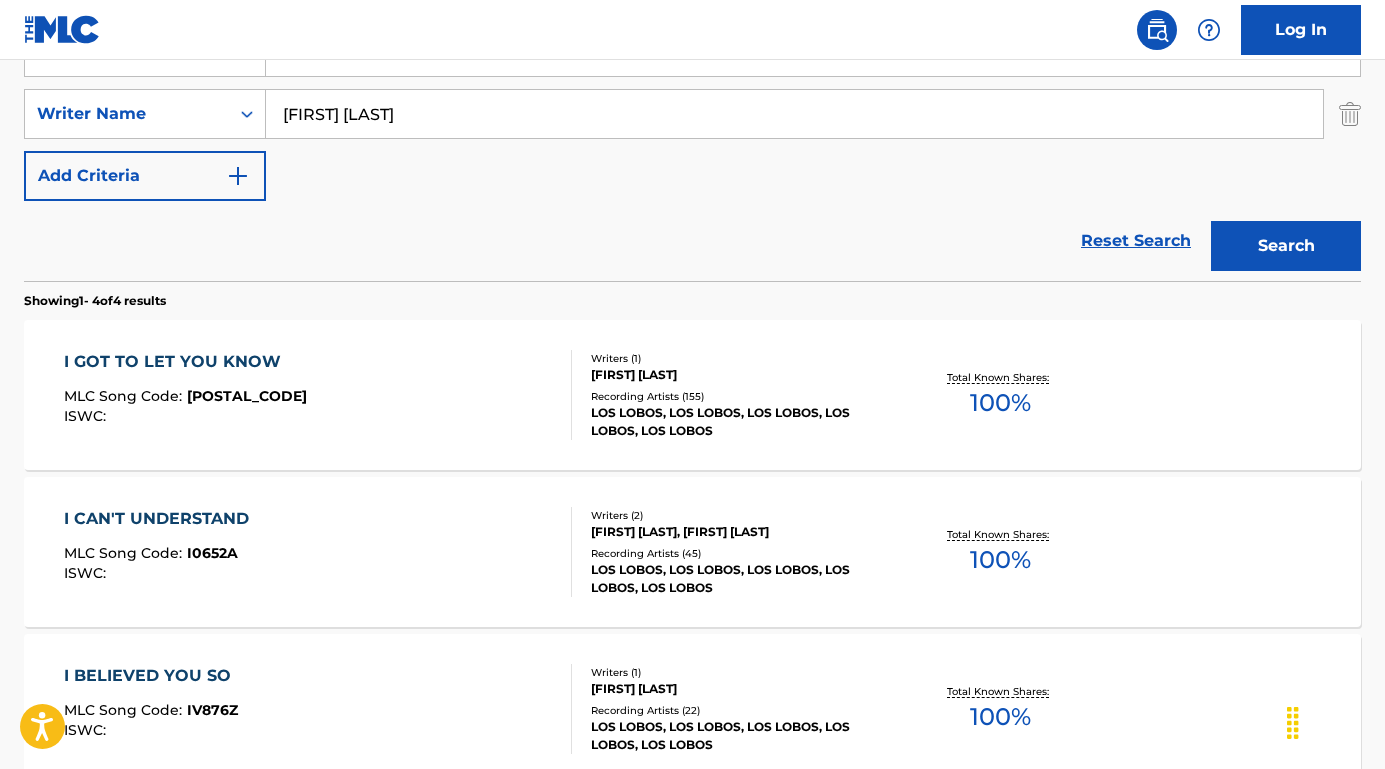 click on "Search" at bounding box center (1286, 246) 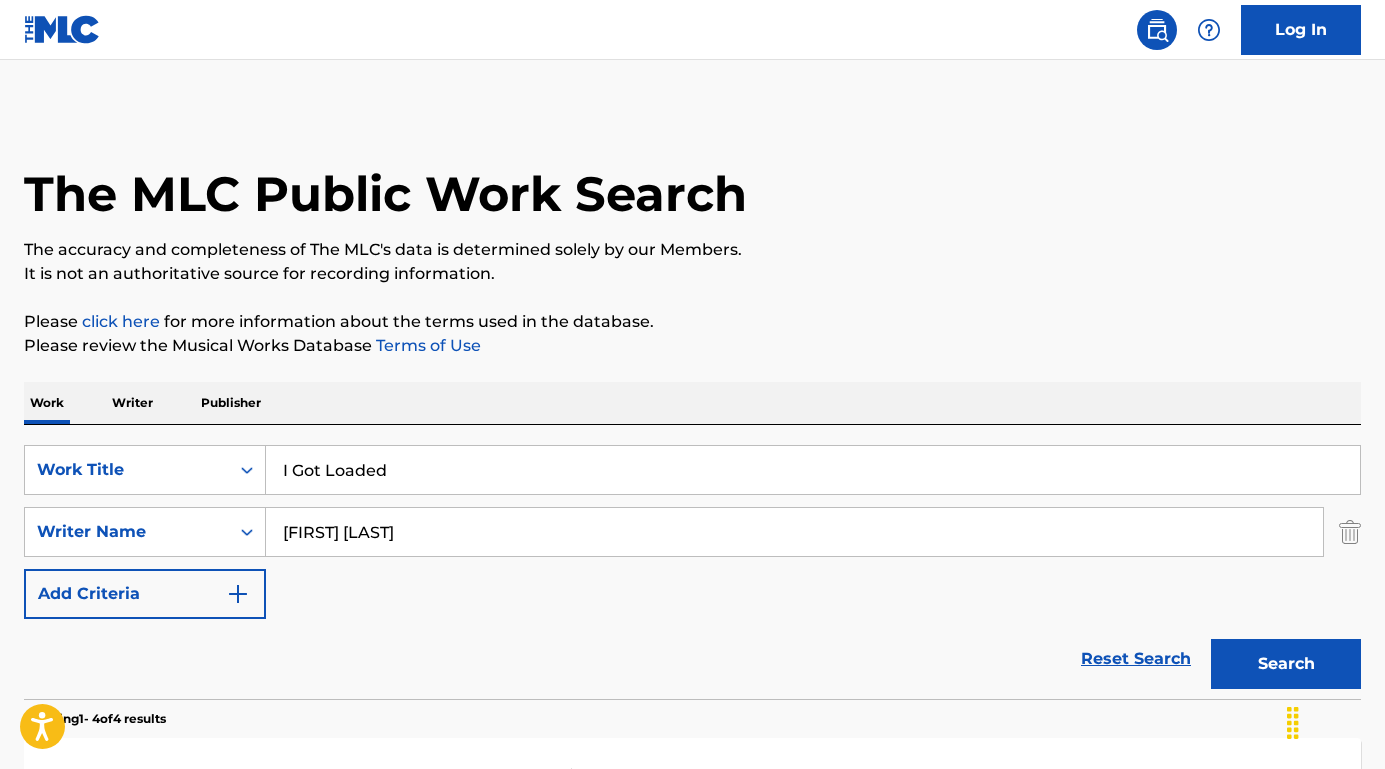 scroll, scrollTop: 0, scrollLeft: 0, axis: both 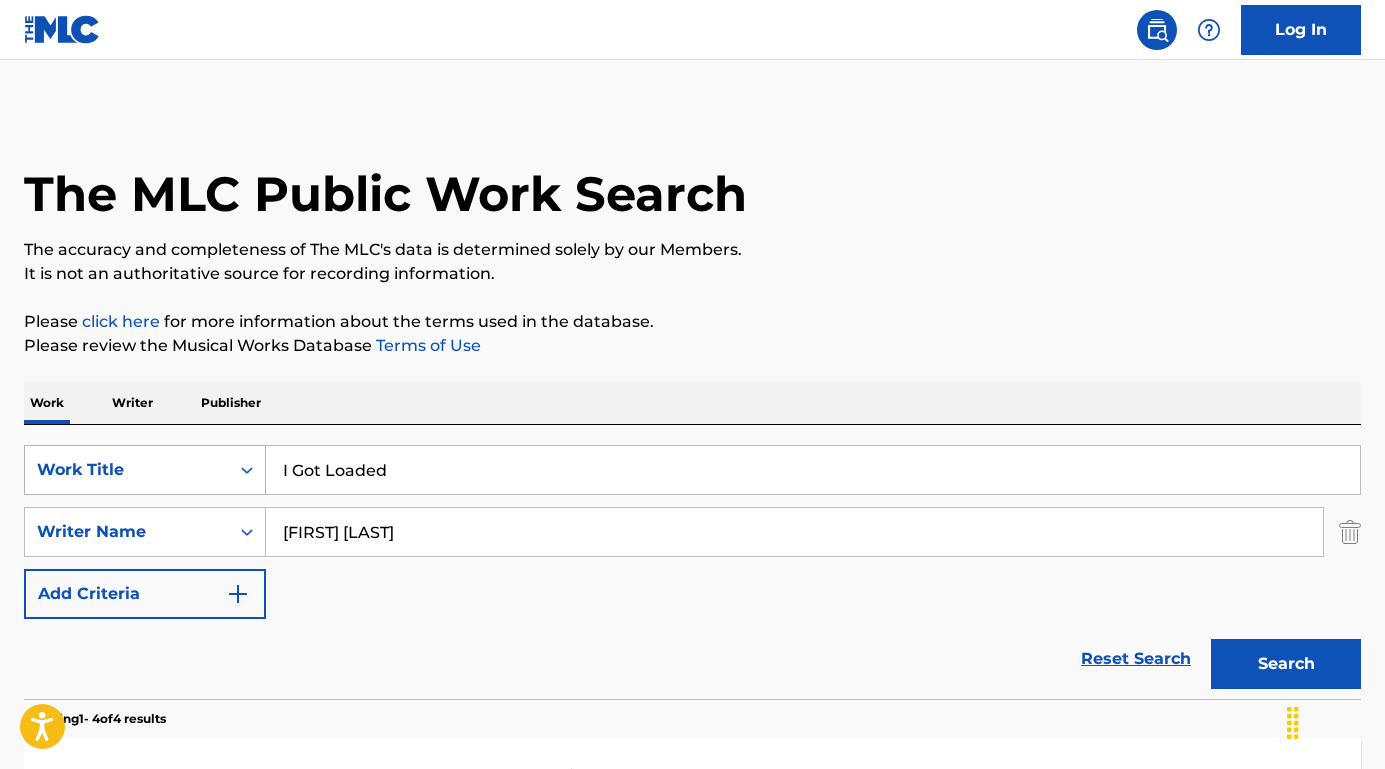 drag, startPoint x: 445, startPoint y: 474, endPoint x: 251, endPoint y: 469, distance: 194.06442 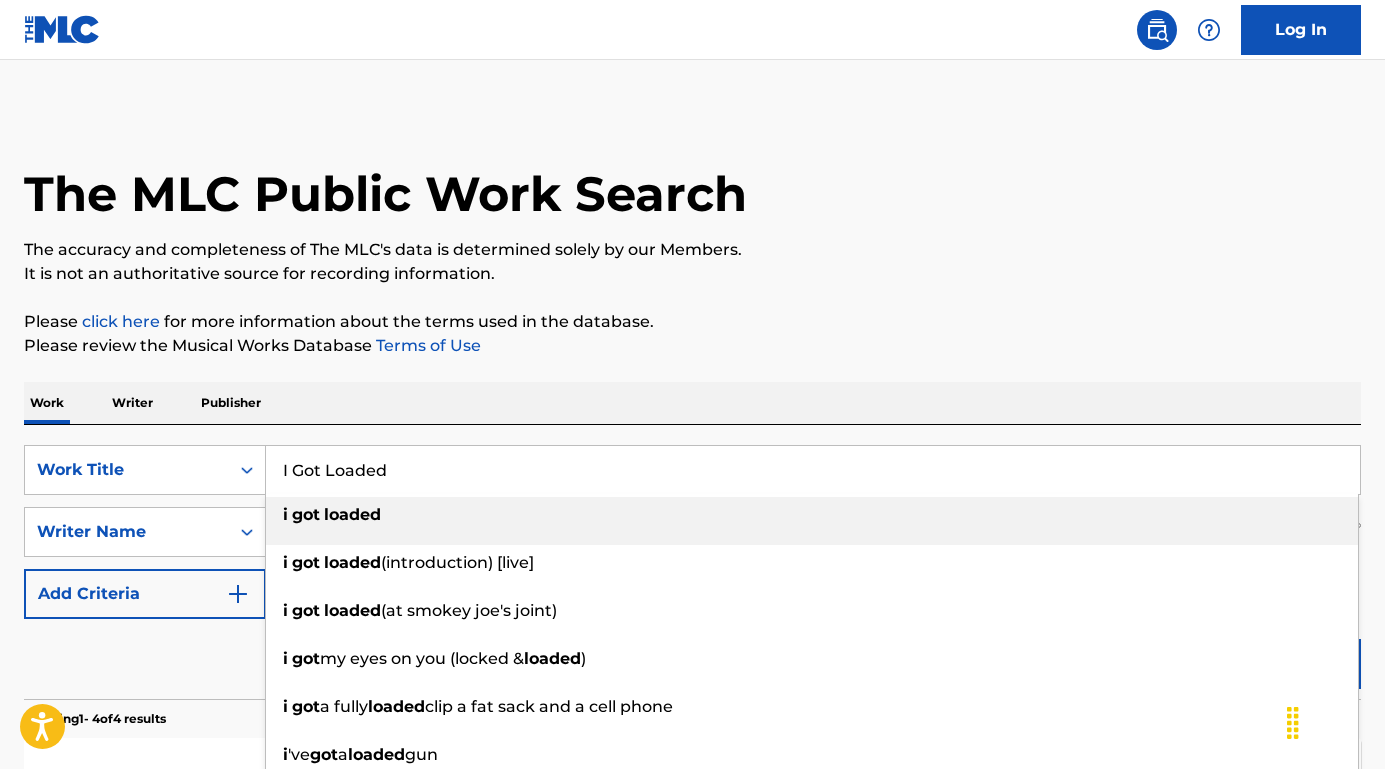 click on "Terms of Use" at bounding box center [426, 345] 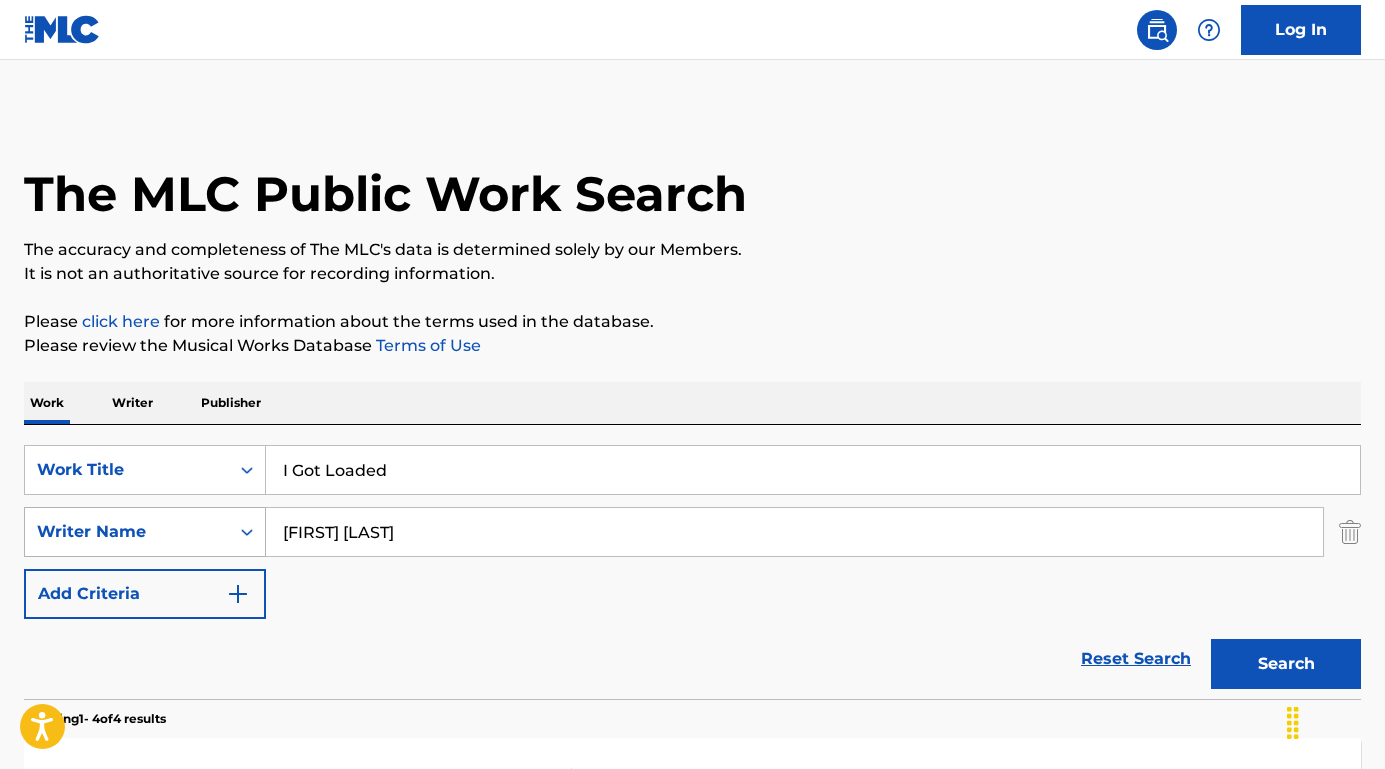 drag, startPoint x: 413, startPoint y: 537, endPoint x: 209, endPoint y: 522, distance: 204.55072 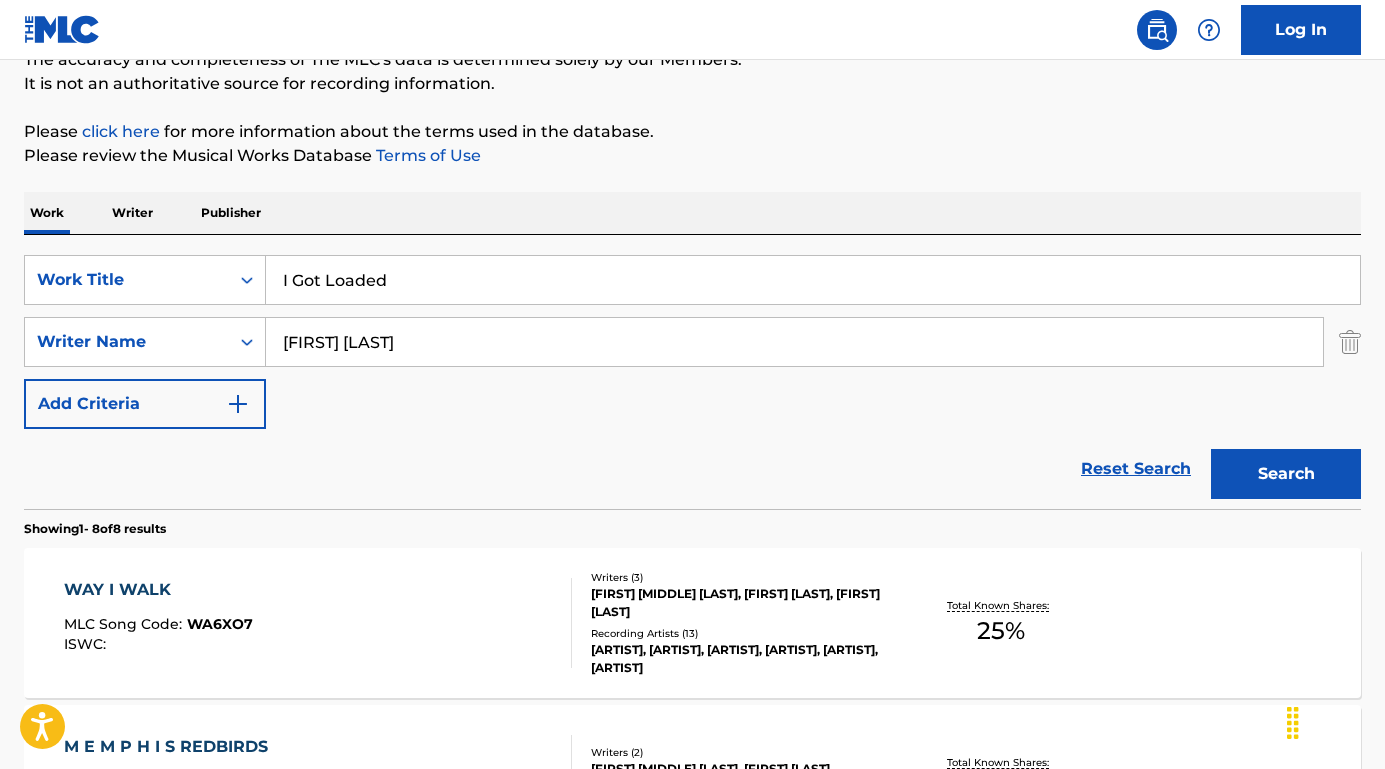 scroll, scrollTop: 272, scrollLeft: 0, axis: vertical 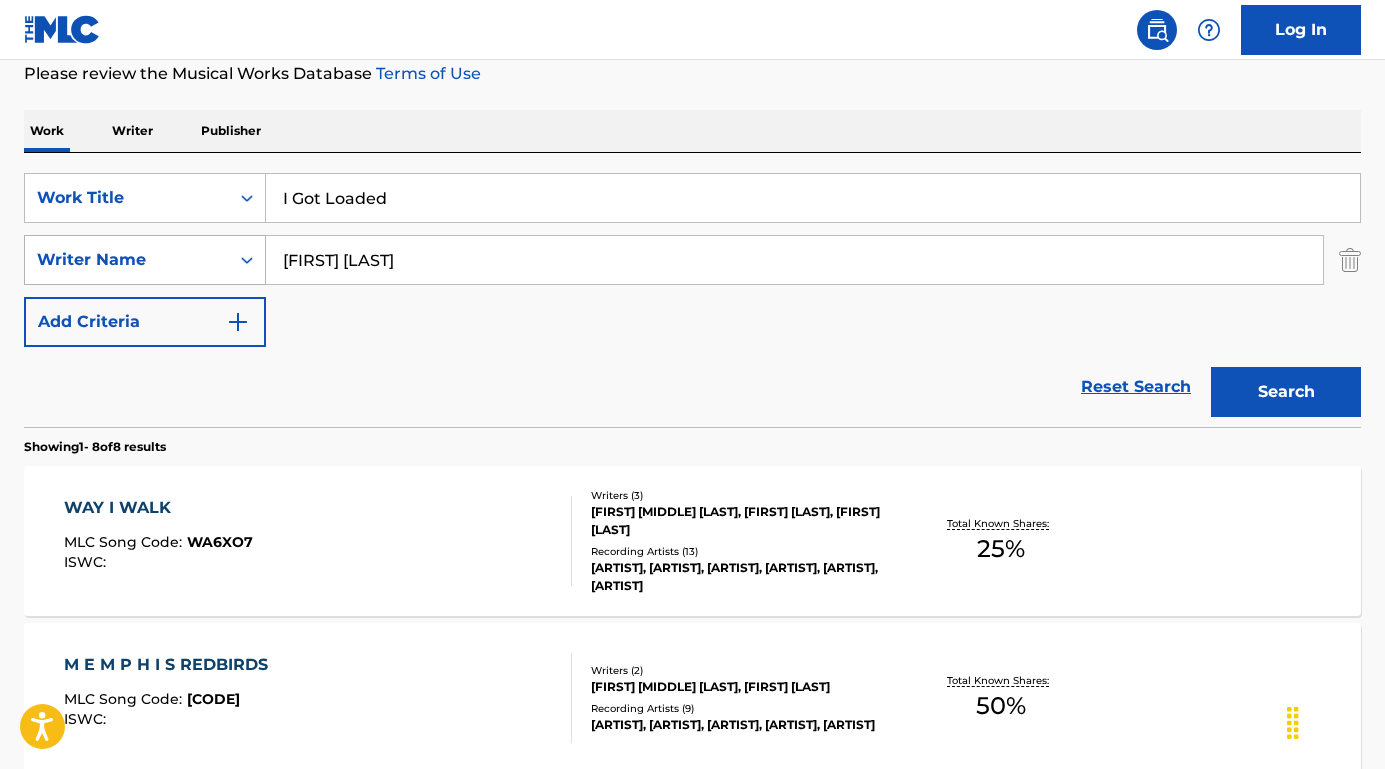 drag, startPoint x: 491, startPoint y: 254, endPoint x: 225, endPoint y: 250, distance: 266.03006 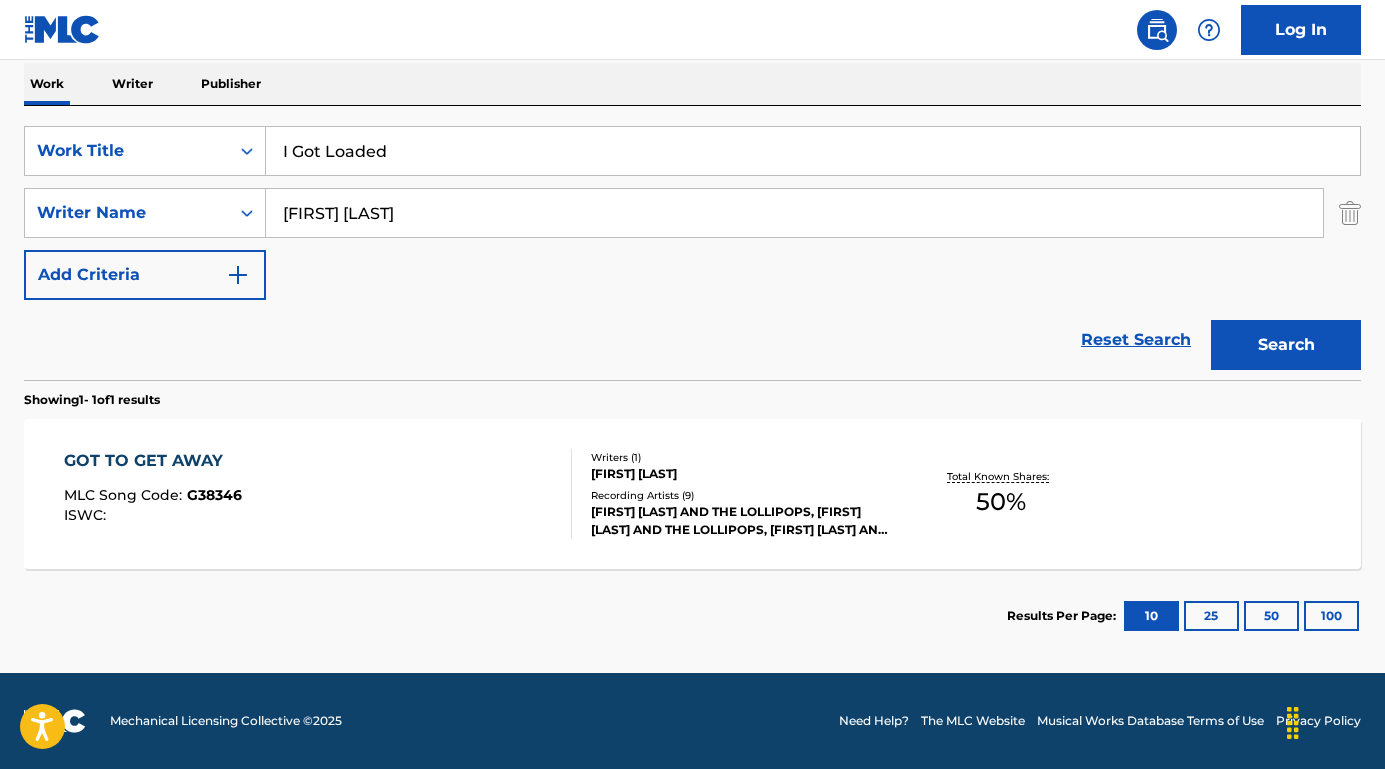 scroll, scrollTop: 319, scrollLeft: 0, axis: vertical 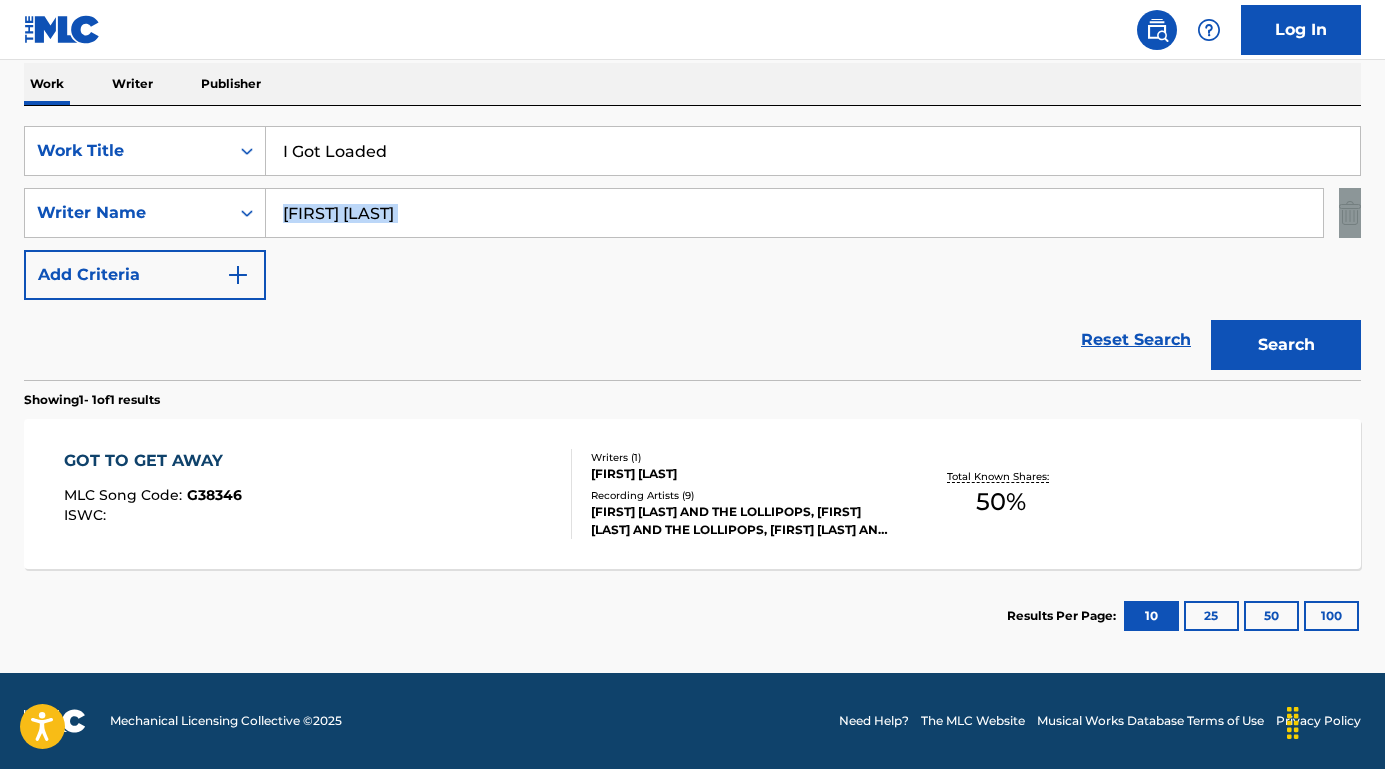drag, startPoint x: 478, startPoint y: 244, endPoint x: 272, endPoint y: 205, distance: 209.65924 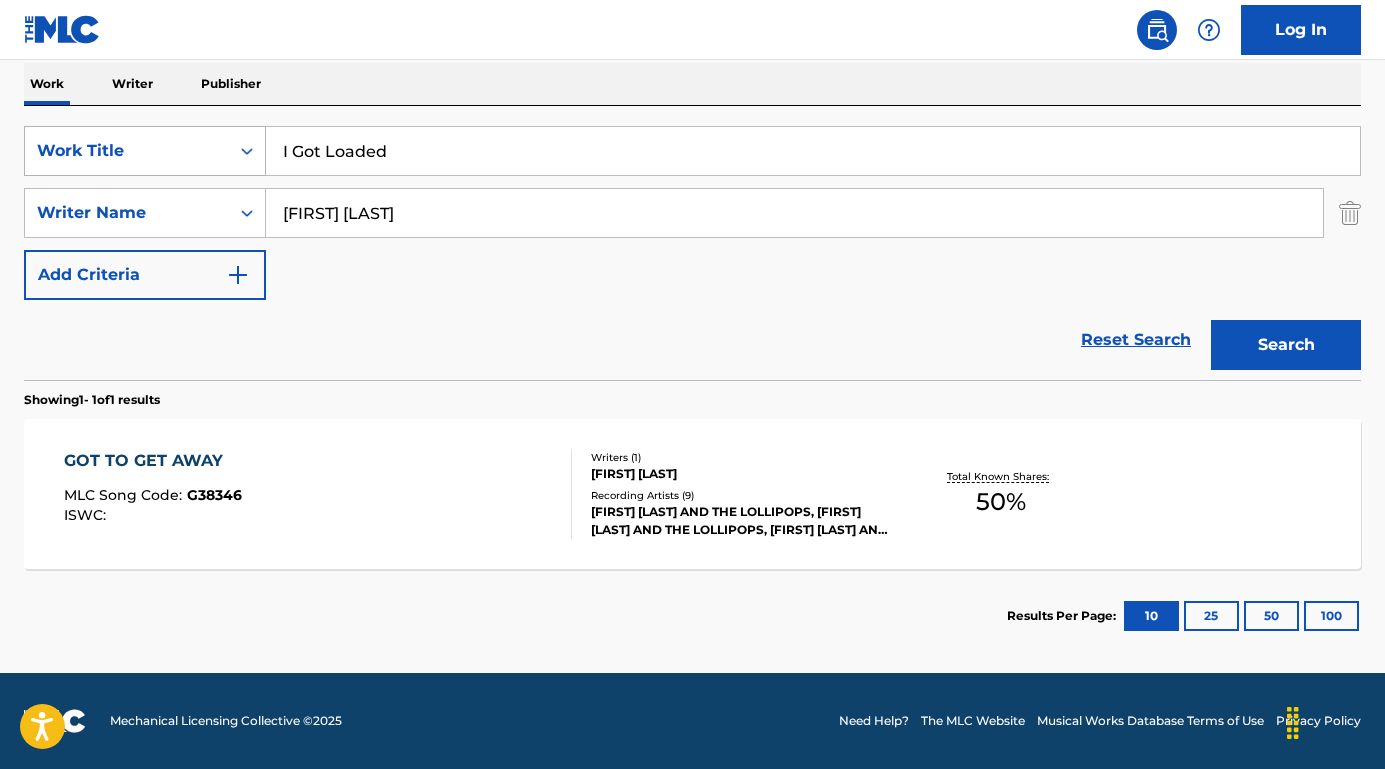 drag, startPoint x: 454, startPoint y: 147, endPoint x: 224, endPoint y: 140, distance: 230.10649 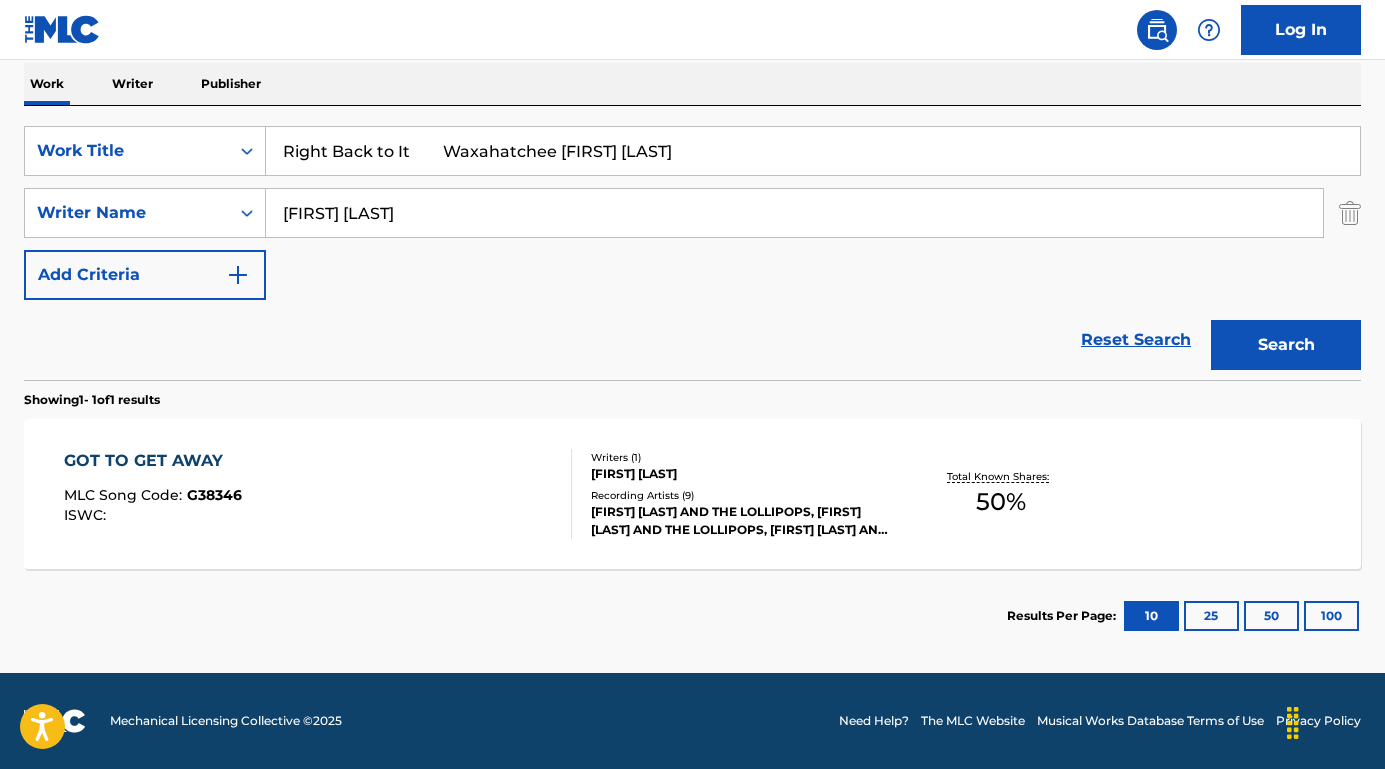 drag, startPoint x: 452, startPoint y: 149, endPoint x: 941, endPoint y: 152, distance: 489.00922 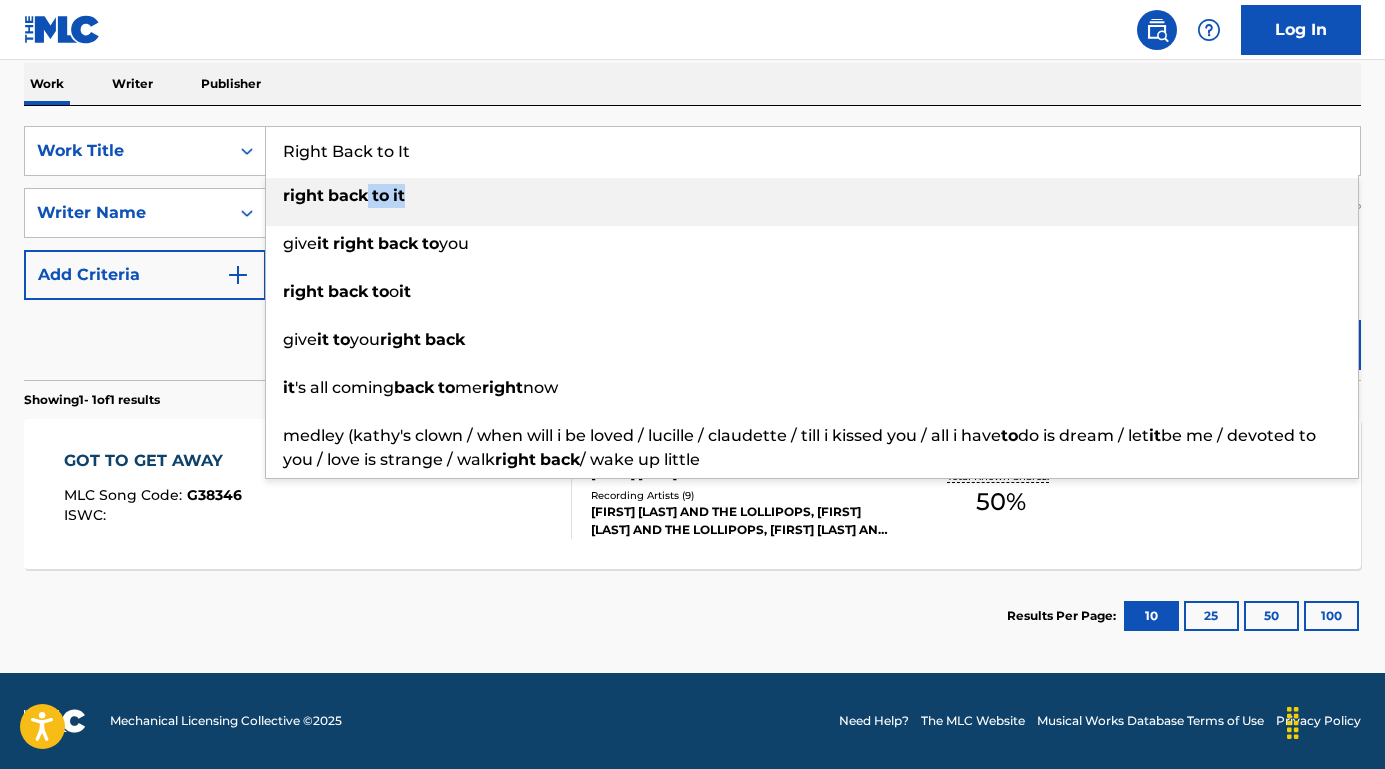 drag, startPoint x: 460, startPoint y: 200, endPoint x: 368, endPoint y: 193, distance: 92.26592 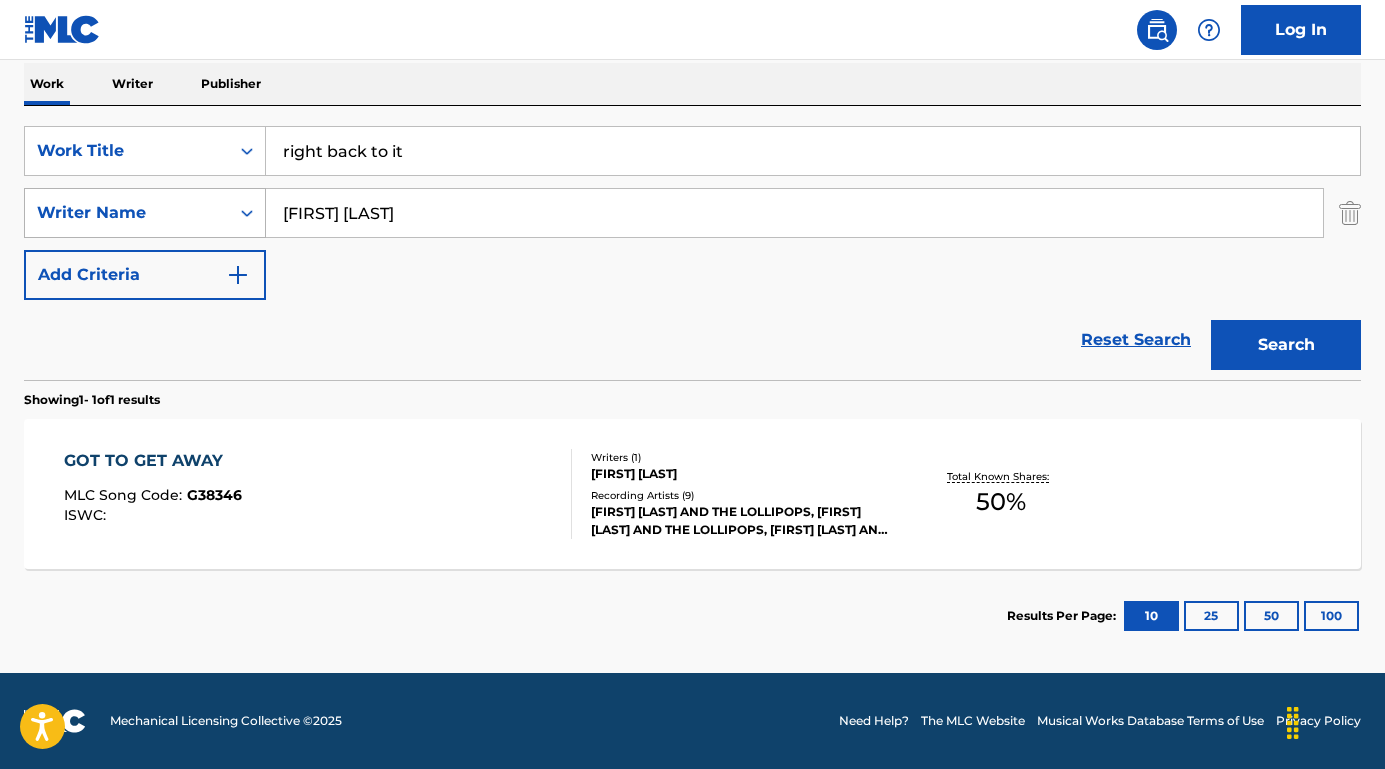 drag, startPoint x: 401, startPoint y: 203, endPoint x: 204, endPoint y: 203, distance: 197 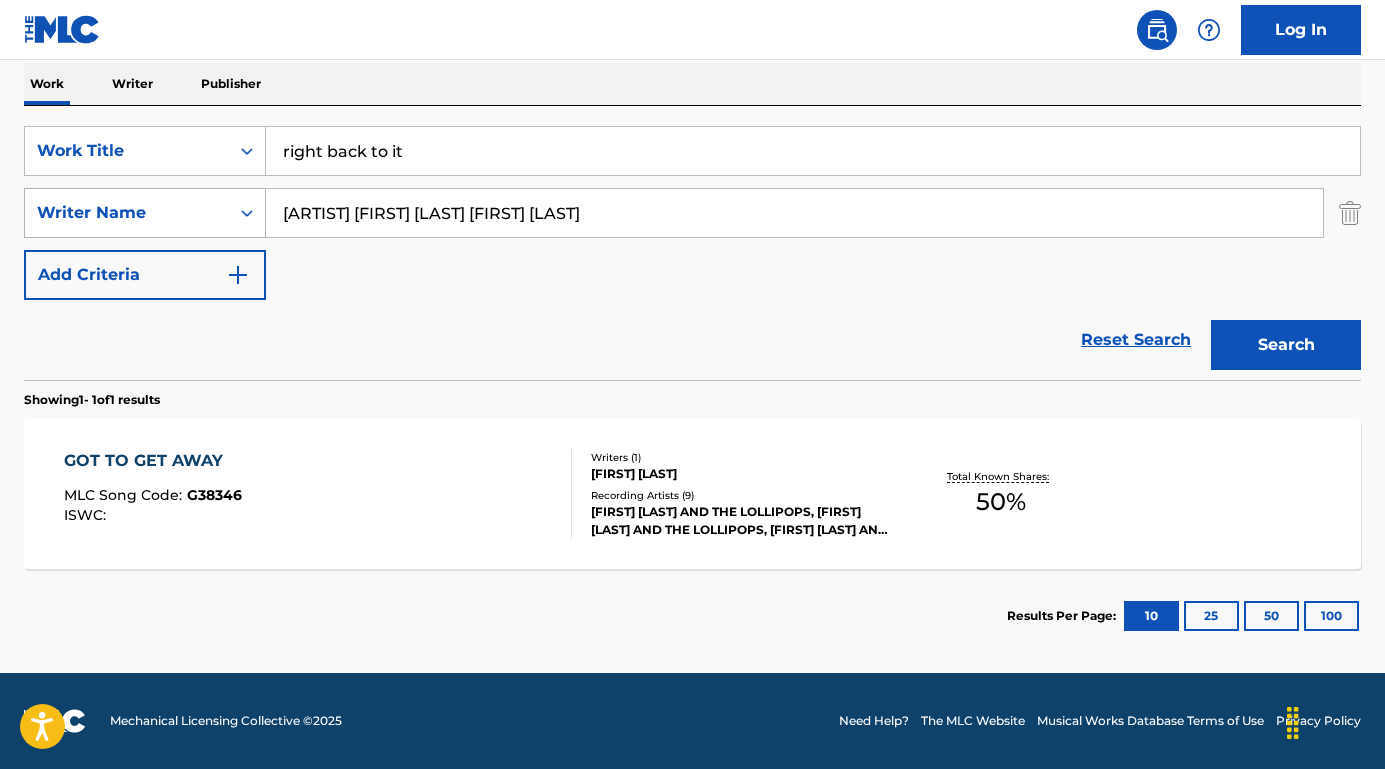 drag, startPoint x: 404, startPoint y: 213, endPoint x: 135, endPoint y: 208, distance: 269.04648 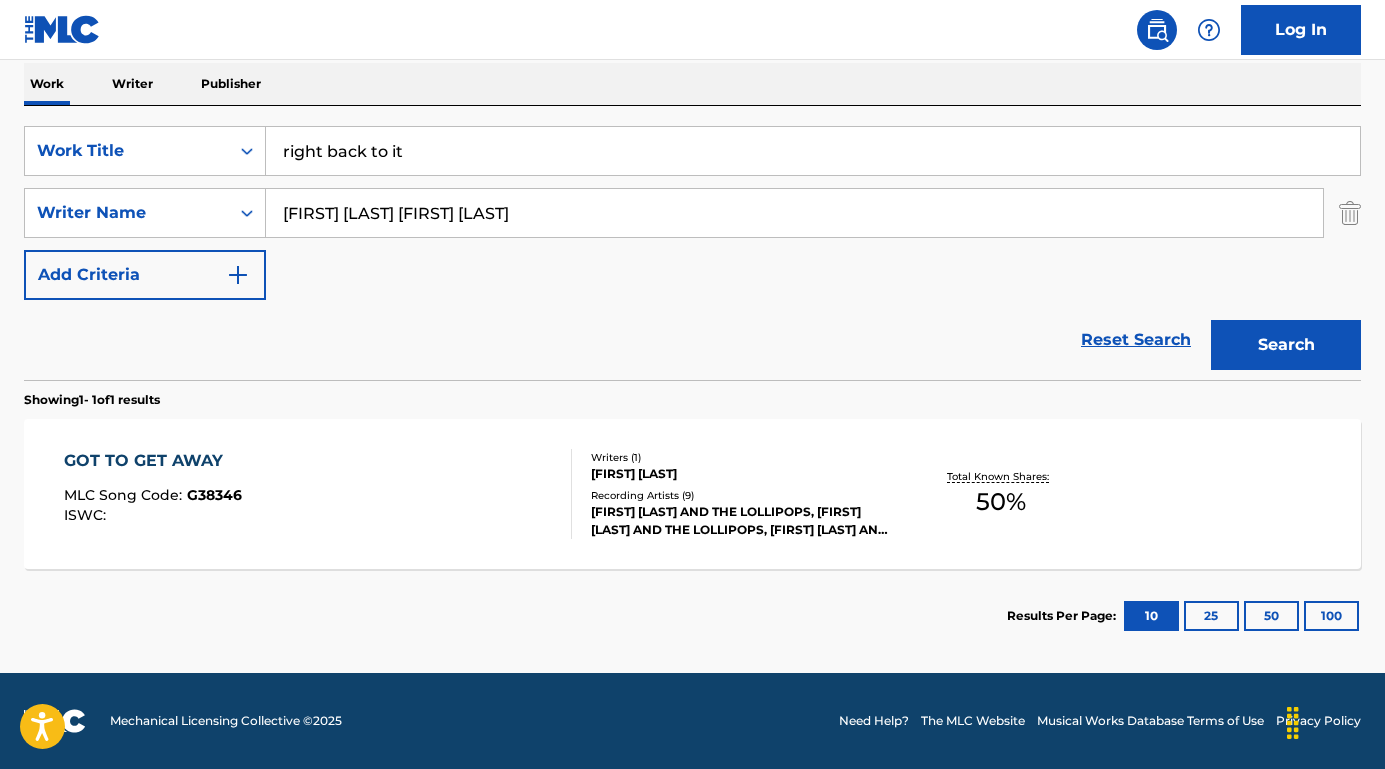 drag, startPoint x: 489, startPoint y: 210, endPoint x: 827, endPoint y: 235, distance: 338.9233 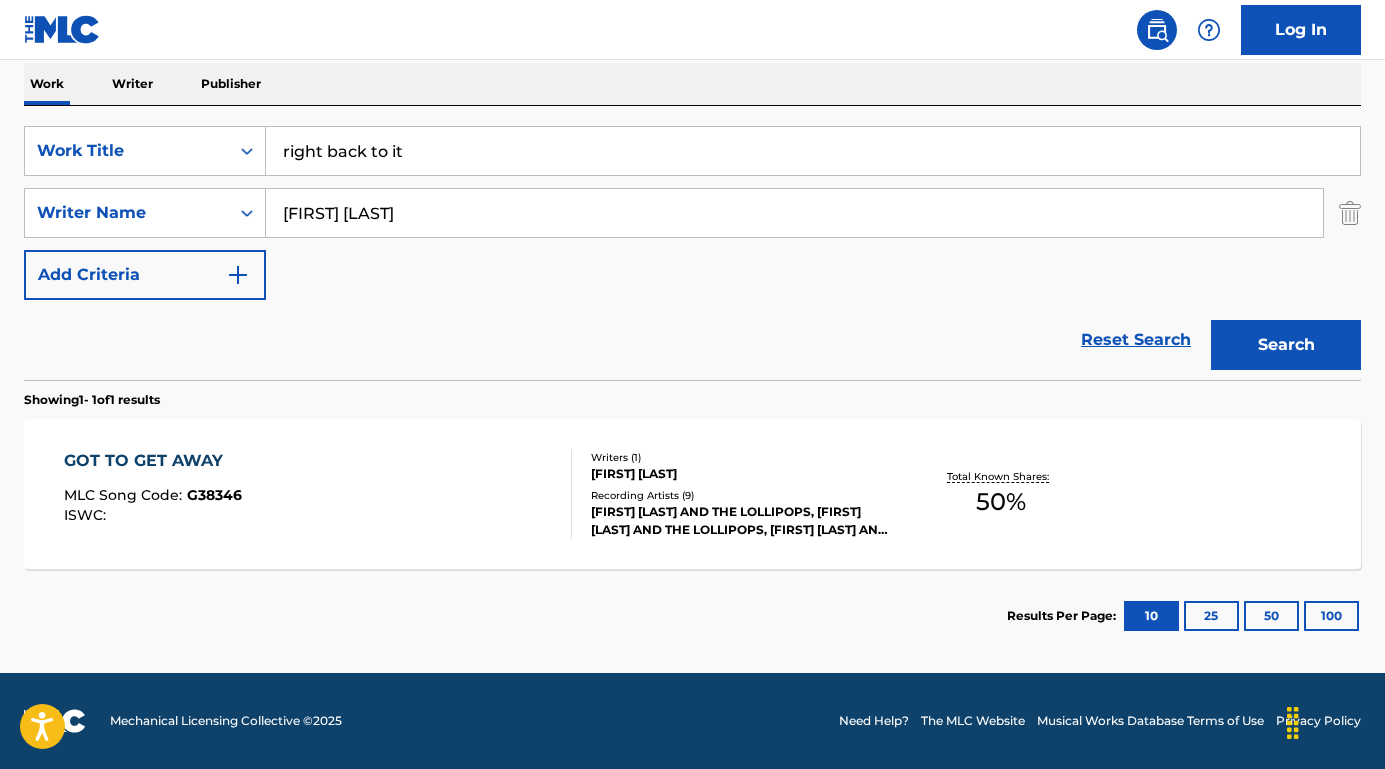 type on "[FIRST] [LAST]" 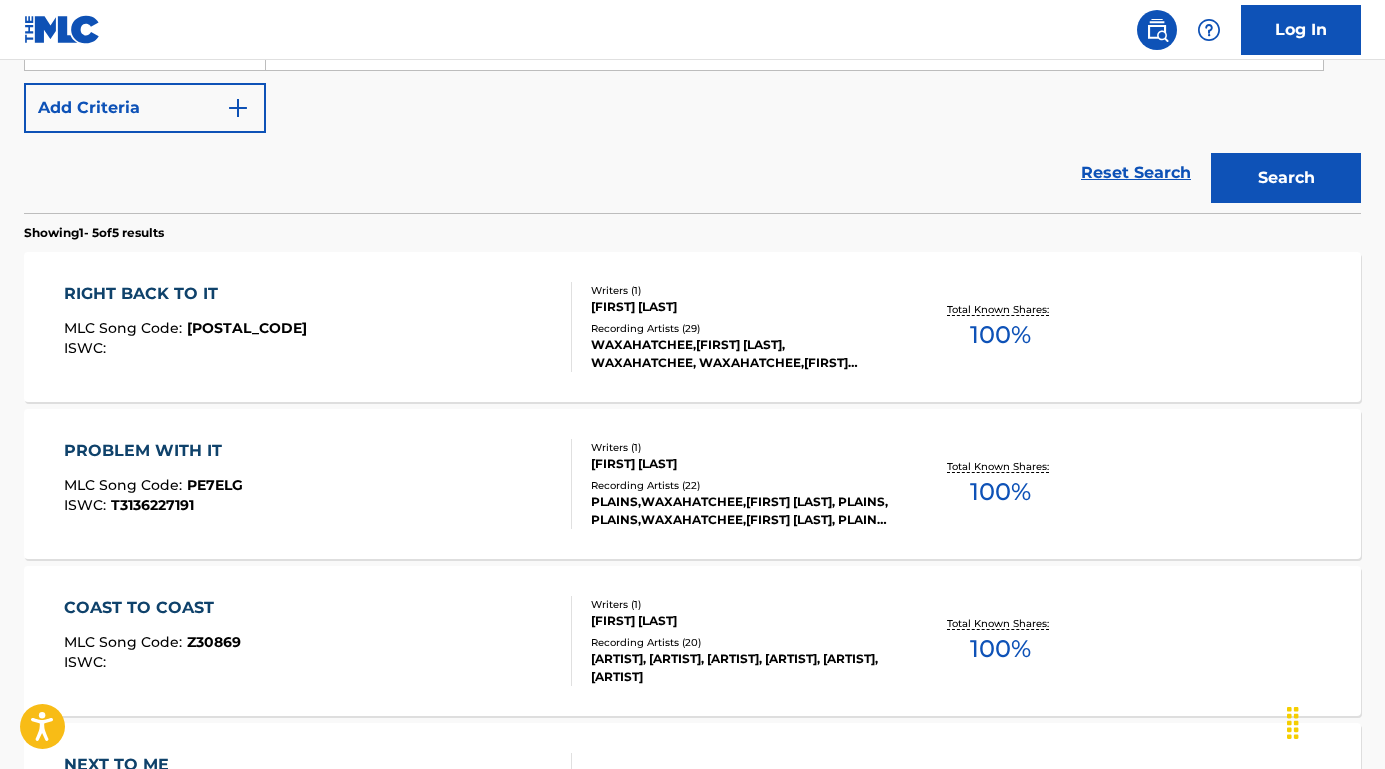 scroll, scrollTop: 513, scrollLeft: 0, axis: vertical 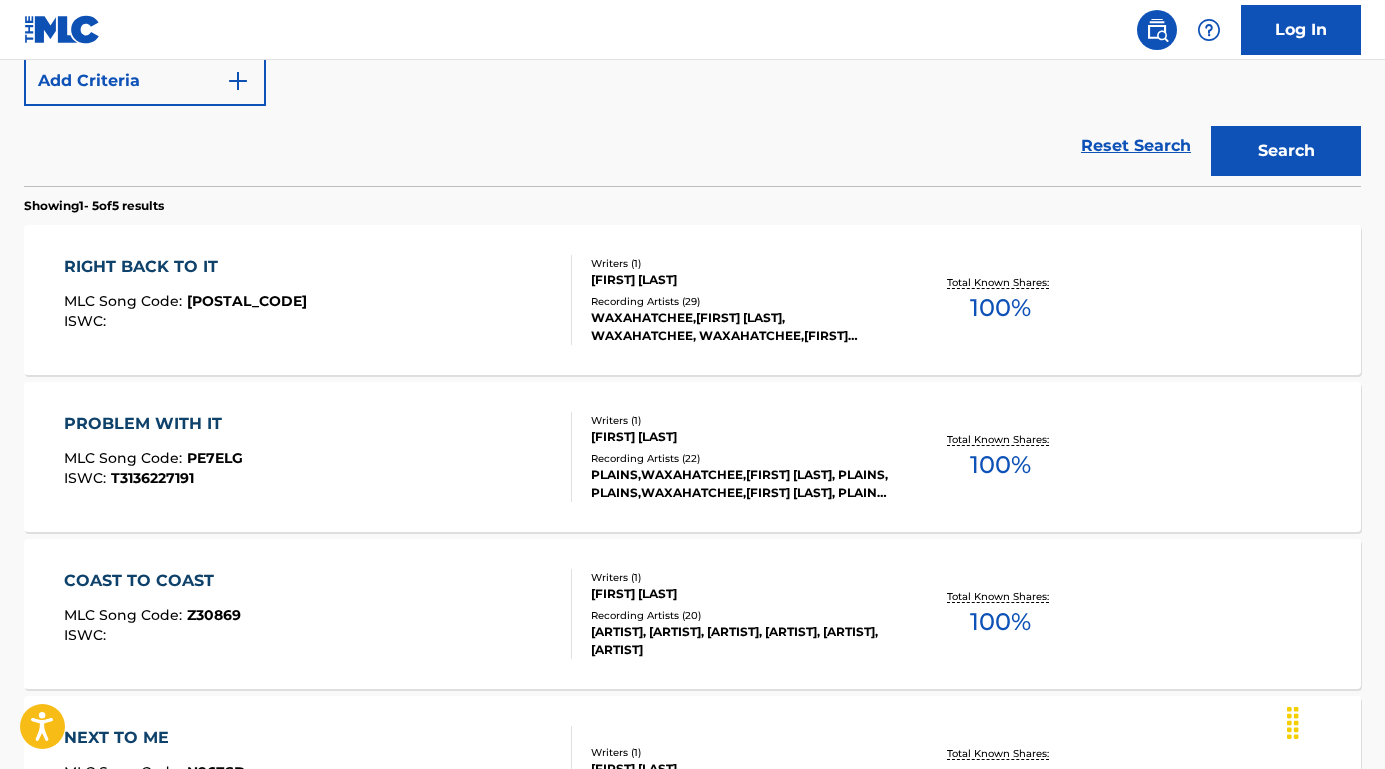 click on "RIGHT BACK TO IT" at bounding box center (185, 267) 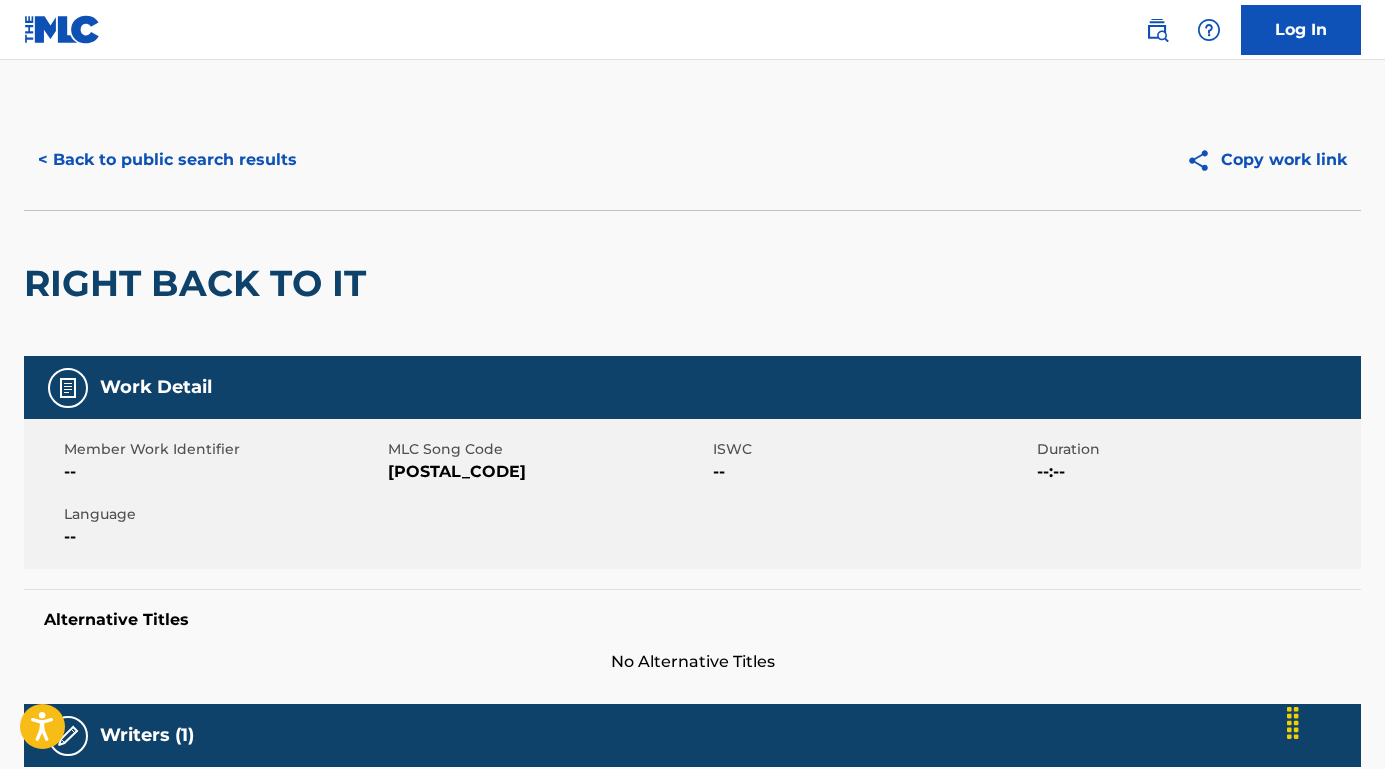 scroll, scrollTop: -1, scrollLeft: 0, axis: vertical 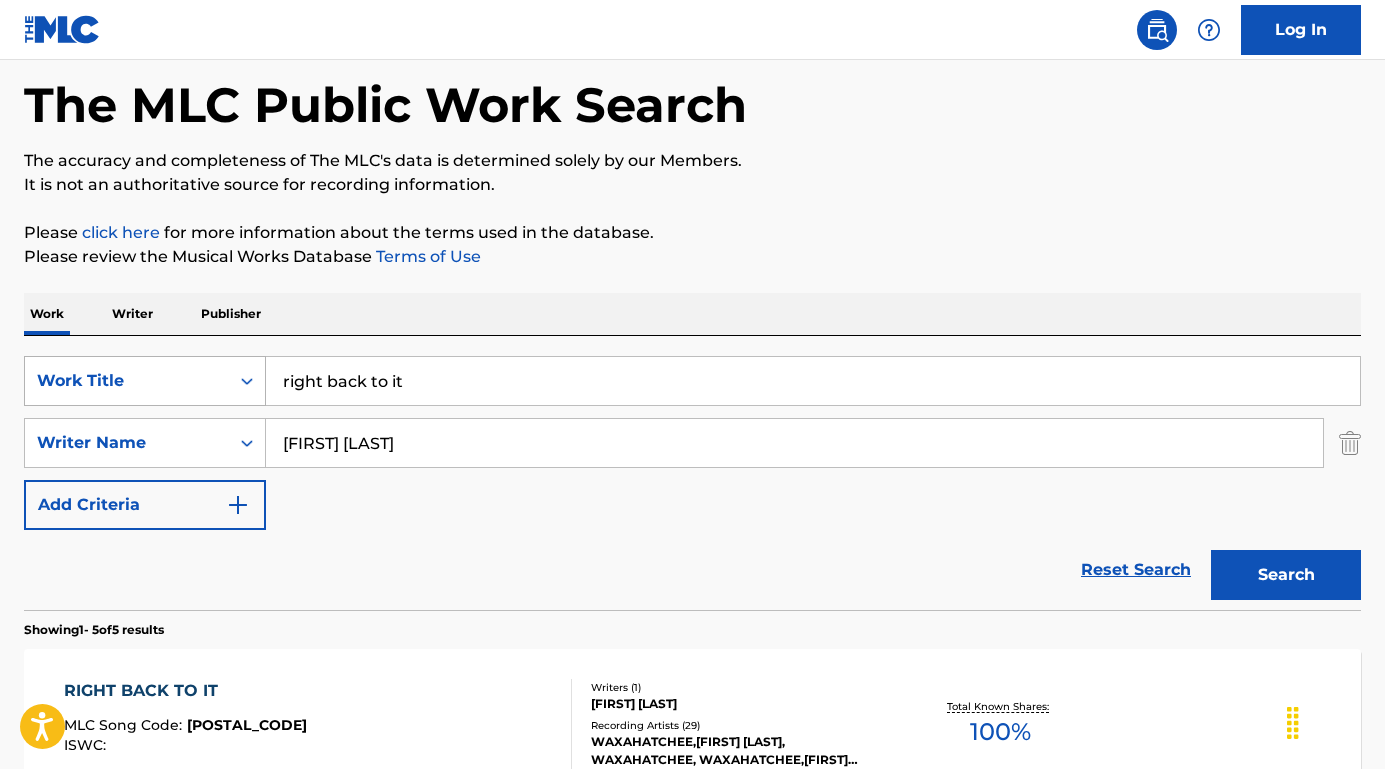 drag, startPoint x: 489, startPoint y: 393, endPoint x: 229, endPoint y: 359, distance: 262.21365 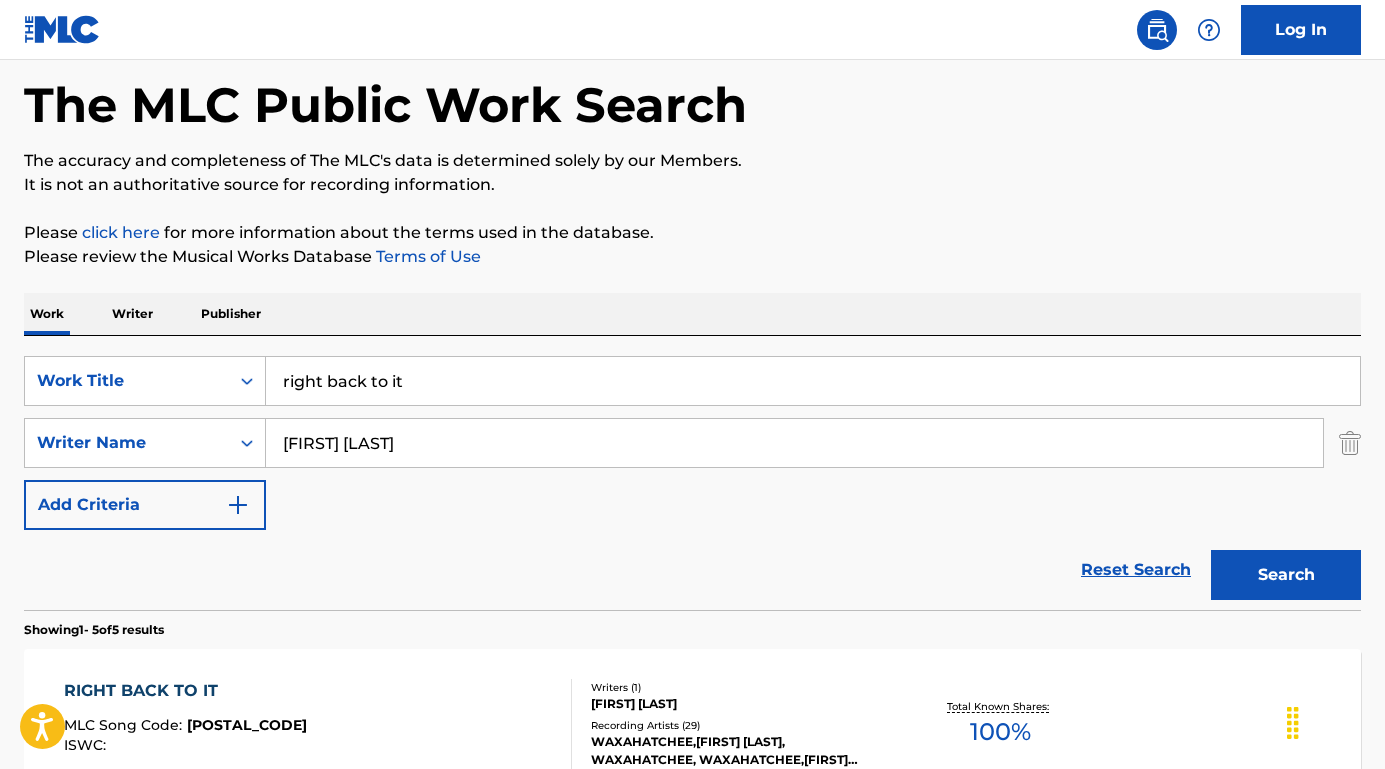 paste on "Xhamadani vija vija (live)" 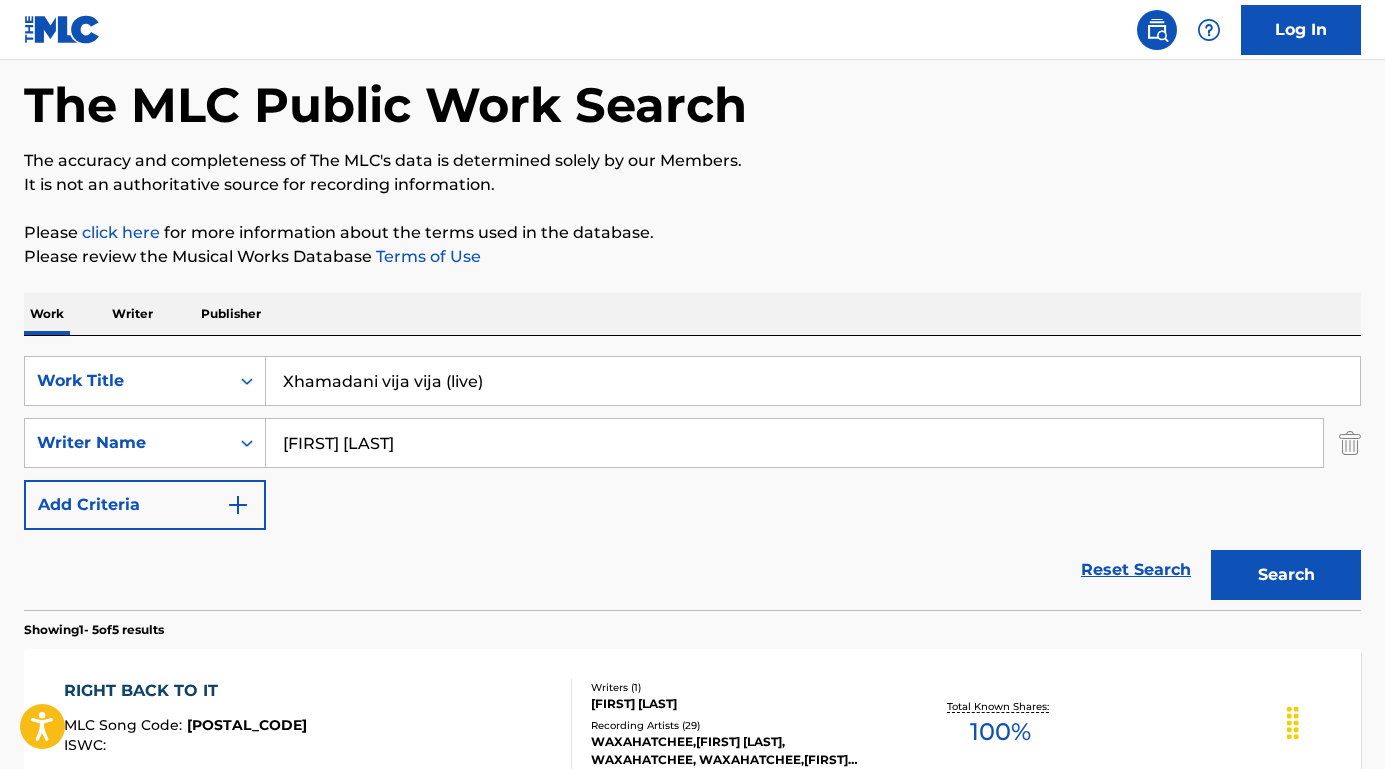 type on "Xhamadani vija vija (live)" 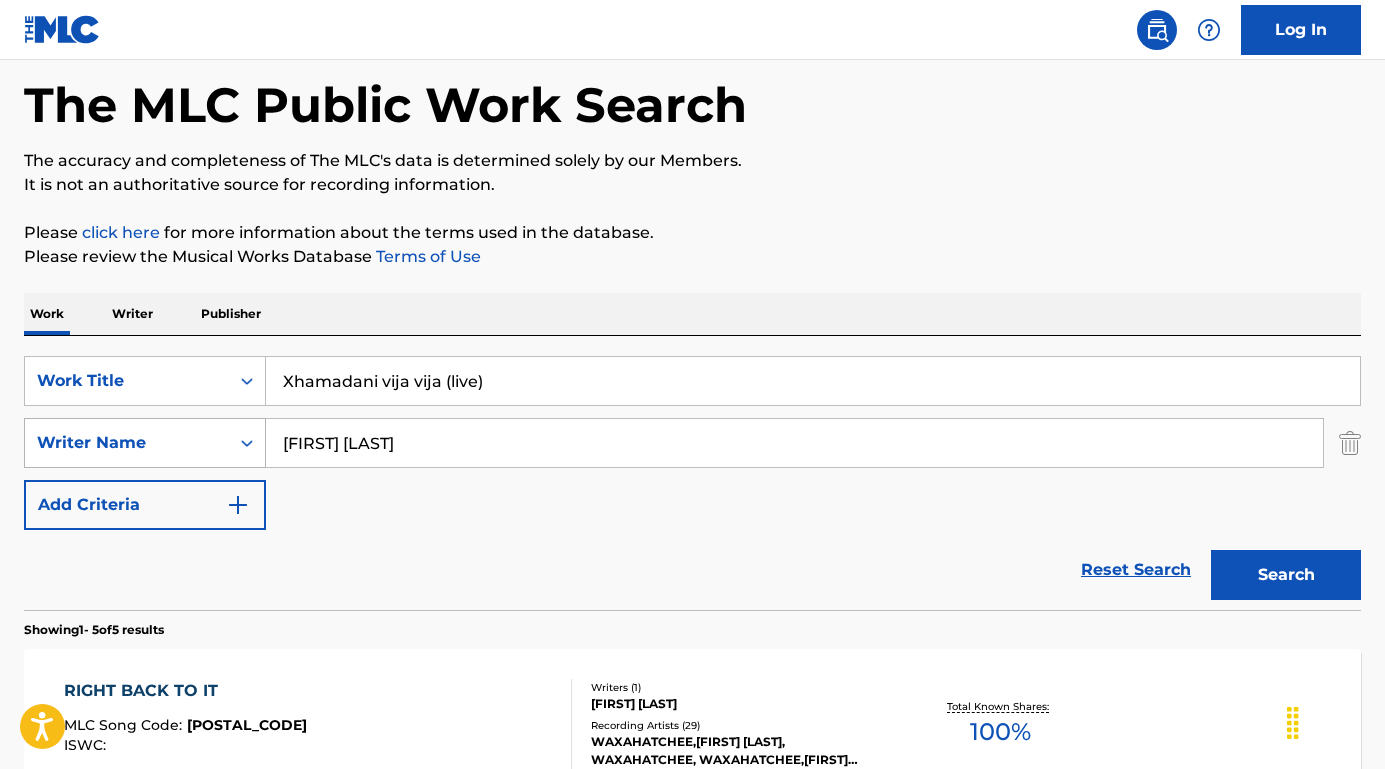 drag, startPoint x: 511, startPoint y: 442, endPoint x: 228, endPoint y: 432, distance: 283.17664 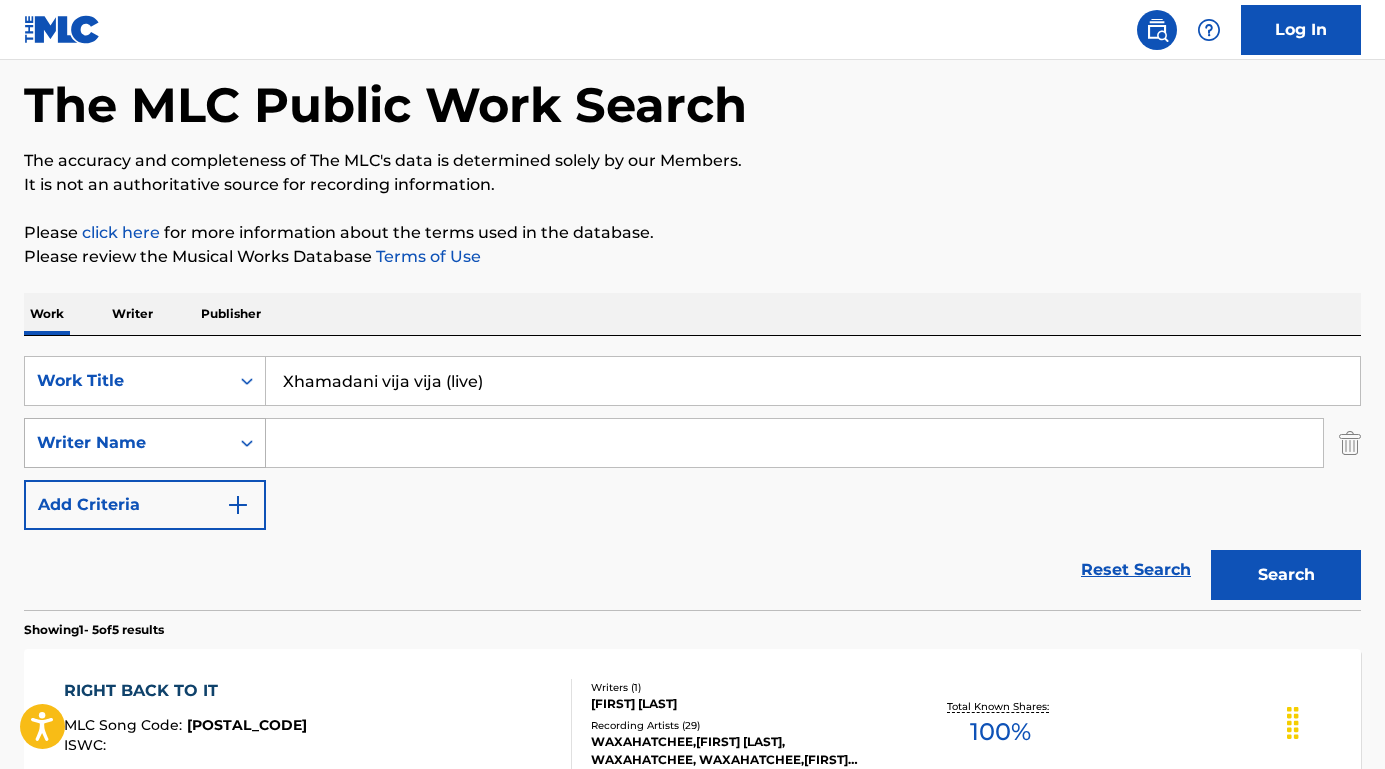 type 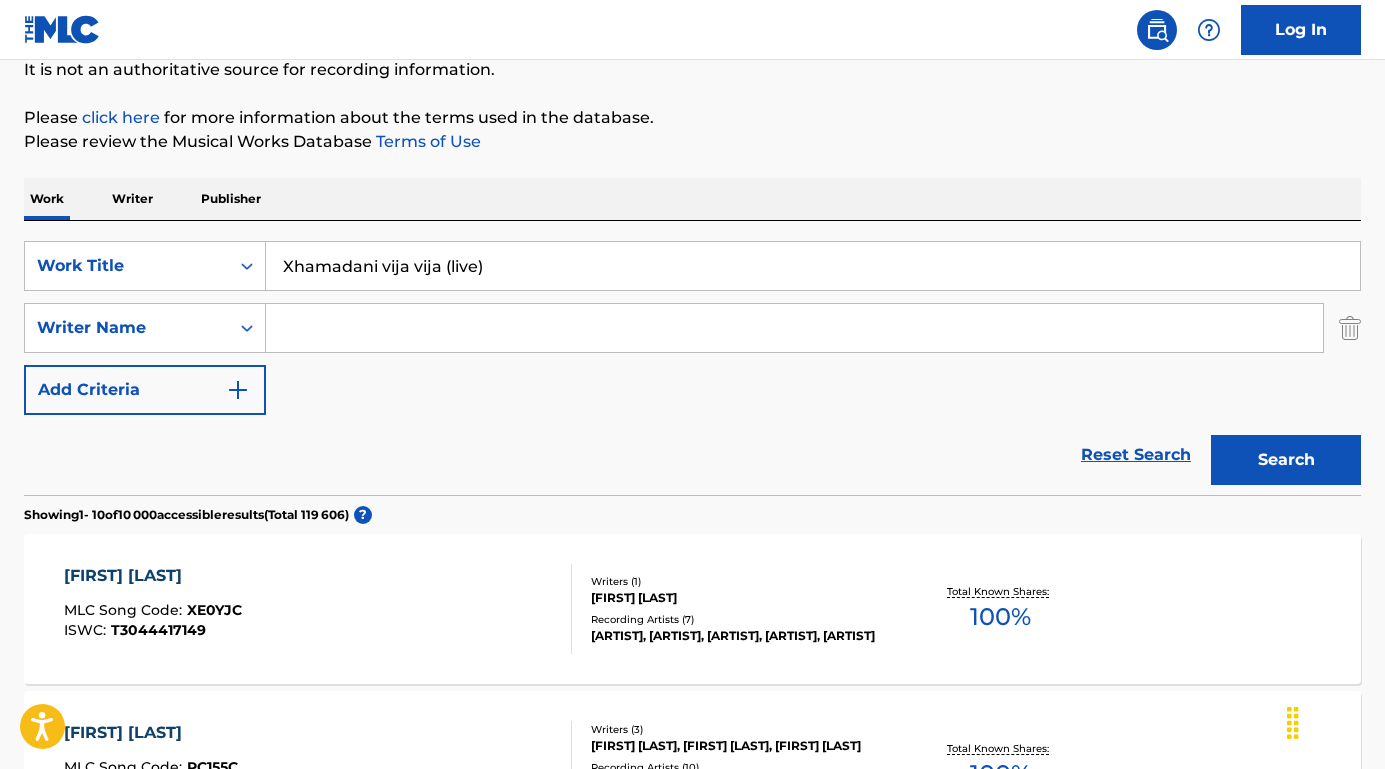 scroll, scrollTop: 205, scrollLeft: 0, axis: vertical 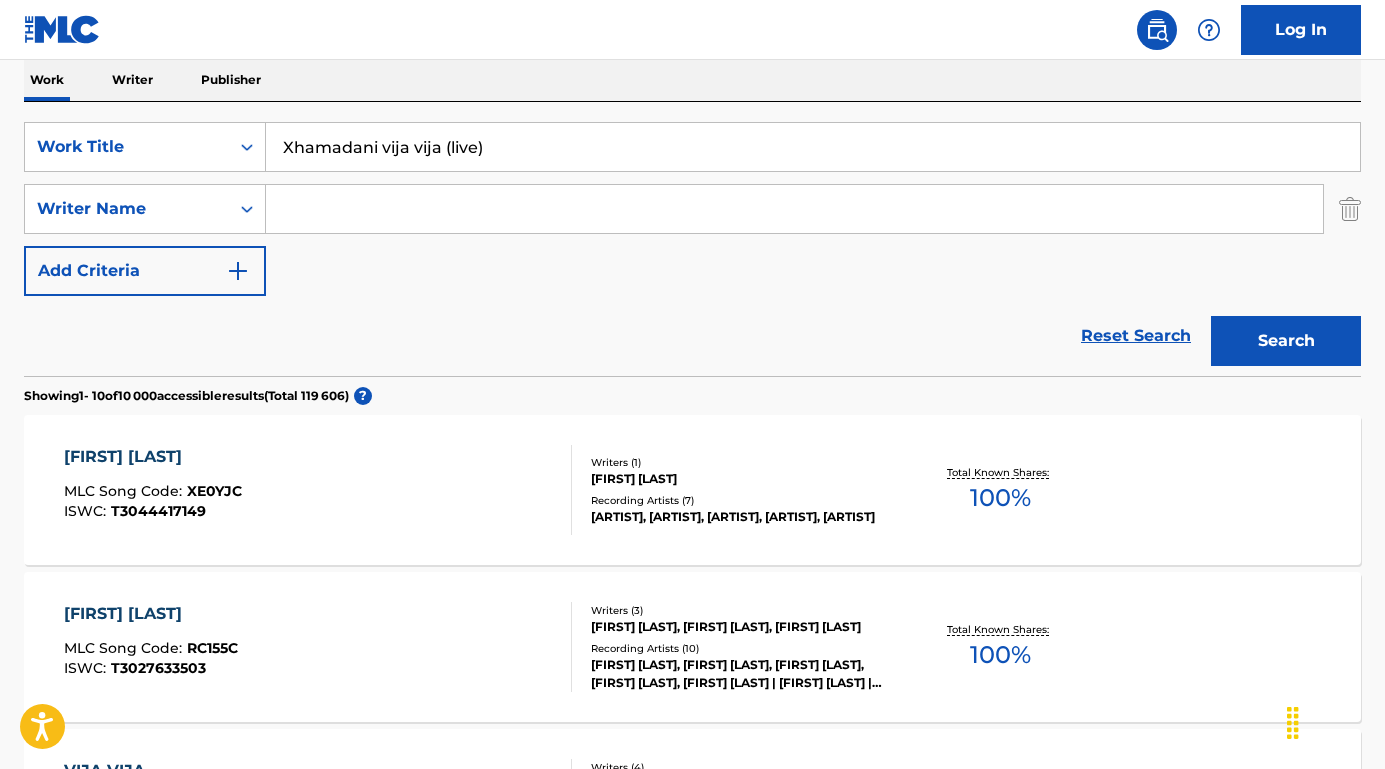 click on "[FIRST] [LAST]" at bounding box center [153, 457] 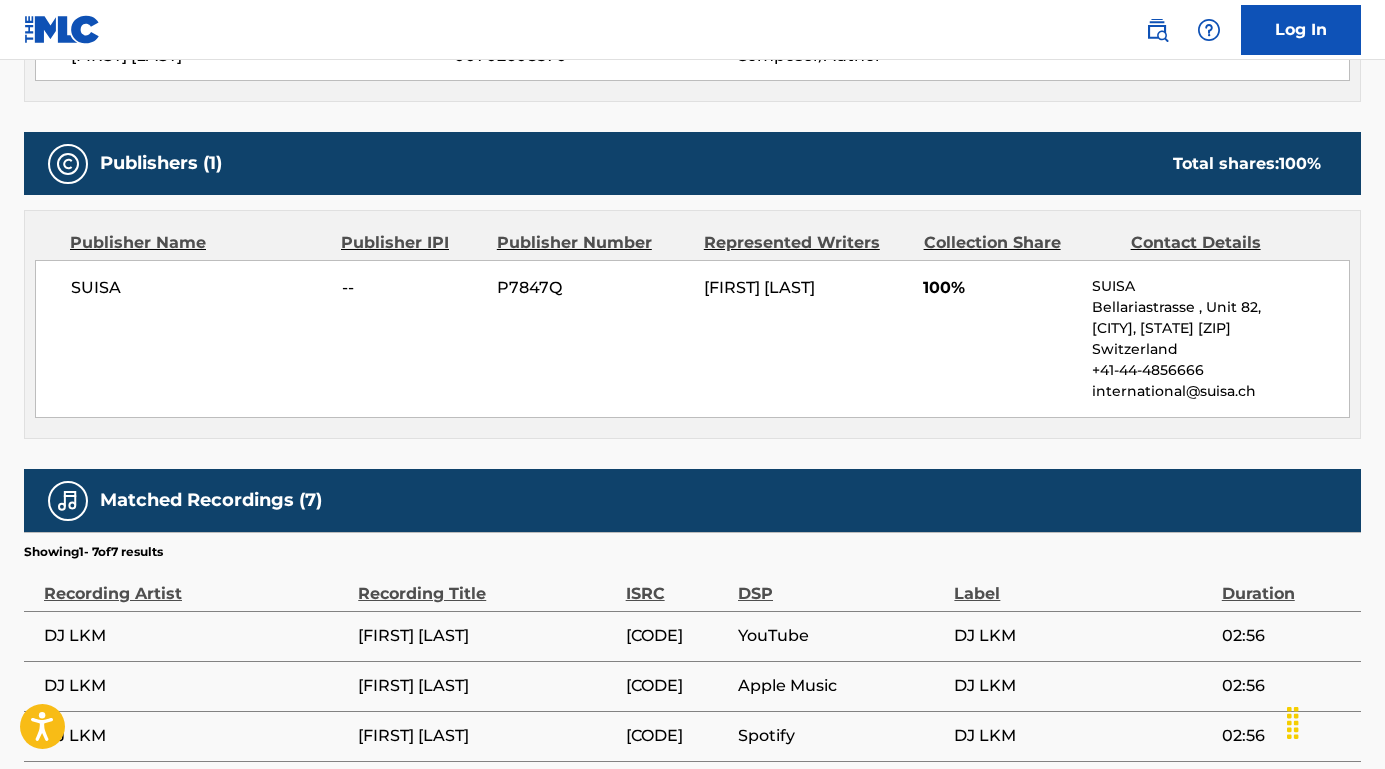 scroll, scrollTop: 769, scrollLeft: 0, axis: vertical 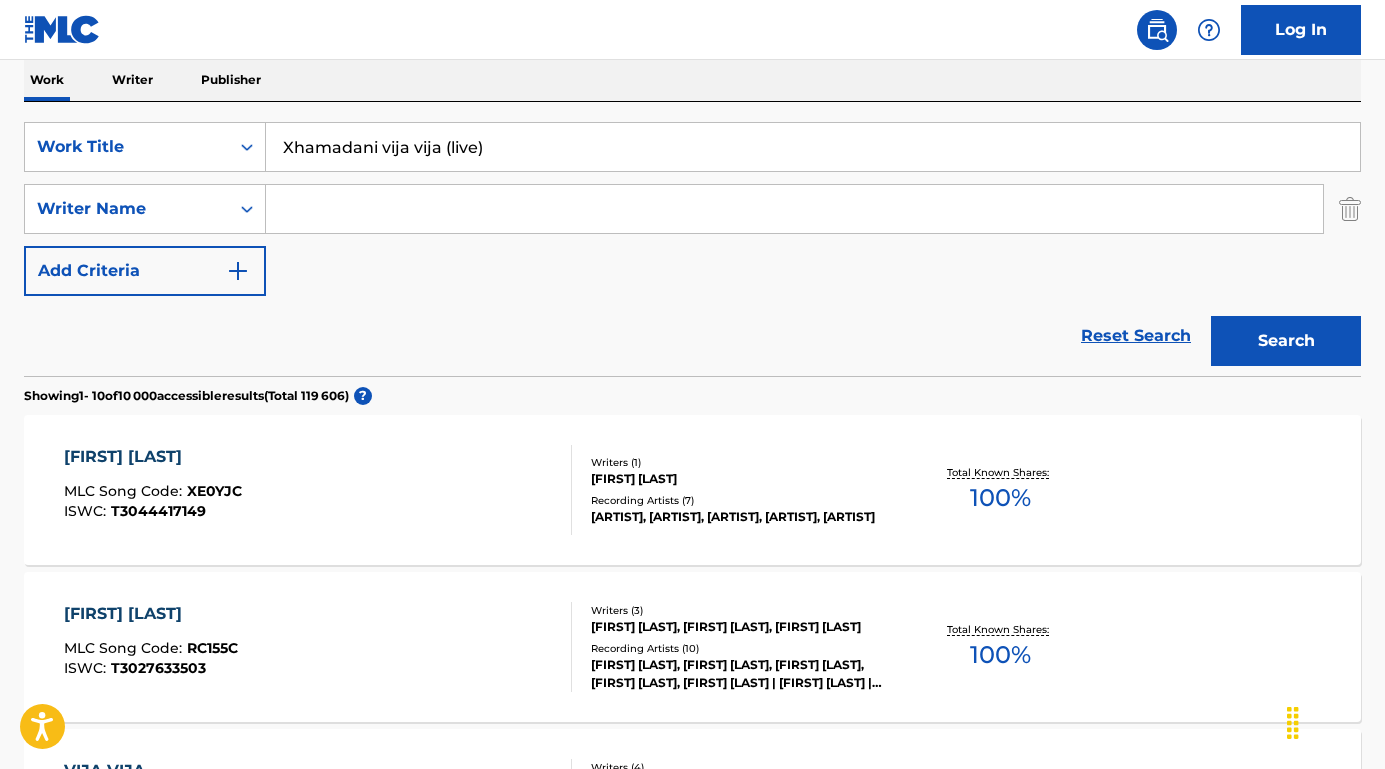 click on "[FIRST] [LAST]" at bounding box center (151, 614) 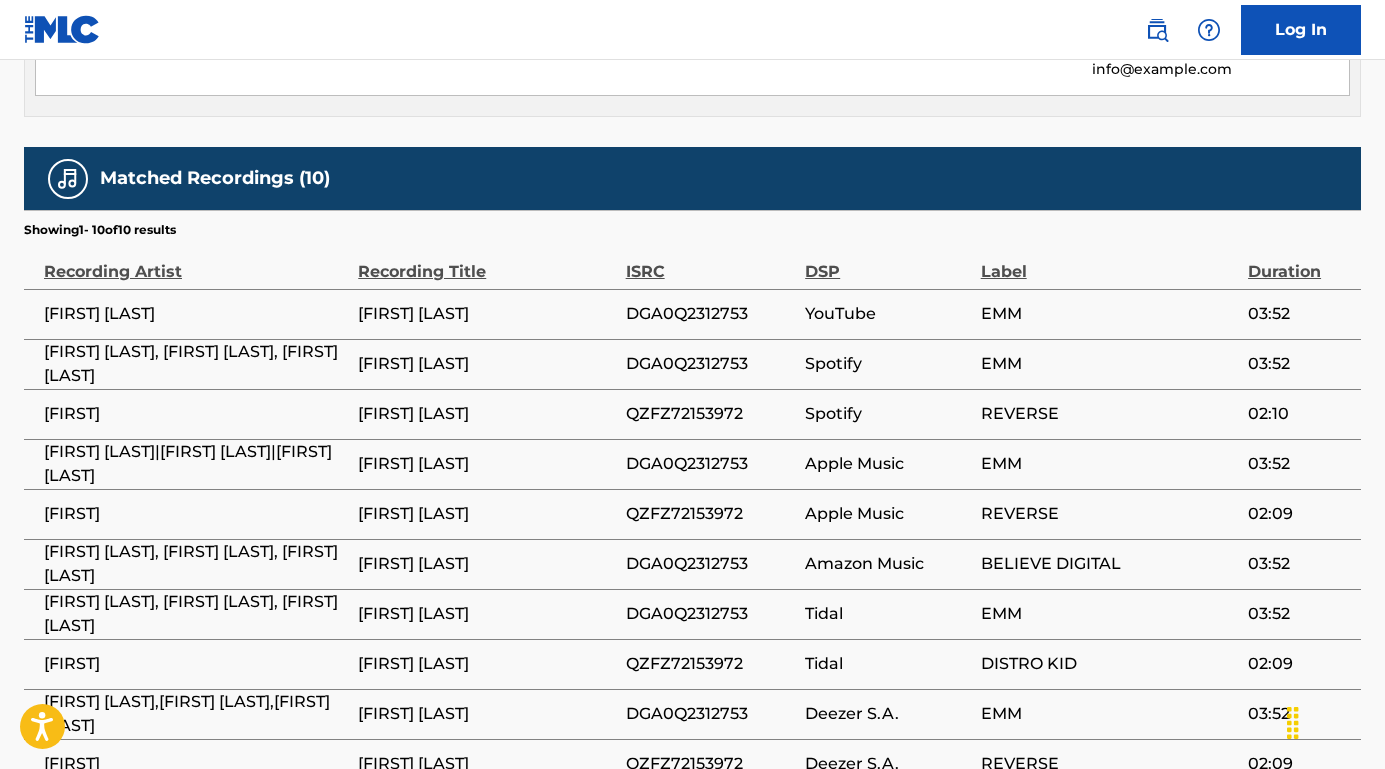 scroll, scrollTop: 1073, scrollLeft: 0, axis: vertical 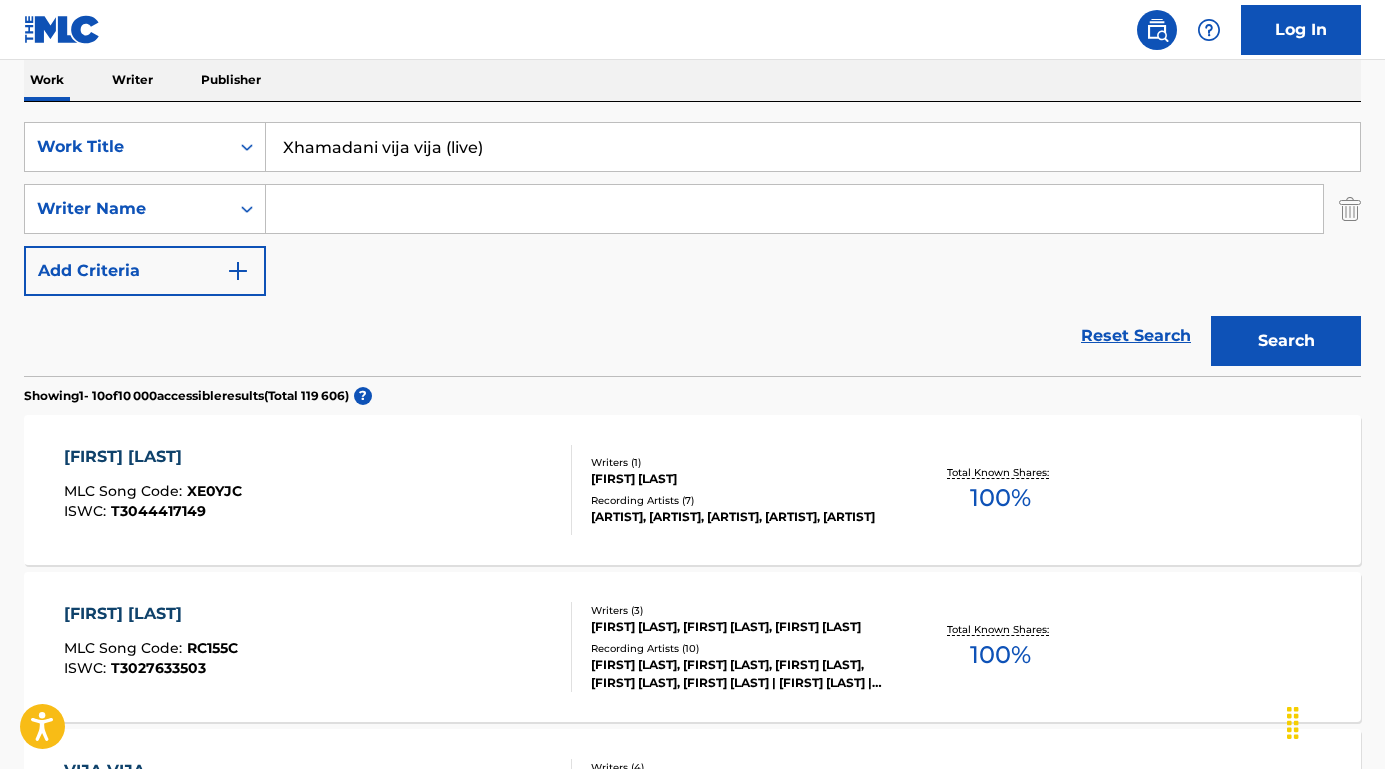 click on "[FIRST] [LAST]" at bounding box center (153, 457) 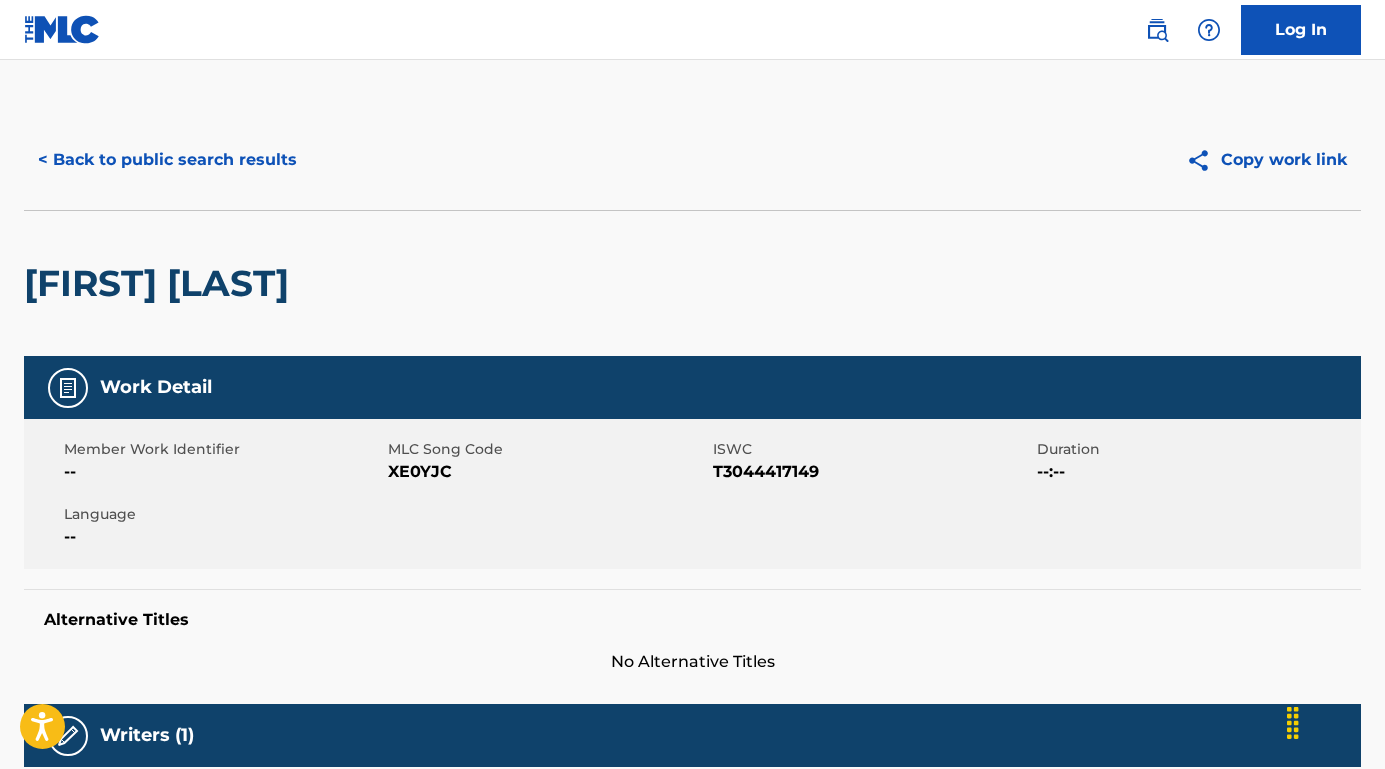 scroll, scrollTop: 0, scrollLeft: 0, axis: both 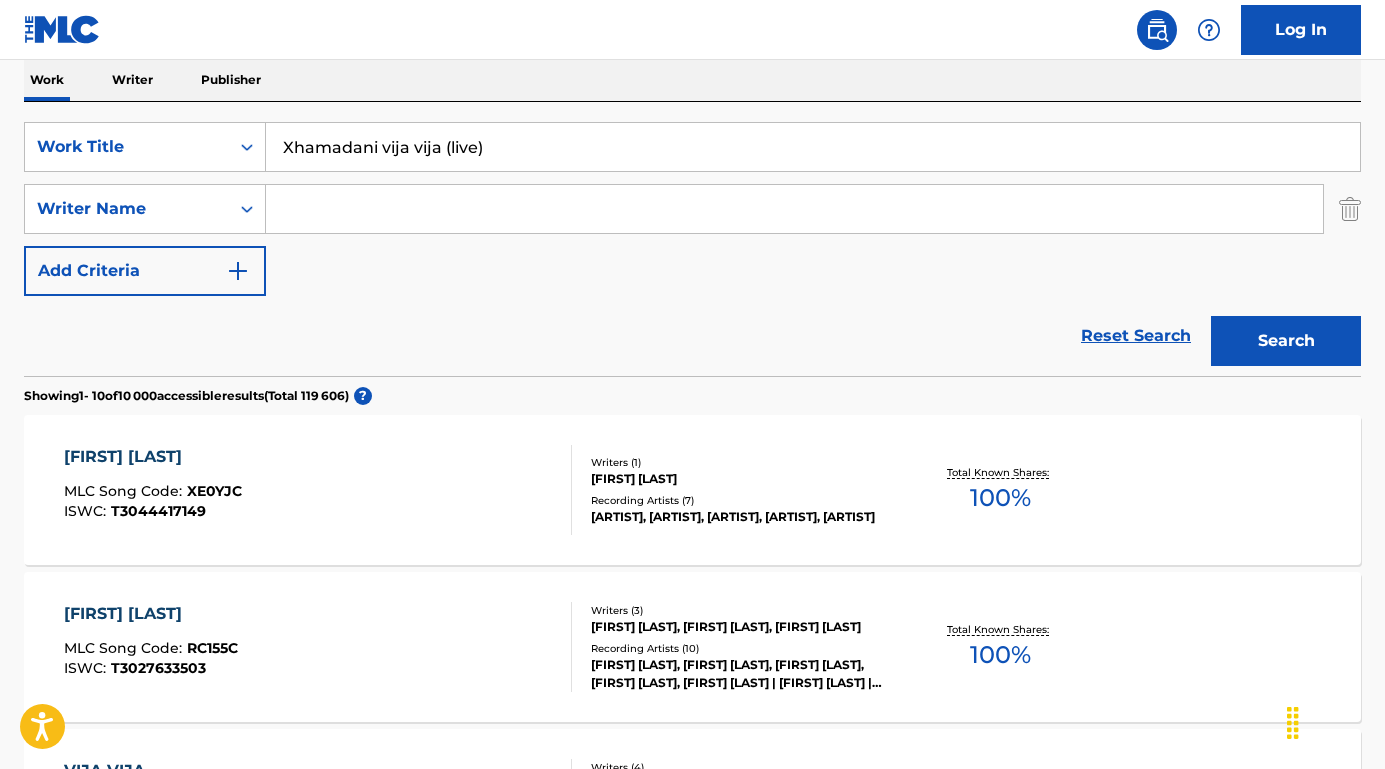 click at bounding box center [794, 209] 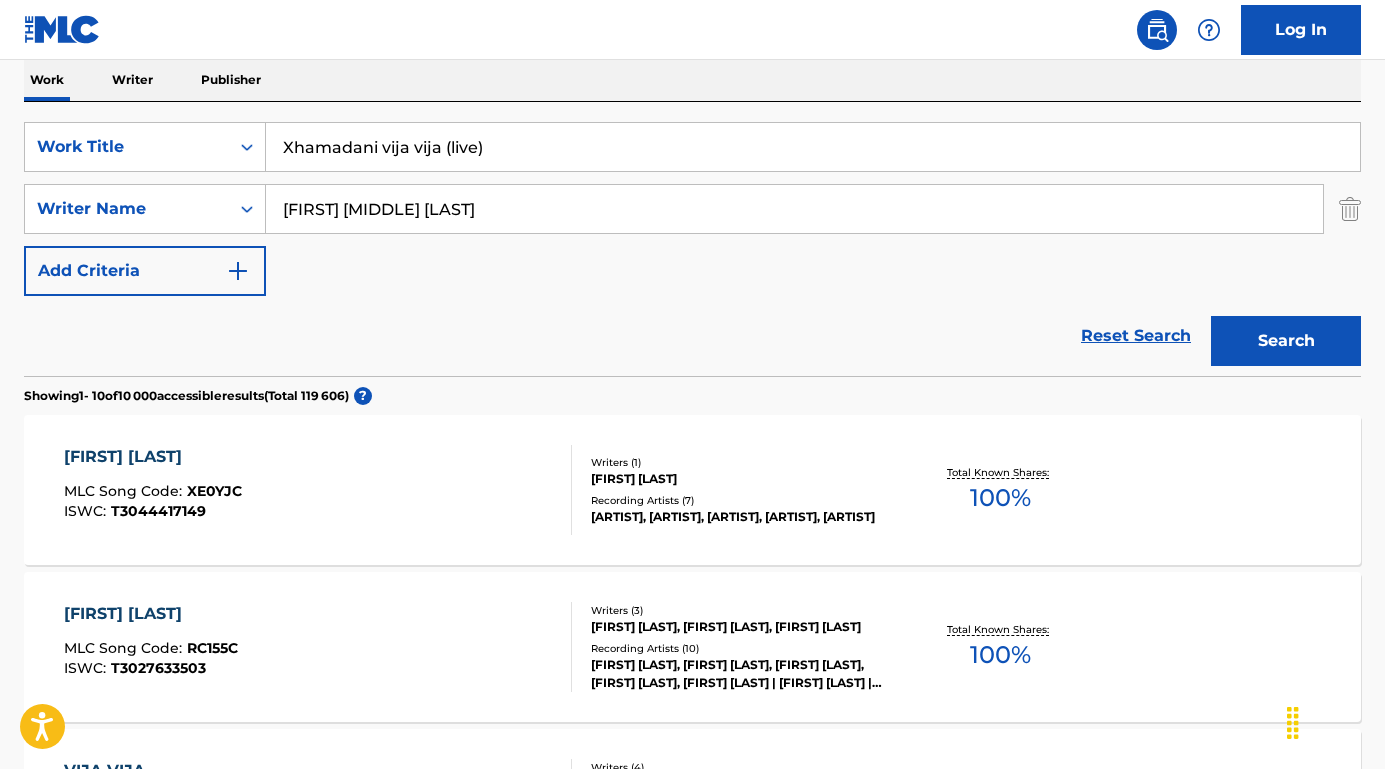 type on "[FIRST] [MIDDLE] [LAST]" 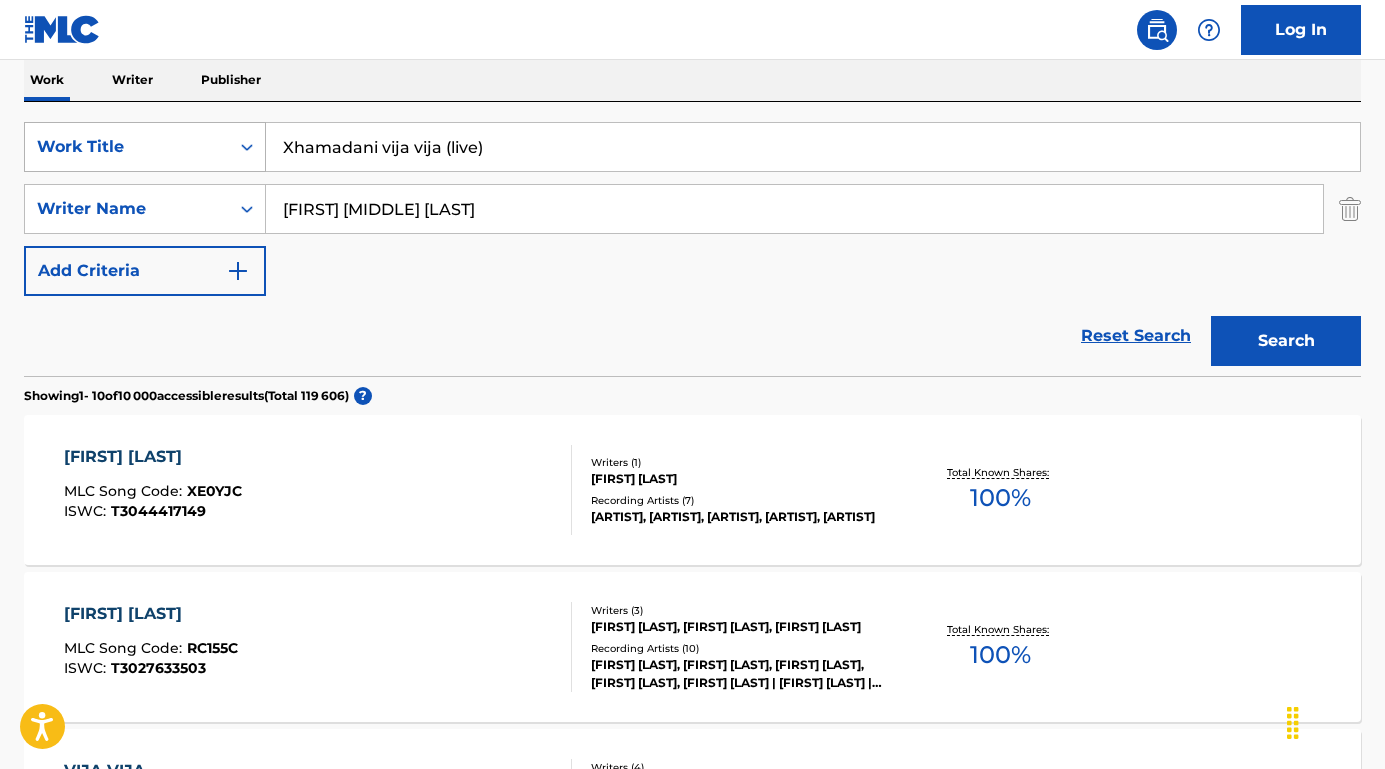 drag, startPoint x: 544, startPoint y: 158, endPoint x: 232, endPoint y: 145, distance: 312.27072 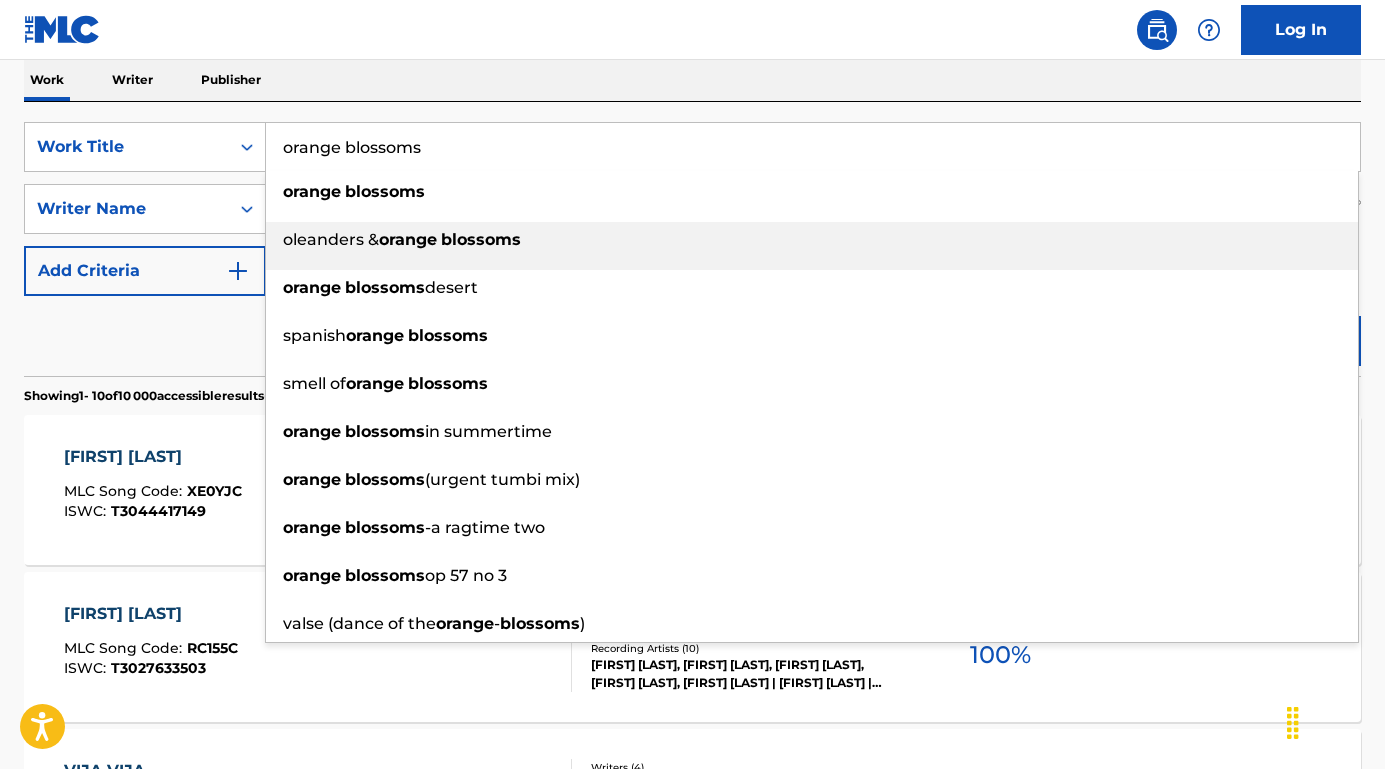 type on "orange blossoms" 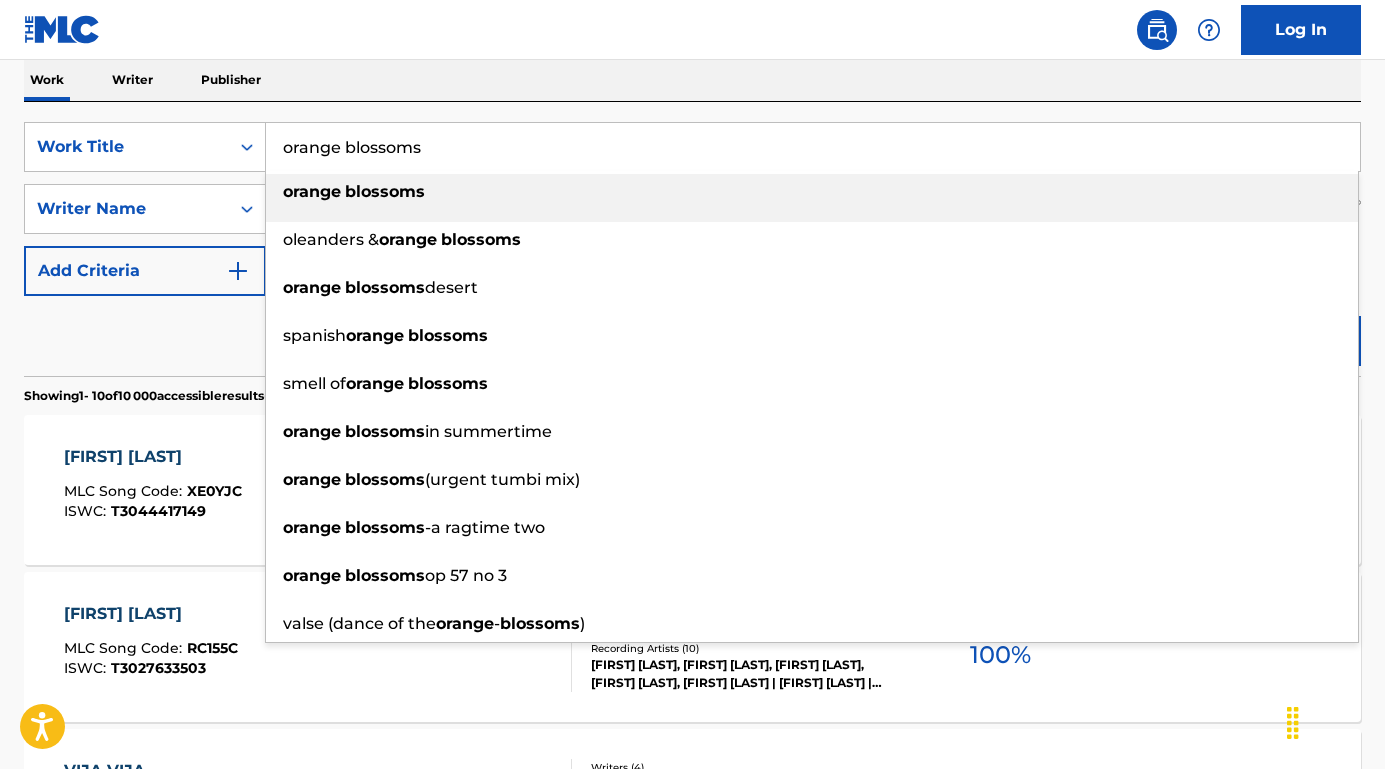 click on "blossoms" at bounding box center (385, 191) 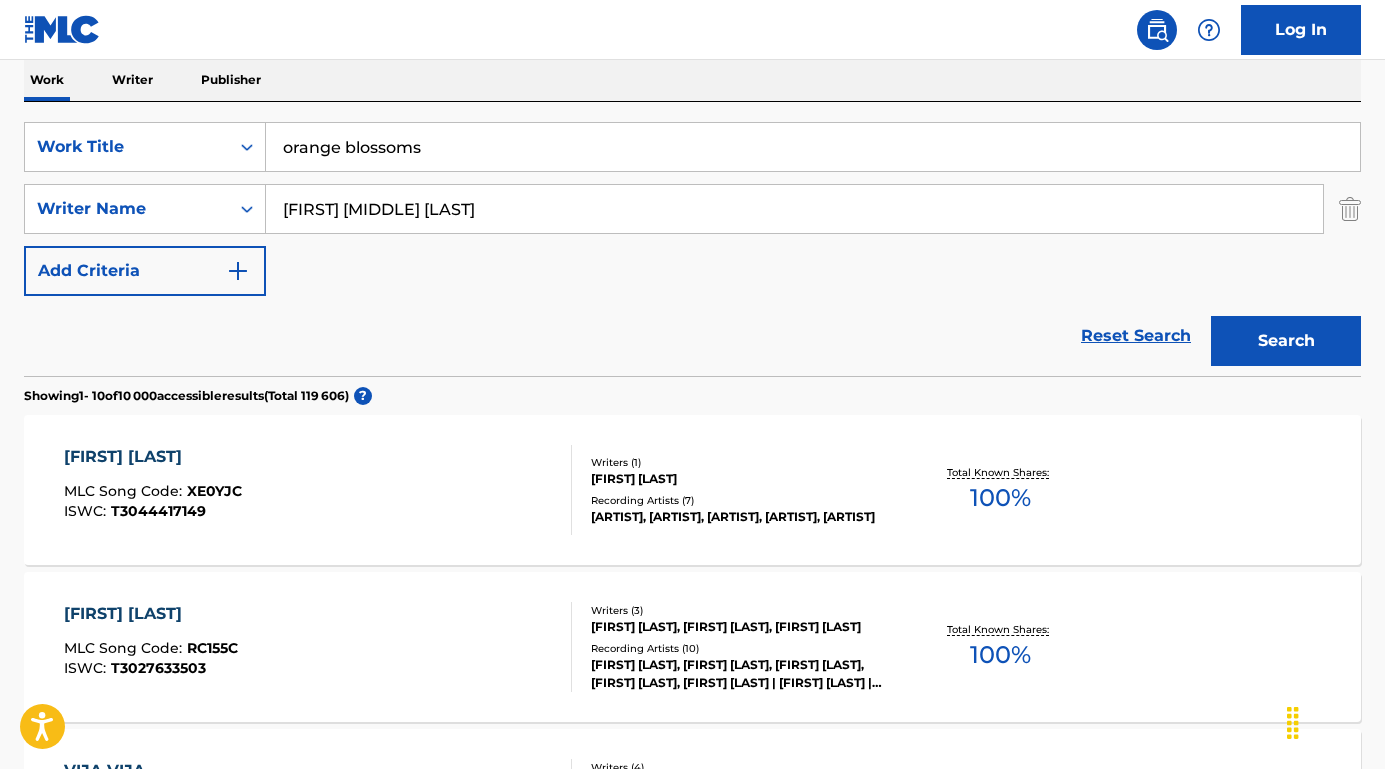 click on "Search" at bounding box center (1286, 341) 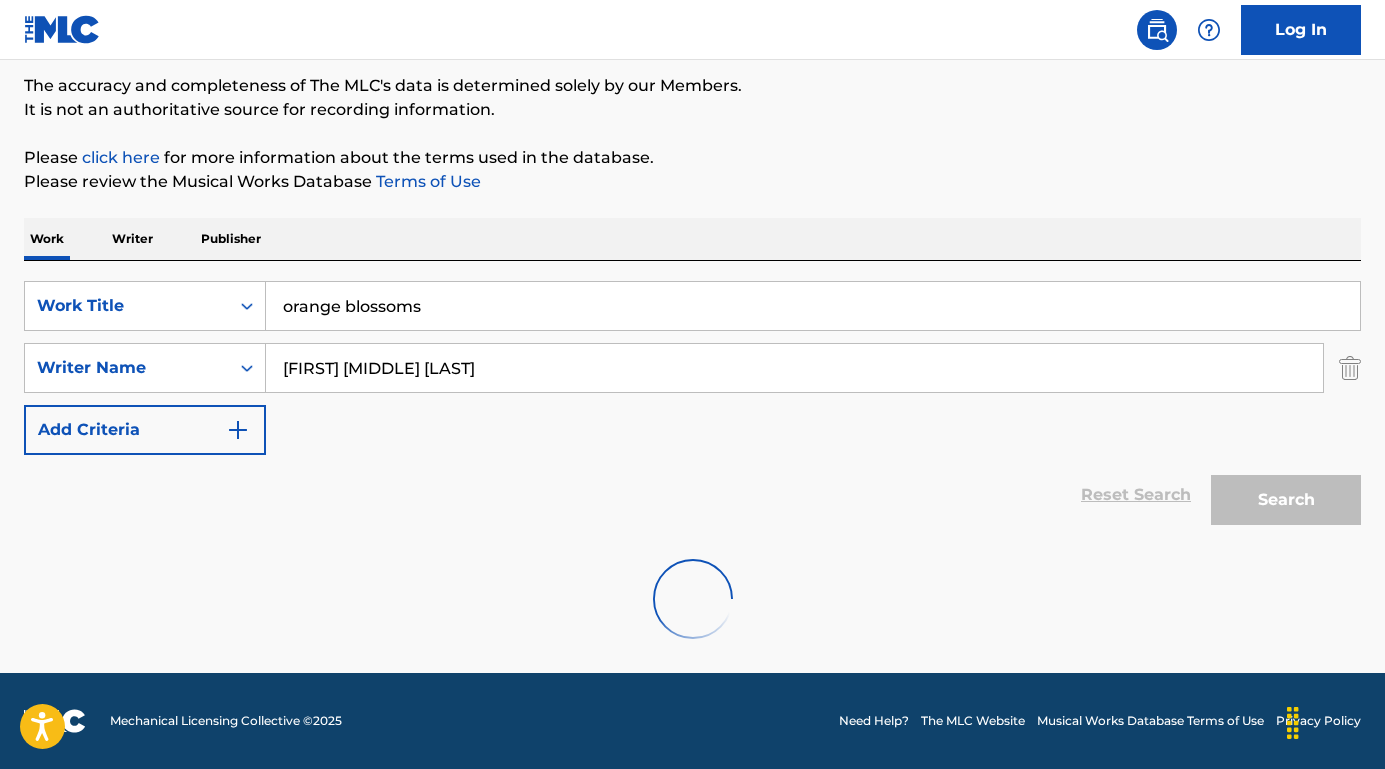 scroll, scrollTop: 164, scrollLeft: 0, axis: vertical 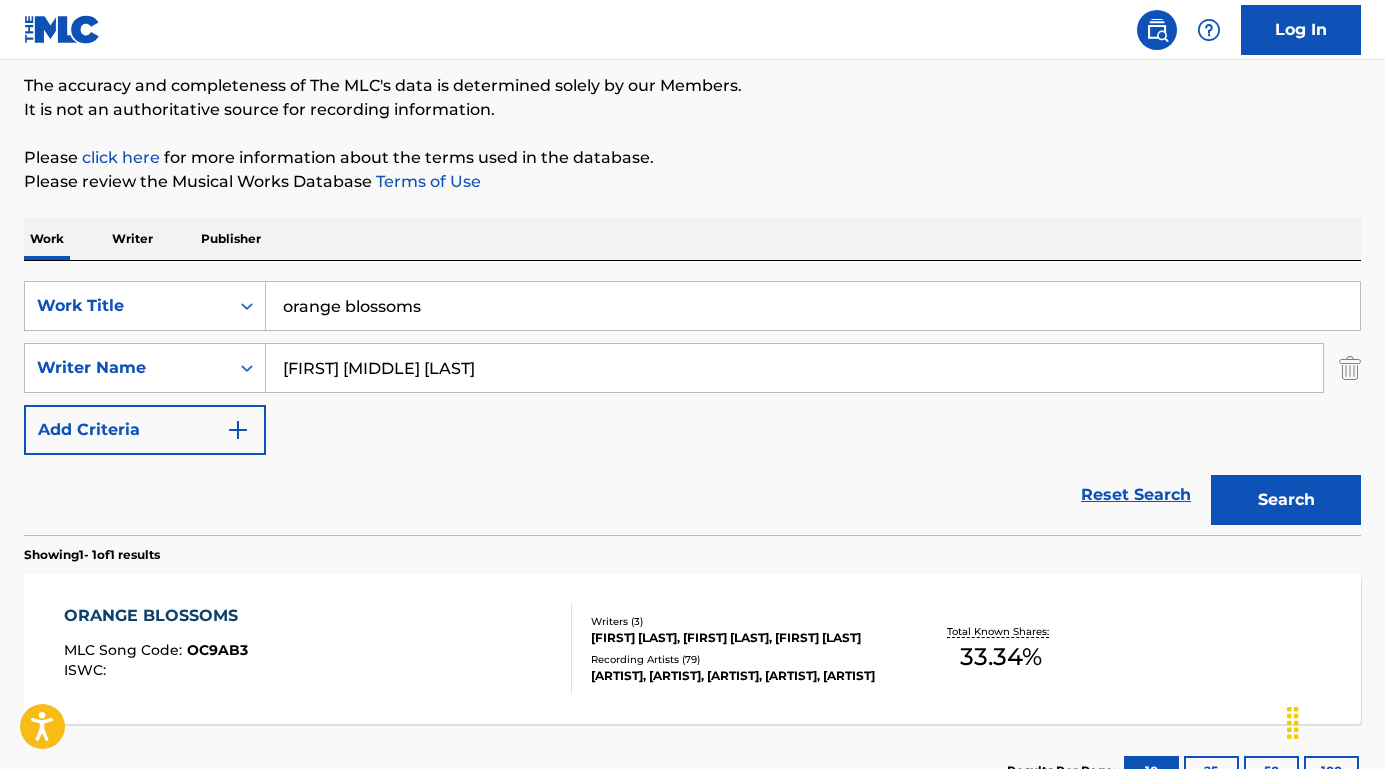 click on "ORANGE BLOSSOMS" at bounding box center [156, 616] 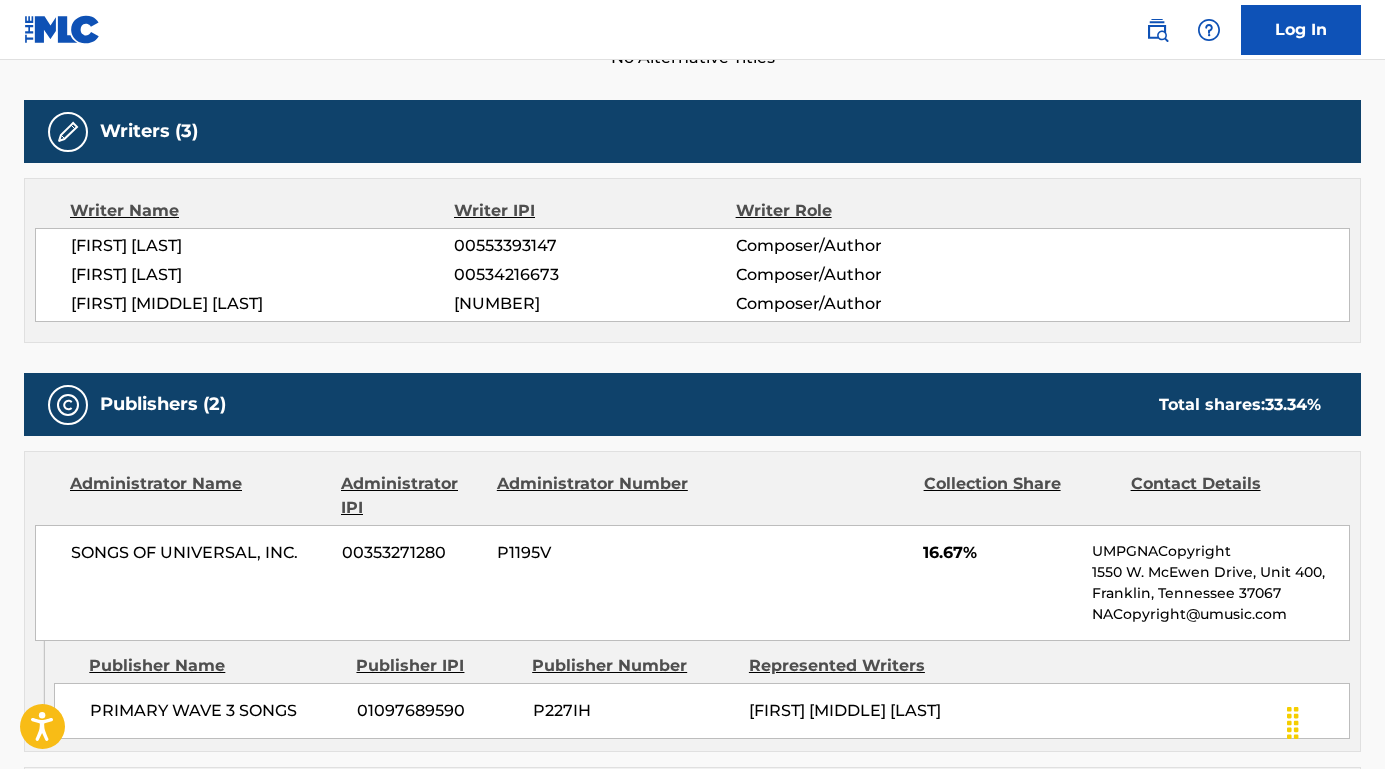 scroll, scrollTop: 622, scrollLeft: 0, axis: vertical 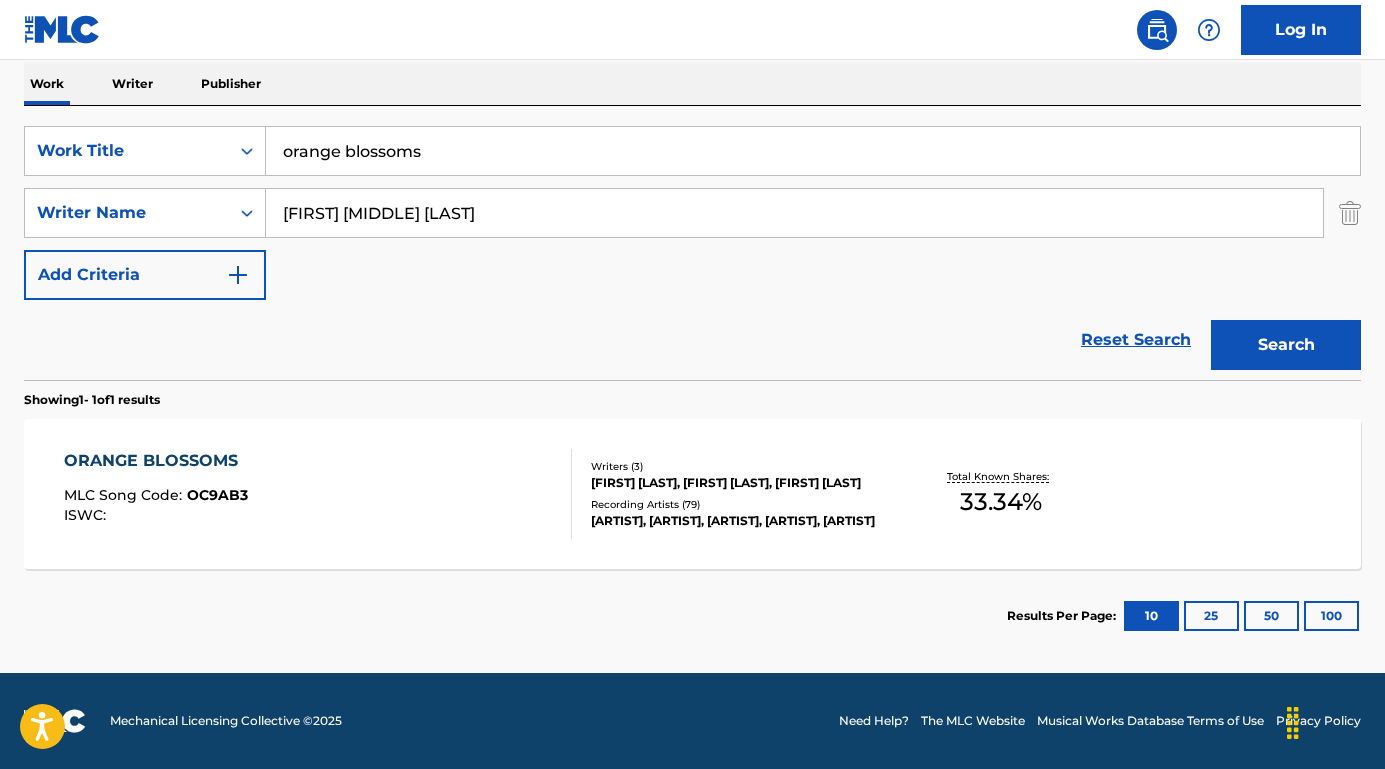 click on "[BRAND] MLC Song Code : [CODE] ISWC : Writers ( [NUMBER] ) [FIRST] [MIDDLE] [LAST], [FIRST] [MIDDLE] [LAST], [FIRST] [MIDDLE] [LAST] Recording Artists ( [NUMBER] ) [ARTIST], [ARTIST], [ARTIST], [ARTIST], [ARTIST] Total Known Shares: [PERCENTAGE] %" at bounding box center [692, 494] 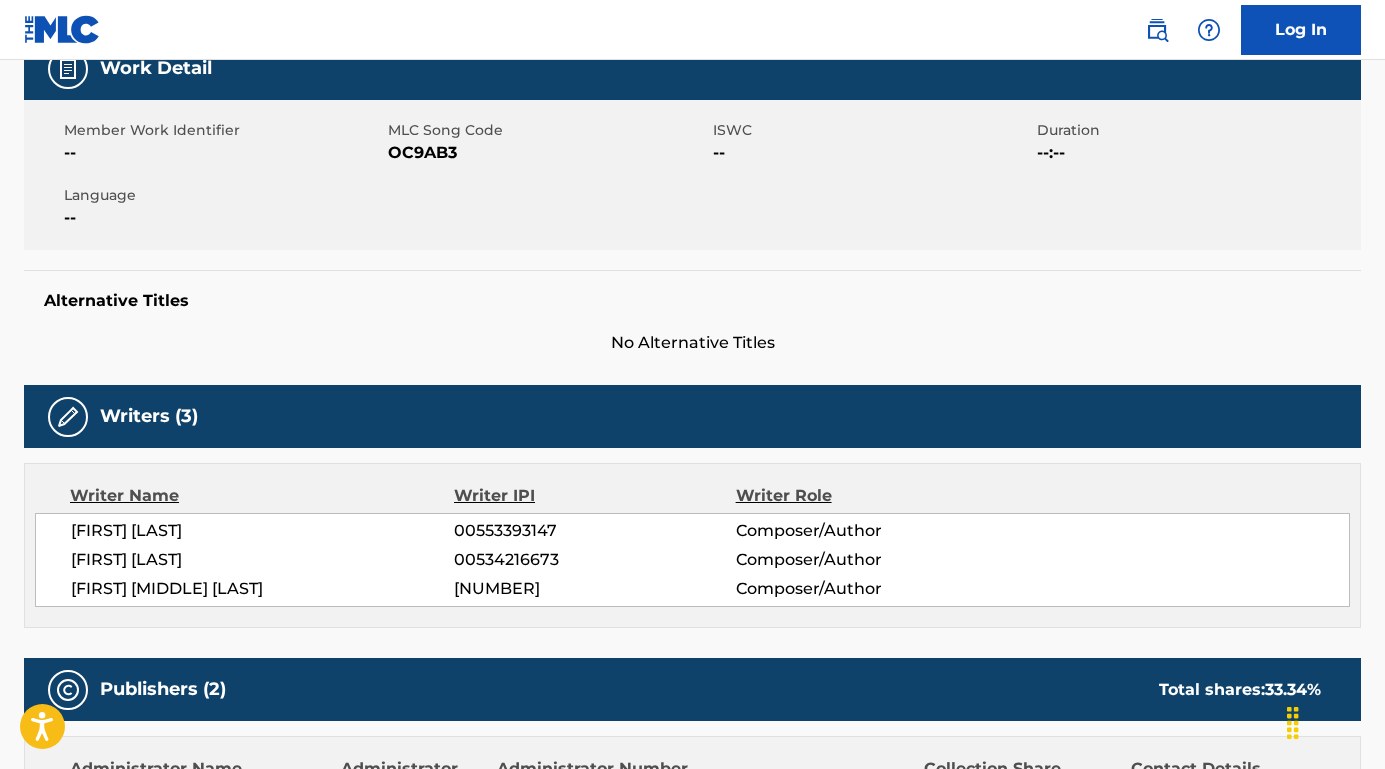 scroll, scrollTop: 0, scrollLeft: 0, axis: both 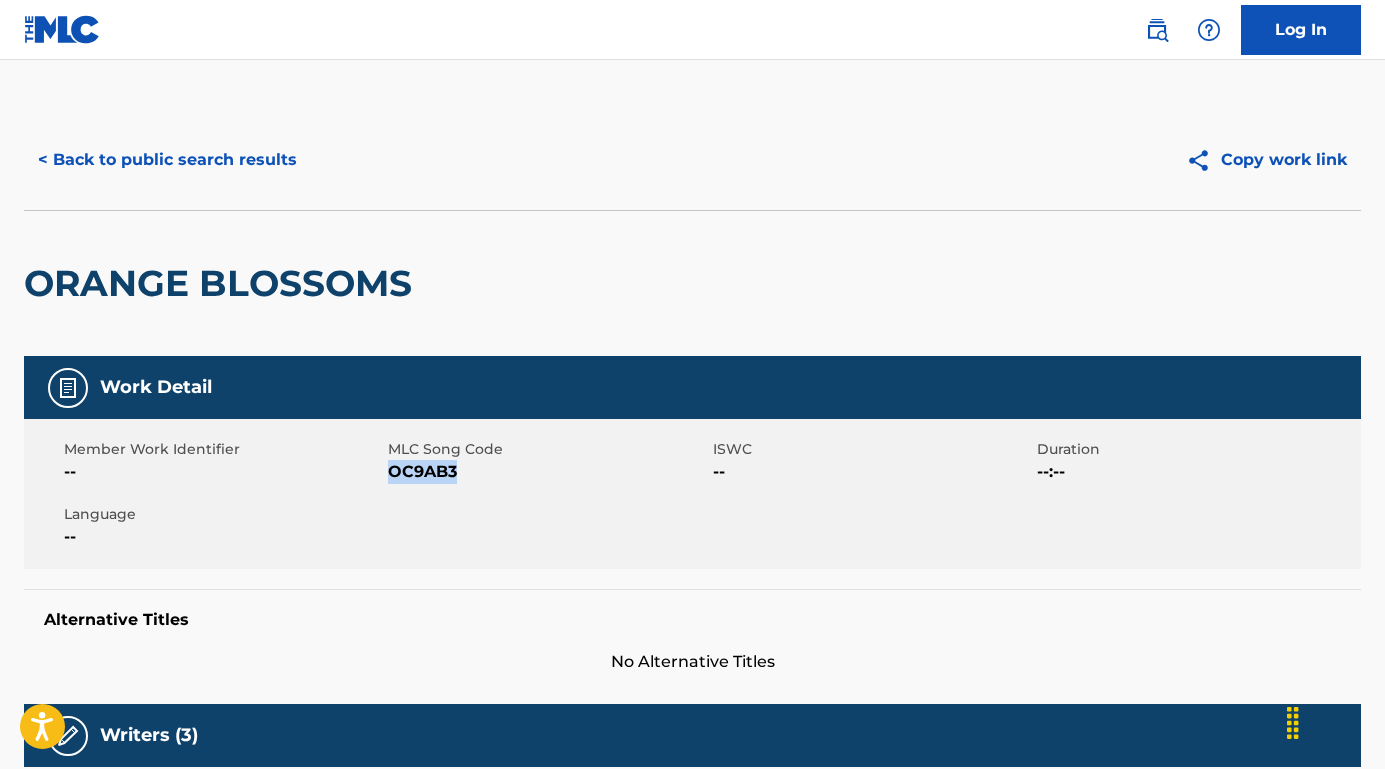 drag, startPoint x: 453, startPoint y: 475, endPoint x: 392, endPoint y: 474, distance: 61.008198 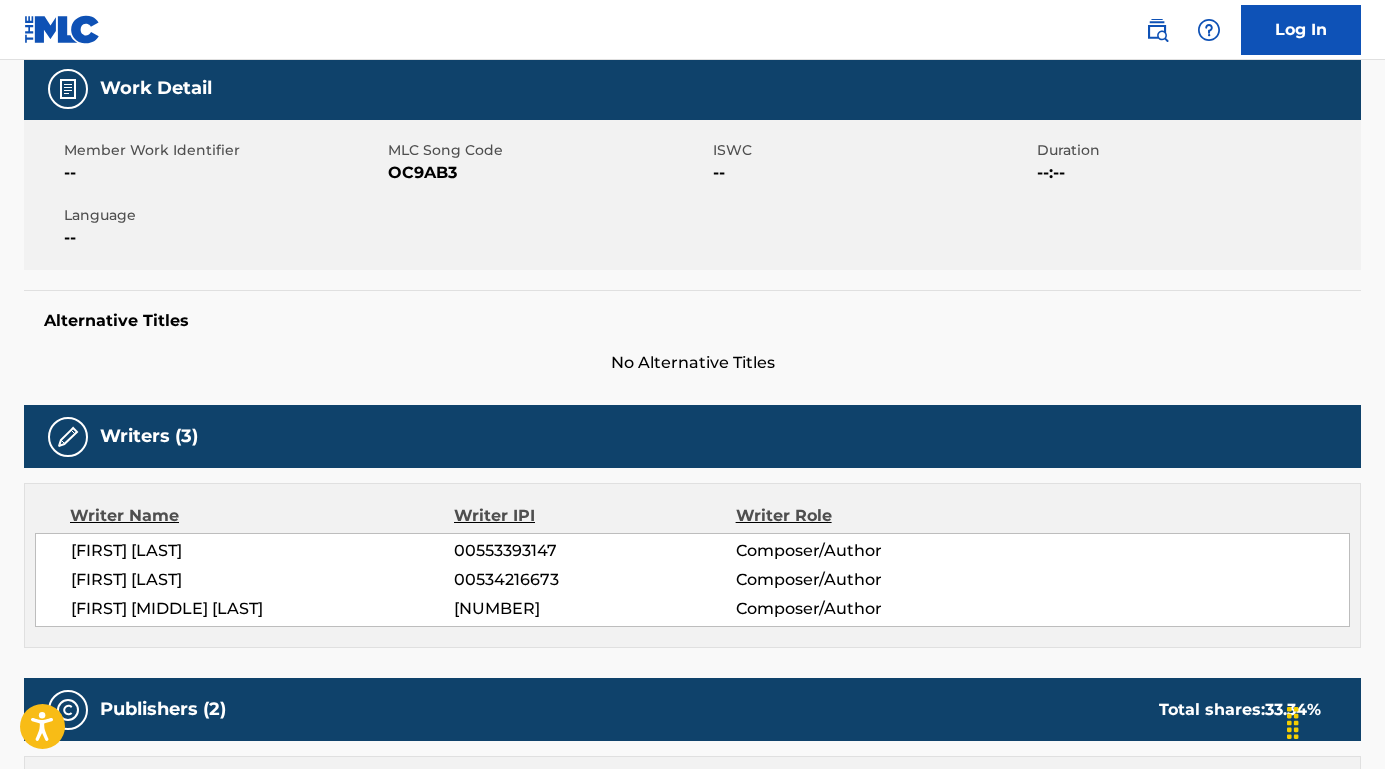 scroll, scrollTop: 417, scrollLeft: 0, axis: vertical 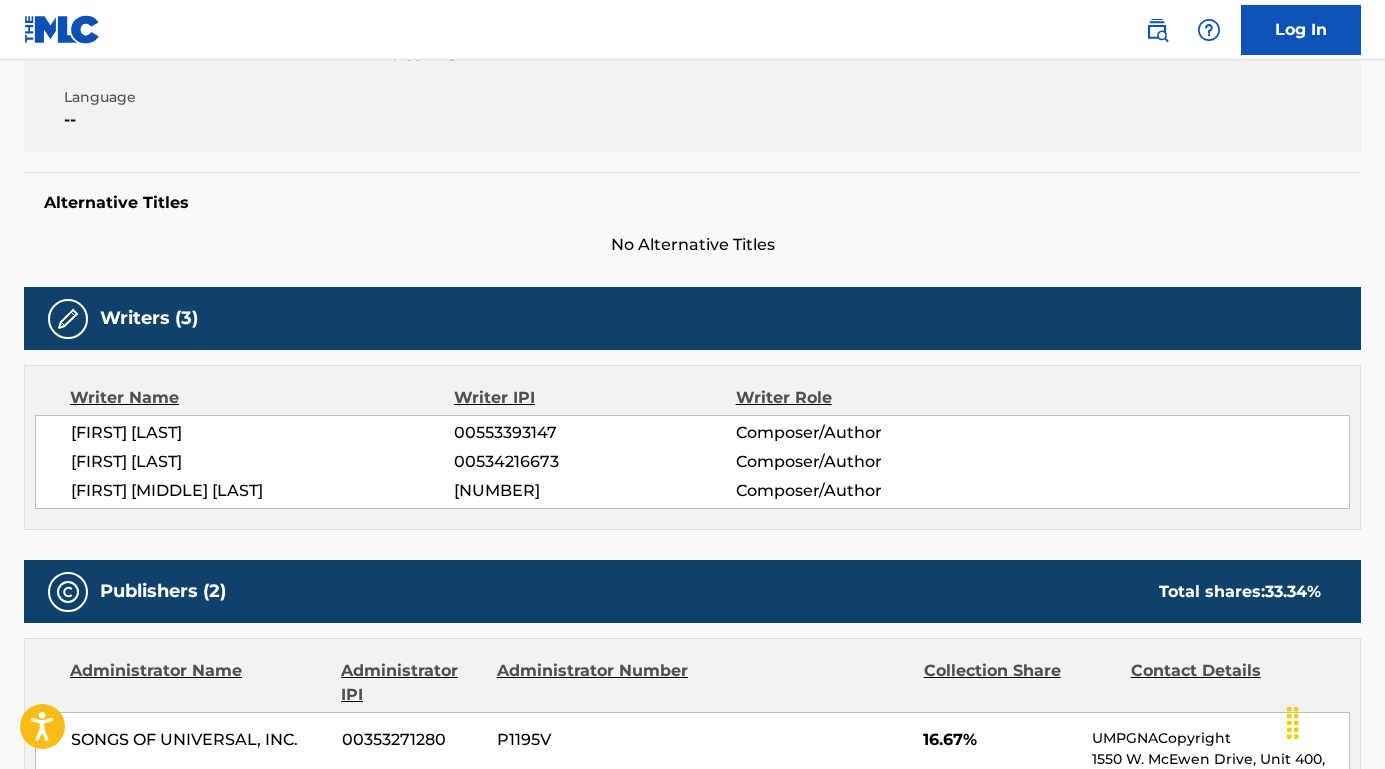 drag, startPoint x: 250, startPoint y: 443, endPoint x: 57, endPoint y: 431, distance: 193.3727 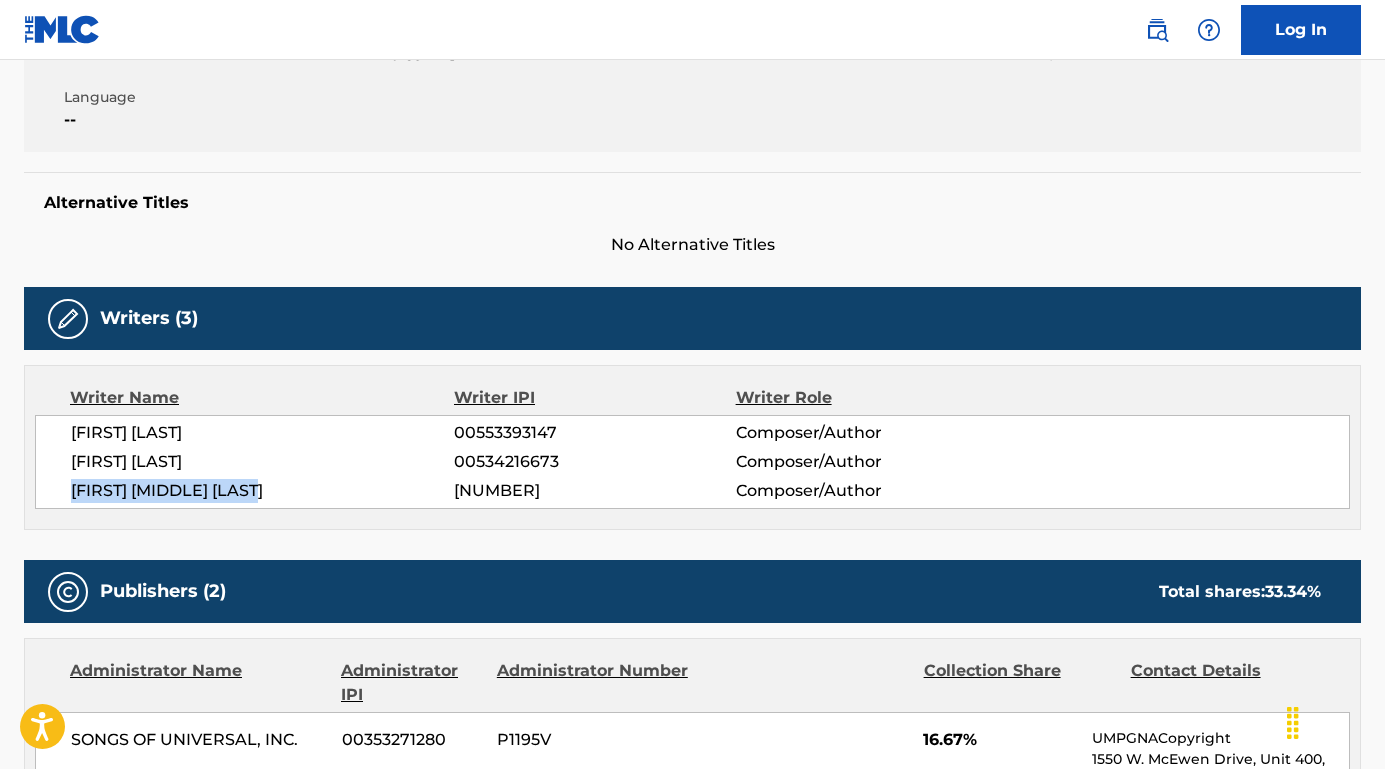 drag, startPoint x: 312, startPoint y: 489, endPoint x: 79, endPoint y: 460, distance: 234.79779 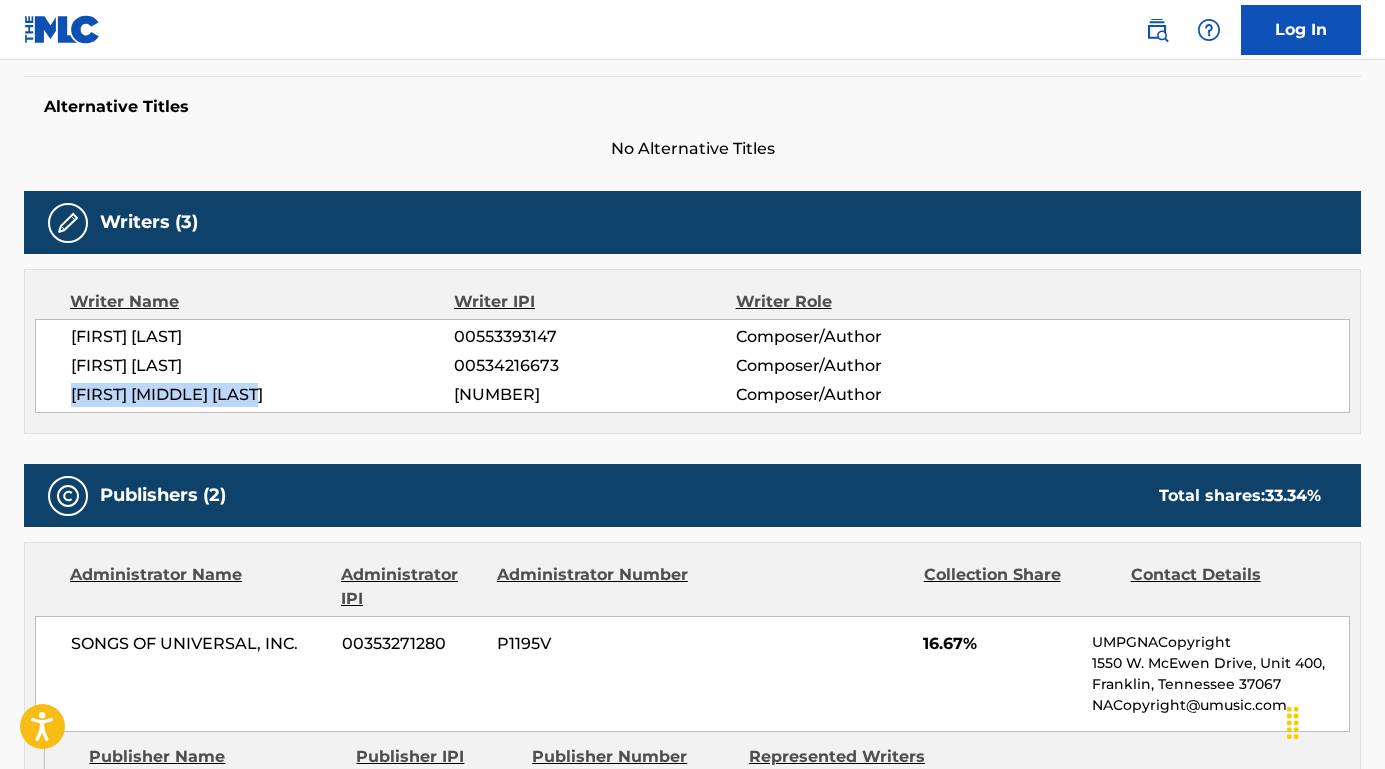 scroll, scrollTop: 537, scrollLeft: 0, axis: vertical 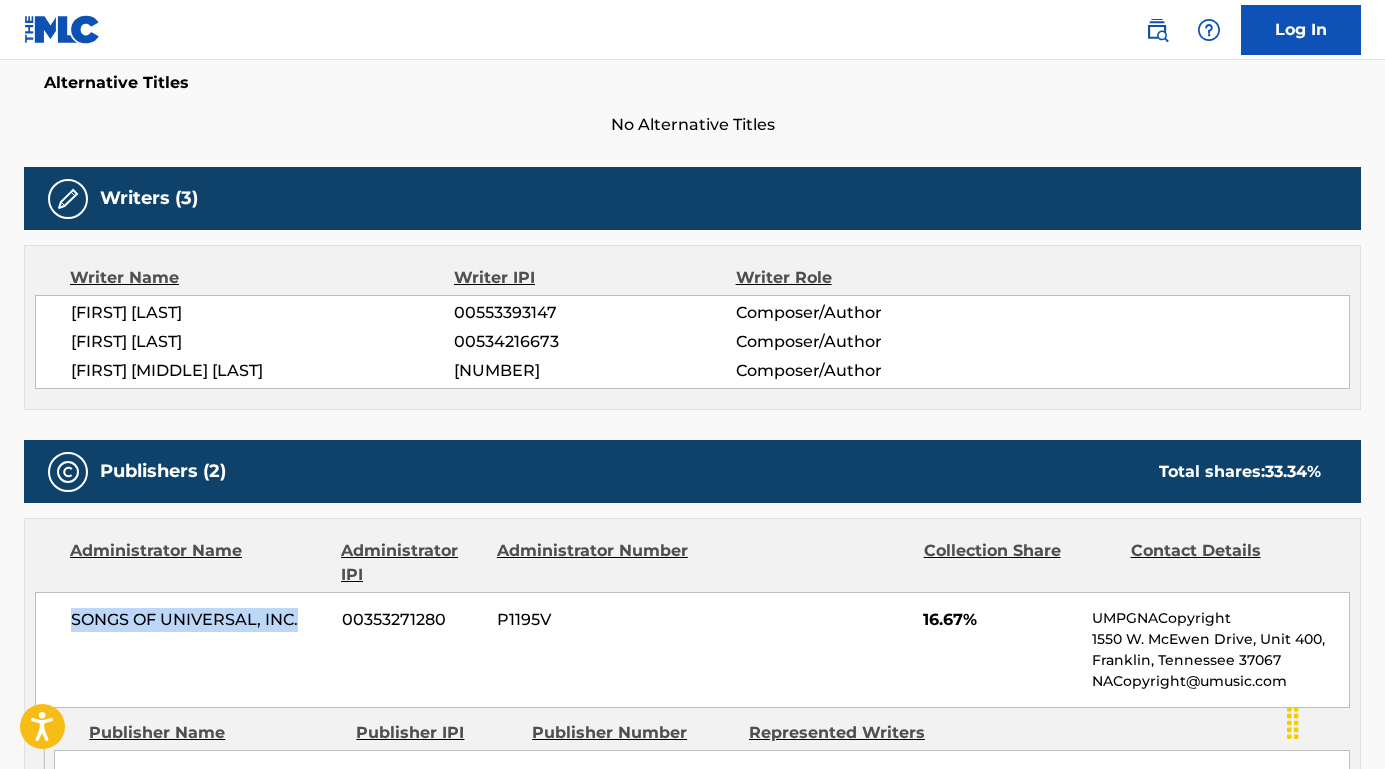 drag, startPoint x: 303, startPoint y: 616, endPoint x: -24, endPoint y: 613, distance: 327.01376 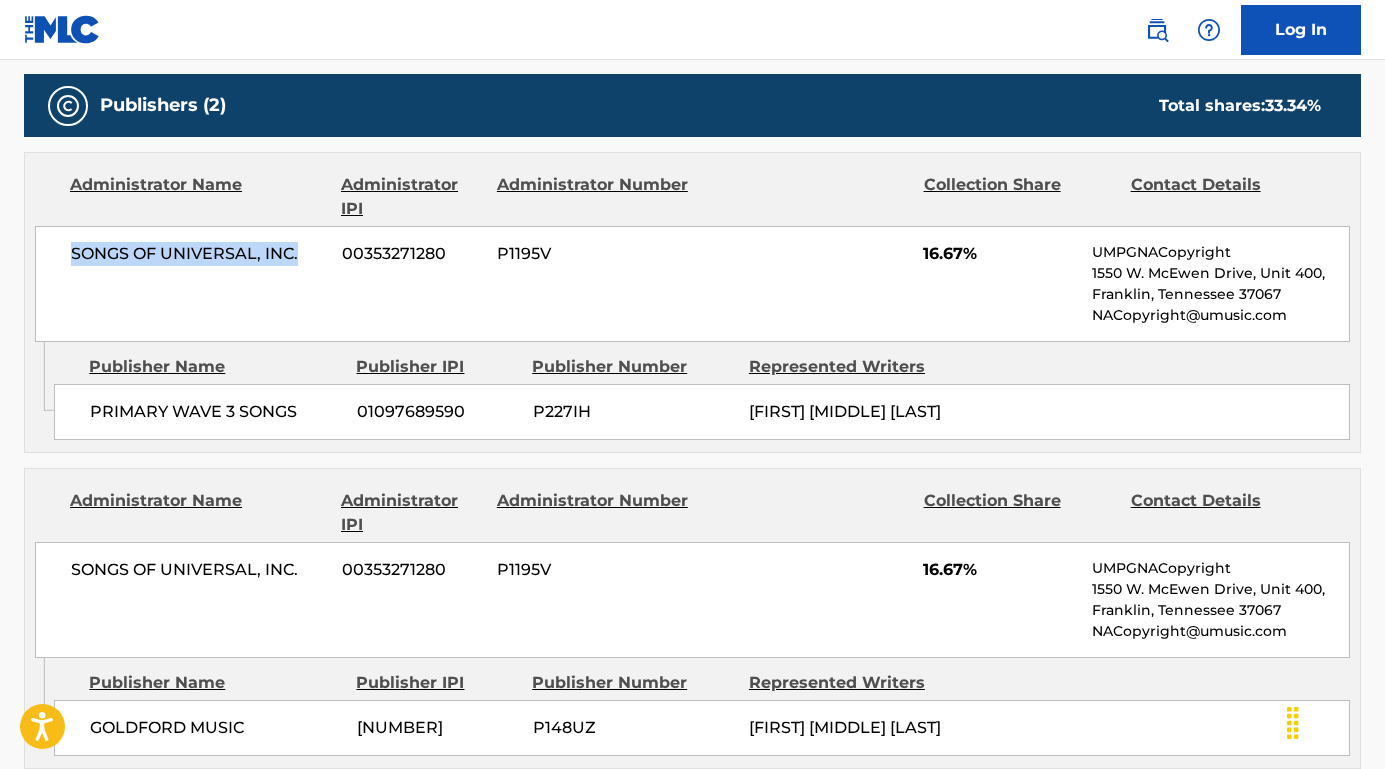 scroll, scrollTop: 946, scrollLeft: 0, axis: vertical 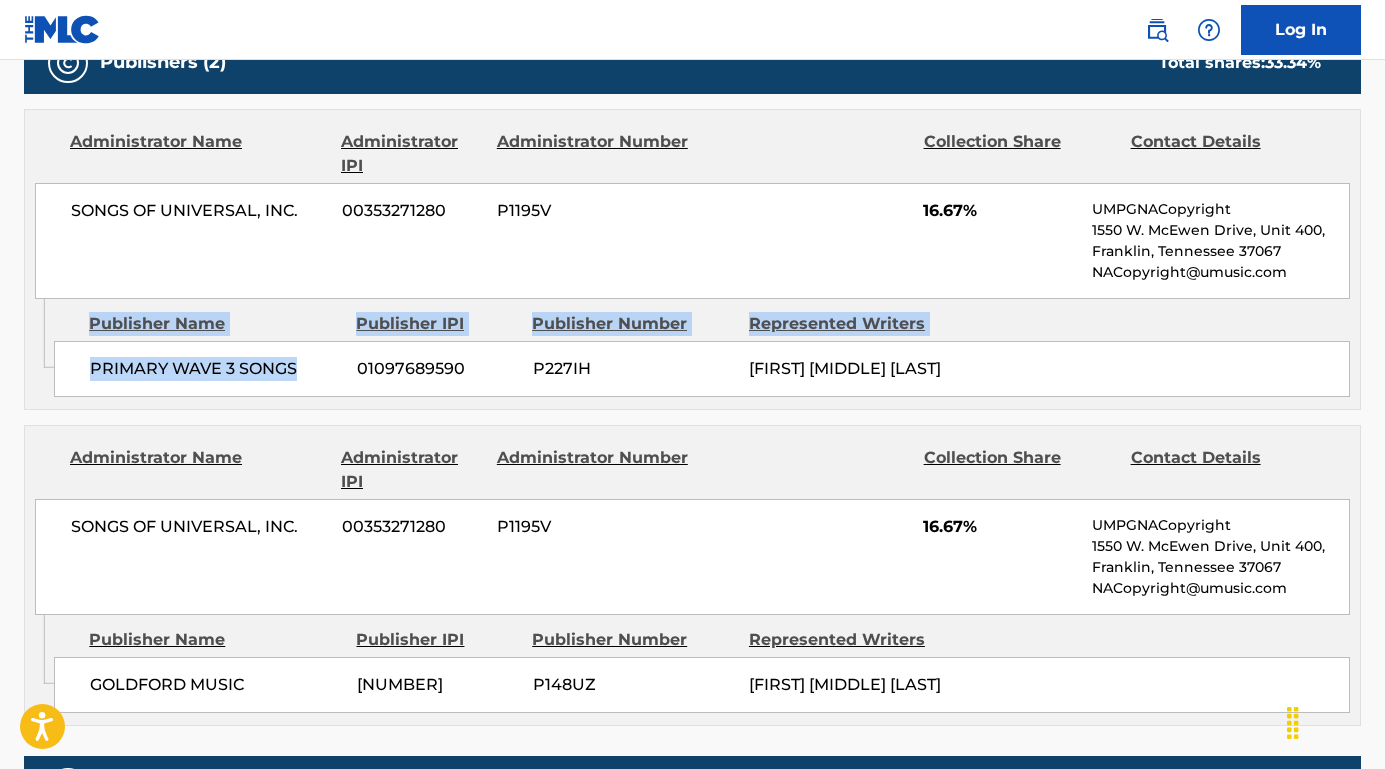 drag, startPoint x: 328, startPoint y: 371, endPoint x: 25, endPoint y: 364, distance: 303.08084 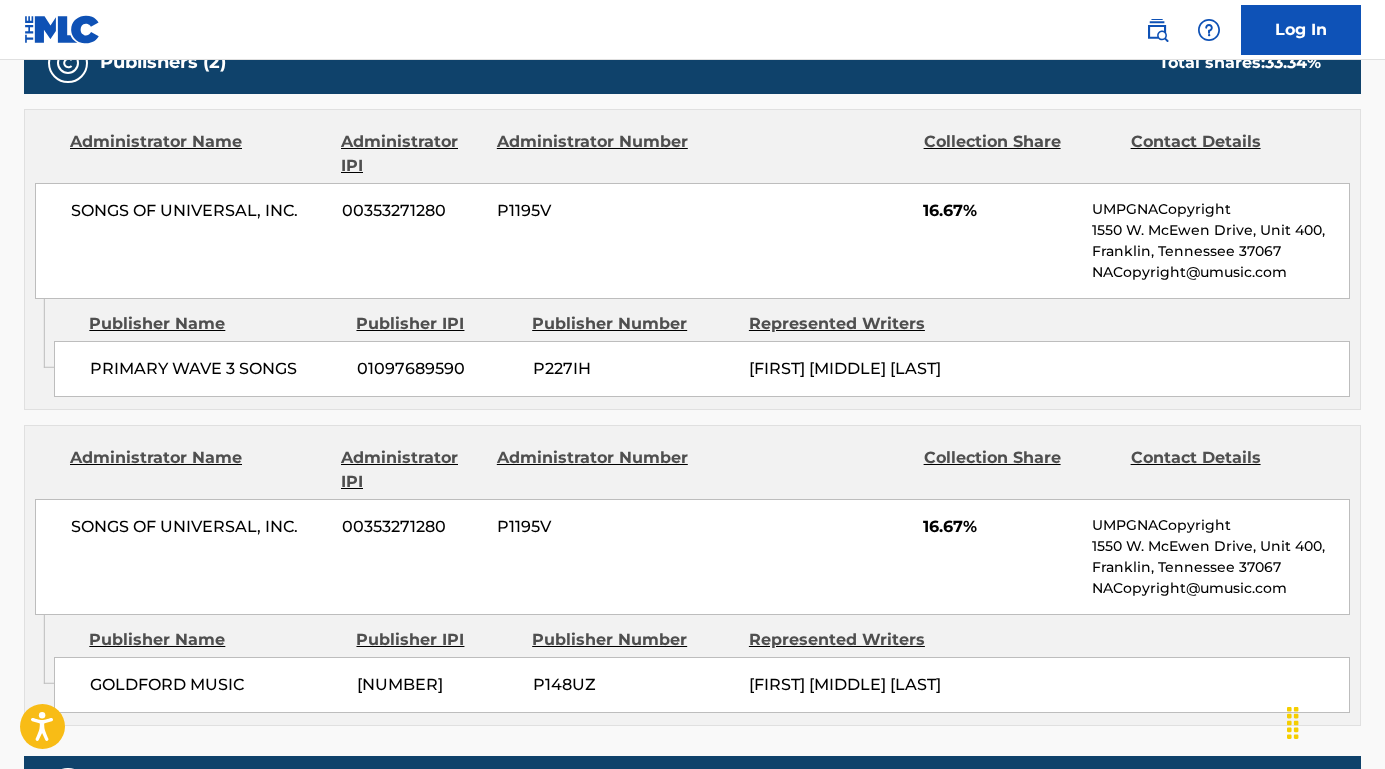 click on "PRIMARY WAVE 3 SONGS" at bounding box center [216, 369] 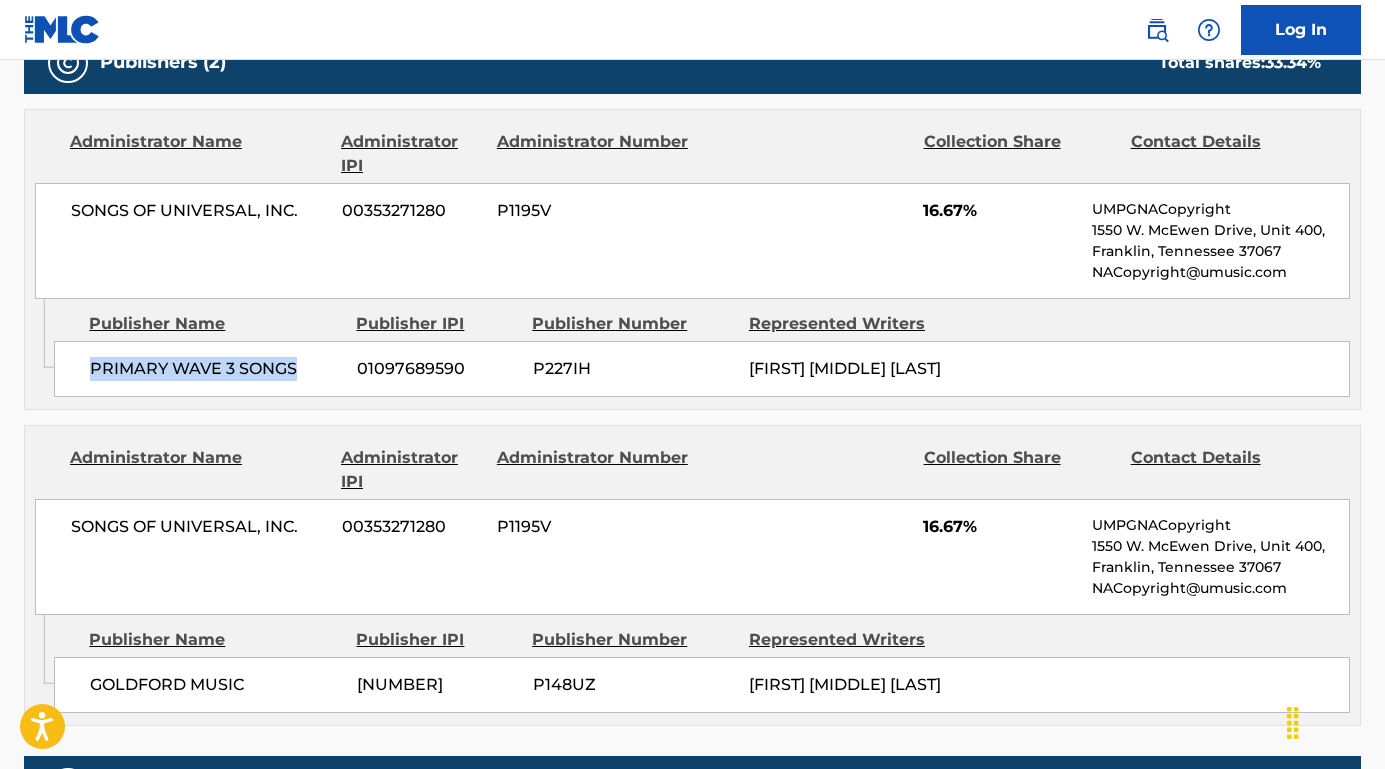 drag, startPoint x: 306, startPoint y: 358, endPoint x: 85, endPoint y: 357, distance: 221.00226 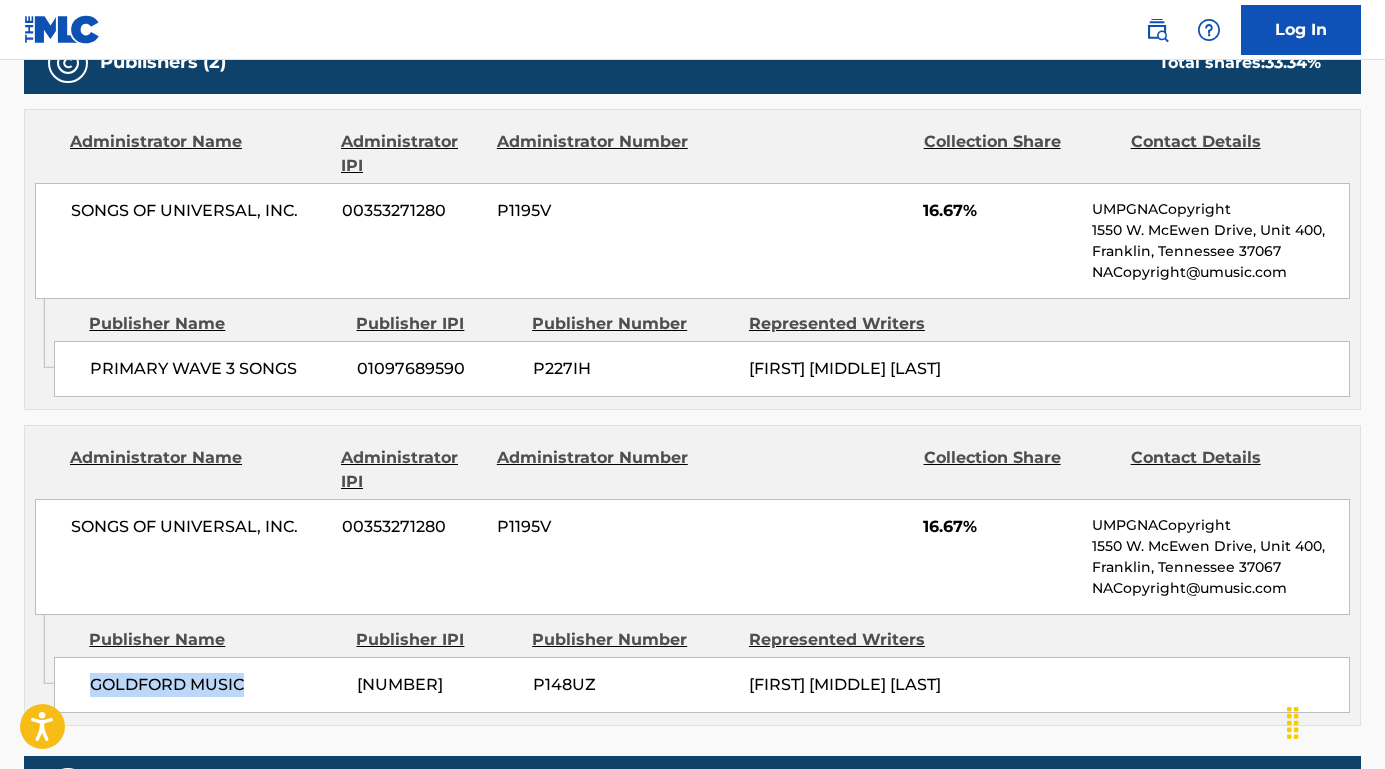 drag, startPoint x: 256, startPoint y: 692, endPoint x: 56, endPoint y: 692, distance: 200 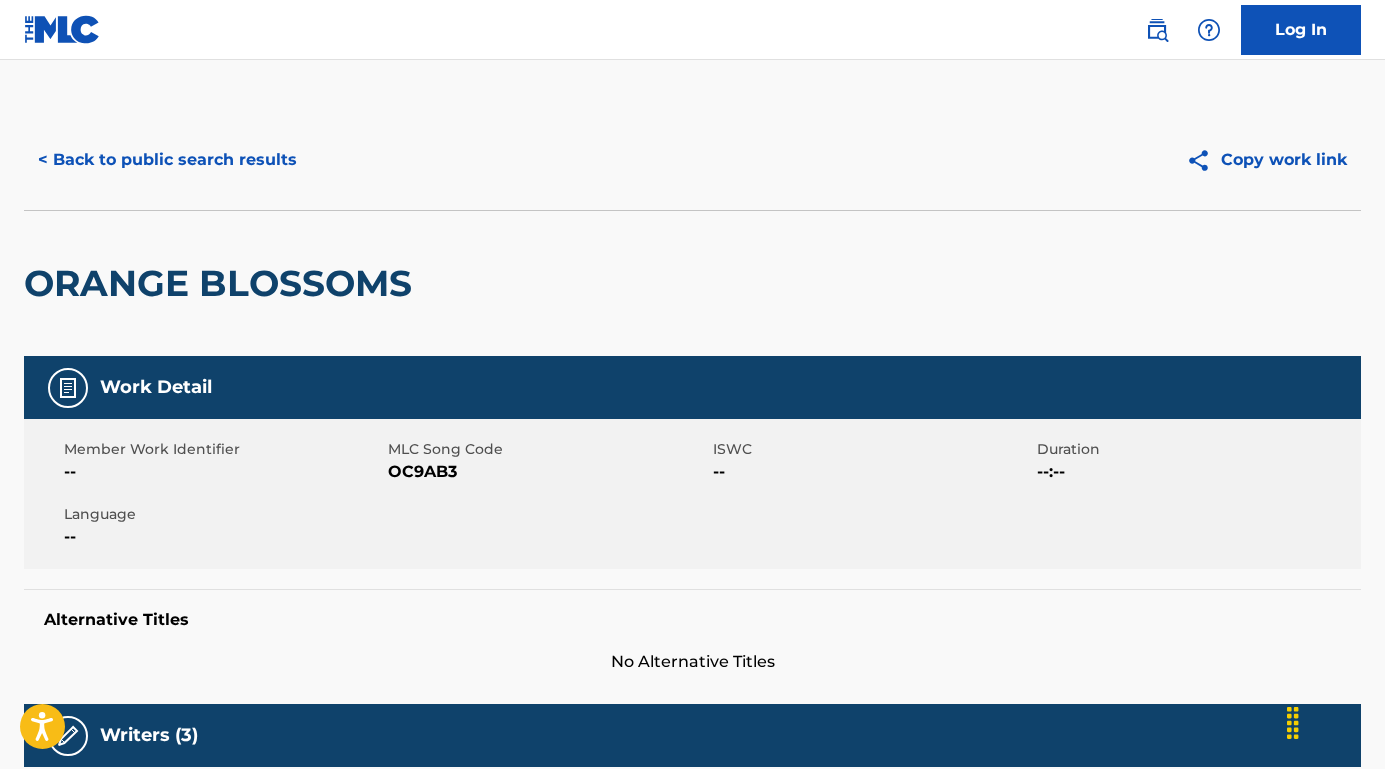 scroll, scrollTop: -1, scrollLeft: 0, axis: vertical 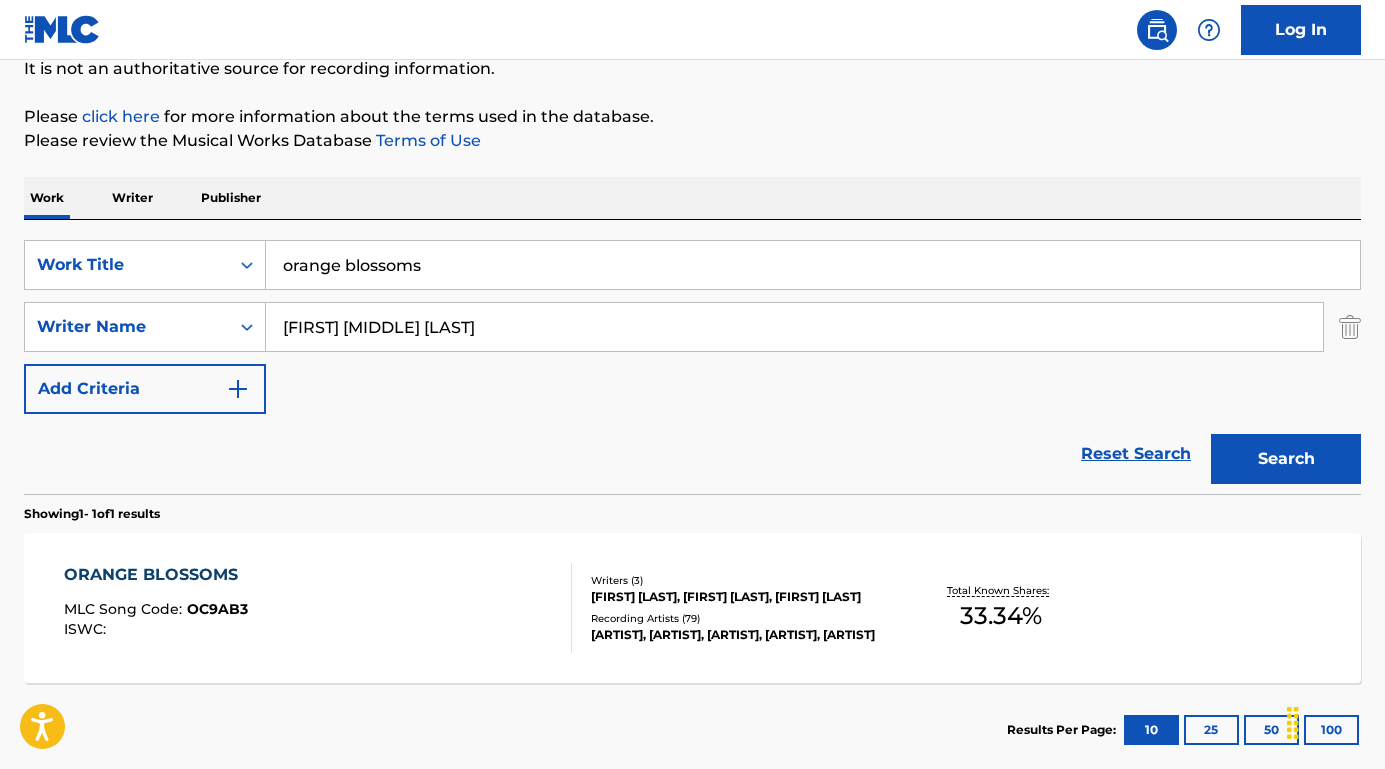 drag, startPoint x: 494, startPoint y: 276, endPoint x: 271, endPoint y: 259, distance: 223.64705 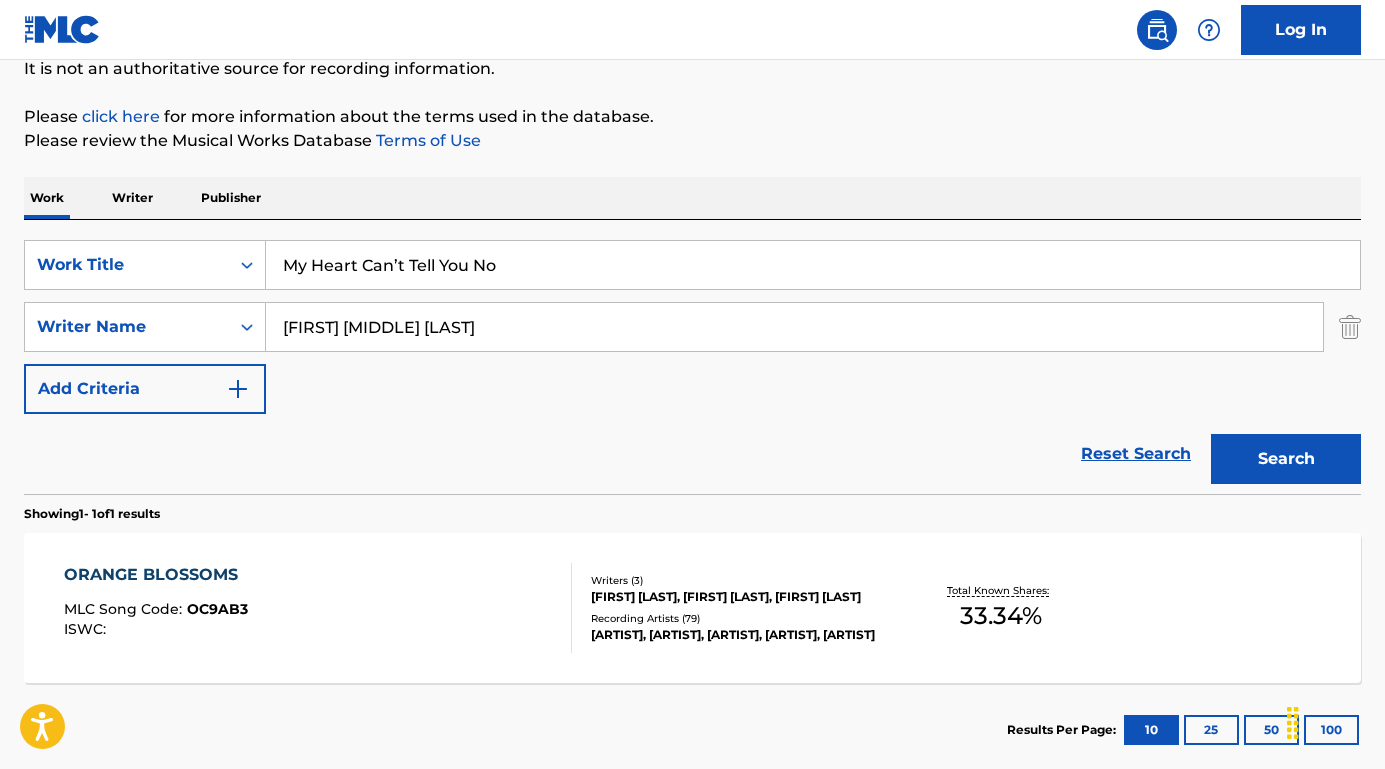 type on "My Heart Can’t Tell You No" 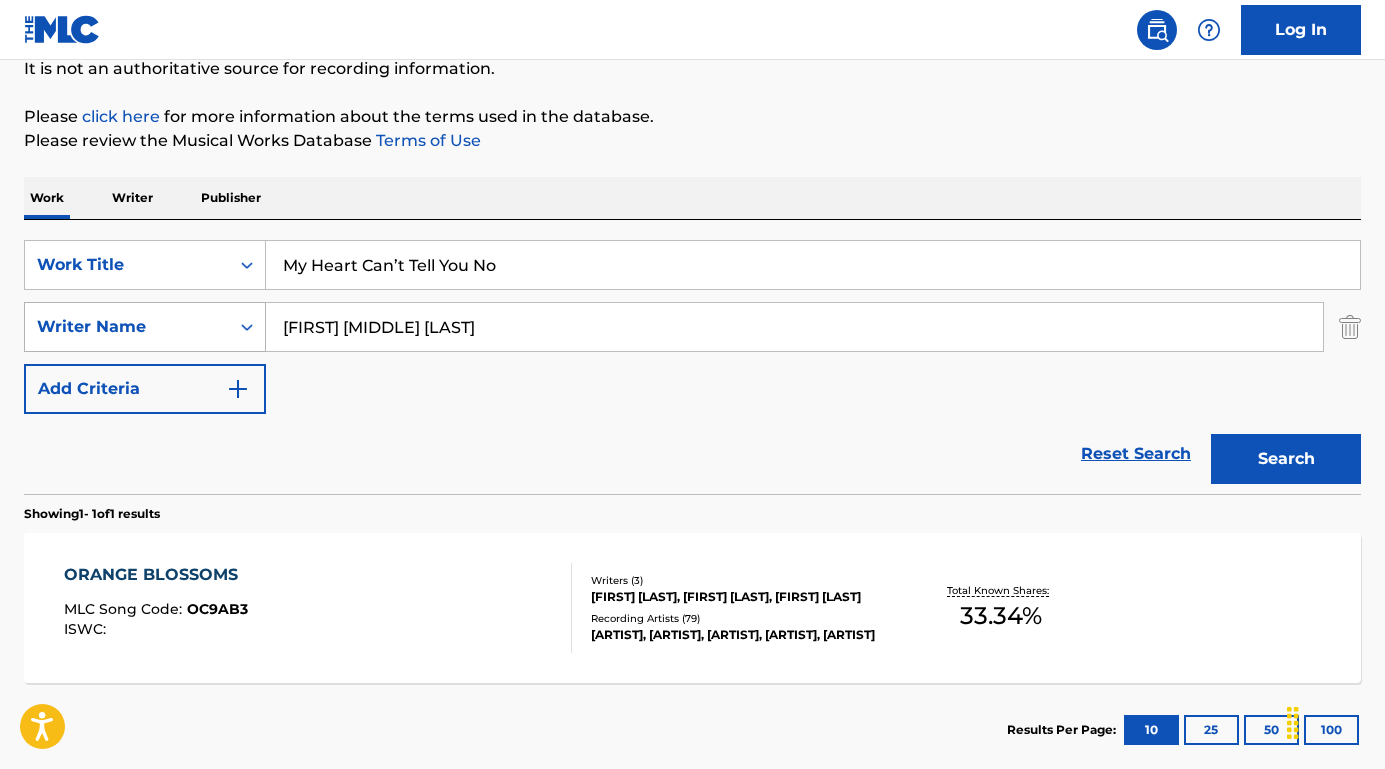 drag, startPoint x: 440, startPoint y: 331, endPoint x: 208, endPoint y: 327, distance: 232.03448 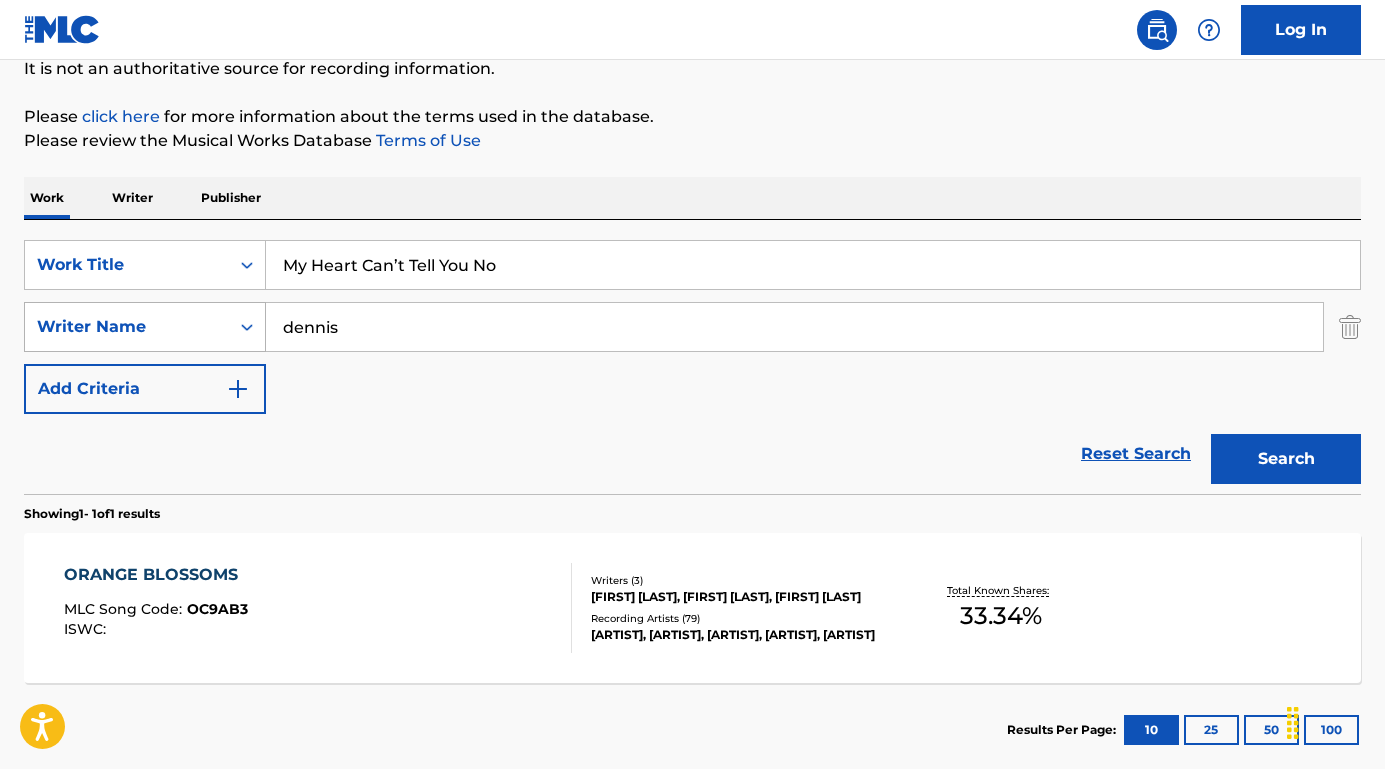 type on "dennis" 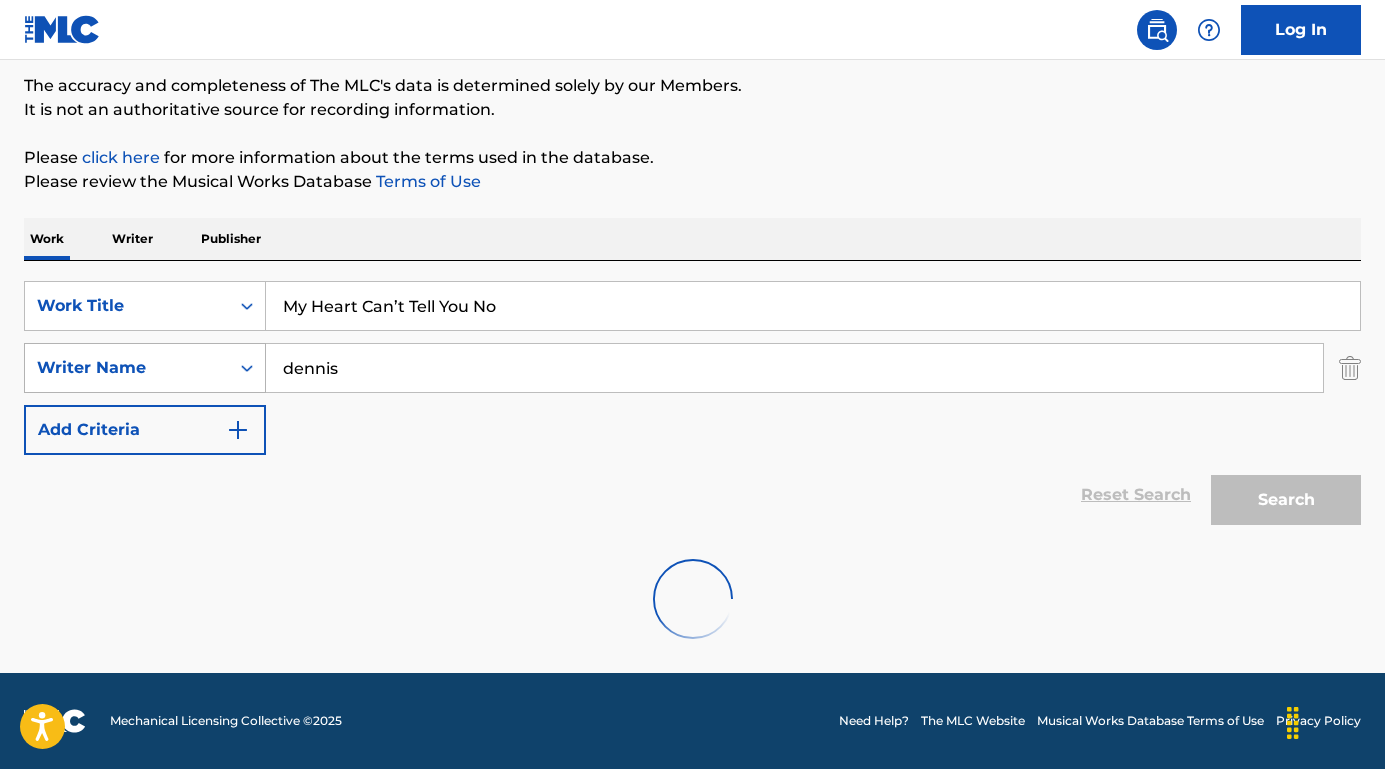 scroll, scrollTop: 164, scrollLeft: 0, axis: vertical 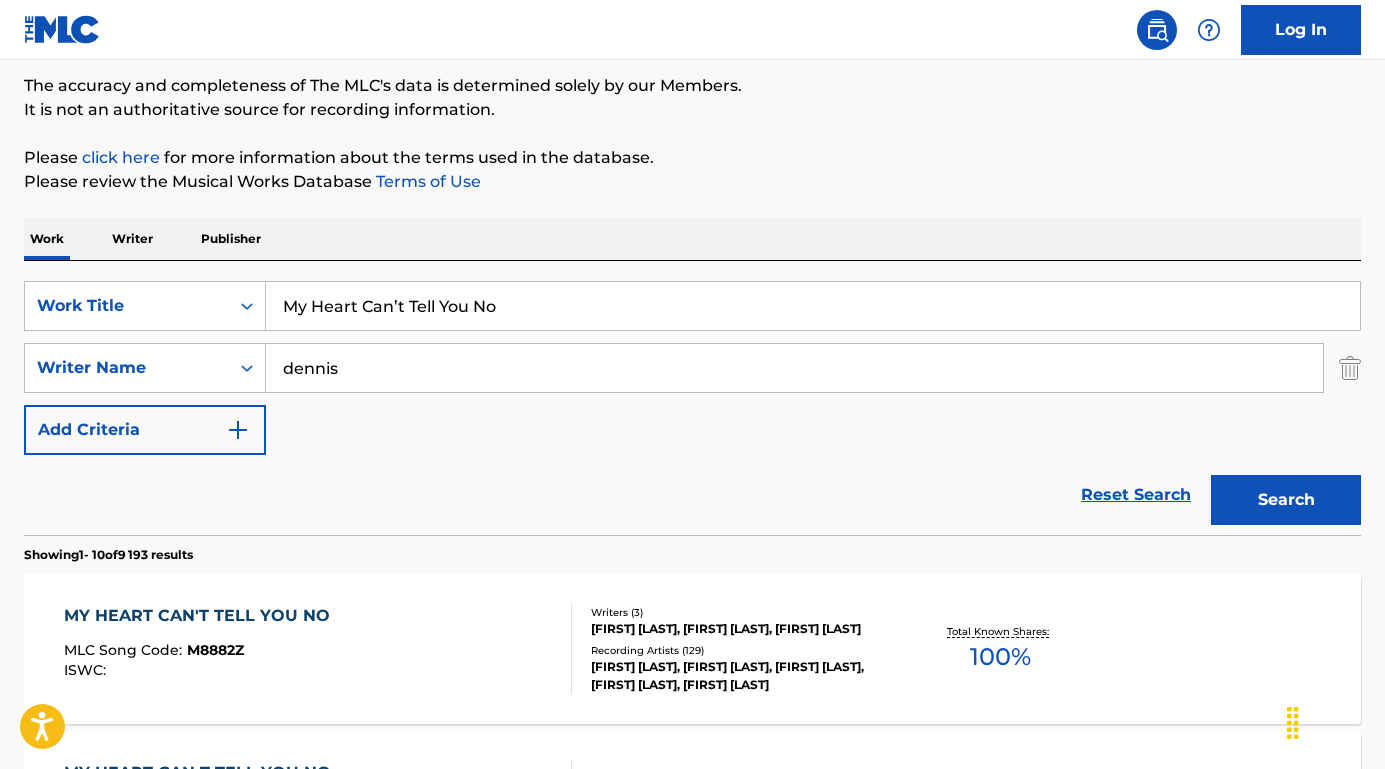 click on "MY HEART CAN'T TELL YOU NO" at bounding box center [202, 616] 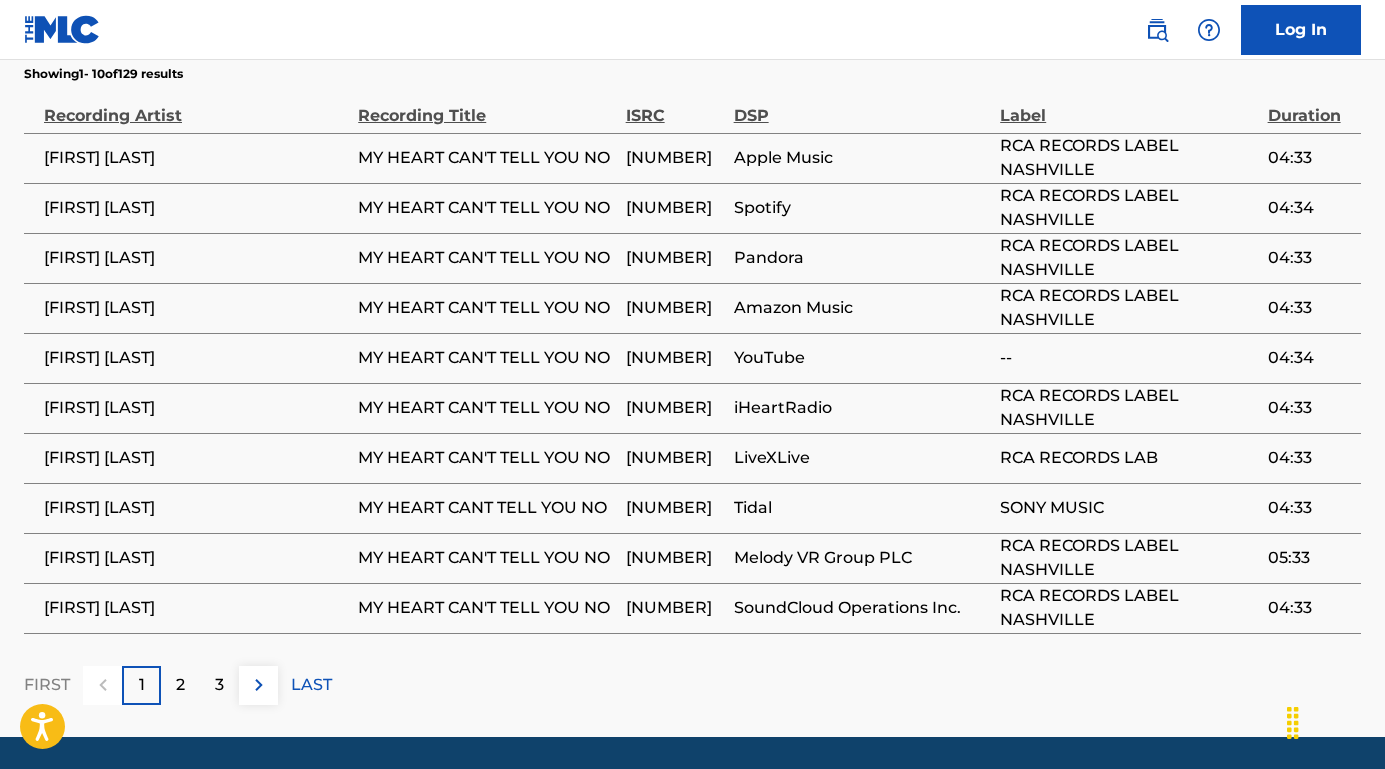 click on "2" at bounding box center [180, 685] 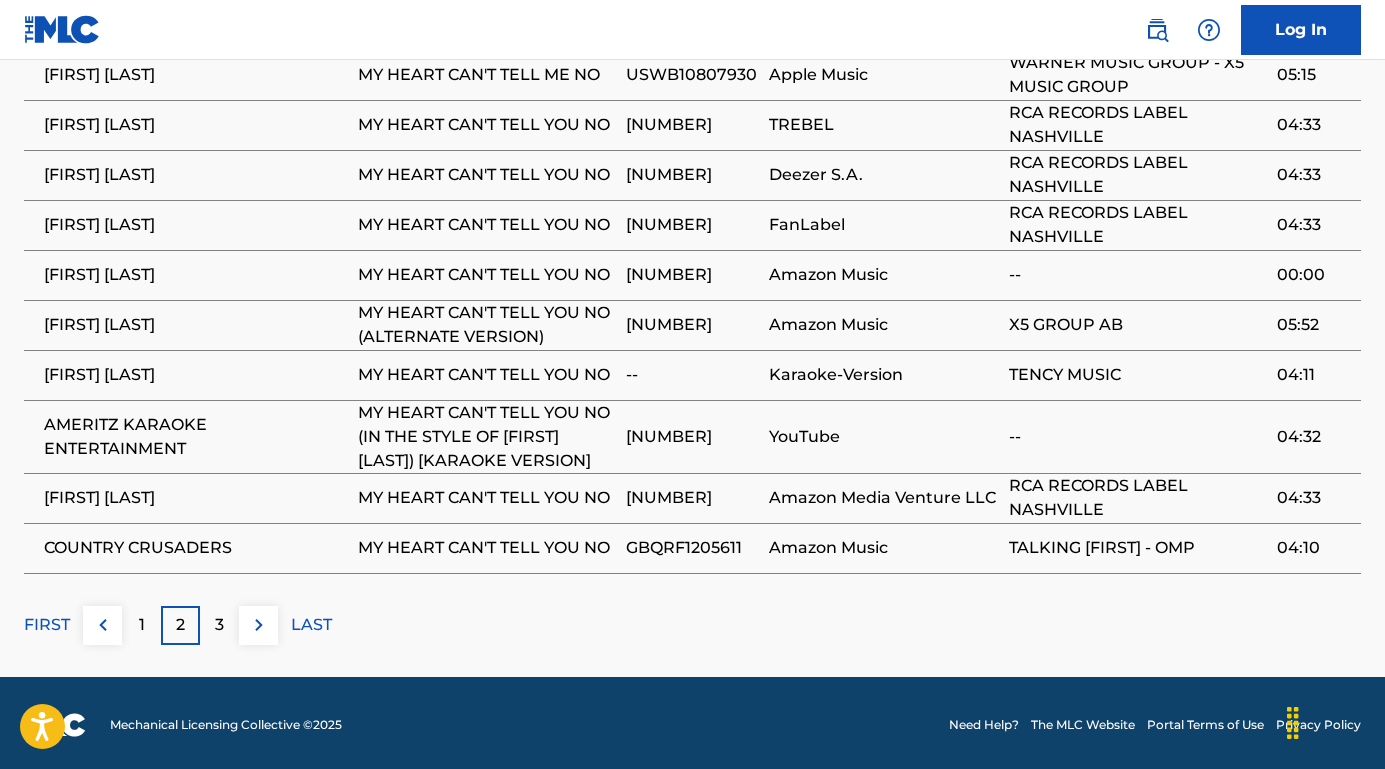 click at bounding box center [258, 625] 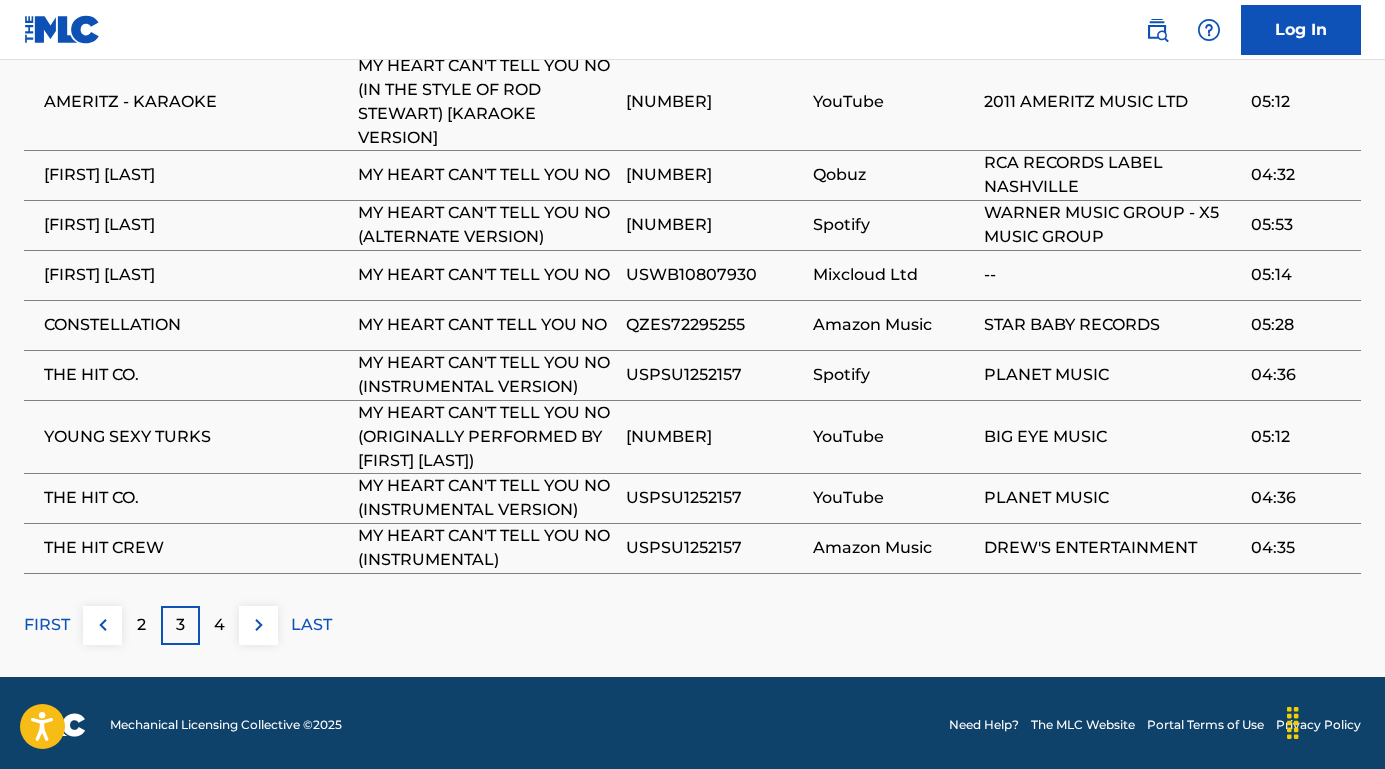 click on "4" at bounding box center [219, 625] 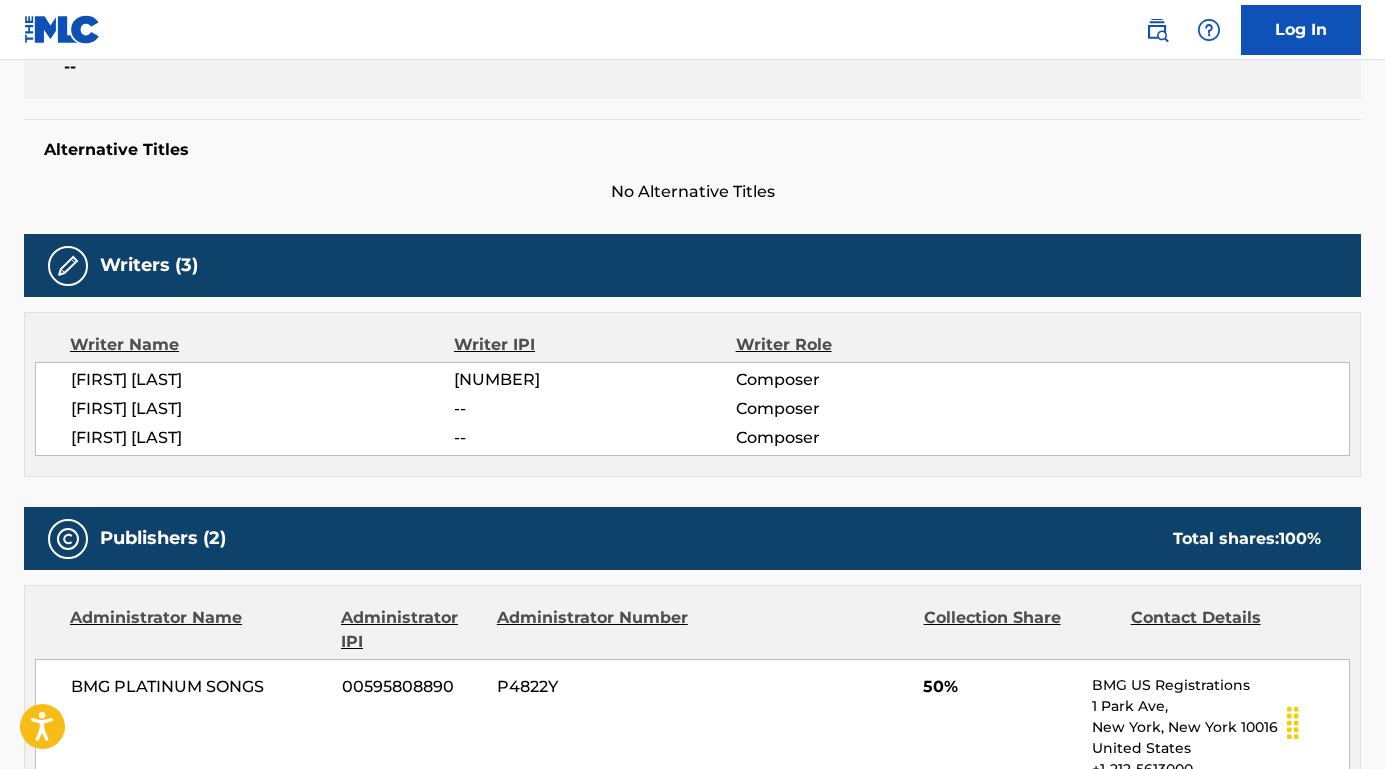 scroll, scrollTop: 401, scrollLeft: 0, axis: vertical 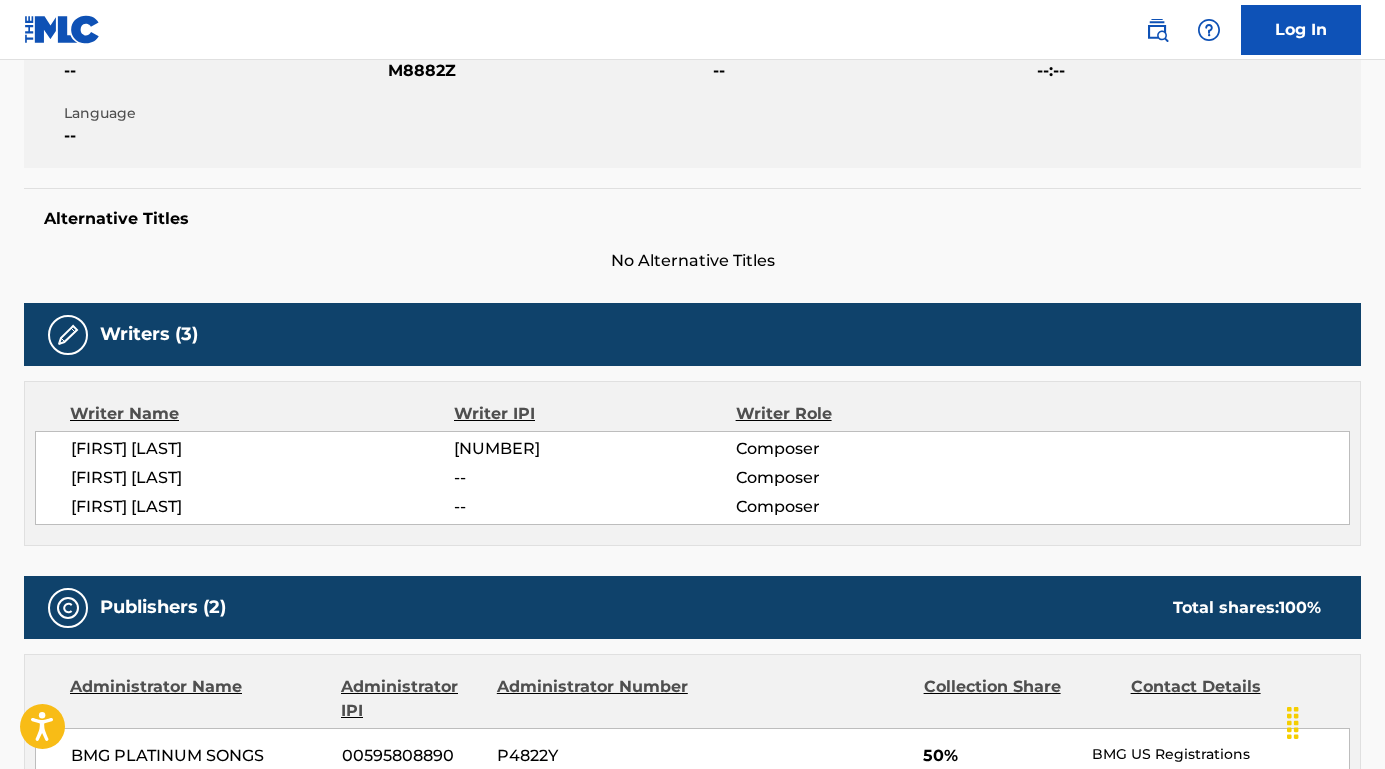 drag, startPoint x: 263, startPoint y: 455, endPoint x: 55, endPoint y: 447, distance: 208.1538 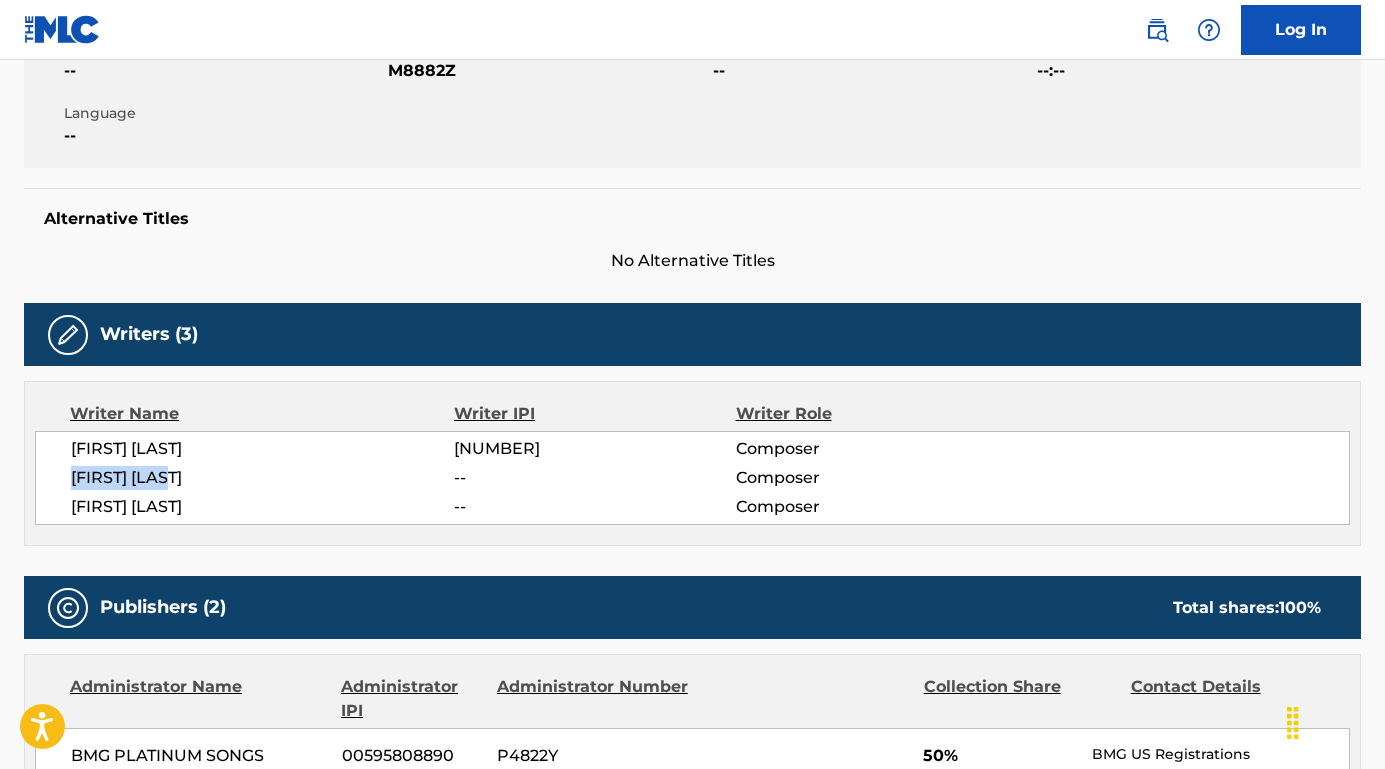 drag, startPoint x: 204, startPoint y: 474, endPoint x: 56, endPoint y: 474, distance: 148 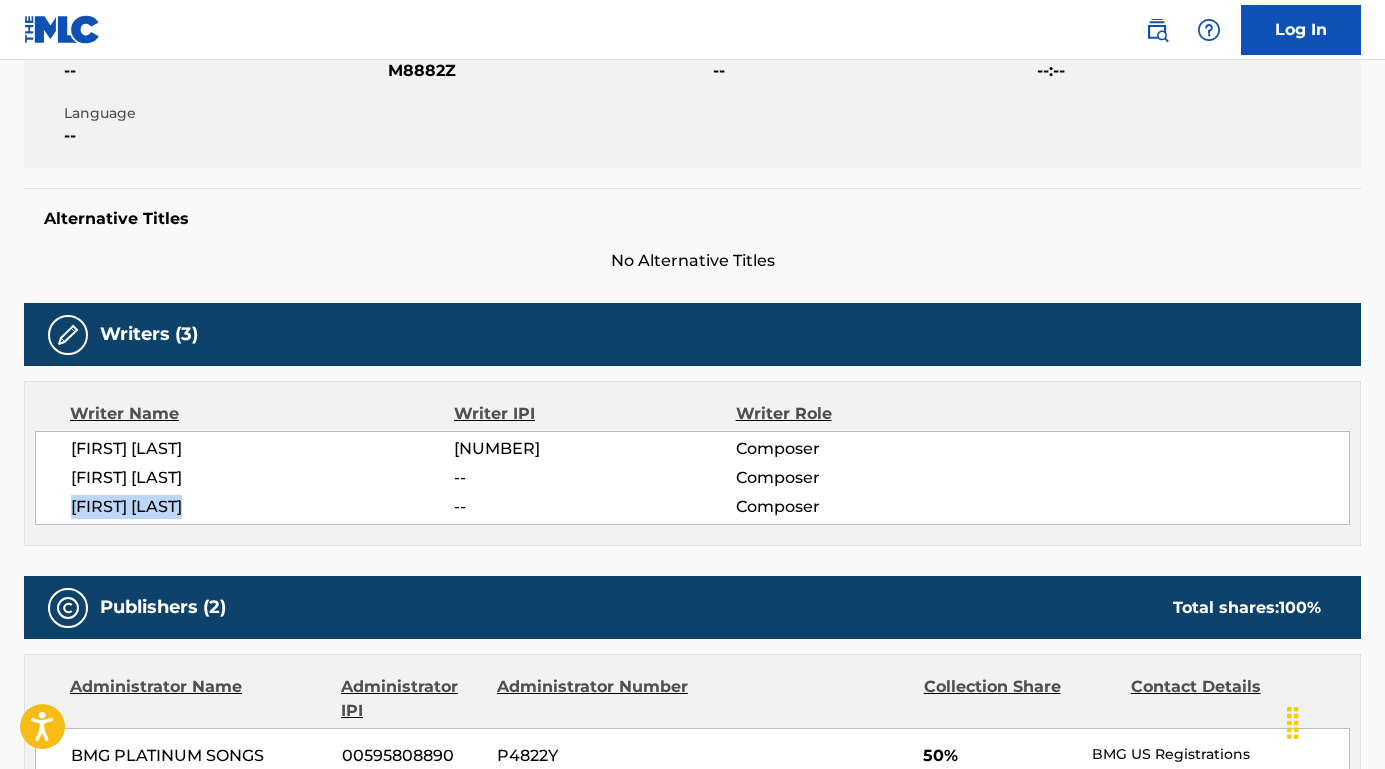 drag, startPoint x: 208, startPoint y: 502, endPoint x: 56, endPoint y: 502, distance: 152 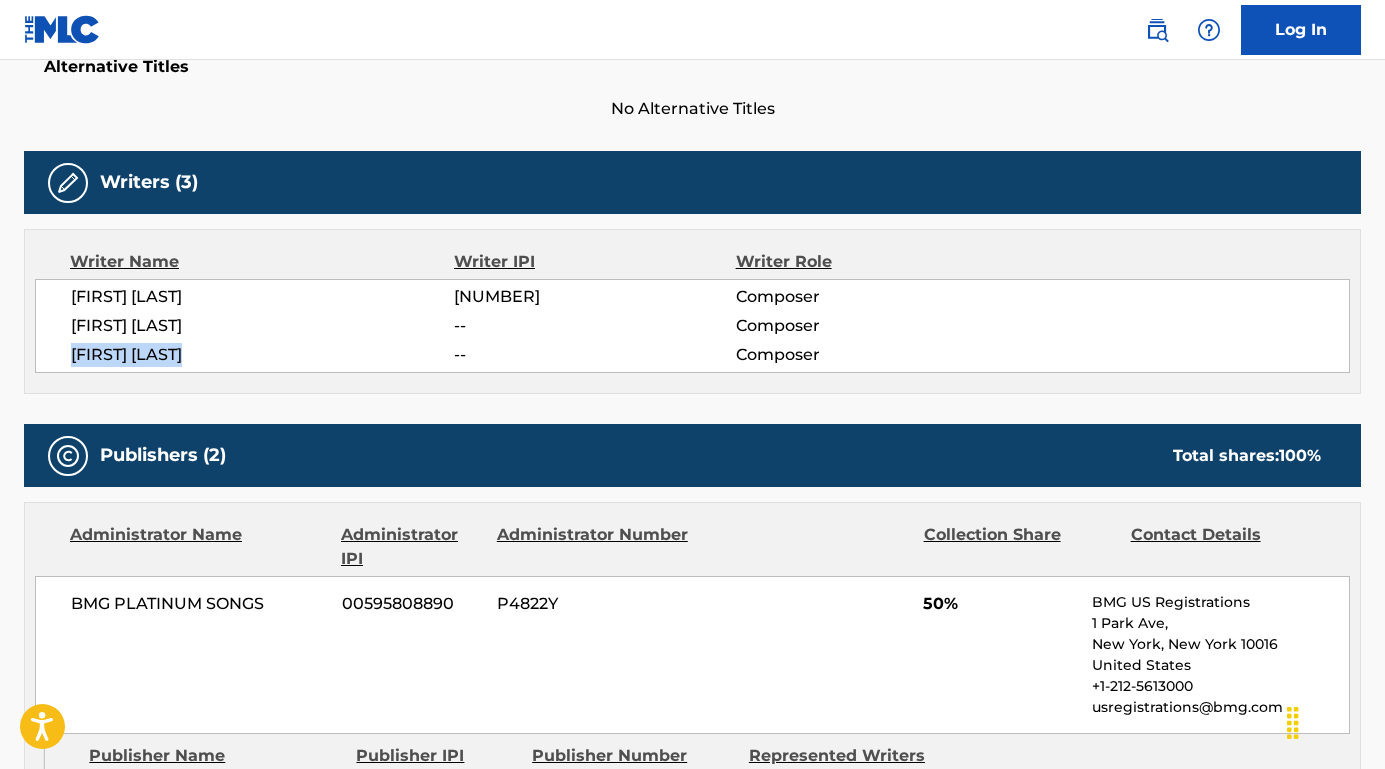 scroll, scrollTop: 592, scrollLeft: 0, axis: vertical 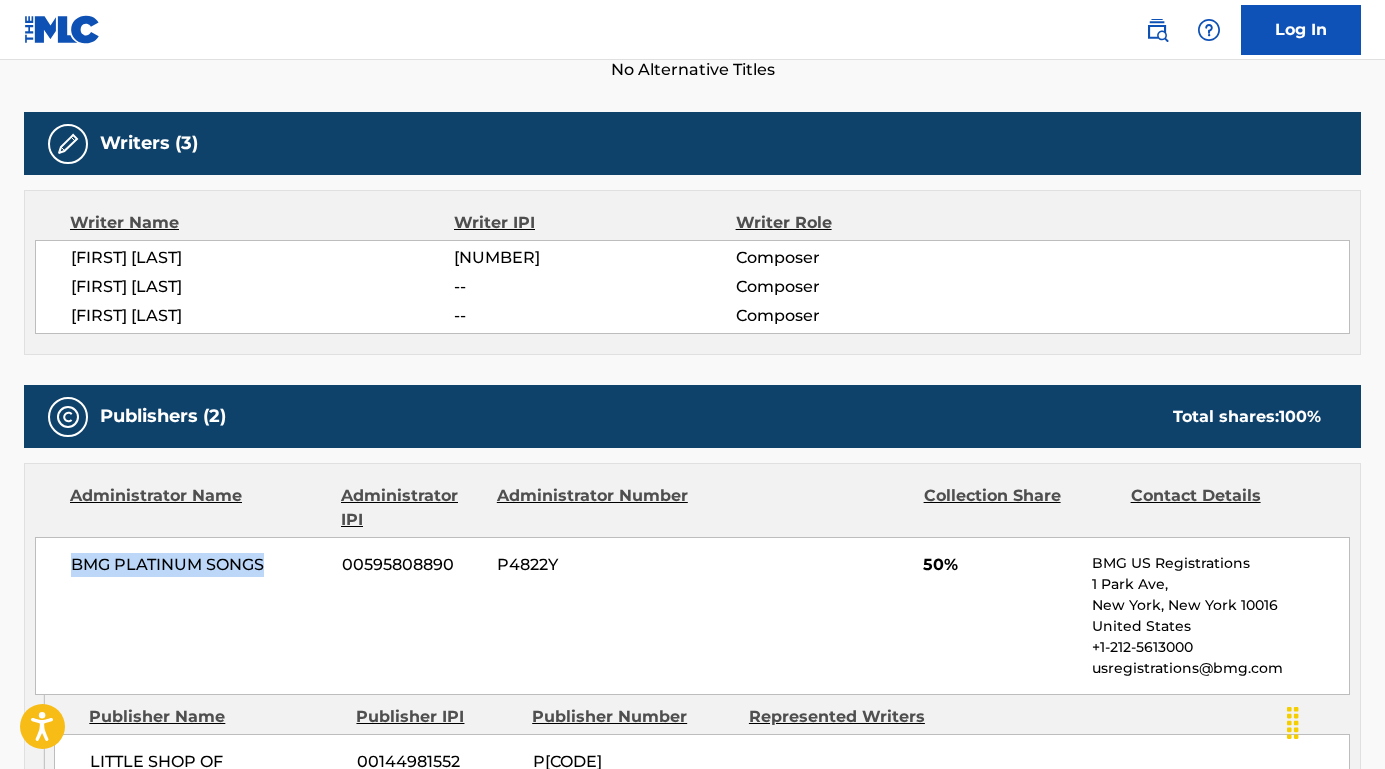 drag, startPoint x: 73, startPoint y: 558, endPoint x: 270, endPoint y: 559, distance: 197.00253 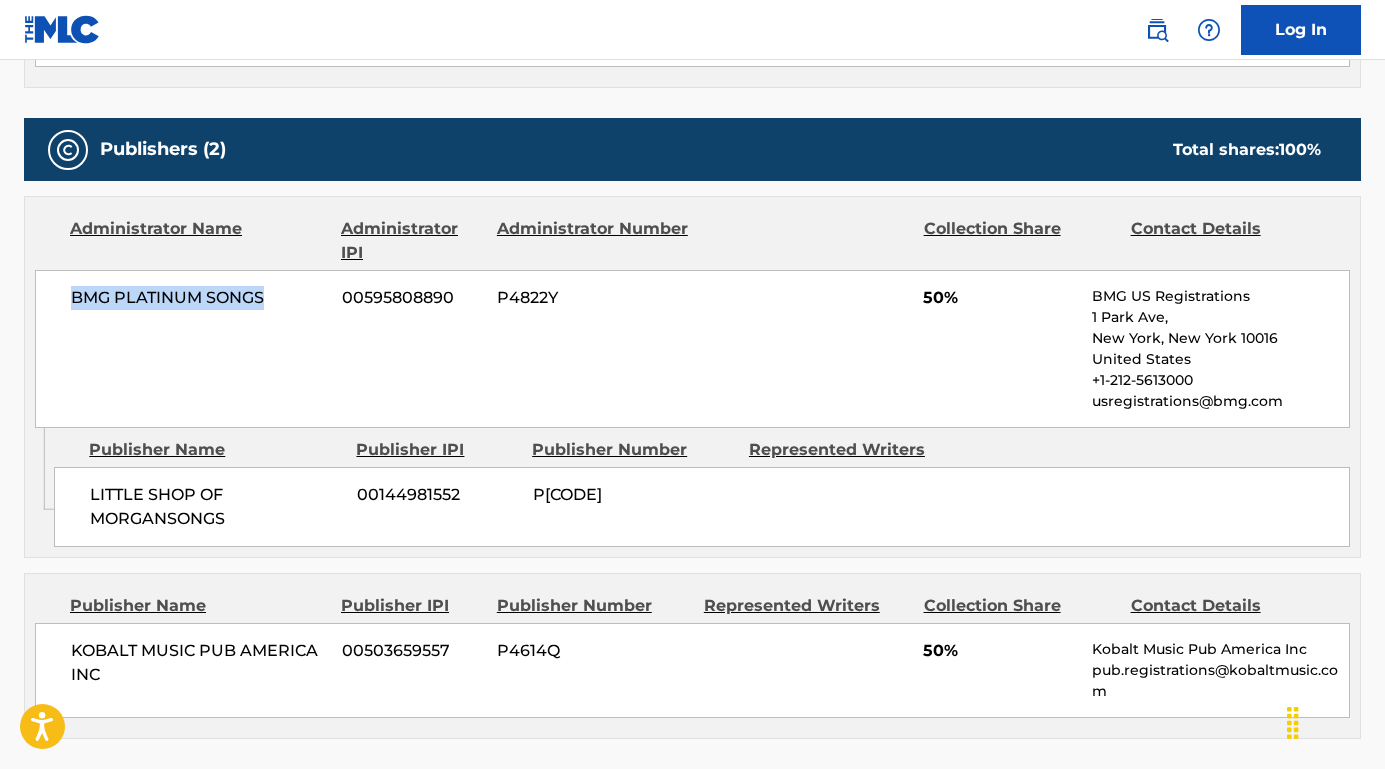 scroll, scrollTop: 898, scrollLeft: 0, axis: vertical 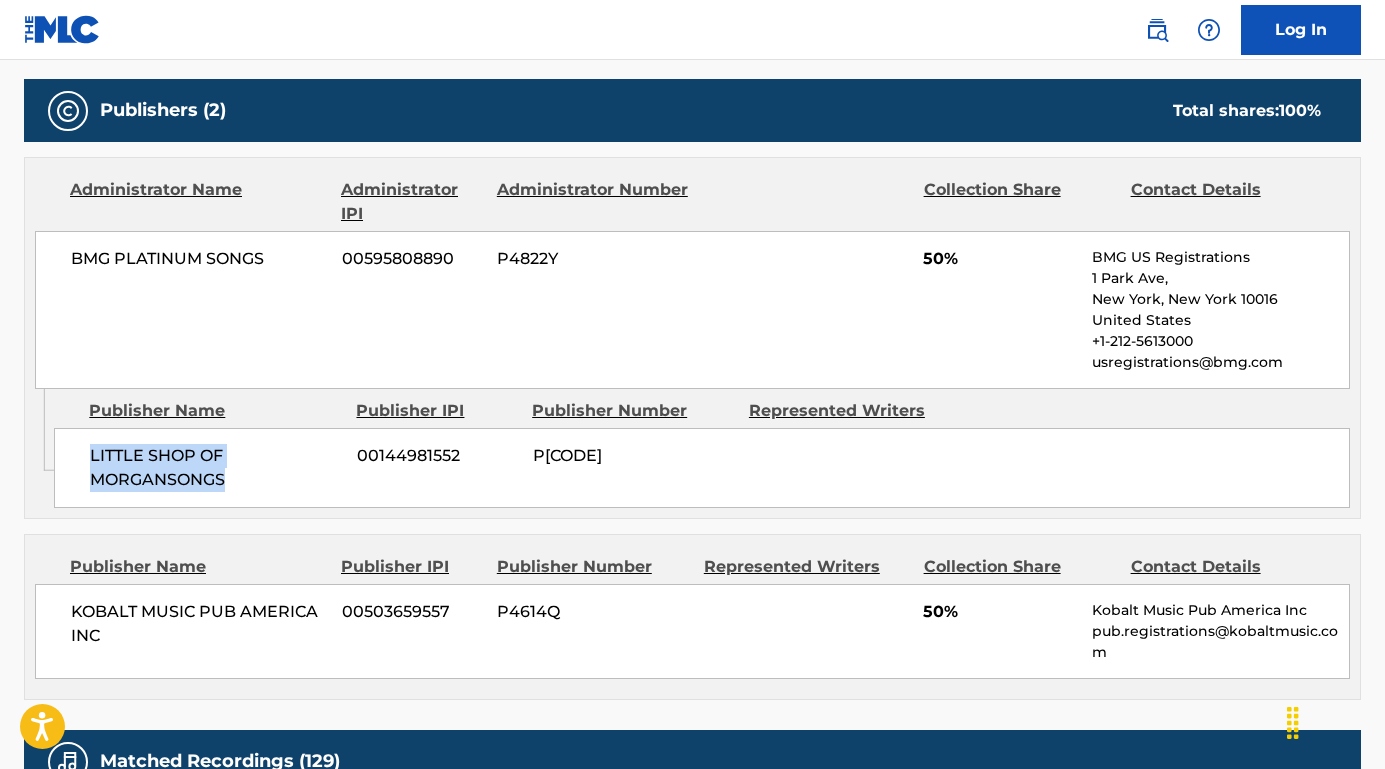 drag, startPoint x: 86, startPoint y: 446, endPoint x: 271, endPoint y: 478, distance: 187.74718 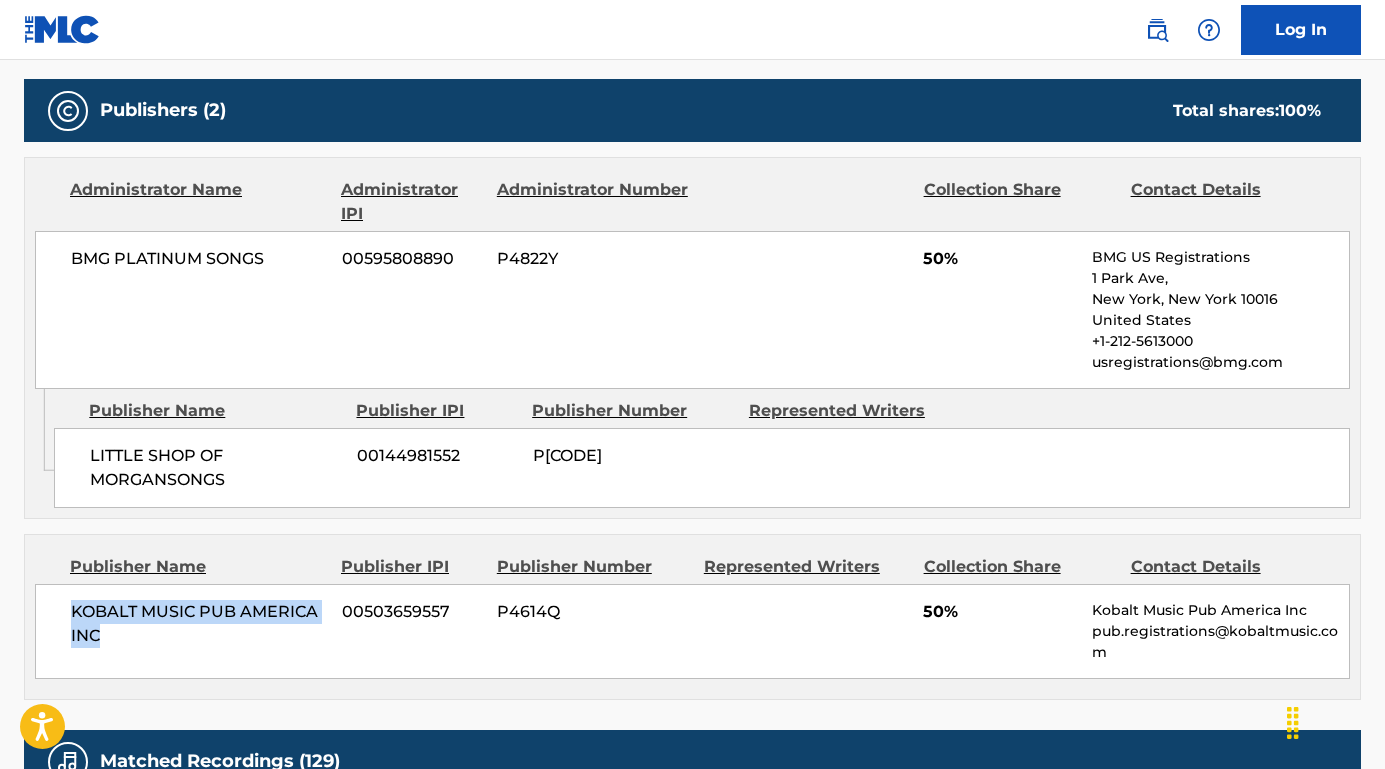 drag, startPoint x: 70, startPoint y: 598, endPoint x: 108, endPoint y: 649, distance: 63.600315 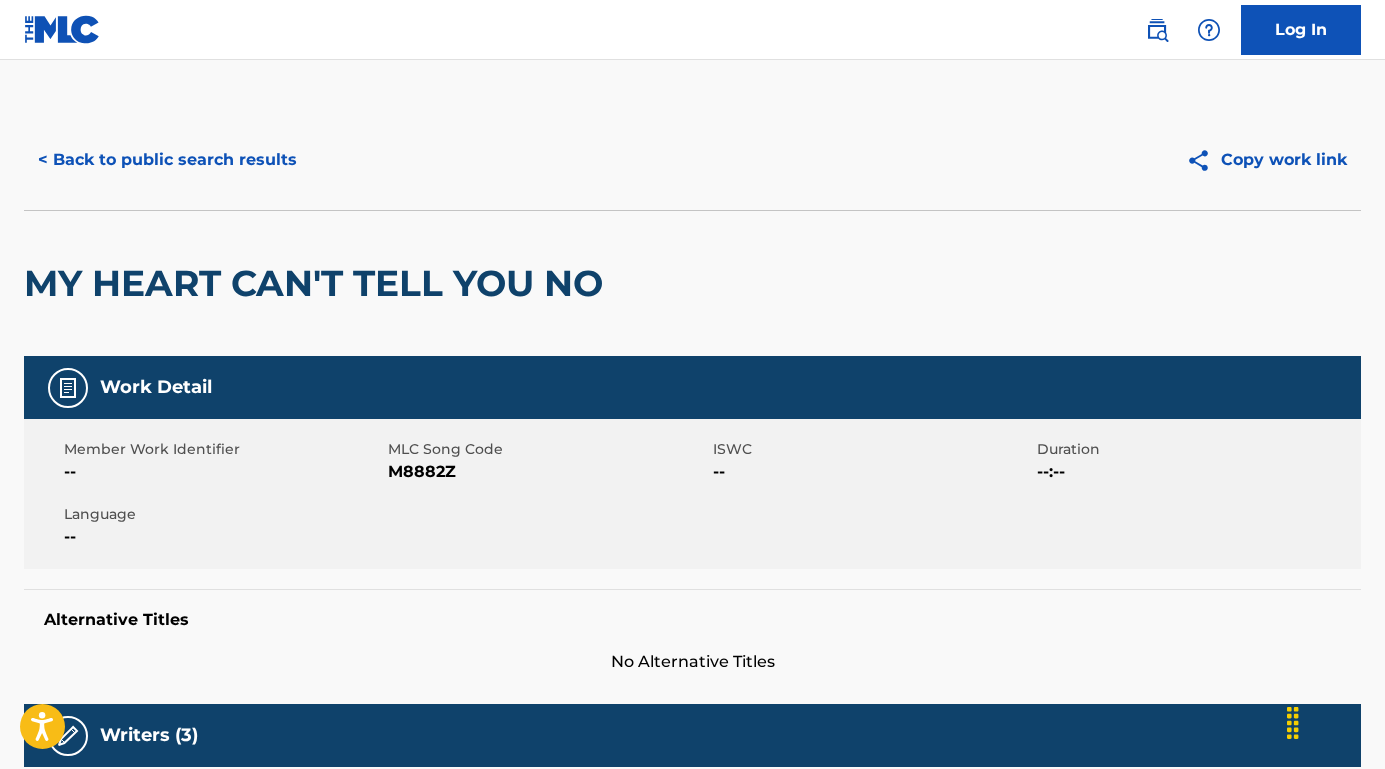 scroll, scrollTop: 0, scrollLeft: 0, axis: both 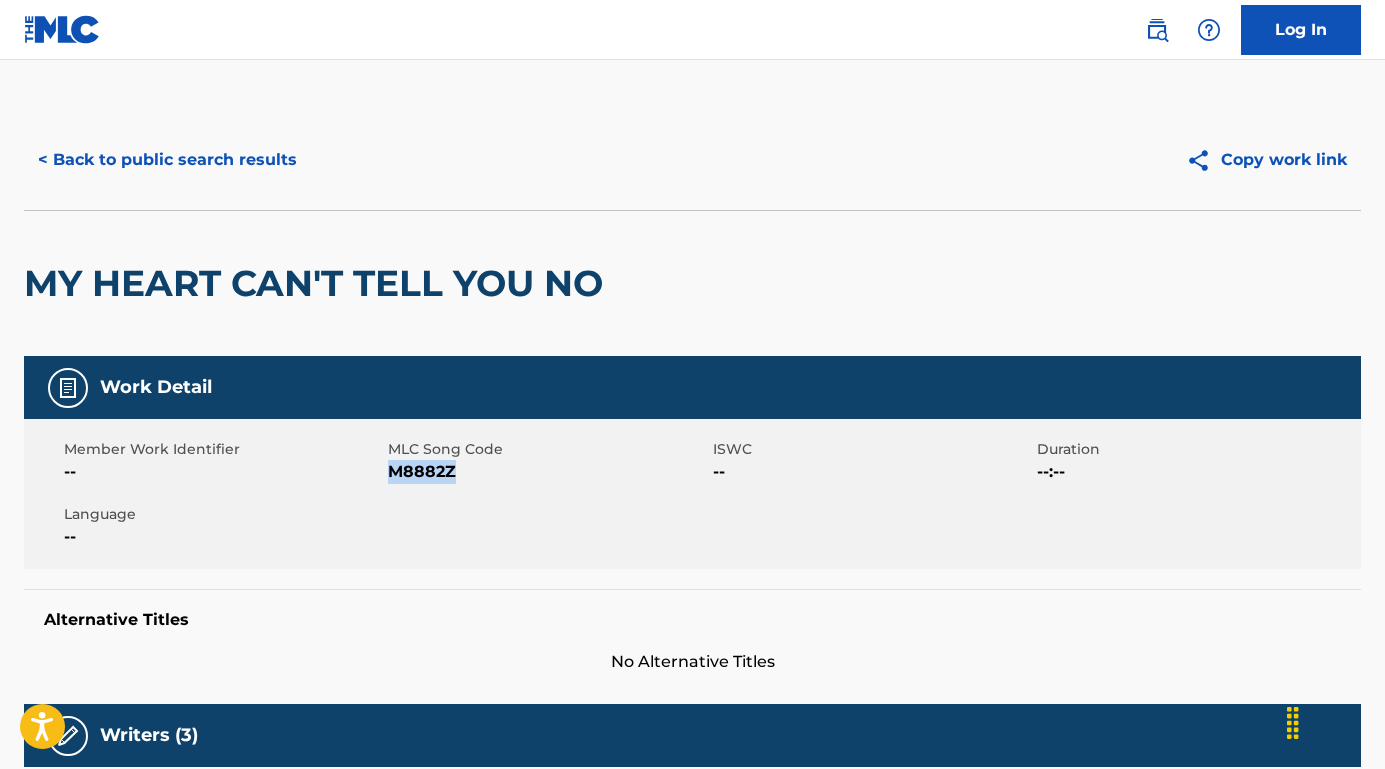 drag, startPoint x: 487, startPoint y: 472, endPoint x: 392, endPoint y: 471, distance: 95.005264 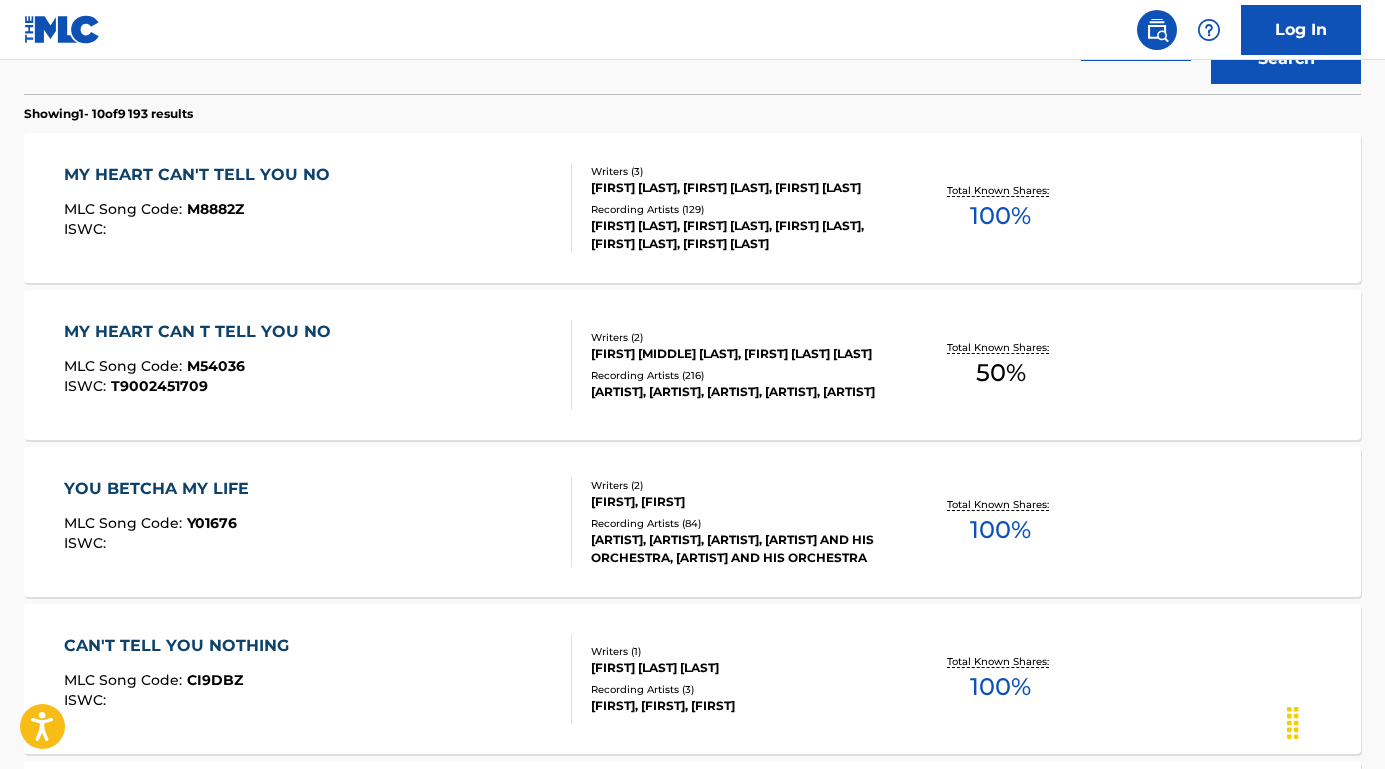 scroll, scrollTop: 489, scrollLeft: 0, axis: vertical 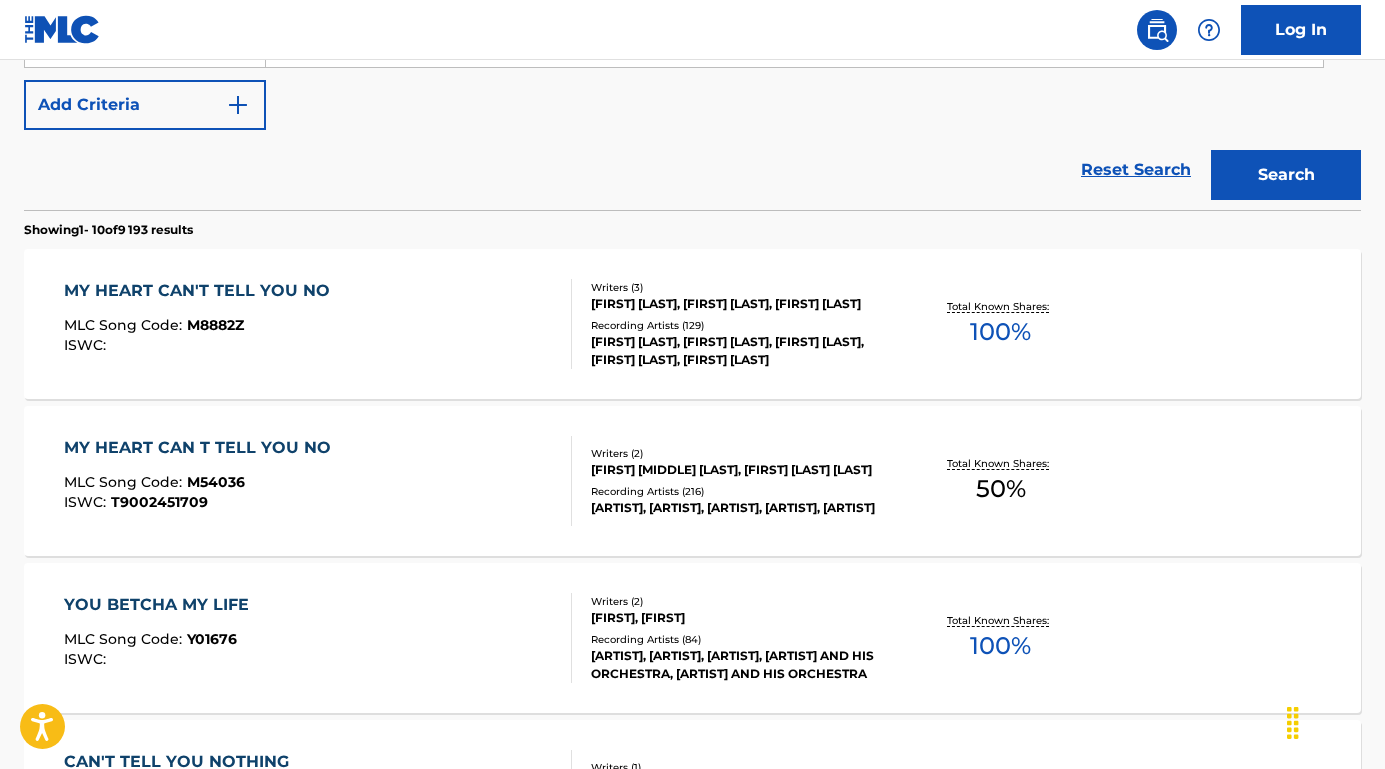 click on "MY HEART CAN T TELL YOU NO" at bounding box center (202, 448) 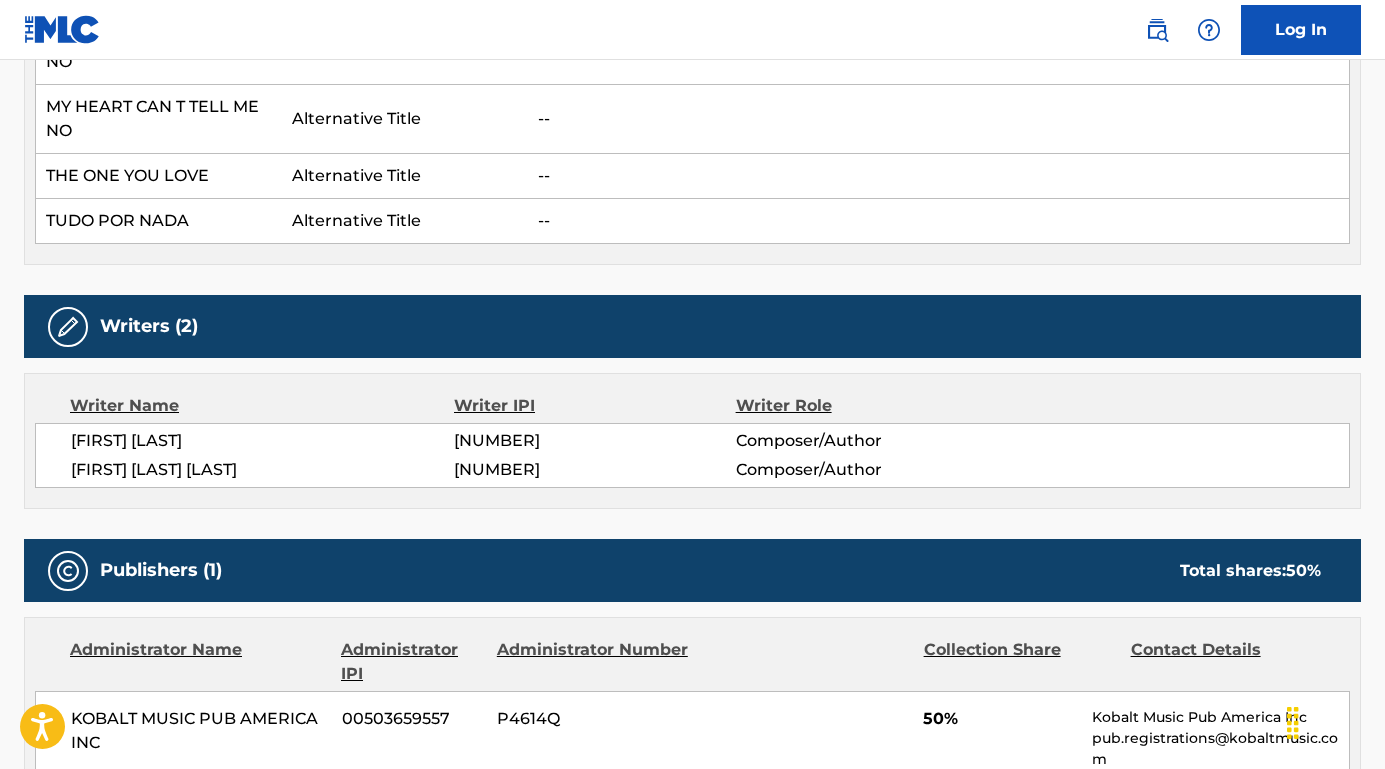 scroll, scrollTop: 952, scrollLeft: 0, axis: vertical 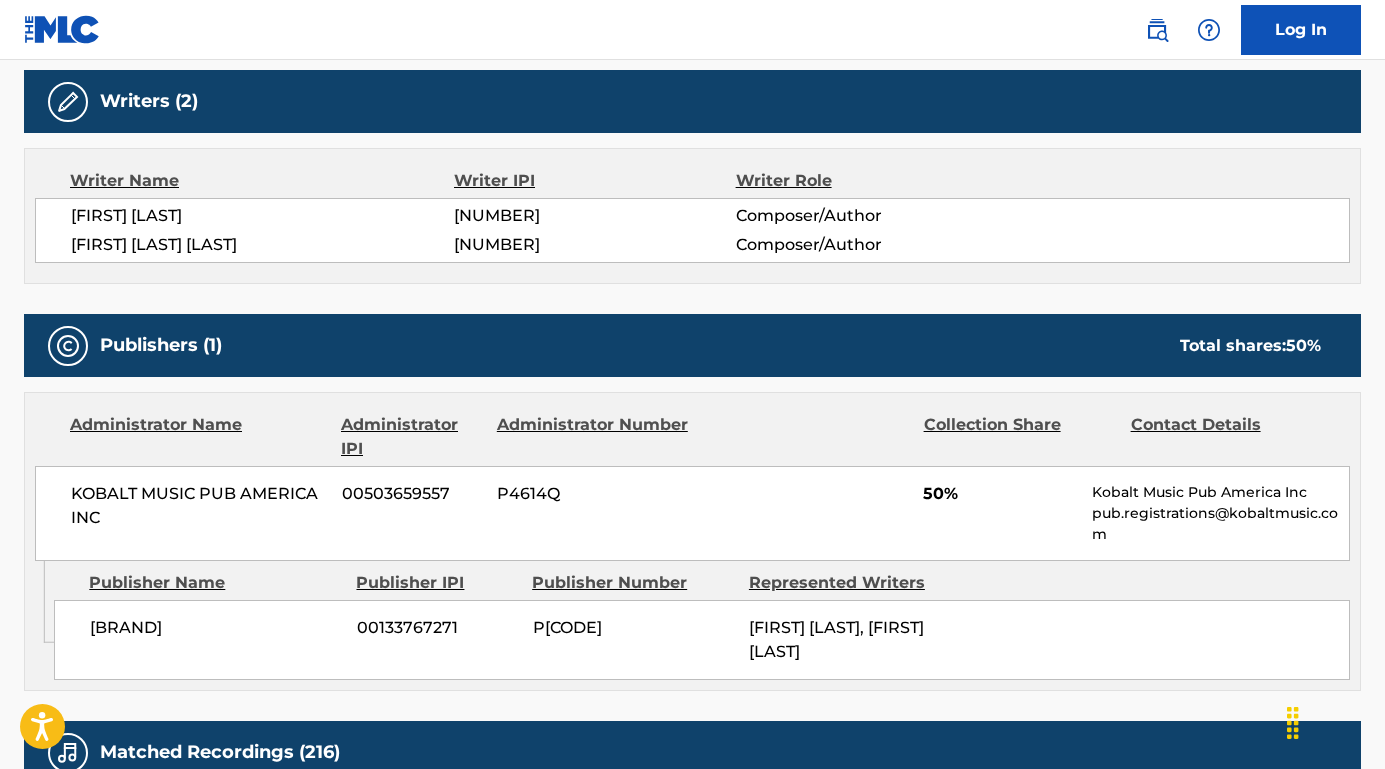 click on "[FIRST] [LAST] [LAST]" at bounding box center [262, 245] 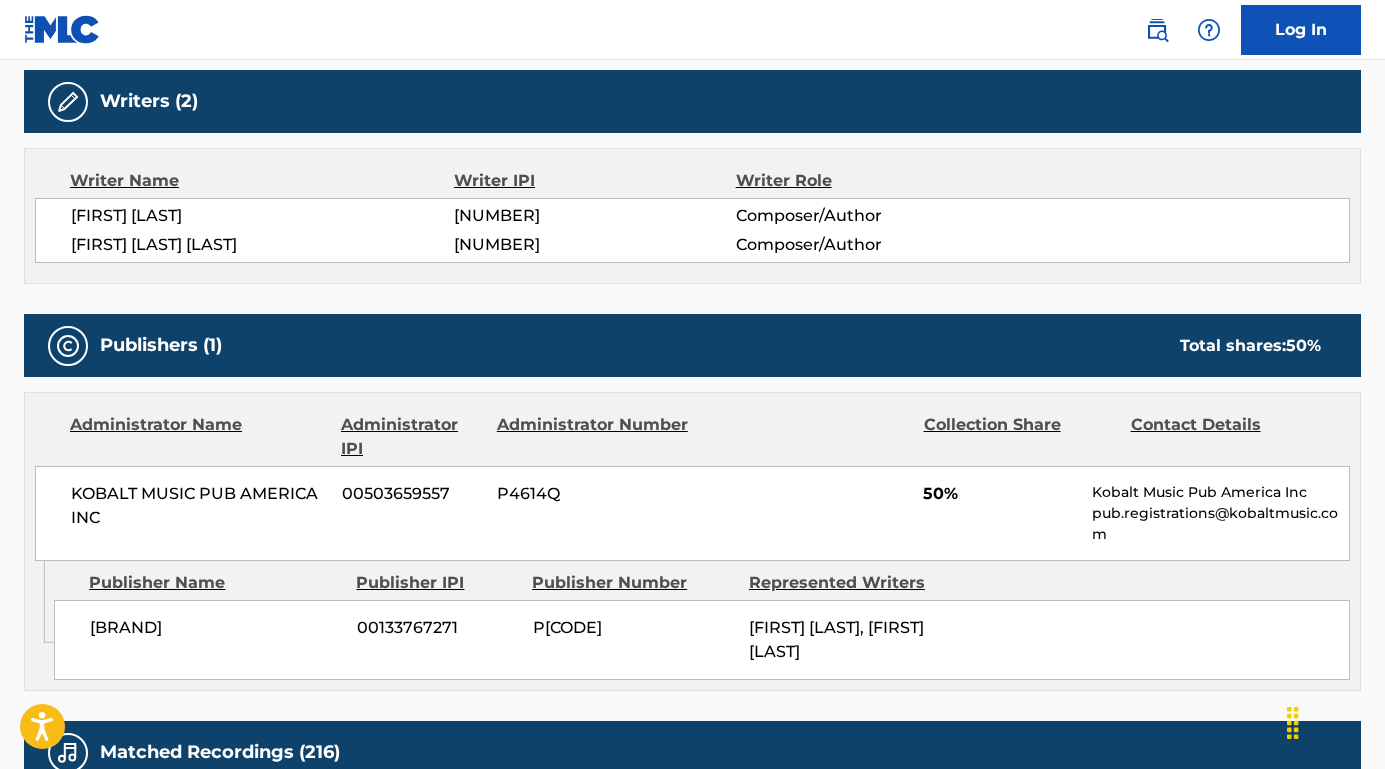 drag, startPoint x: 282, startPoint y: 630, endPoint x: 38, endPoint y: 630, distance: 244 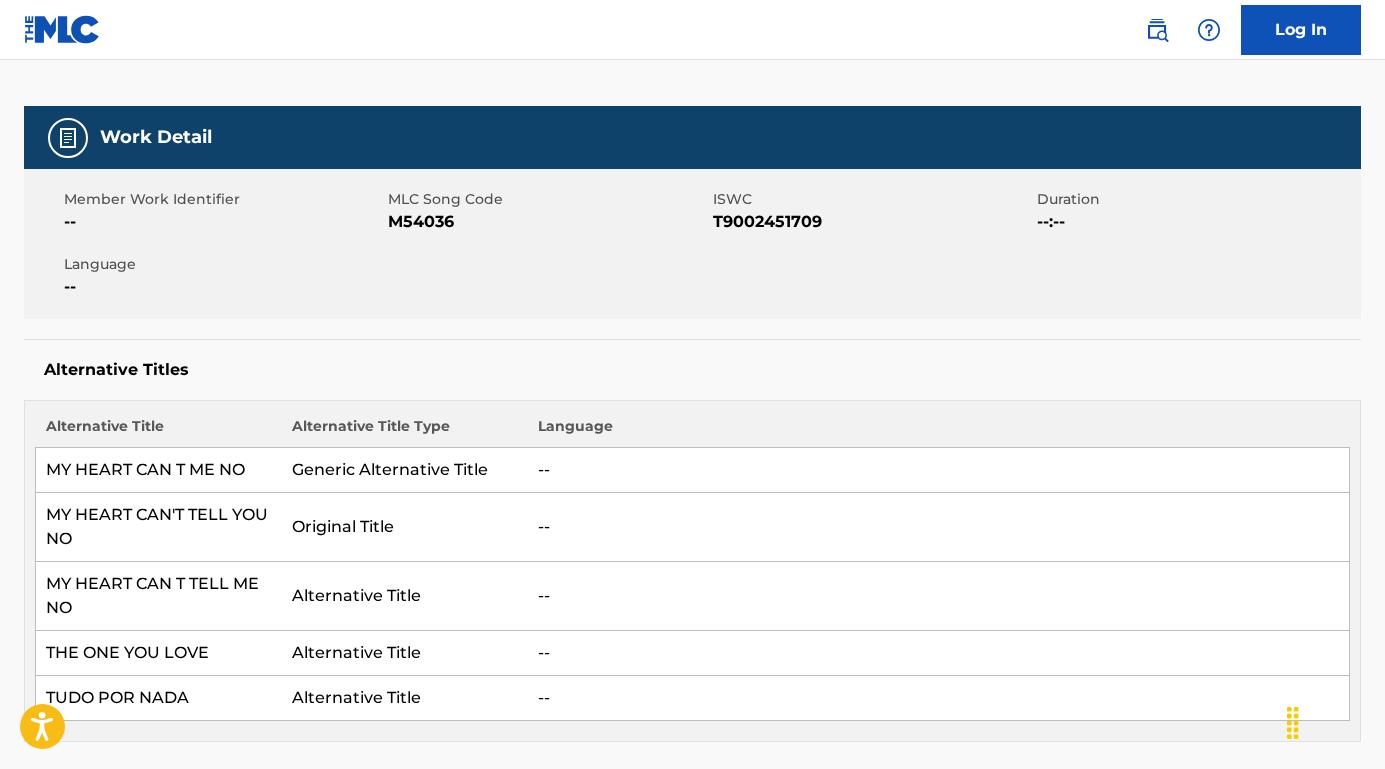 scroll, scrollTop: 155, scrollLeft: 0, axis: vertical 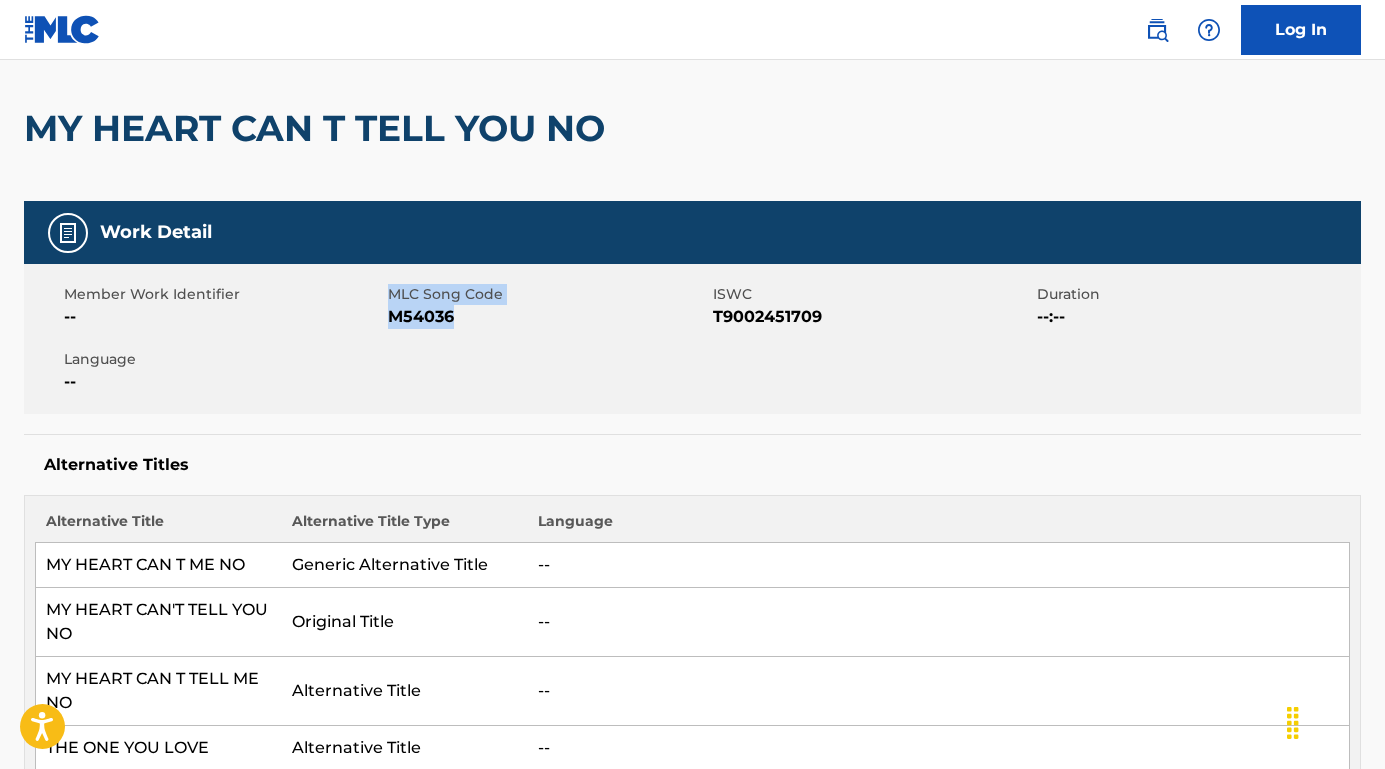 drag, startPoint x: 464, startPoint y: 321, endPoint x: 387, endPoint y: 320, distance: 77.00649 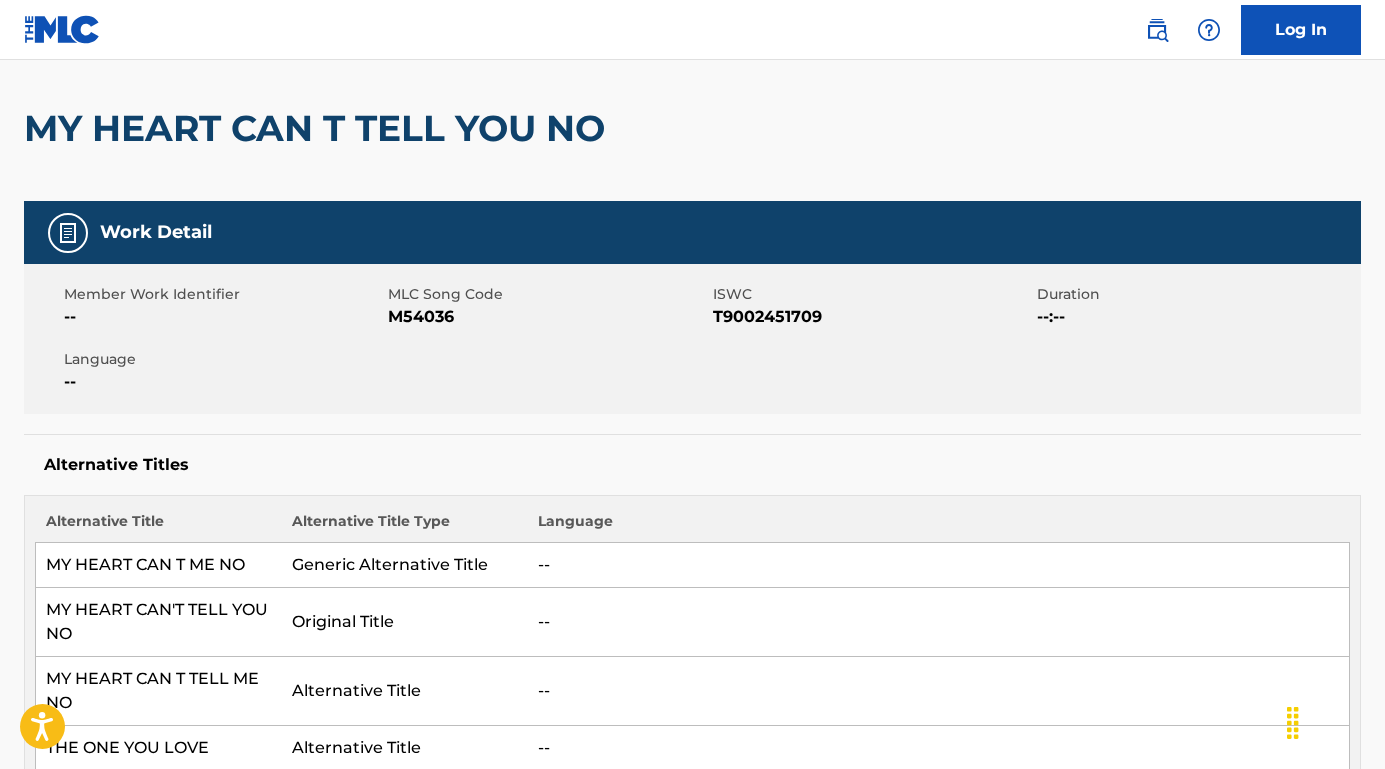 click on "T9002451709" at bounding box center [872, 317] 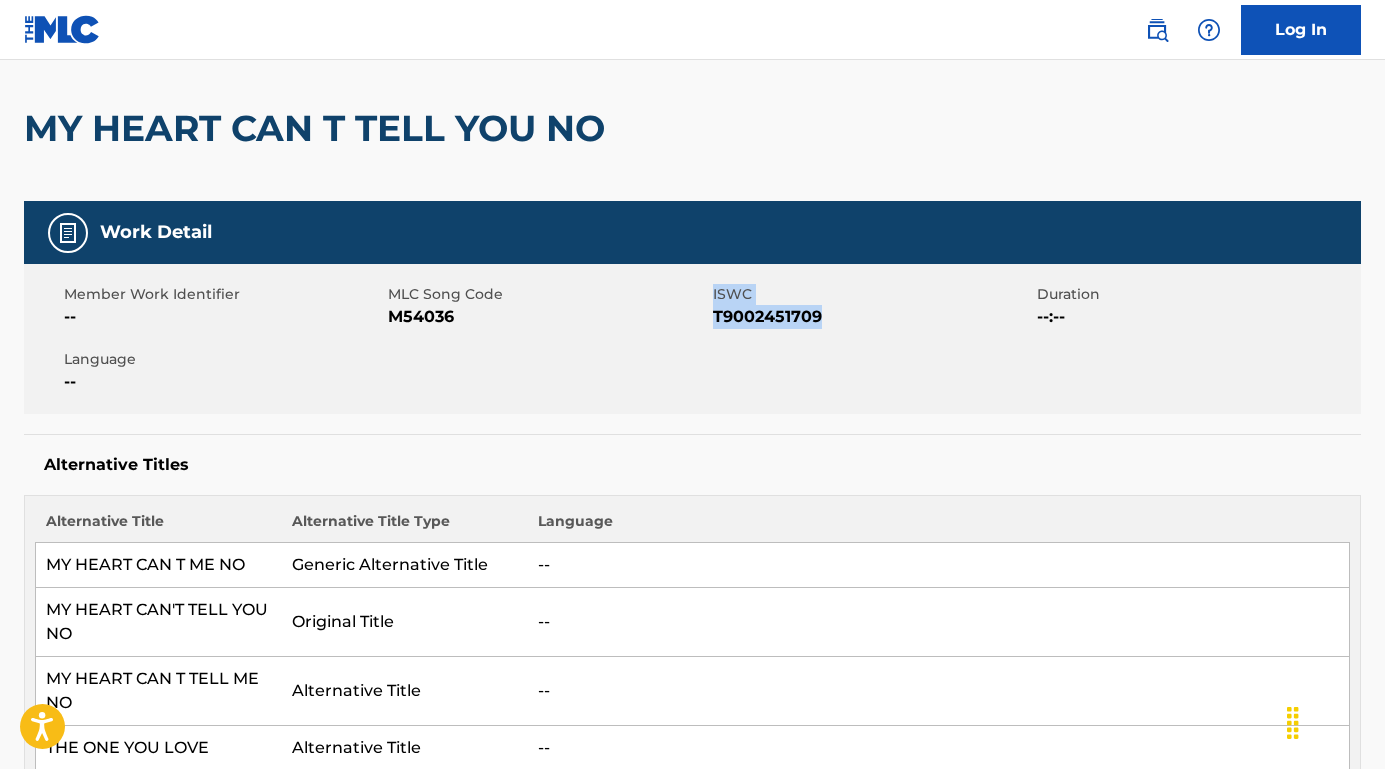 drag, startPoint x: 826, startPoint y: 311, endPoint x: 711, endPoint y: 320, distance: 115.35164 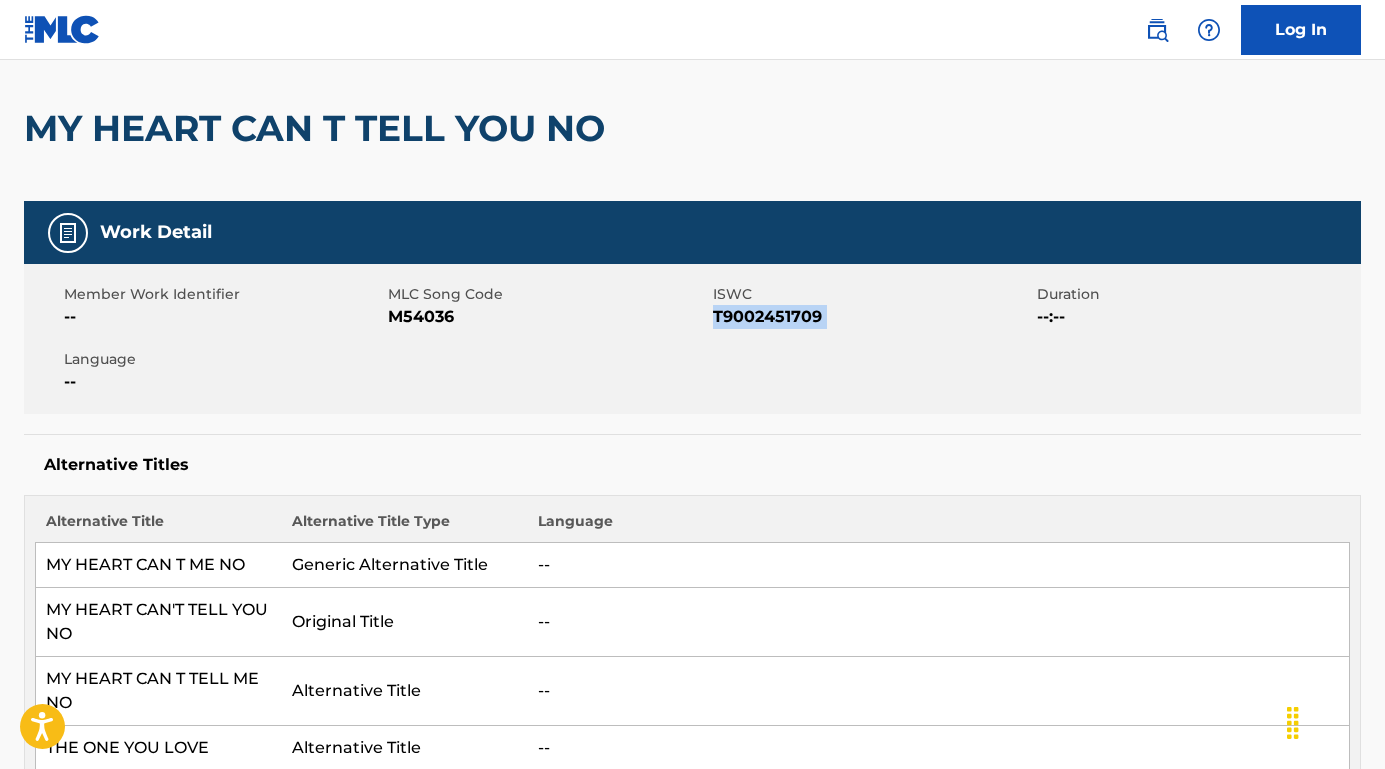 drag, startPoint x: 712, startPoint y: 320, endPoint x: 821, endPoint y: 318, distance: 109.01835 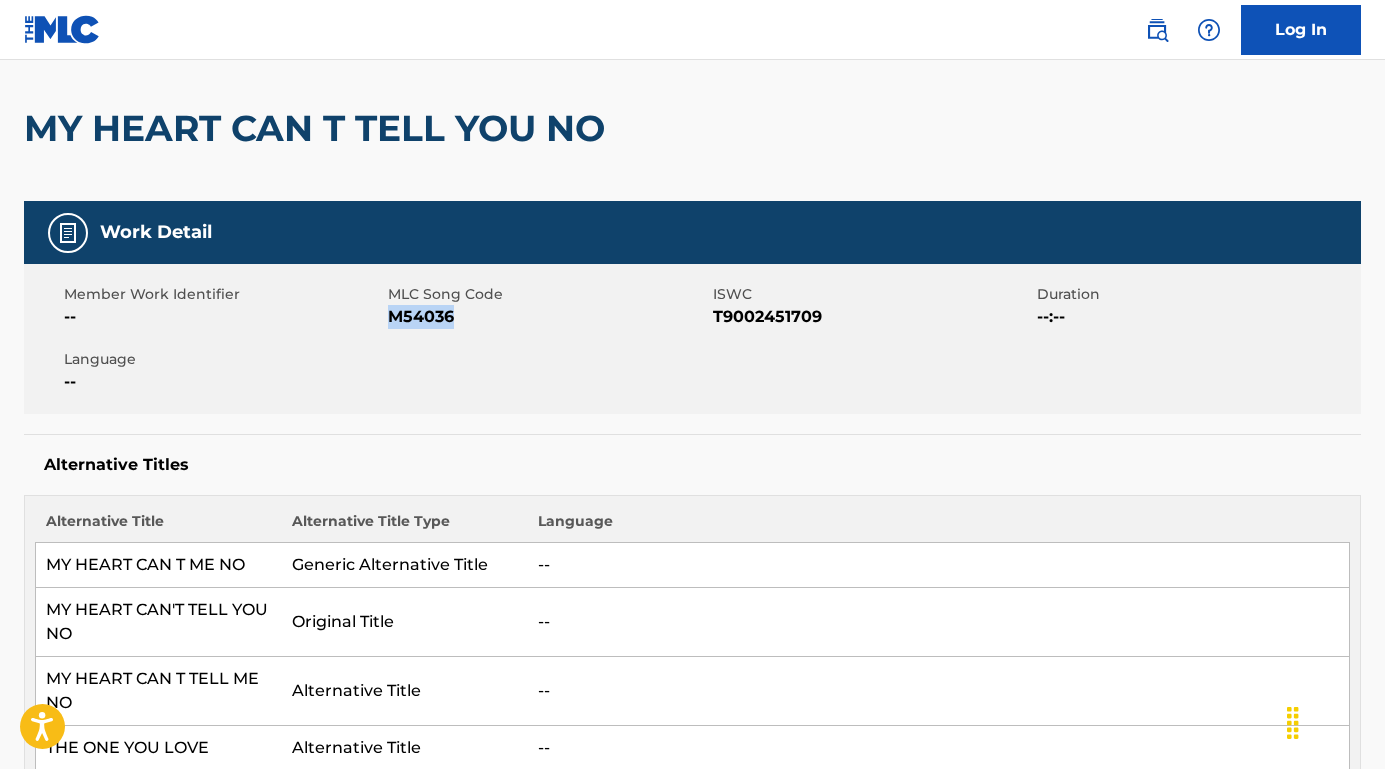 drag, startPoint x: 466, startPoint y: 326, endPoint x: 388, endPoint y: 323, distance: 78.05767 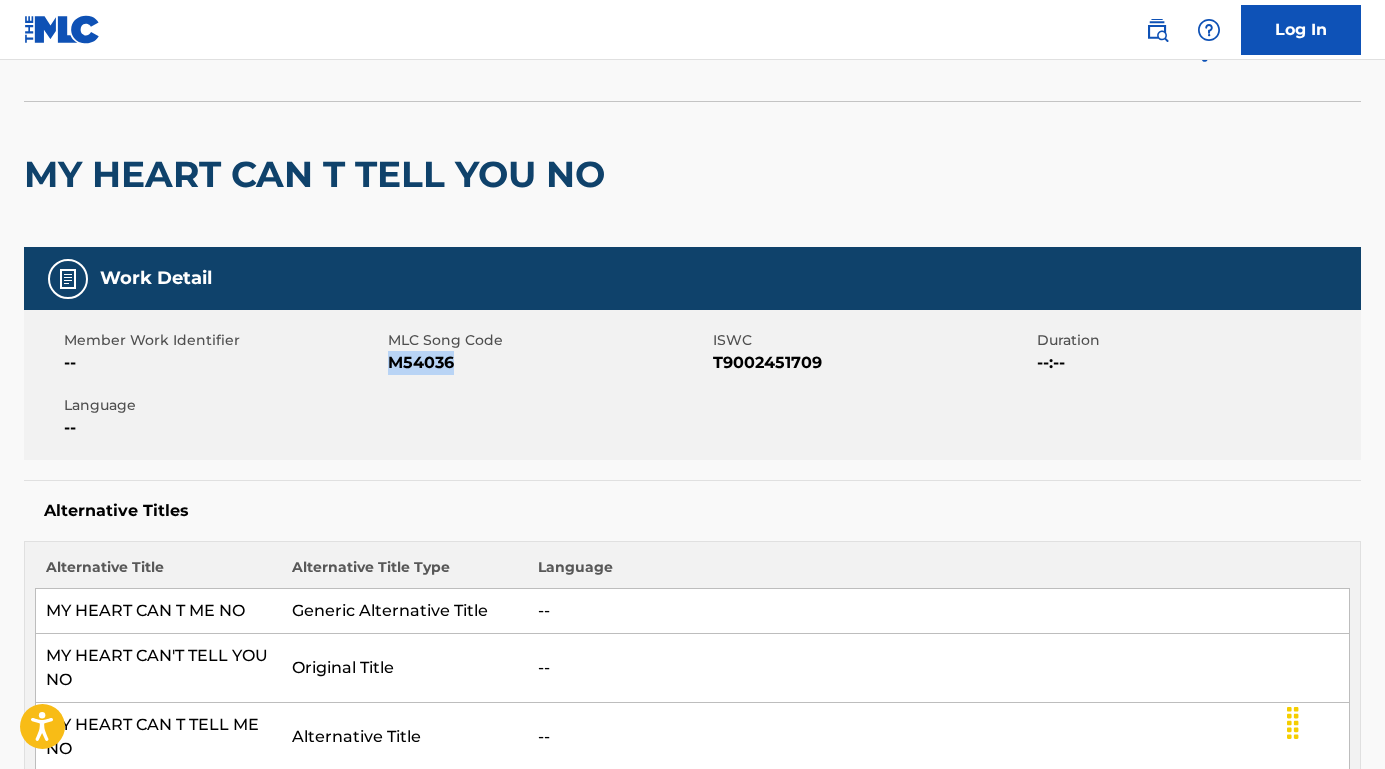 scroll, scrollTop: 0, scrollLeft: 0, axis: both 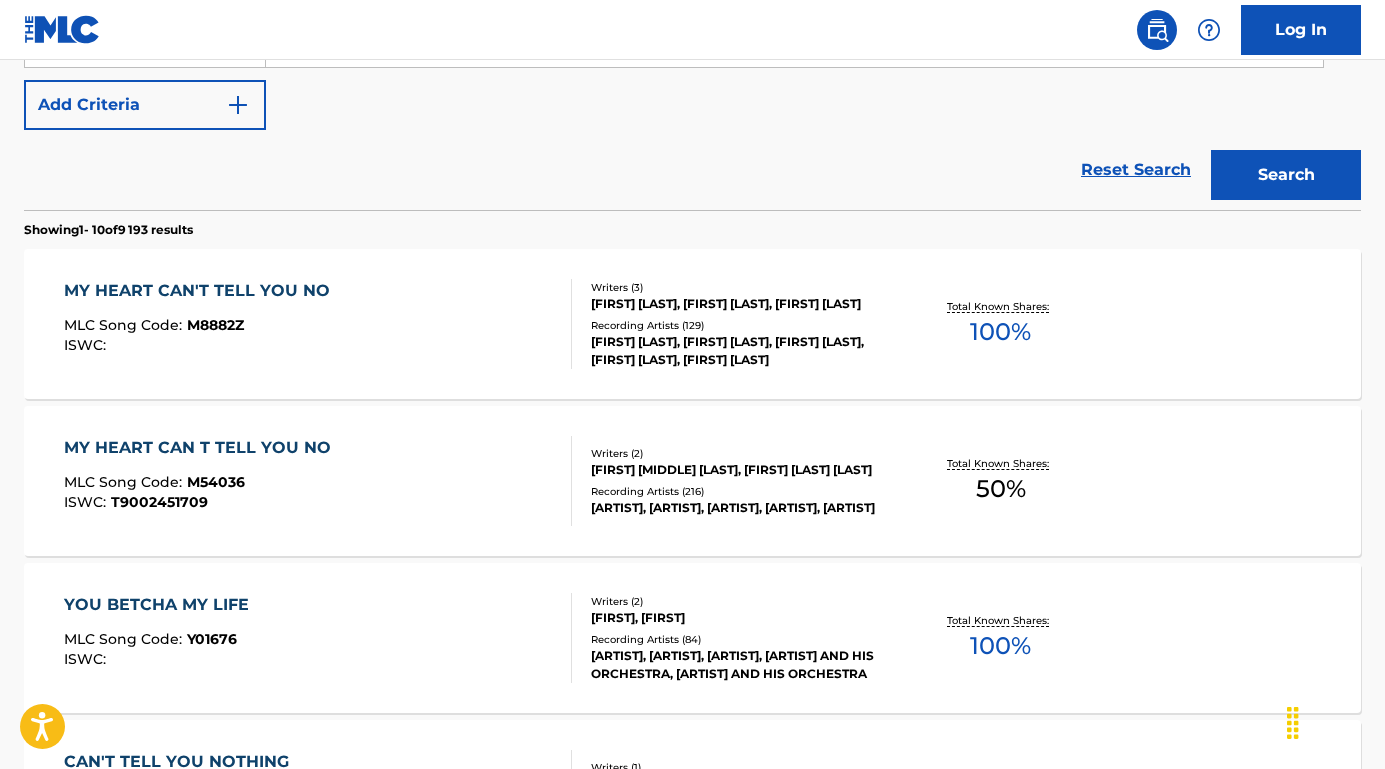 click on "MY HEART CAN'T TELL YOU NO" at bounding box center [202, 291] 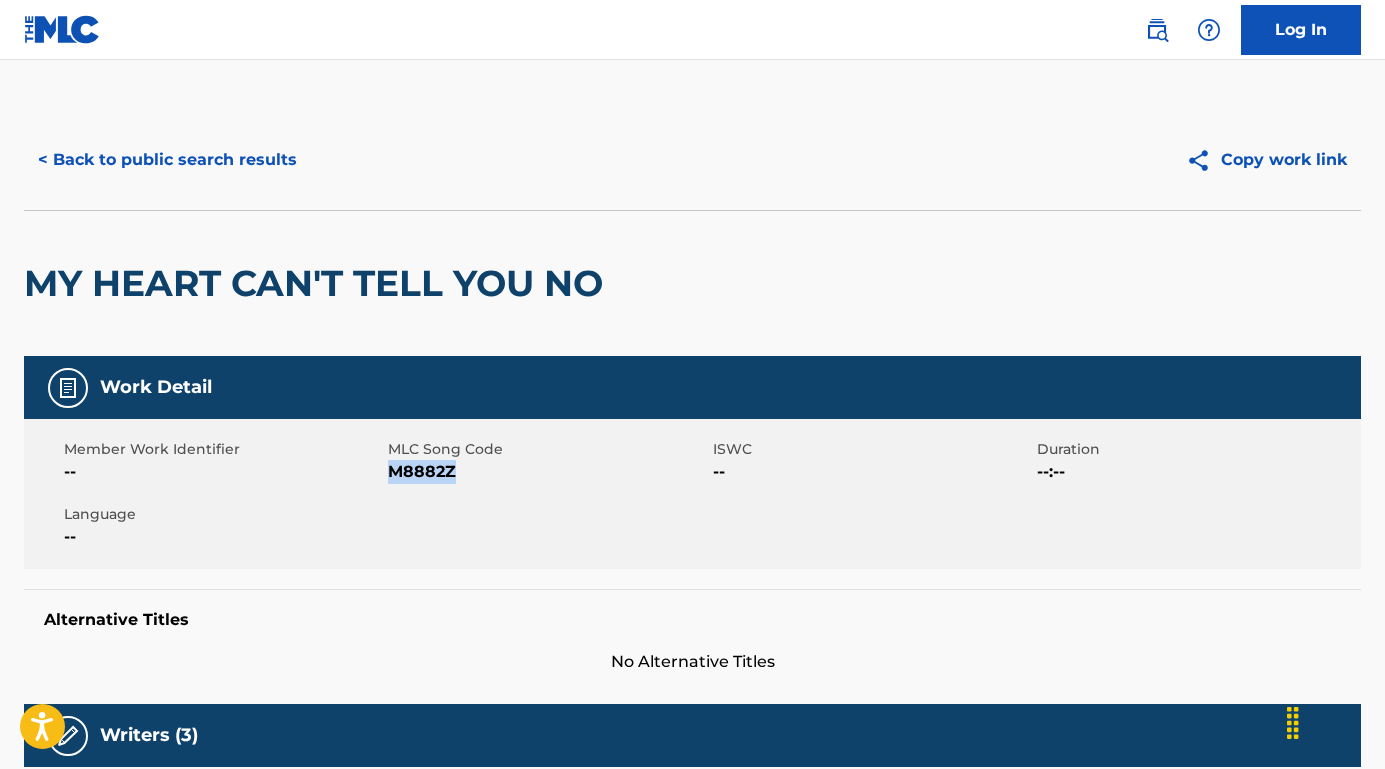 drag, startPoint x: 469, startPoint y: 475, endPoint x: 390, endPoint y: 472, distance: 79.05694 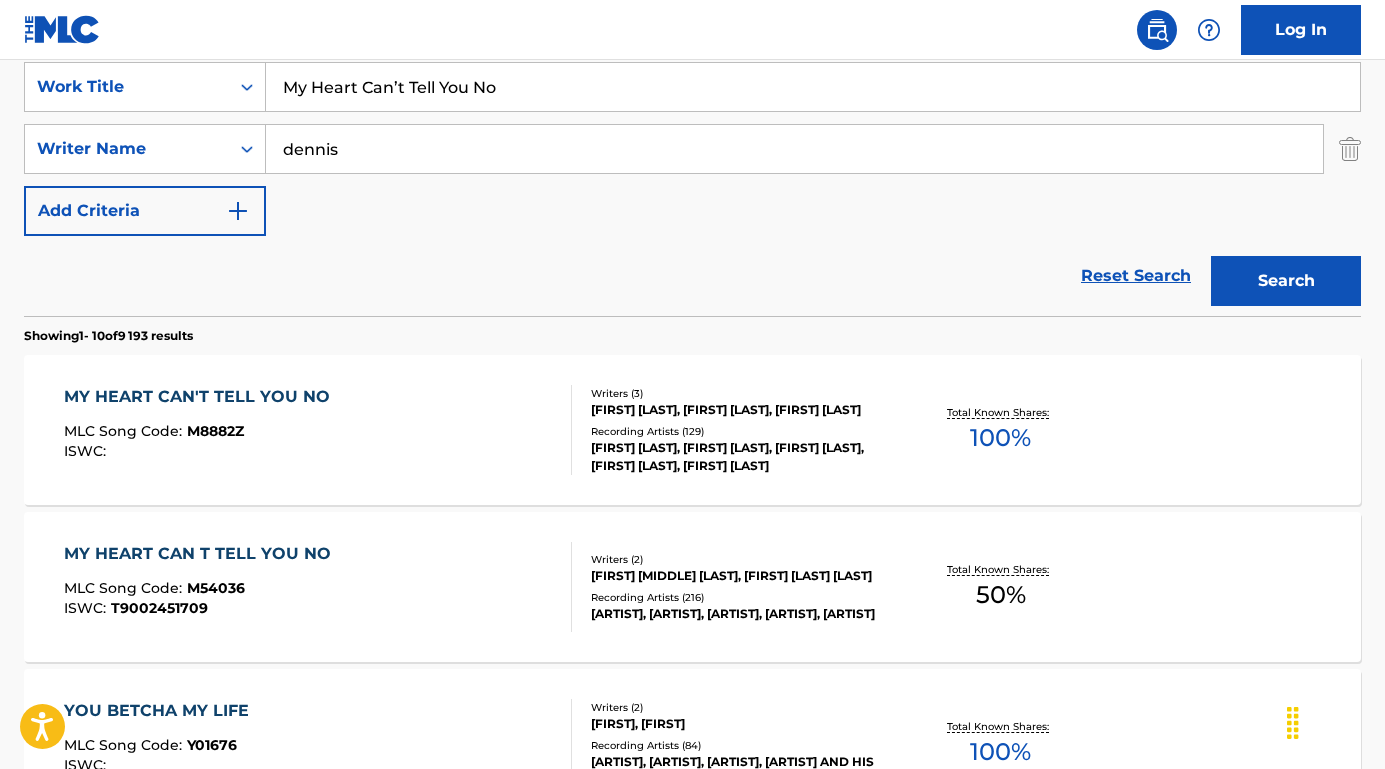 scroll, scrollTop: 285, scrollLeft: 0, axis: vertical 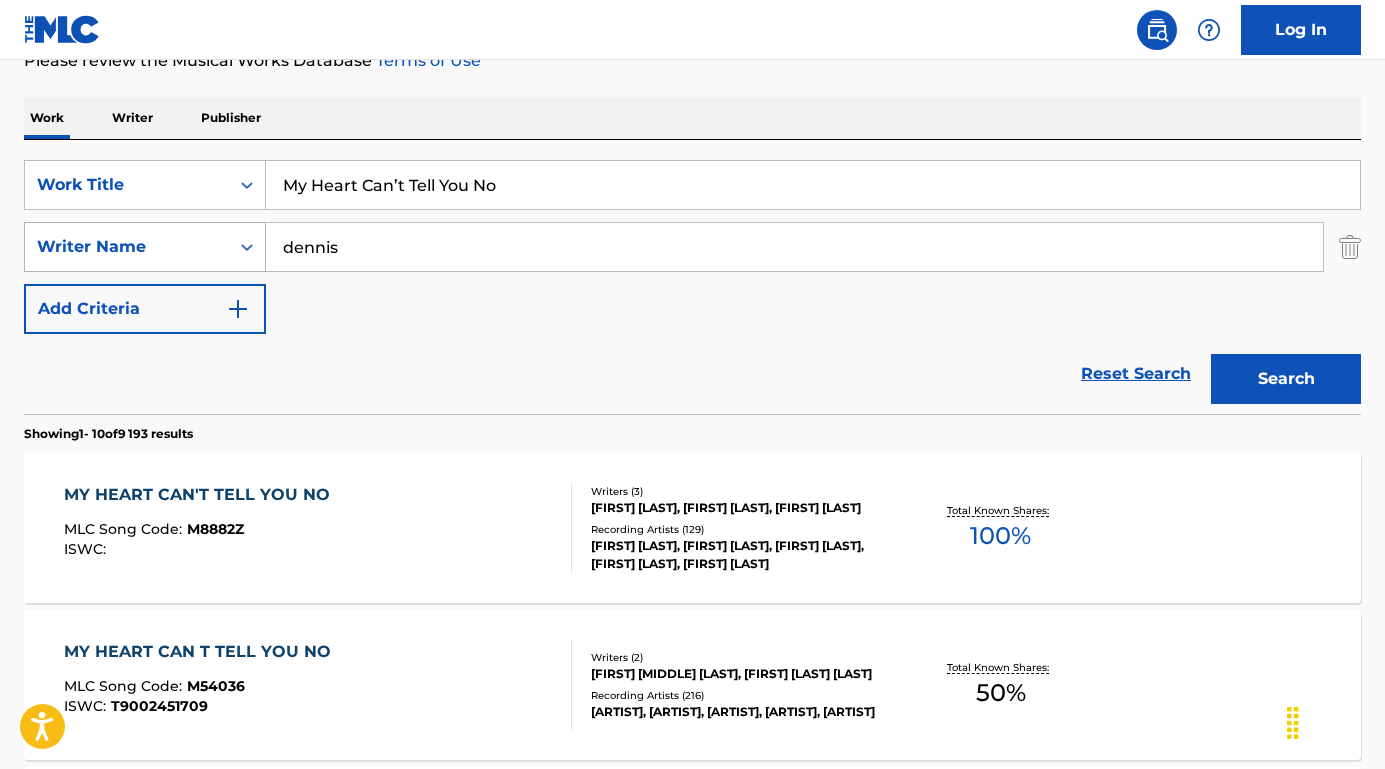 drag, startPoint x: 395, startPoint y: 243, endPoint x: 251, endPoint y: 244, distance: 144.00348 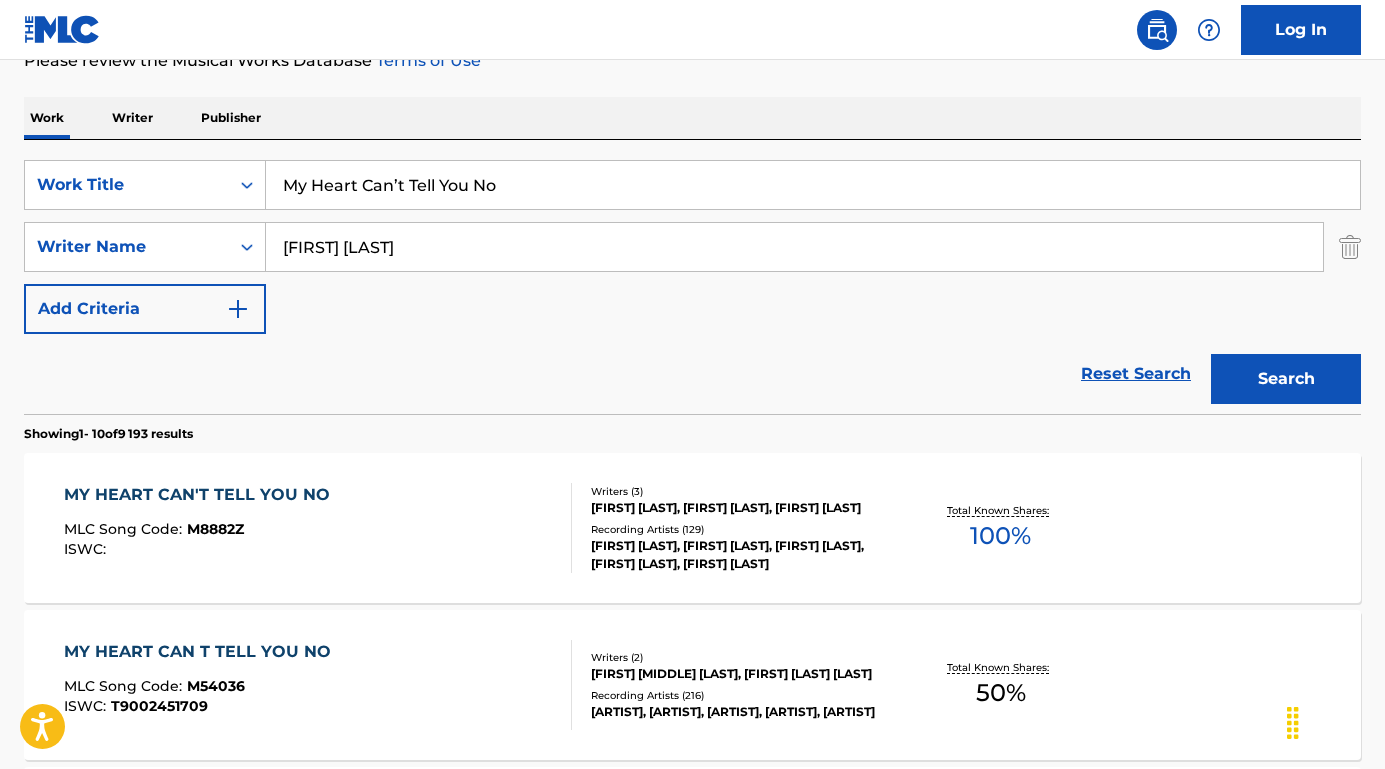 type on "[FIRST] [LAST]" 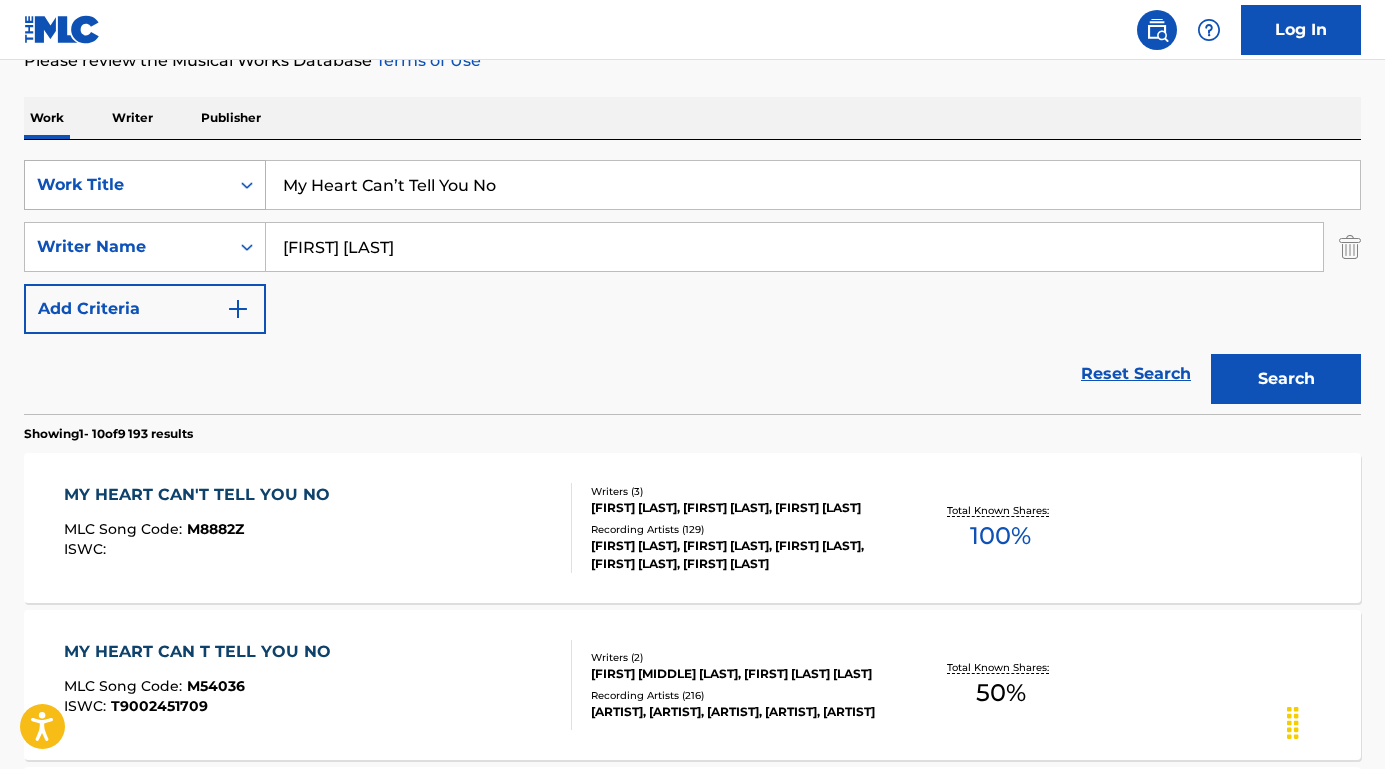 drag, startPoint x: 539, startPoint y: 187, endPoint x: 241, endPoint y: 175, distance: 298.24152 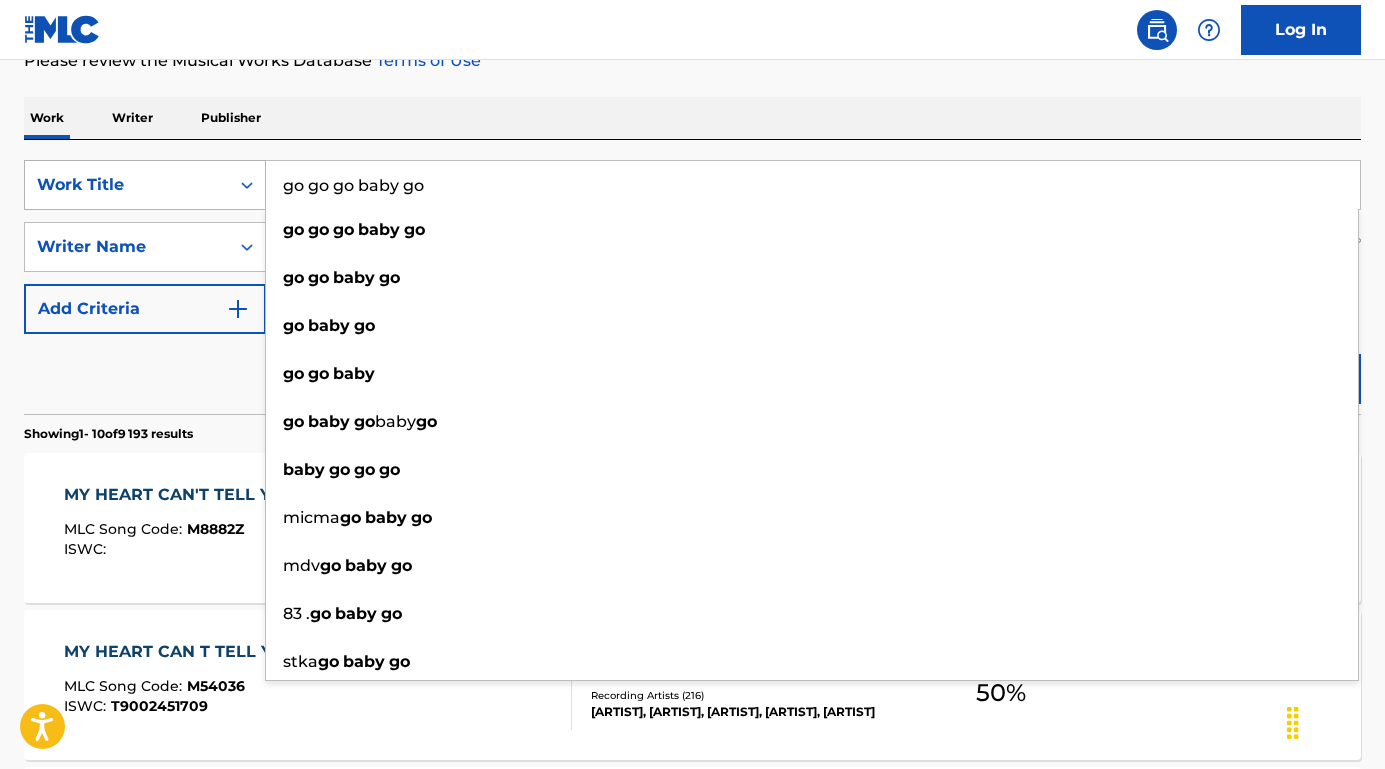 drag, startPoint x: 444, startPoint y: 184, endPoint x: 172, endPoint y: 173, distance: 272.22232 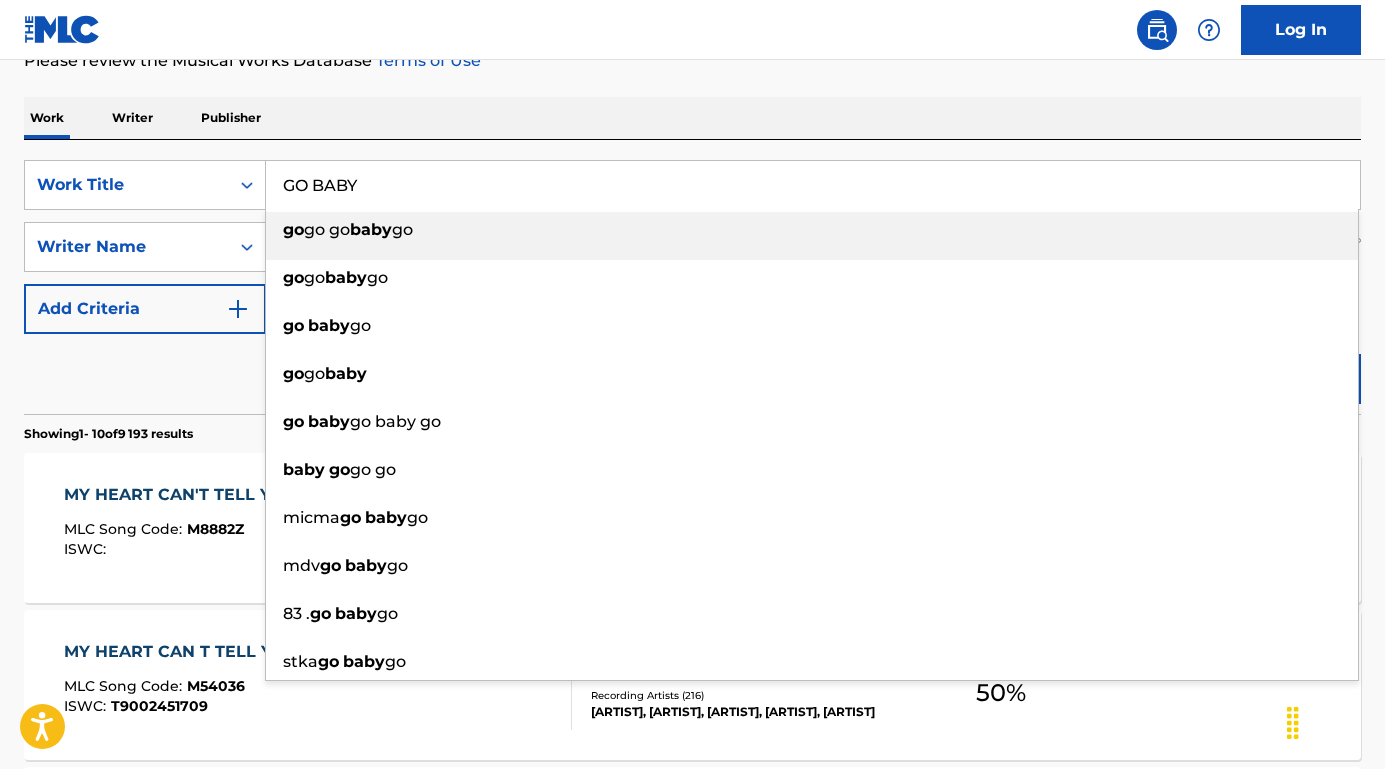 type on "GO BABY" 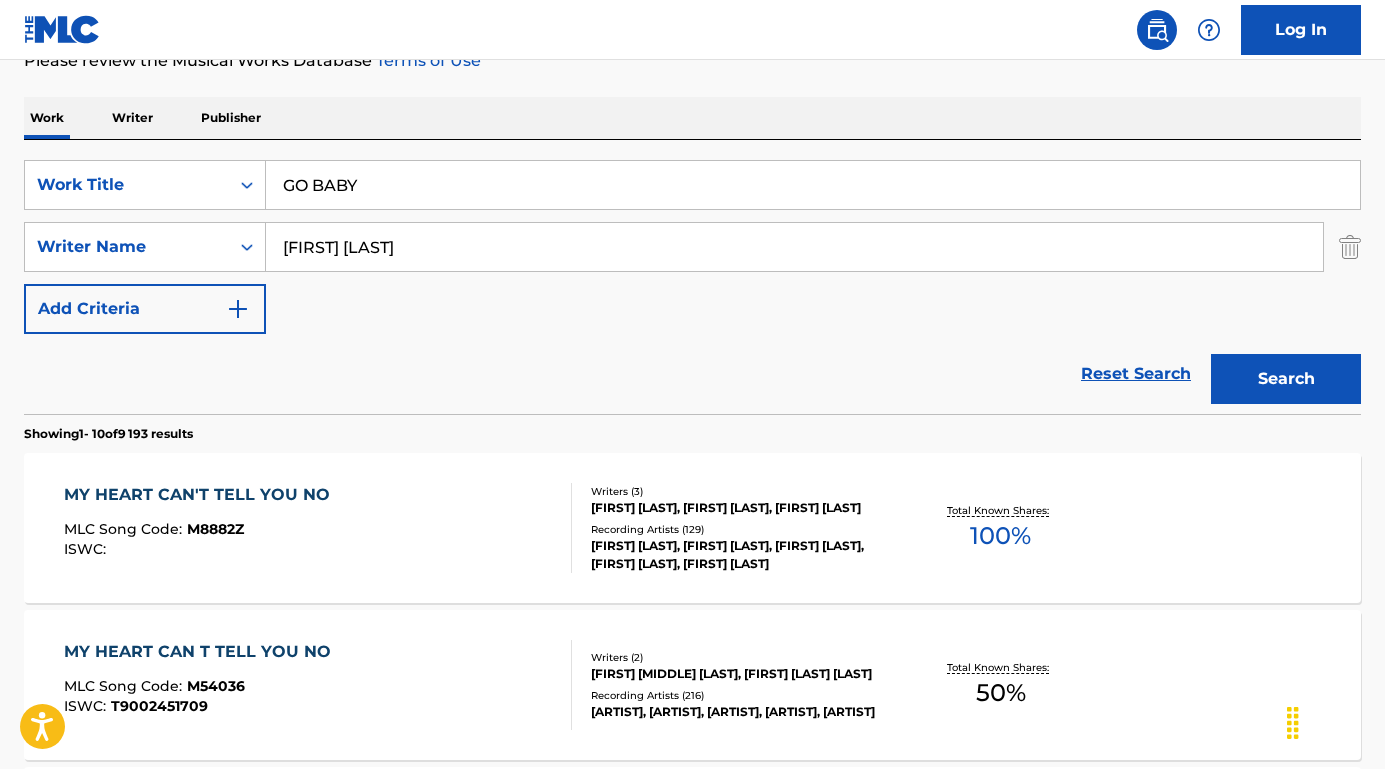 click on "Search" at bounding box center [1286, 379] 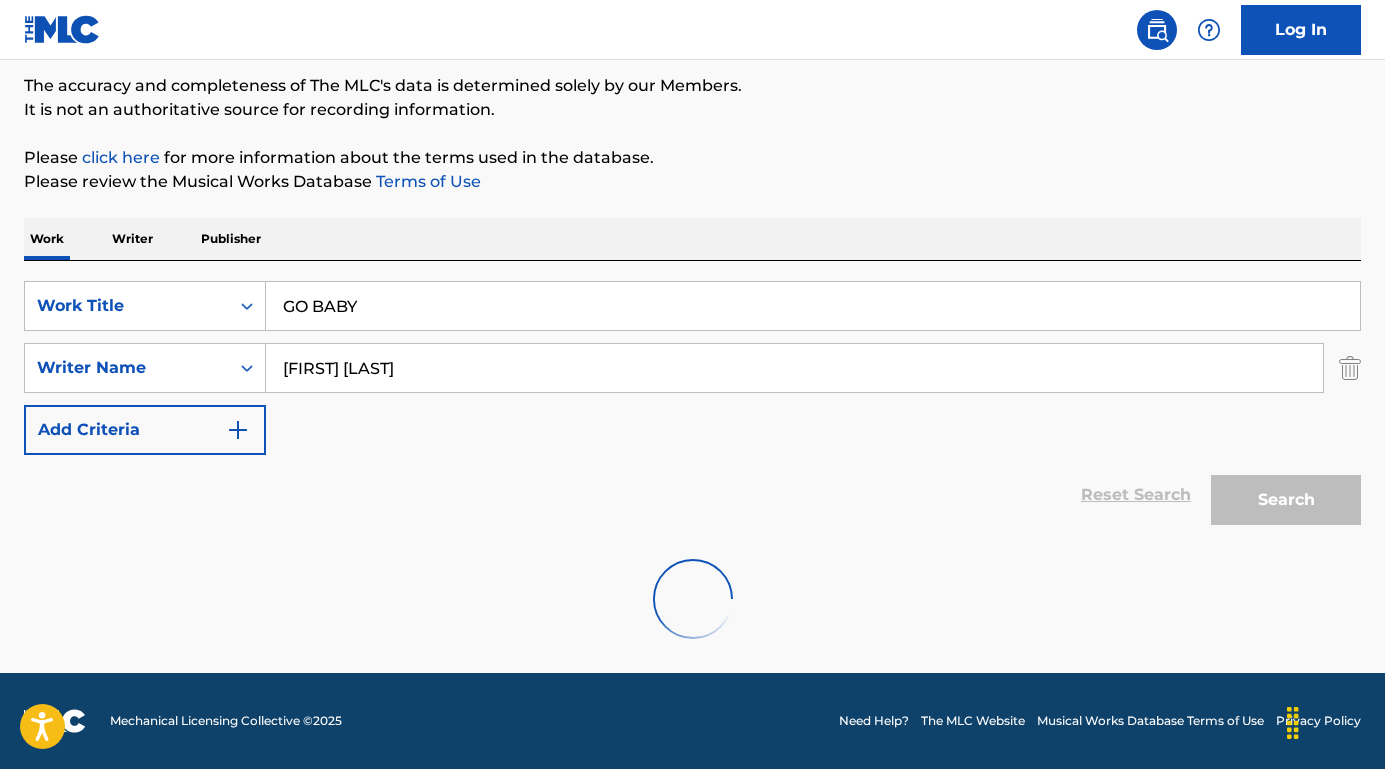 scroll, scrollTop: 164, scrollLeft: 0, axis: vertical 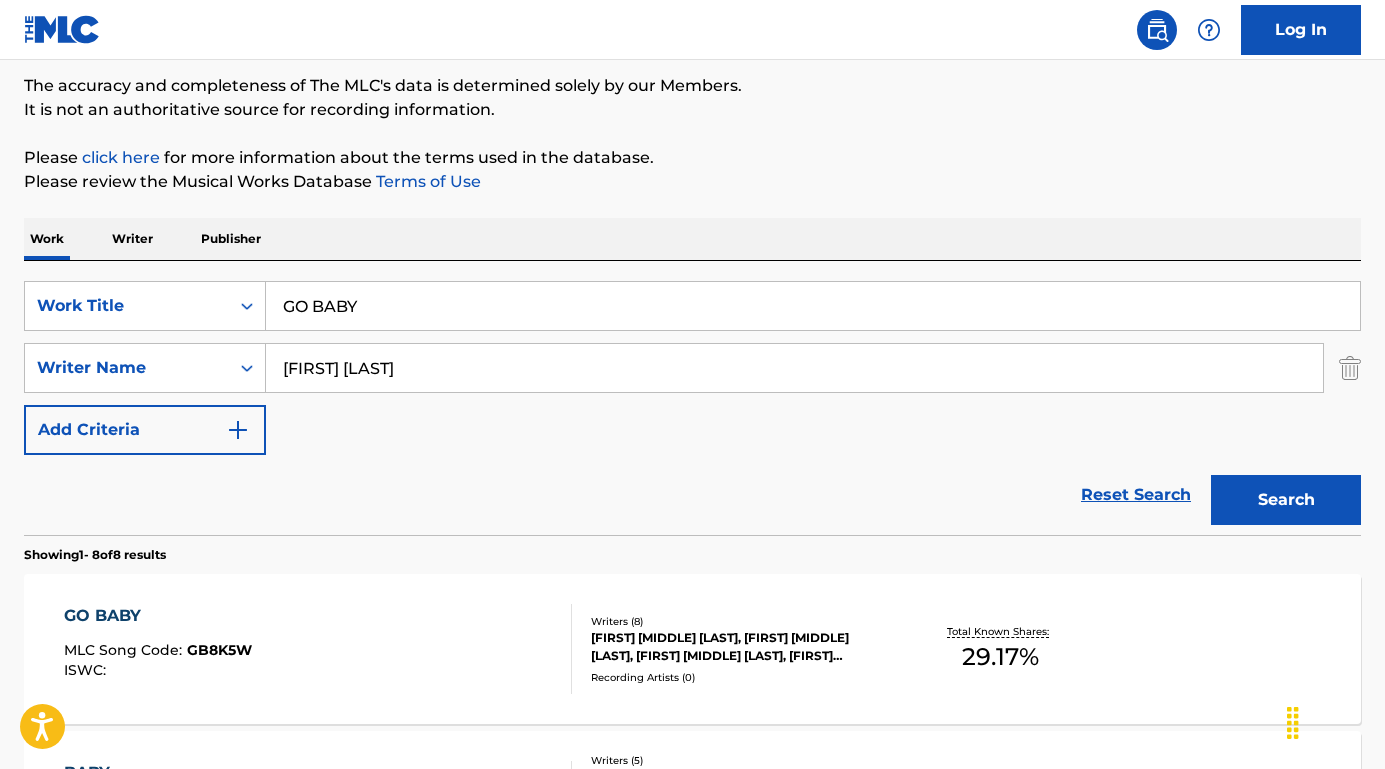 click on "GO BABY" at bounding box center [158, 616] 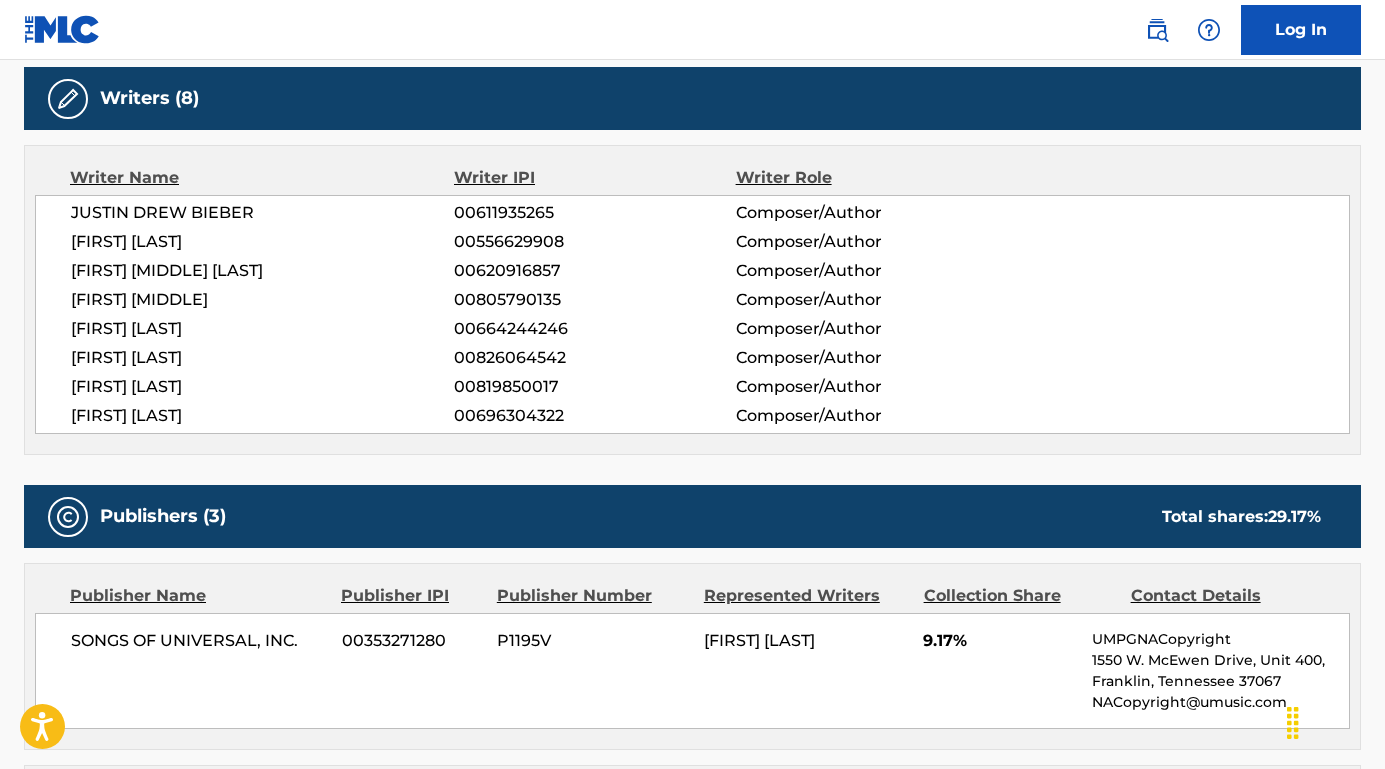 scroll, scrollTop: 657, scrollLeft: 0, axis: vertical 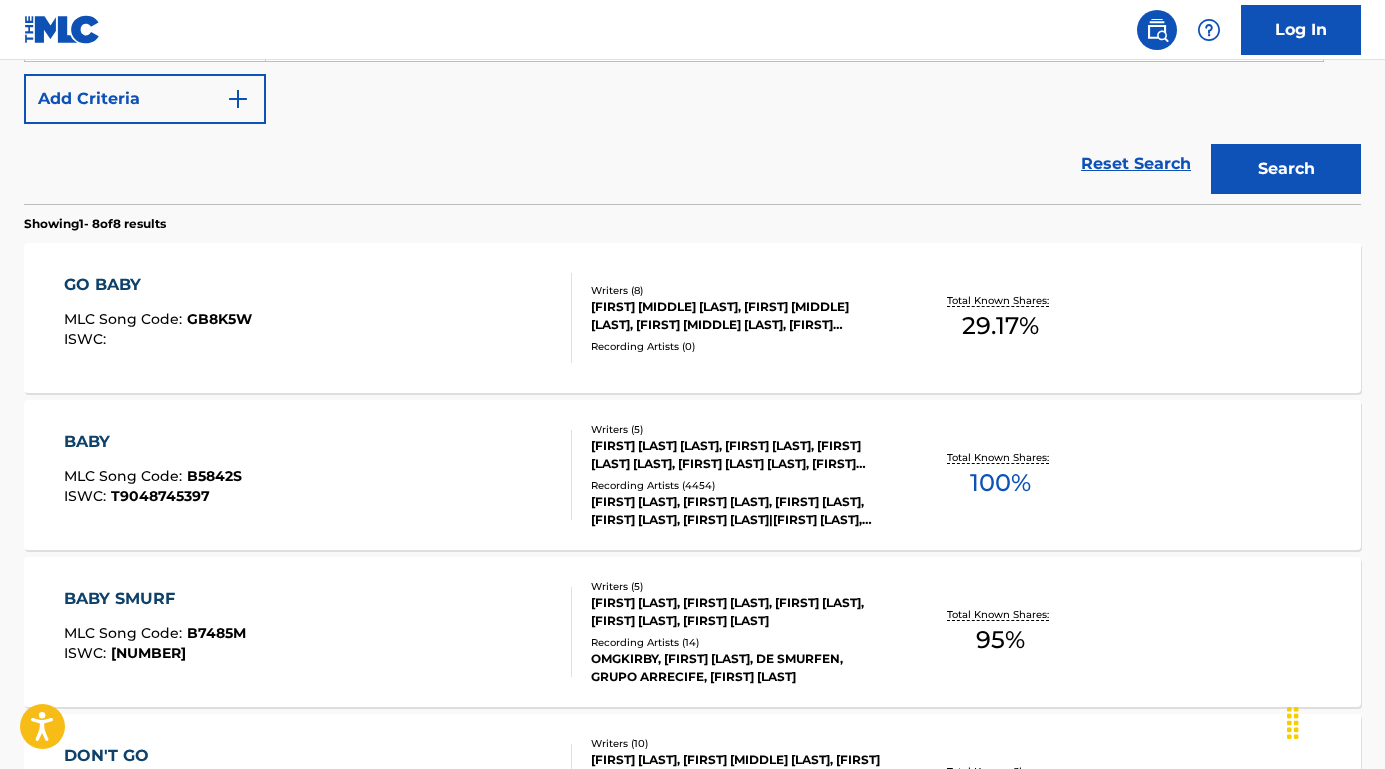 click on "GO BABY" at bounding box center [158, 285] 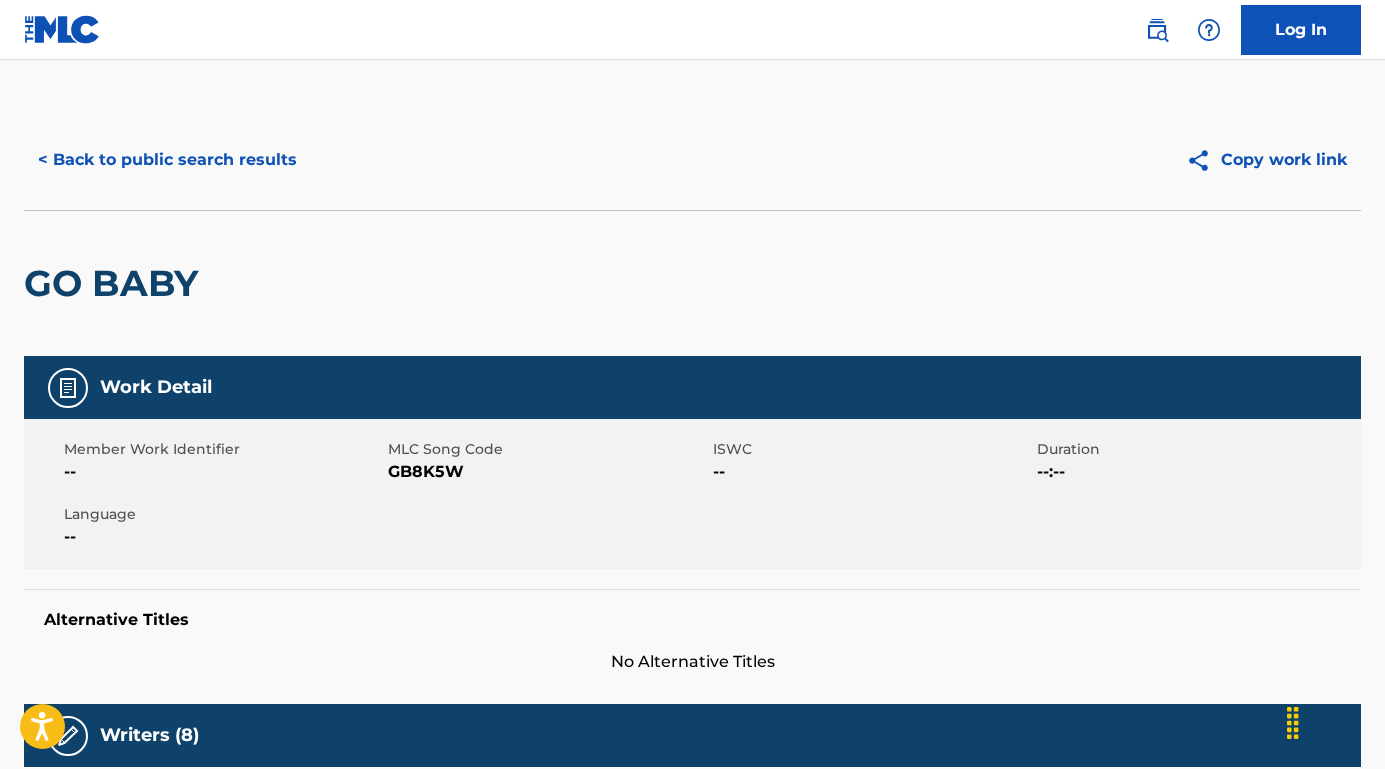 scroll, scrollTop: 495, scrollLeft: 0, axis: vertical 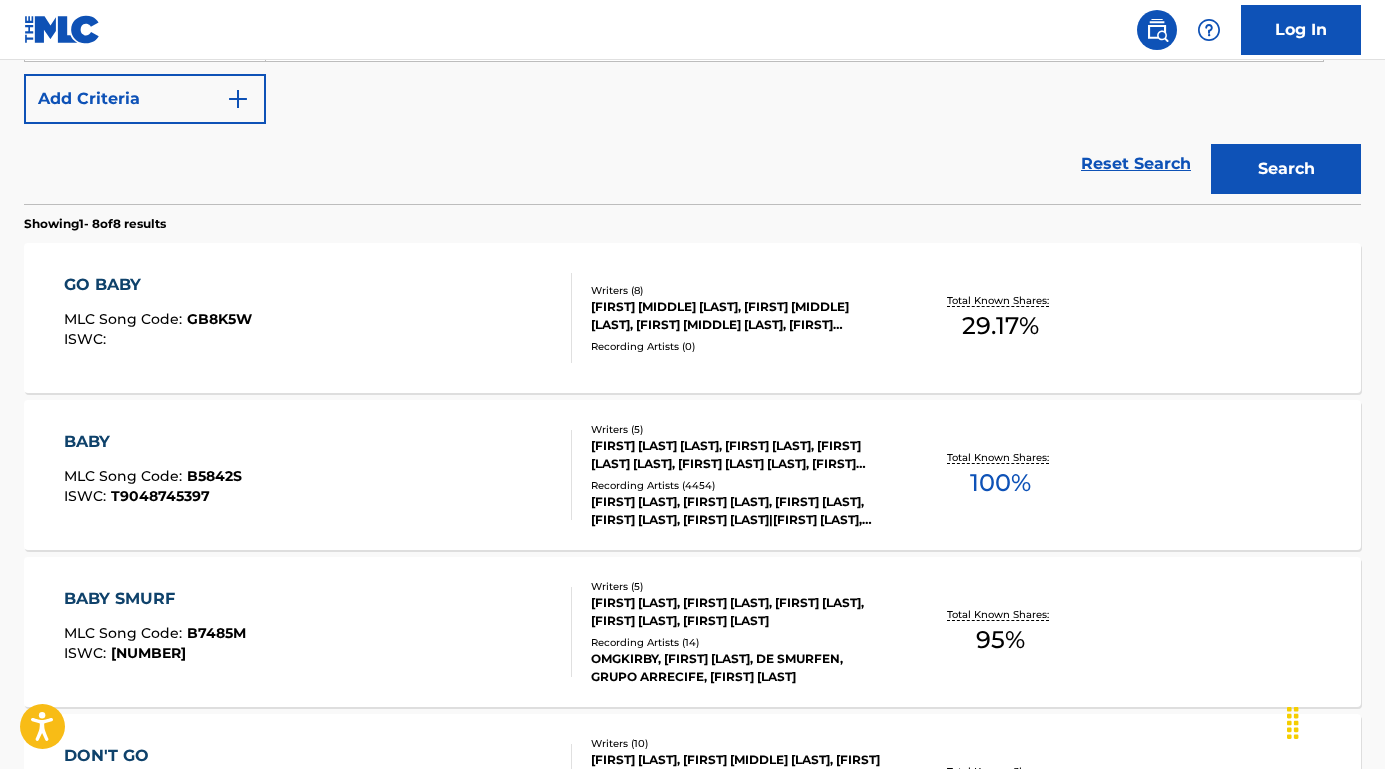 click on "GO BABY" at bounding box center (158, 285) 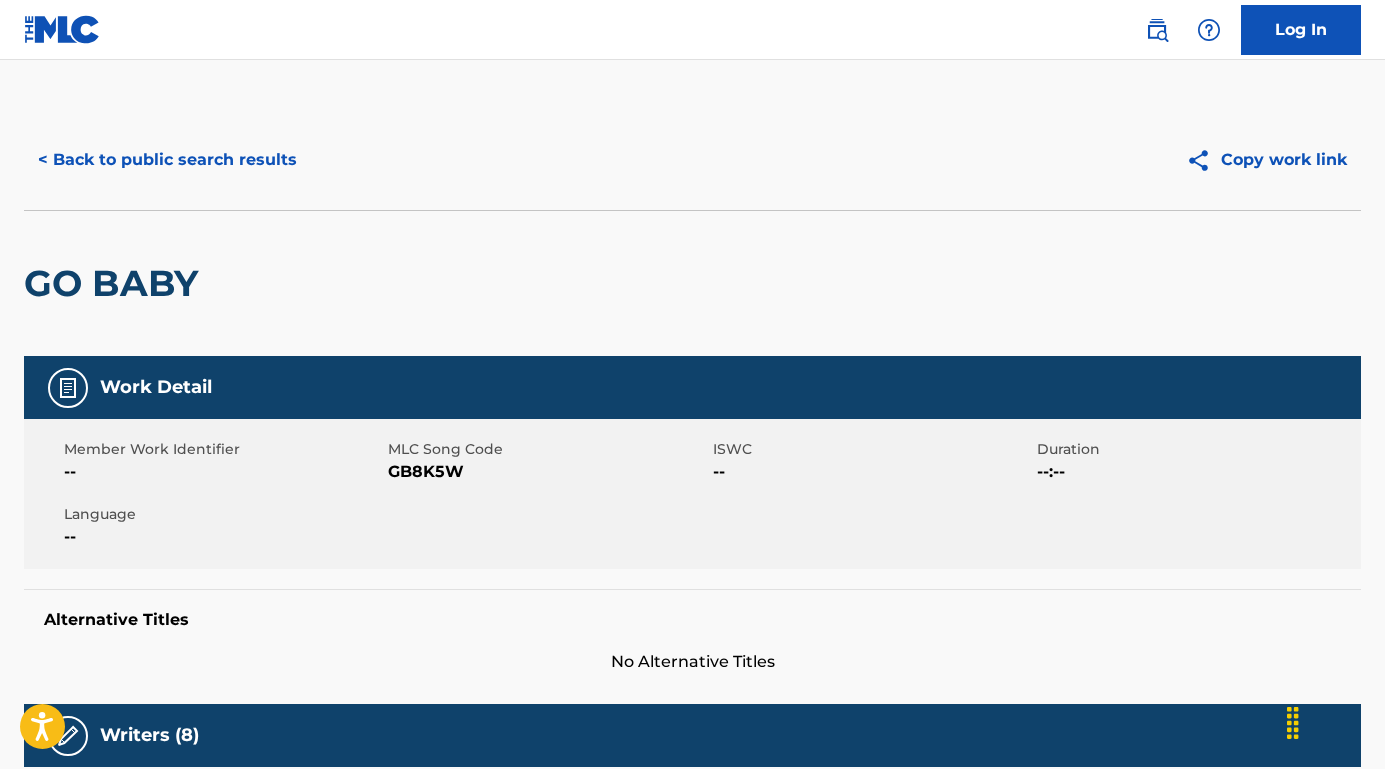 scroll, scrollTop: 134, scrollLeft: 0, axis: vertical 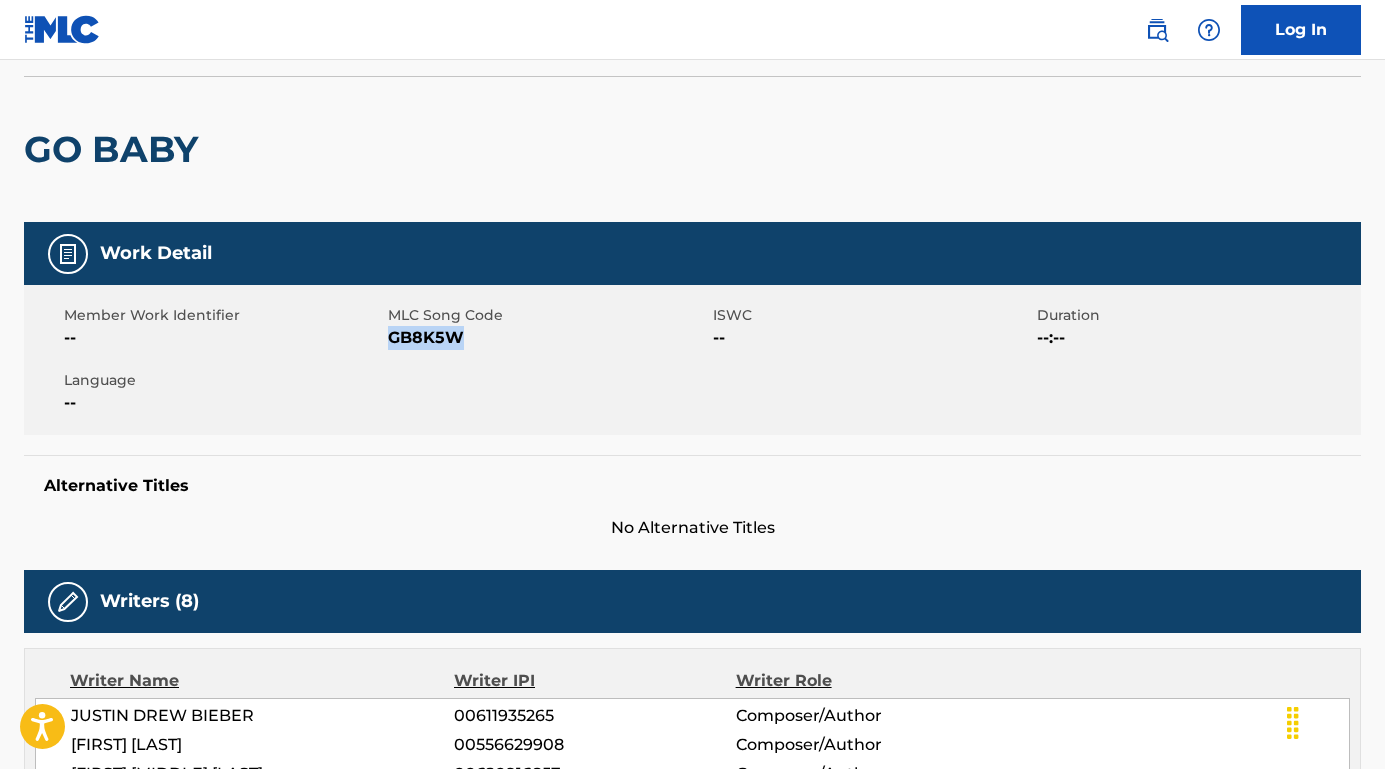 drag, startPoint x: 390, startPoint y: 333, endPoint x: 565, endPoint y: 336, distance: 175.02571 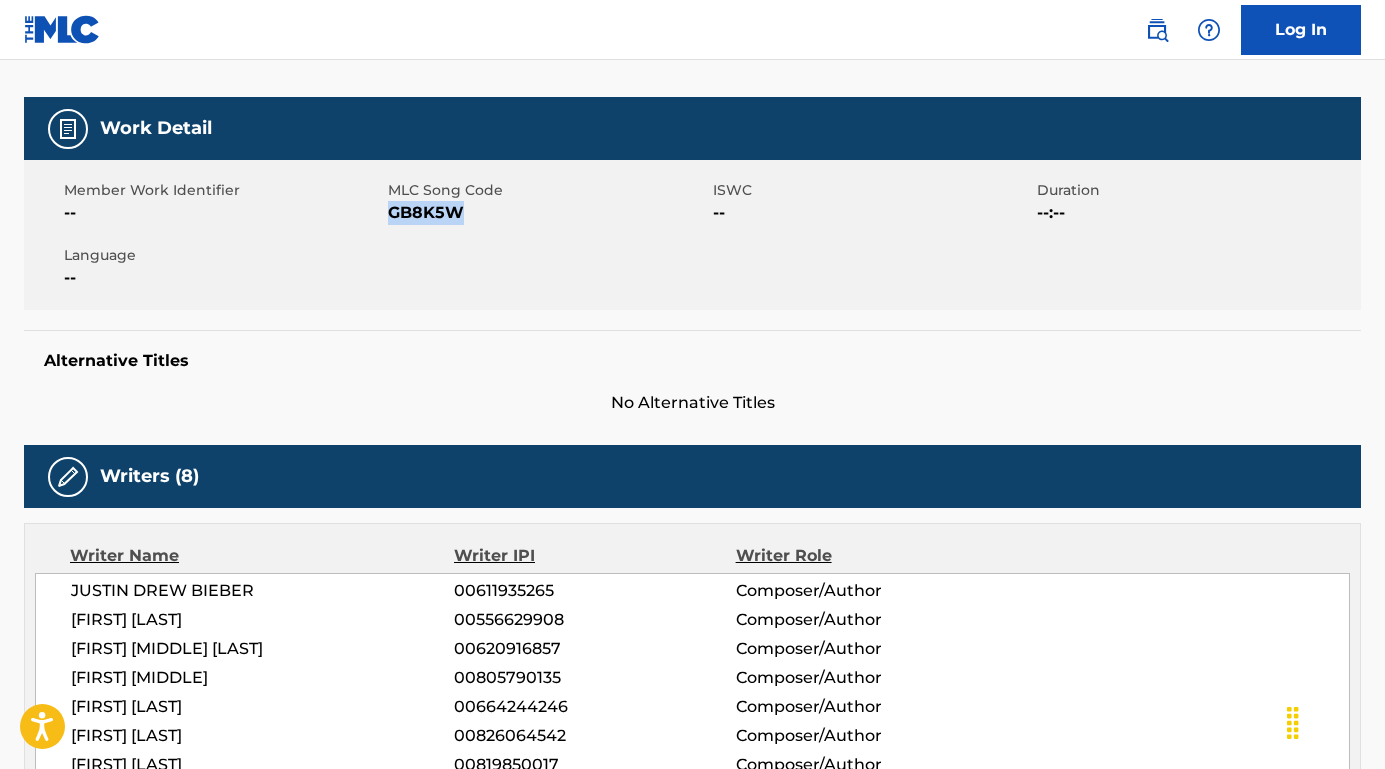 scroll, scrollTop: 309, scrollLeft: 0, axis: vertical 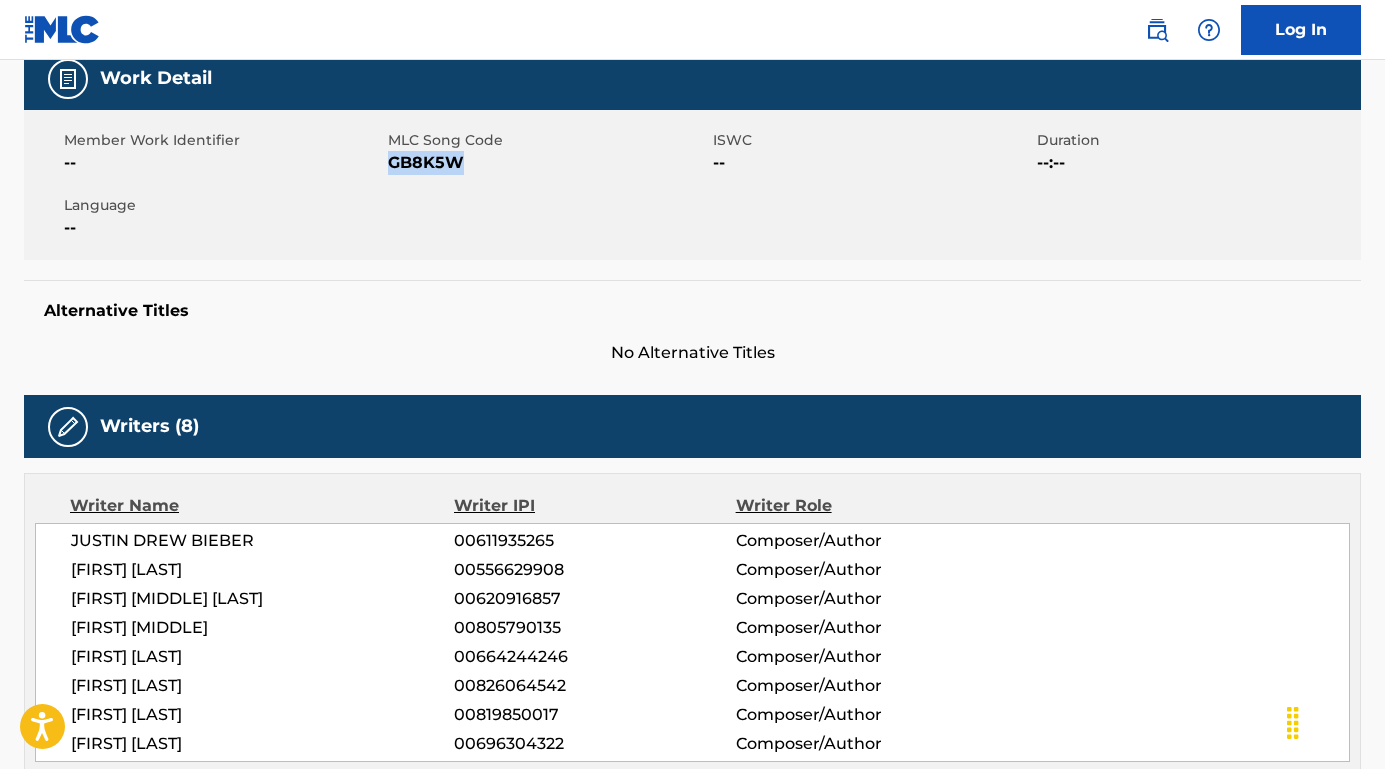 drag, startPoint x: 73, startPoint y: 564, endPoint x: 367, endPoint y: 566, distance: 294.0068 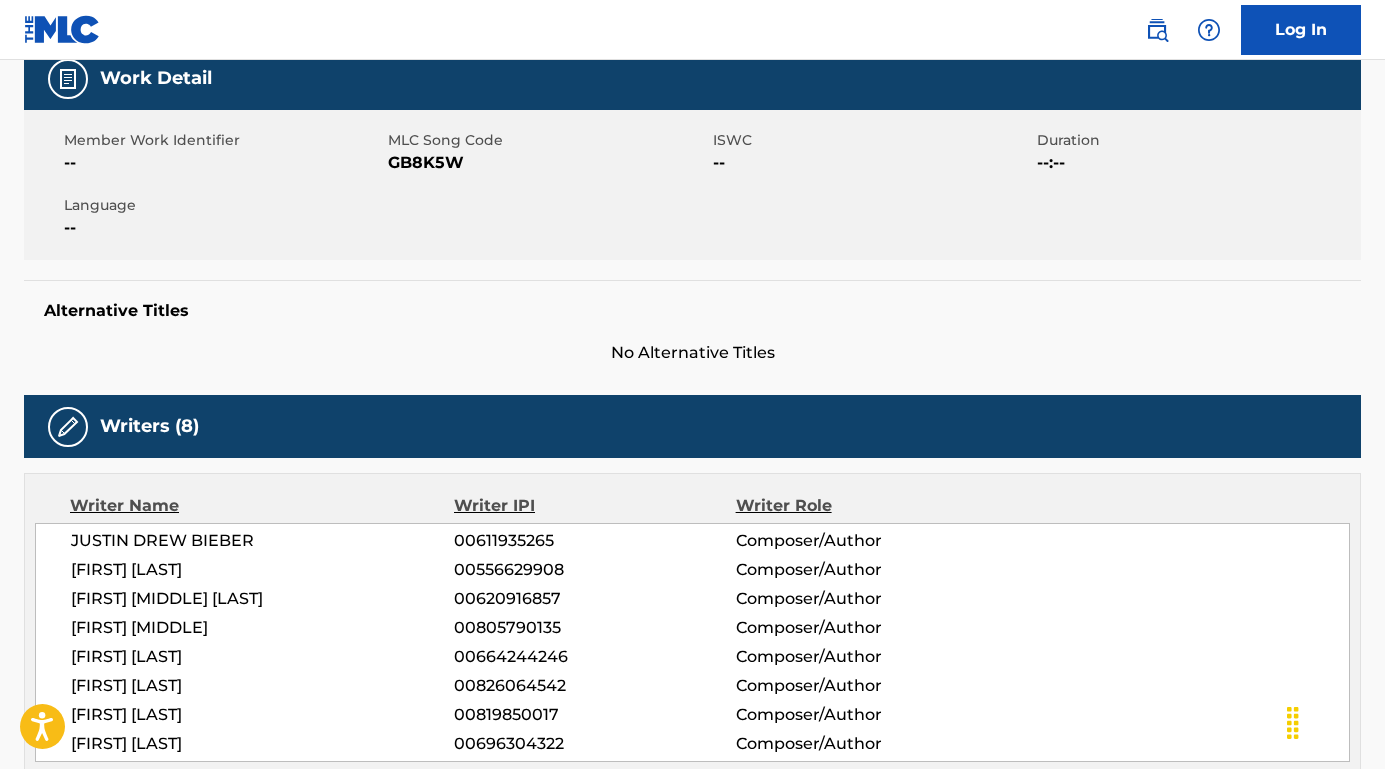 click on "[FIRST] [MIDDLE] [LAST]" at bounding box center [262, 599] 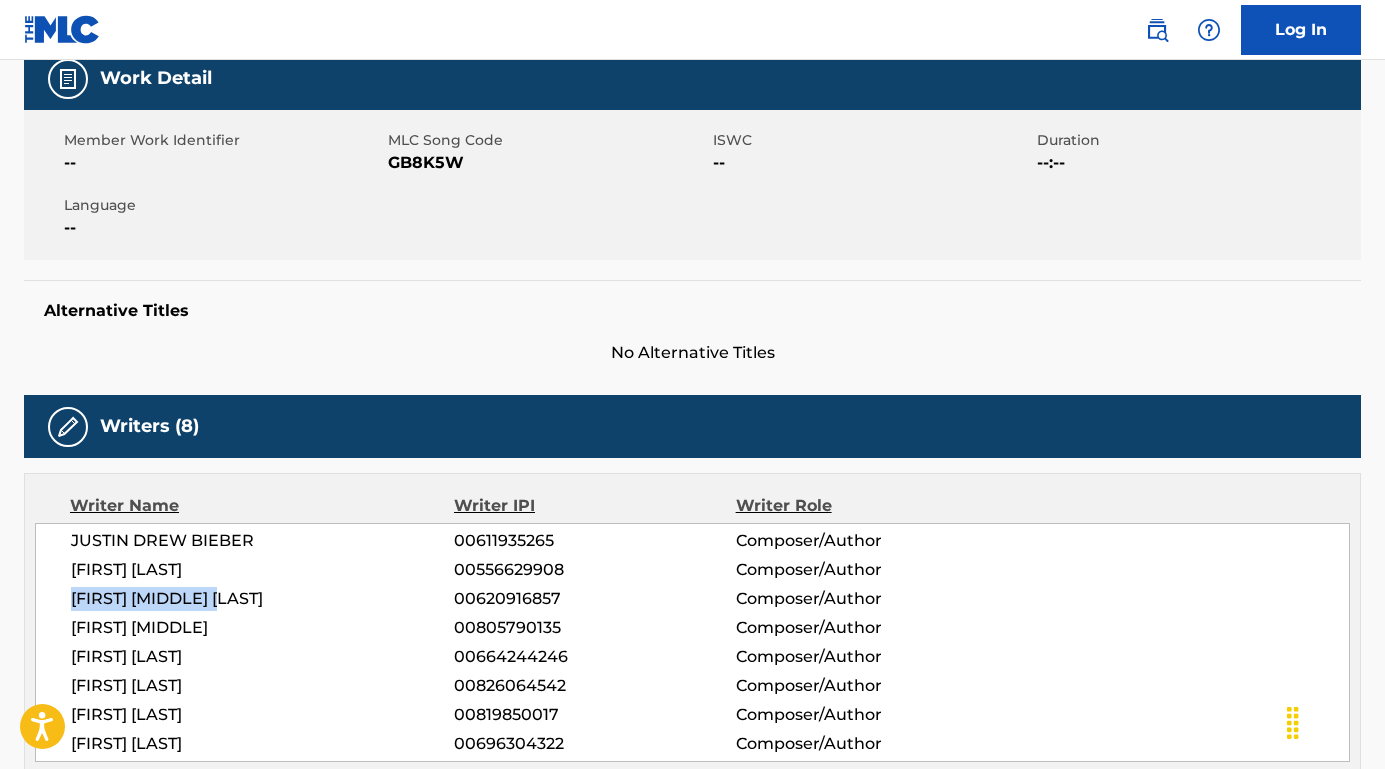 drag, startPoint x: 68, startPoint y: 596, endPoint x: 318, endPoint y: 591, distance: 250.04999 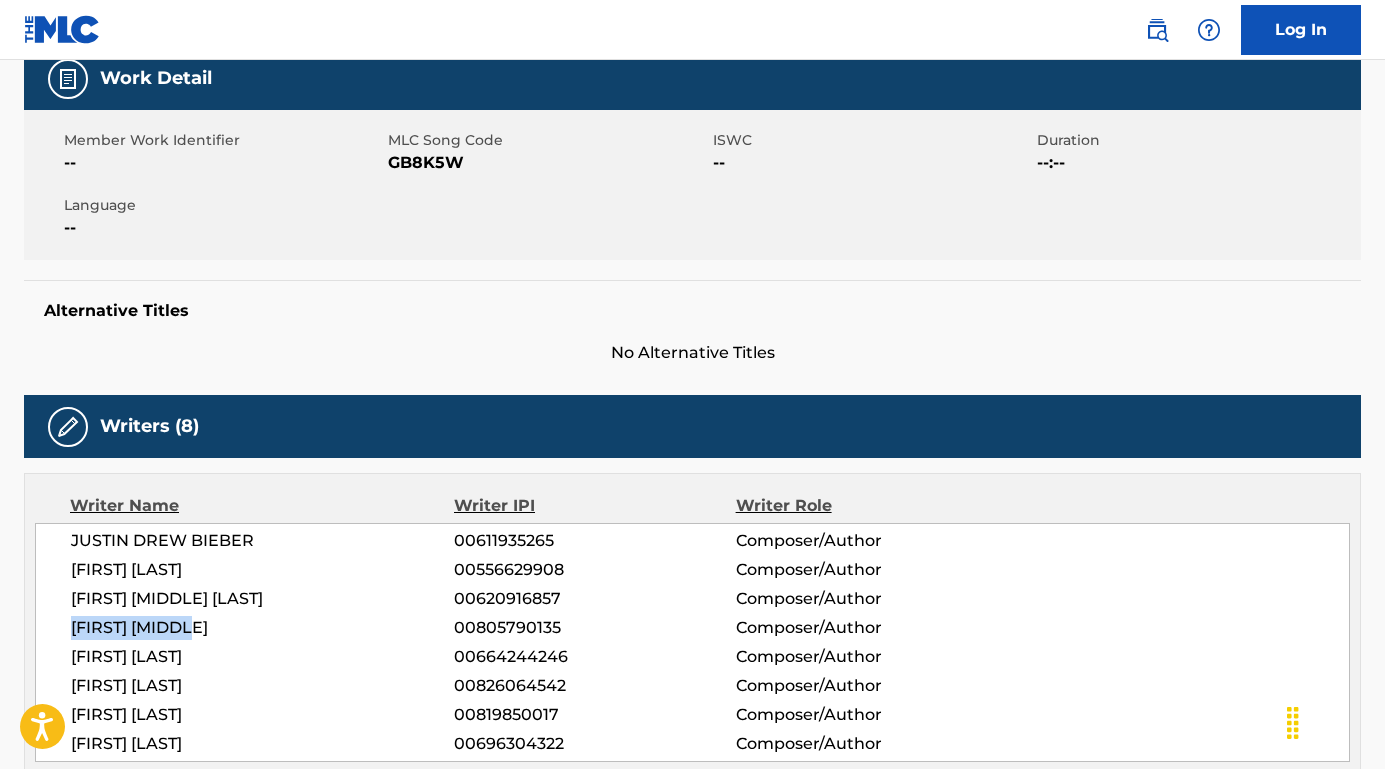 drag, startPoint x: 216, startPoint y: 631, endPoint x: 43, endPoint y: 631, distance: 173 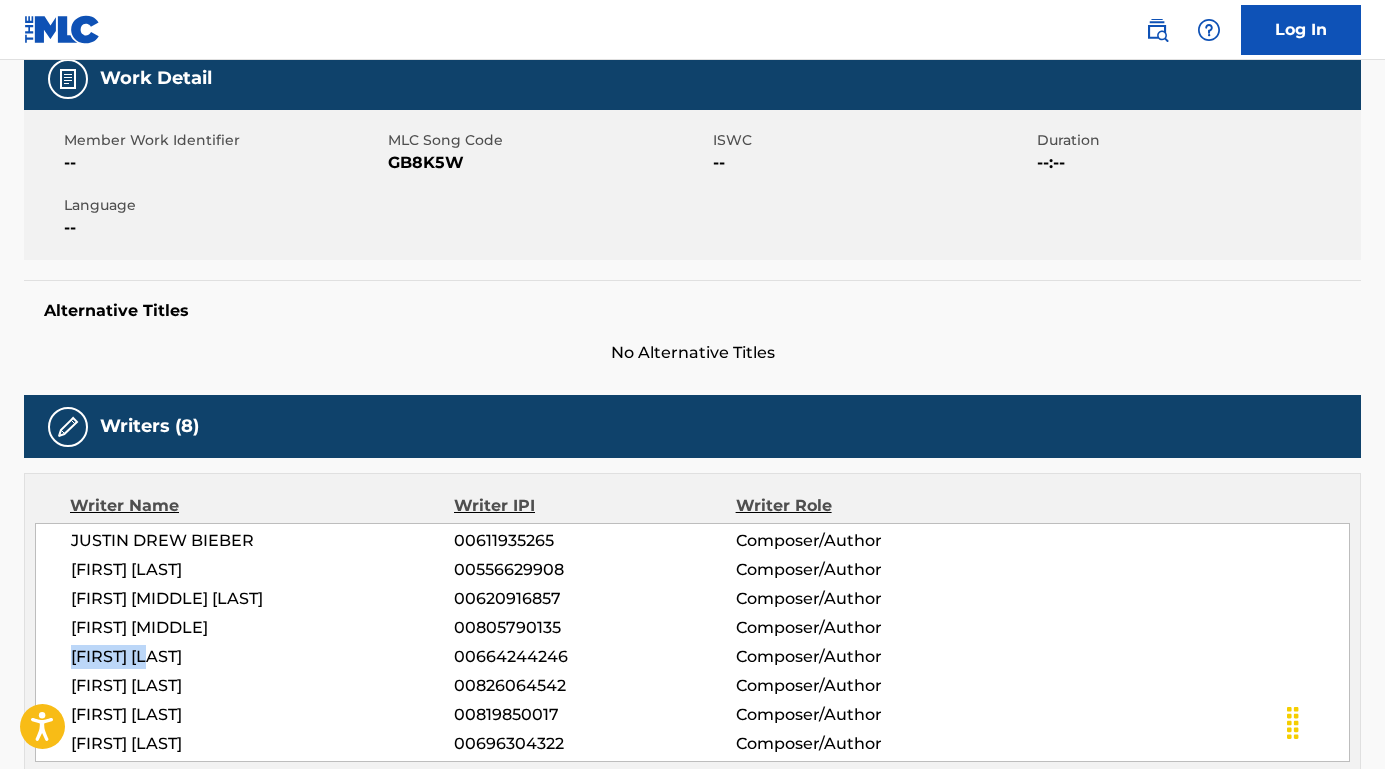 drag, startPoint x: 69, startPoint y: 655, endPoint x: 207, endPoint y: 659, distance: 138.05795 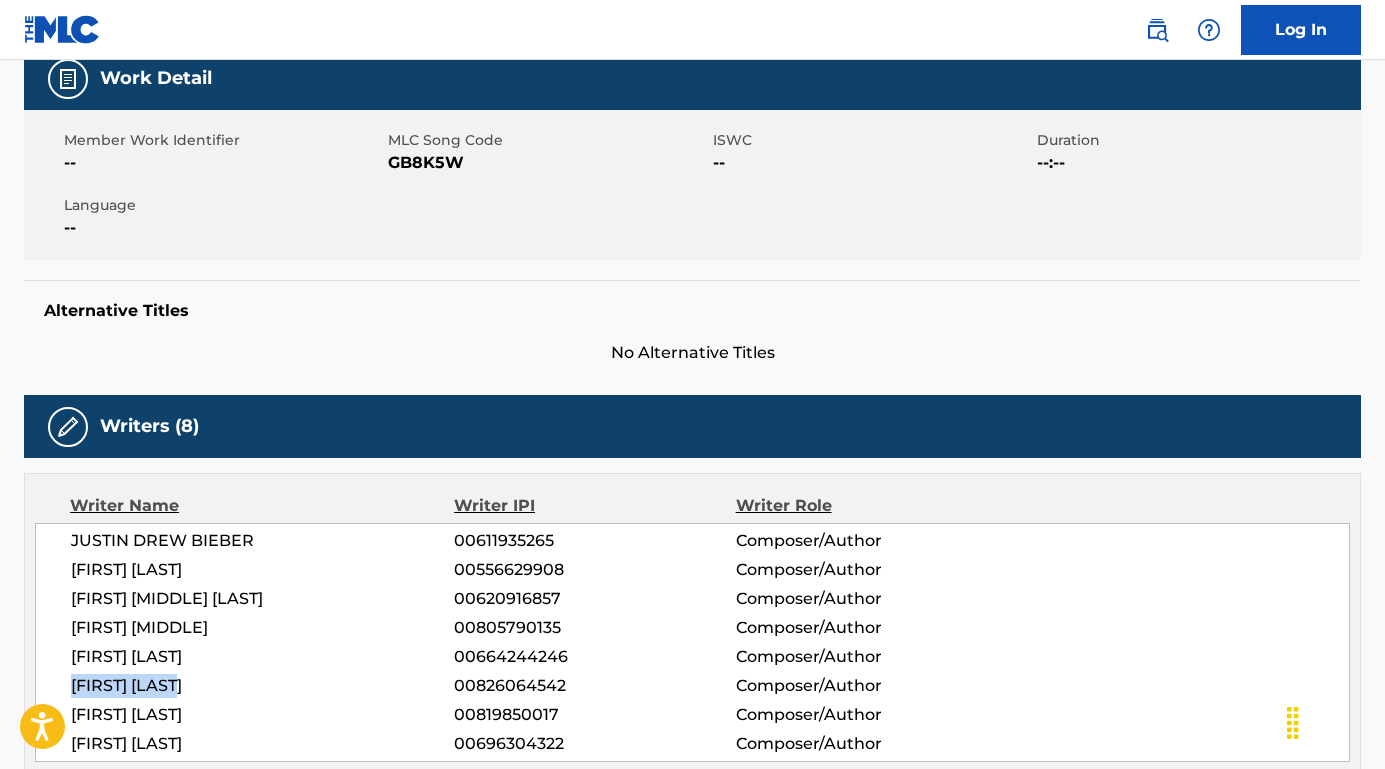 drag, startPoint x: 64, startPoint y: 690, endPoint x: 245, endPoint y: 679, distance: 181.33394 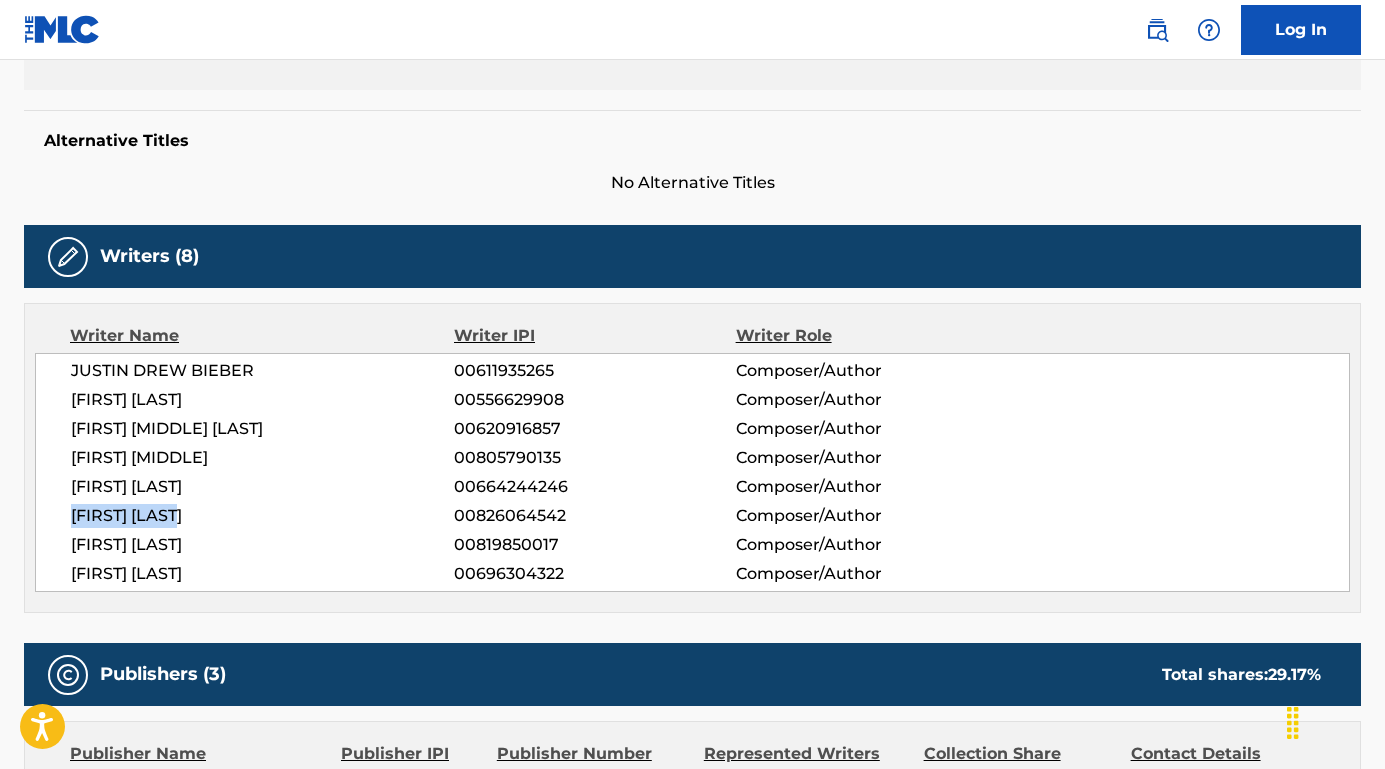 scroll, scrollTop: 549, scrollLeft: 0, axis: vertical 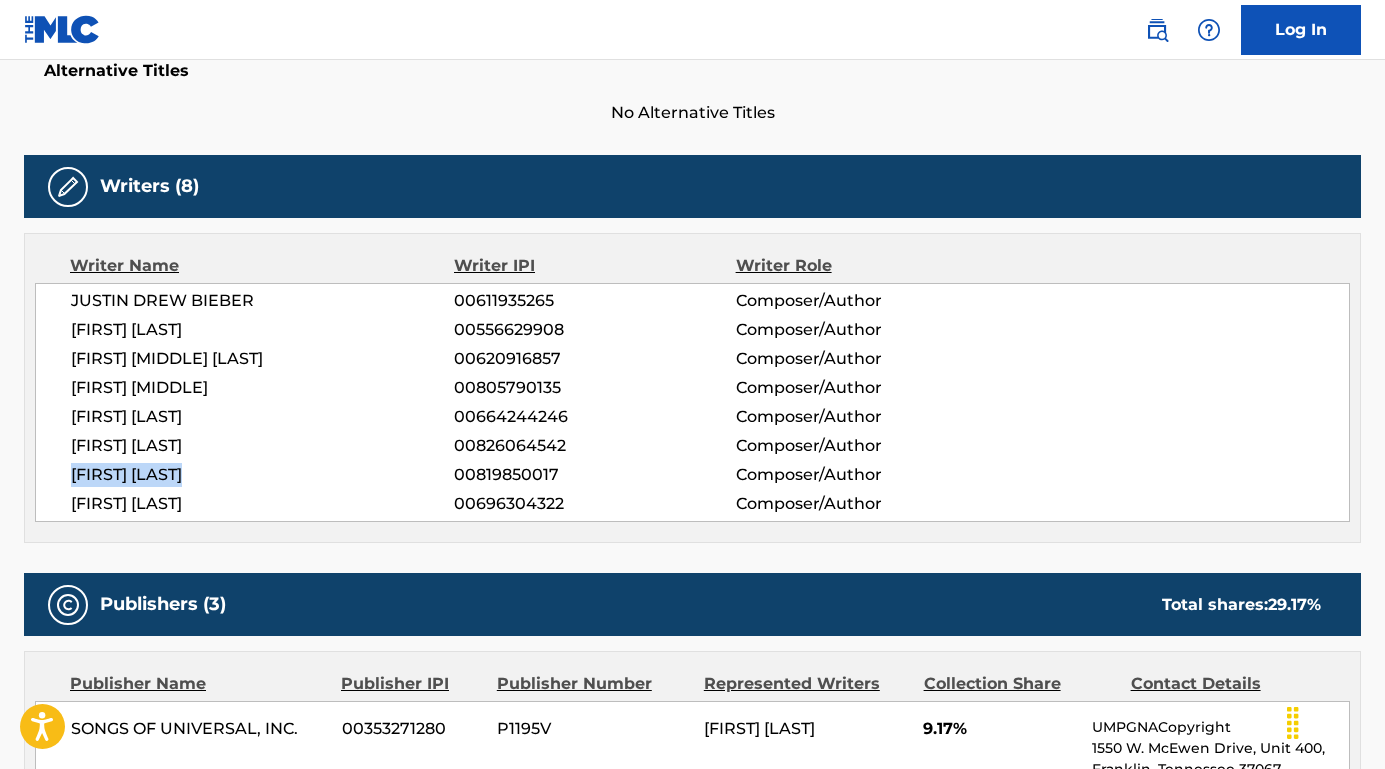 drag, startPoint x: 249, startPoint y: 468, endPoint x: 44, endPoint y: 476, distance: 205.15604 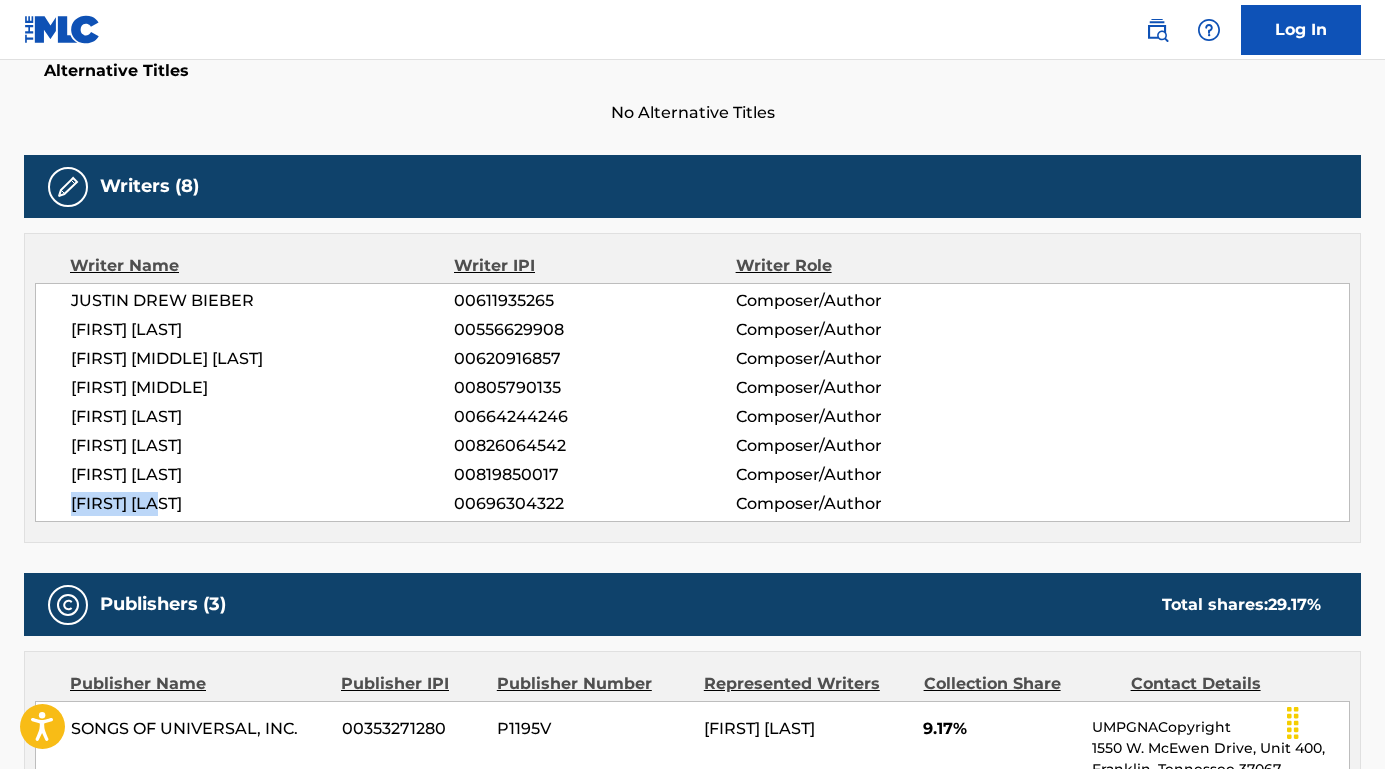 drag, startPoint x: 65, startPoint y: 500, endPoint x: 241, endPoint y: 504, distance: 176.04546 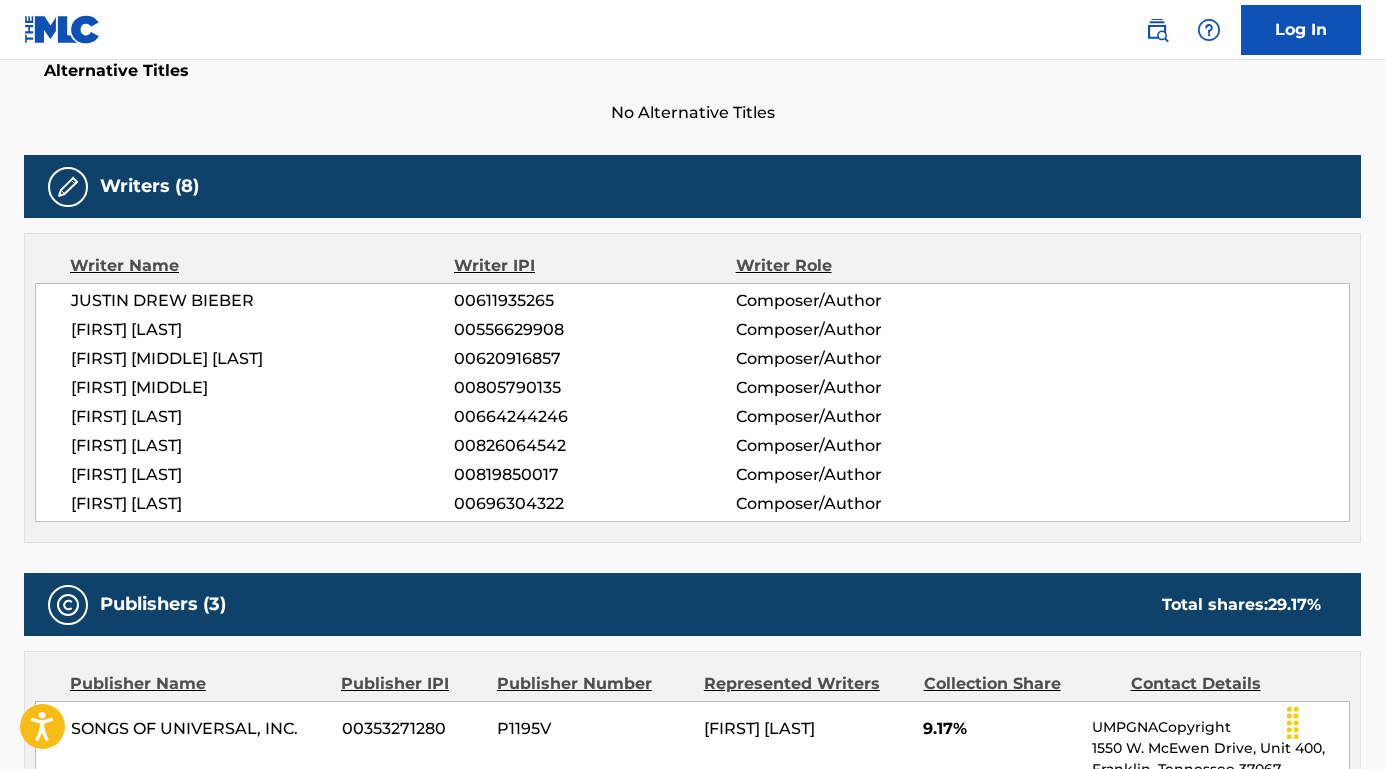 click on "[FIRST] [LAST]" at bounding box center [262, 475] 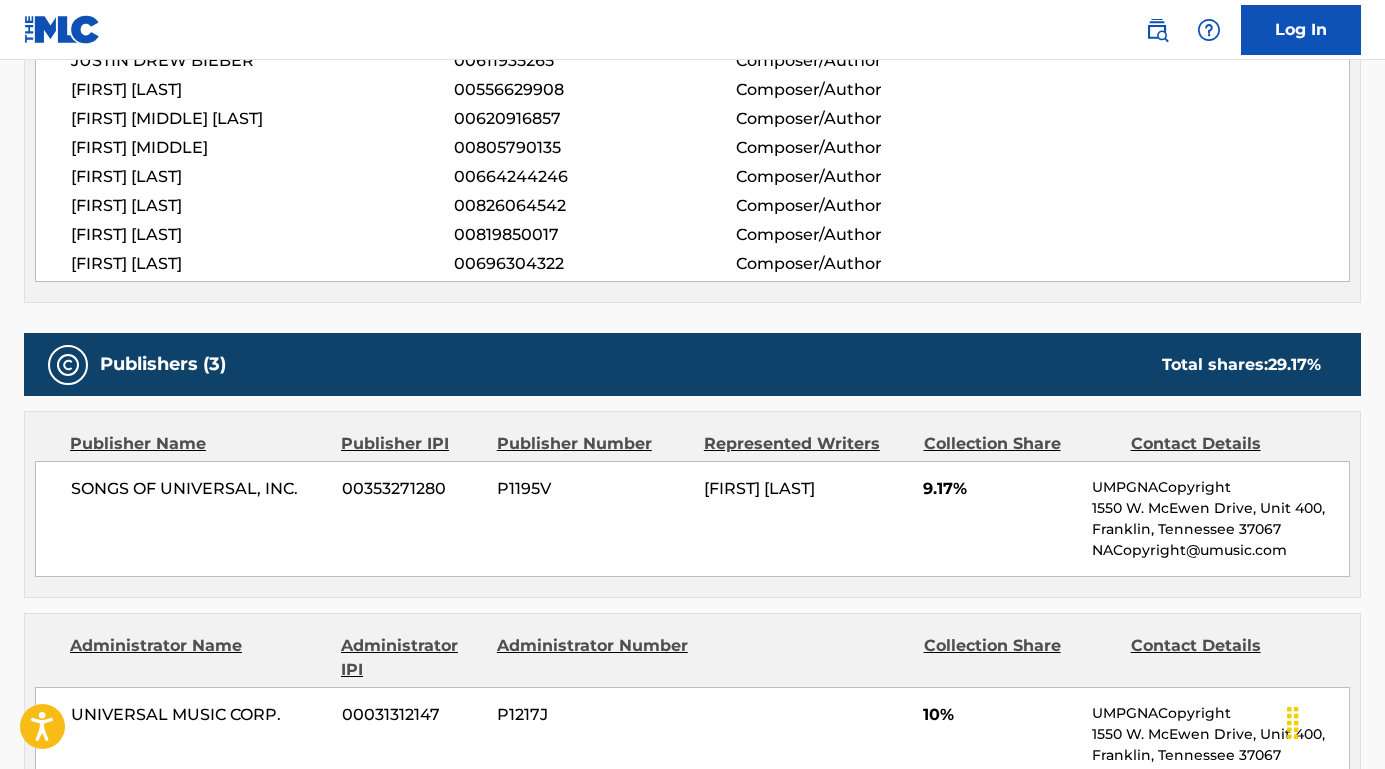scroll, scrollTop: 806, scrollLeft: 0, axis: vertical 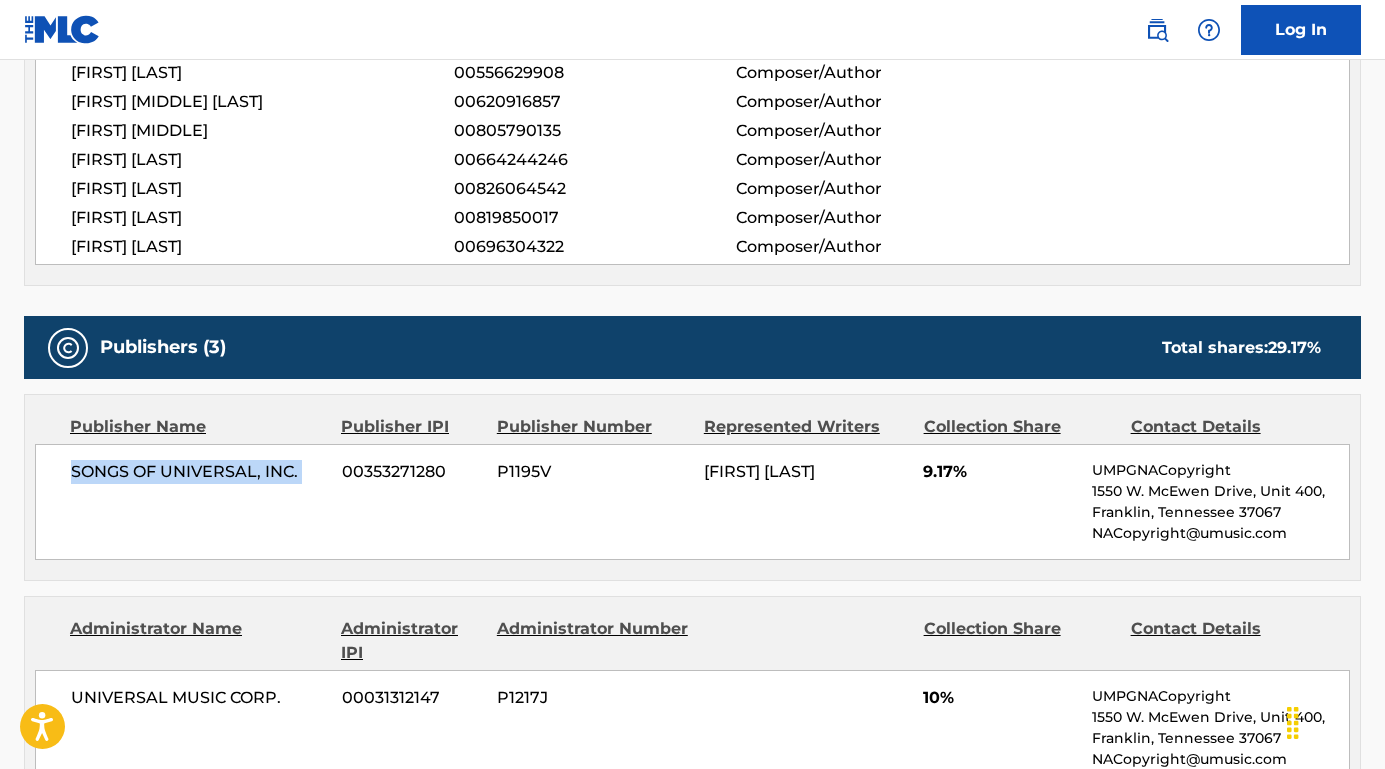 drag, startPoint x: 64, startPoint y: 469, endPoint x: 333, endPoint y: 471, distance: 269.00745 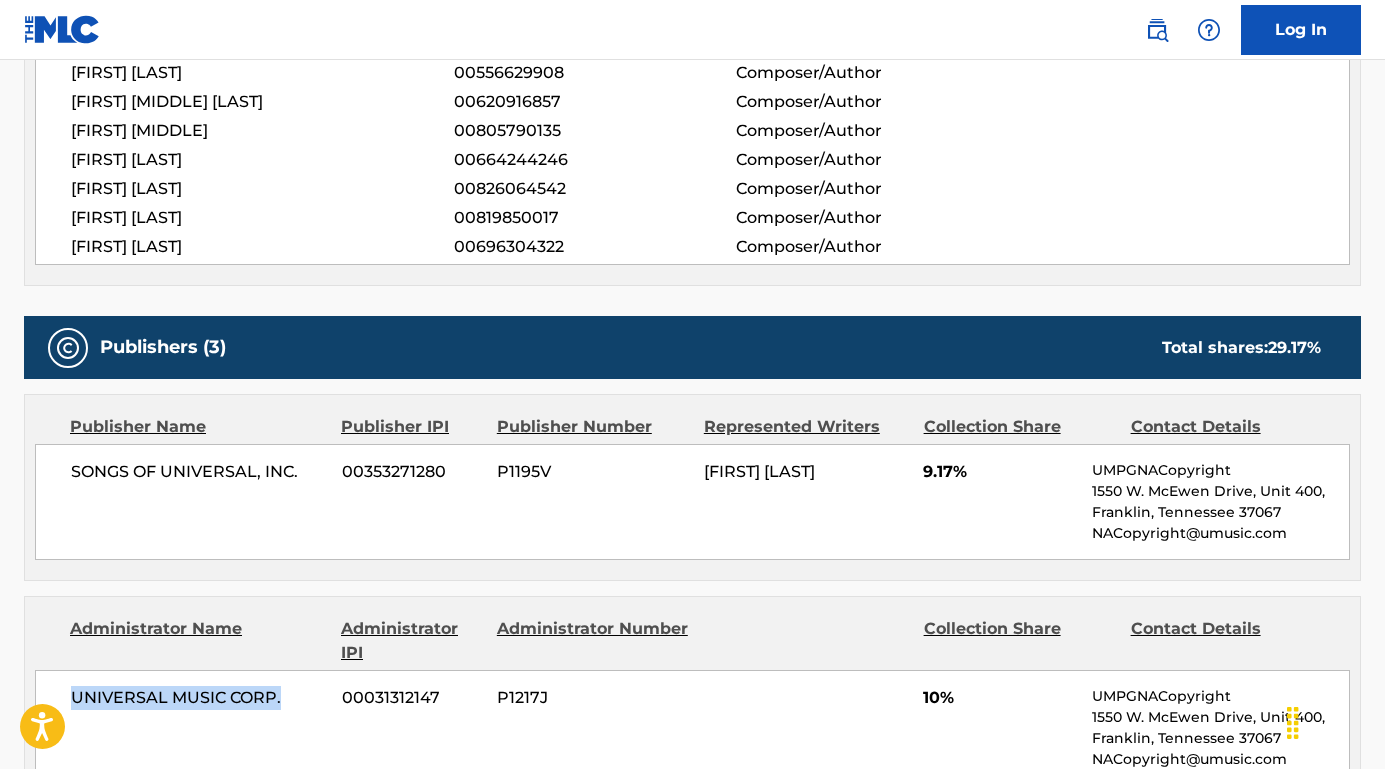 drag, startPoint x: 286, startPoint y: 691, endPoint x: 34, endPoint y: 698, distance: 252.0972 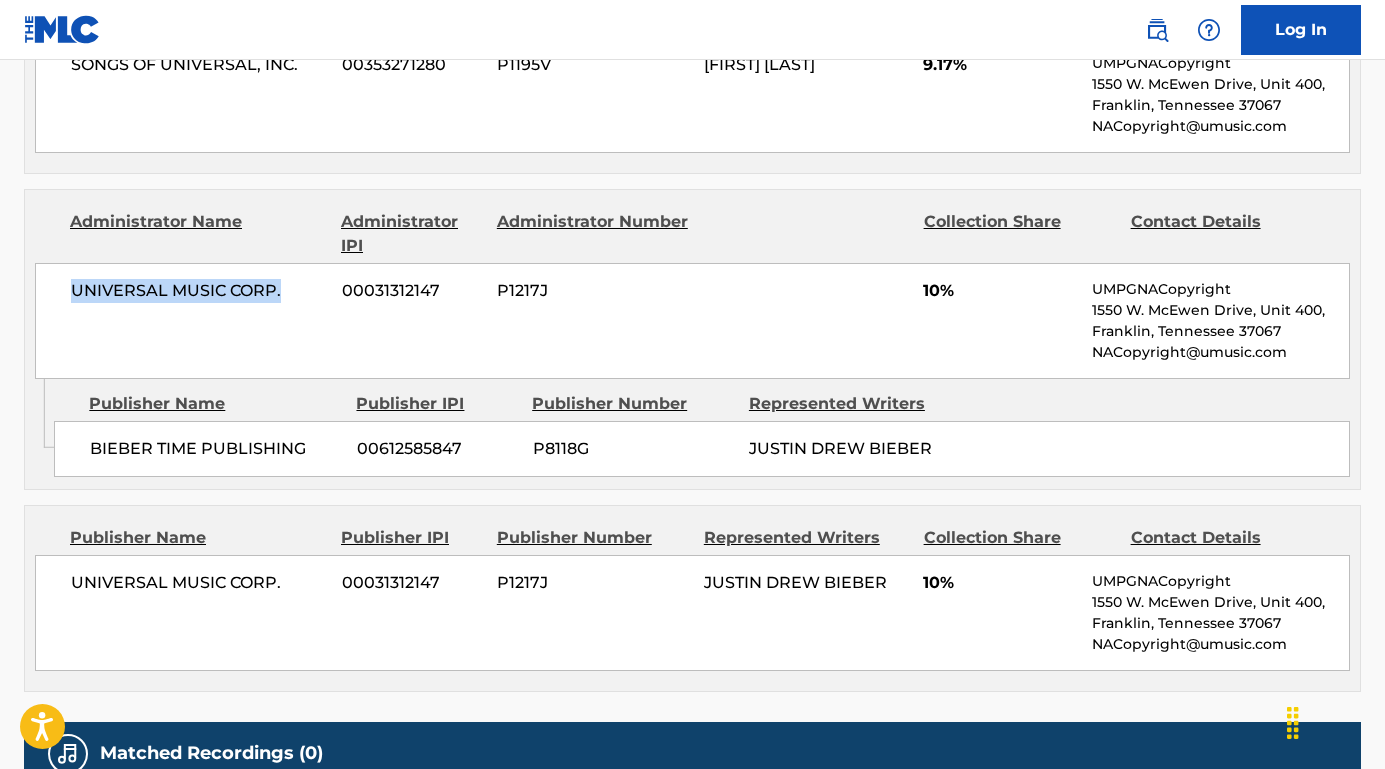 scroll, scrollTop: 1285, scrollLeft: 0, axis: vertical 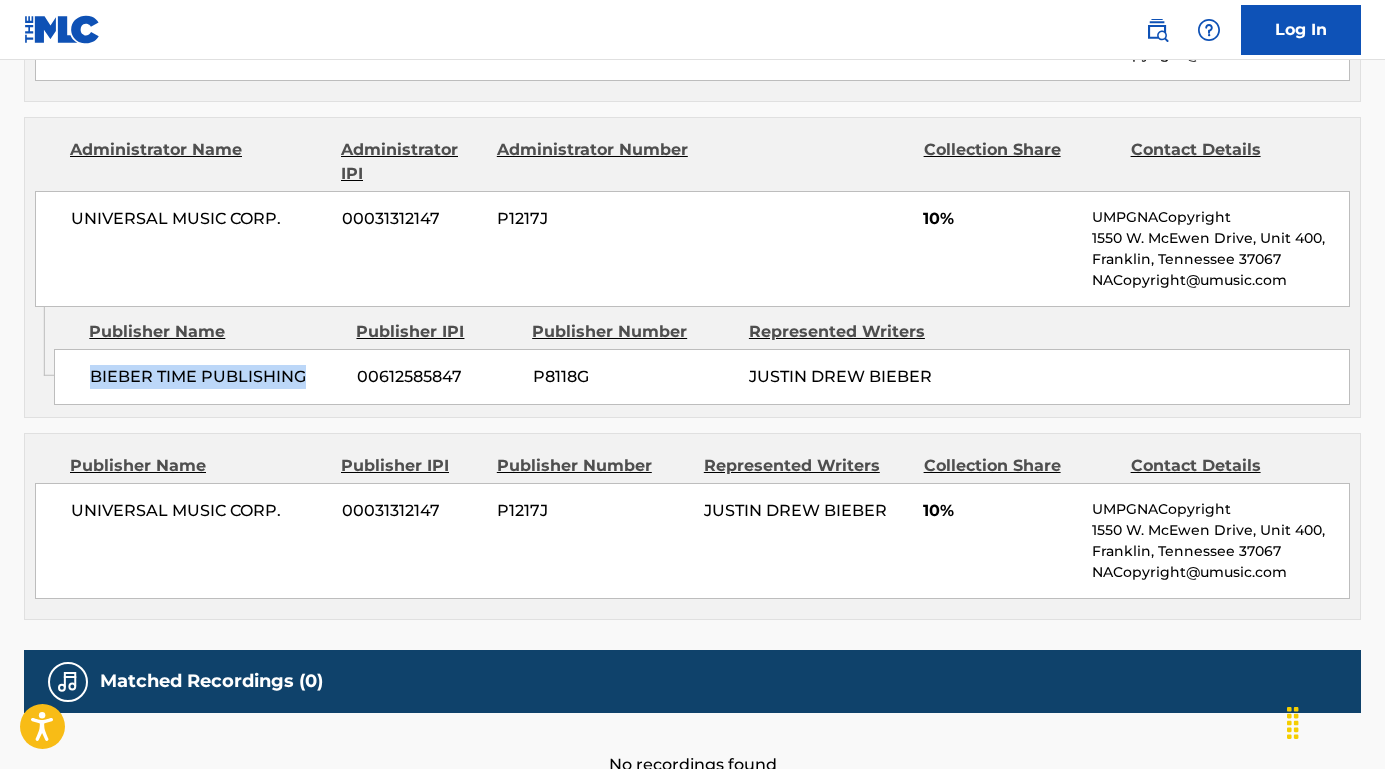 drag, startPoint x: 312, startPoint y: 378, endPoint x: 76, endPoint y: 379, distance: 236.00212 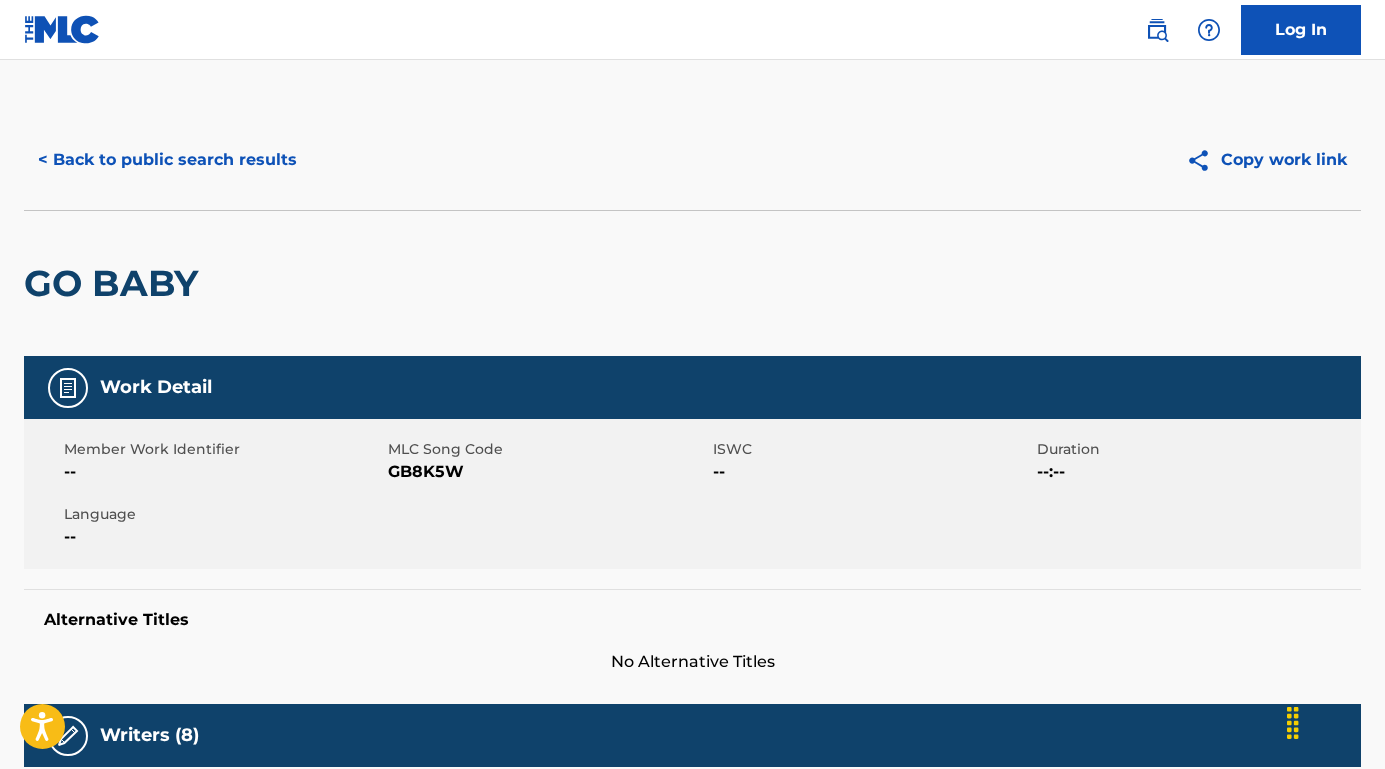 scroll, scrollTop: 0, scrollLeft: 0, axis: both 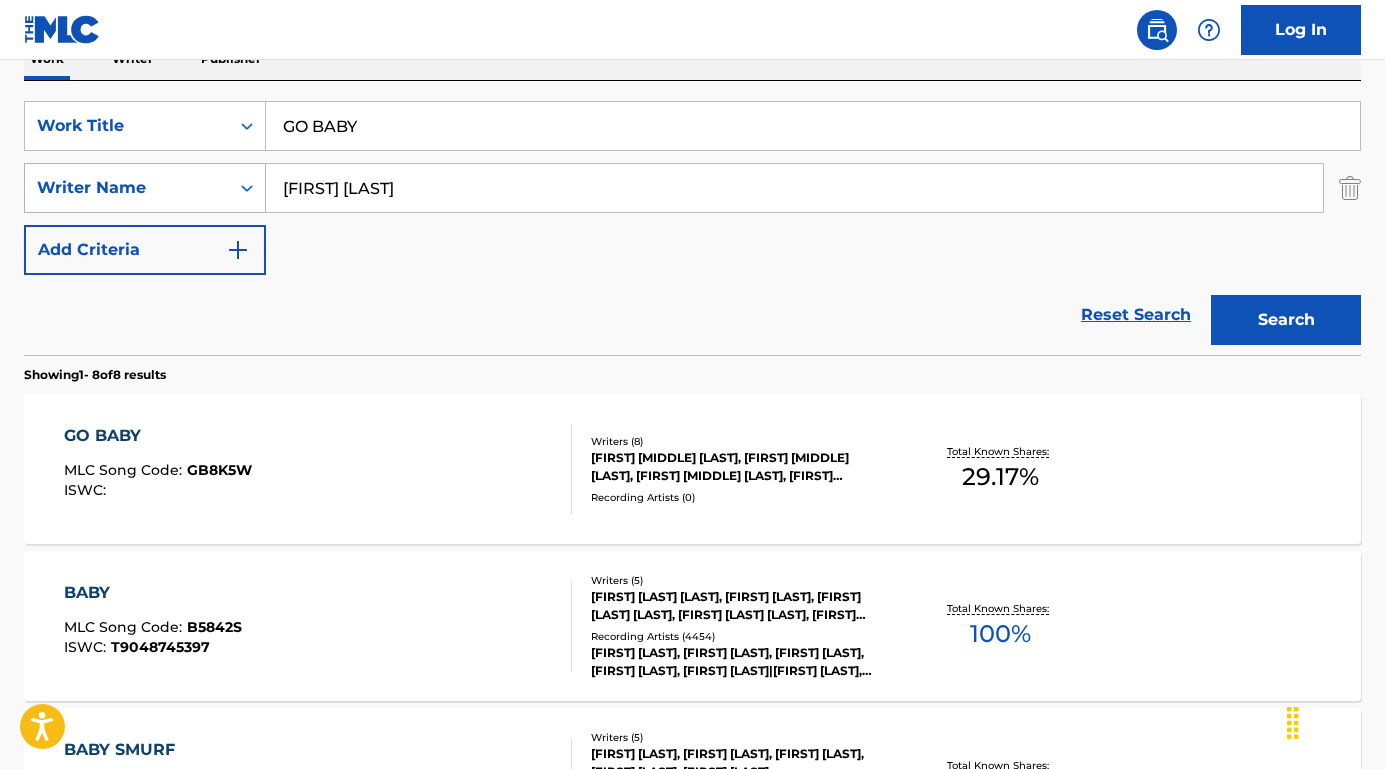 drag, startPoint x: 422, startPoint y: 190, endPoint x: 248, endPoint y: 175, distance: 174.64536 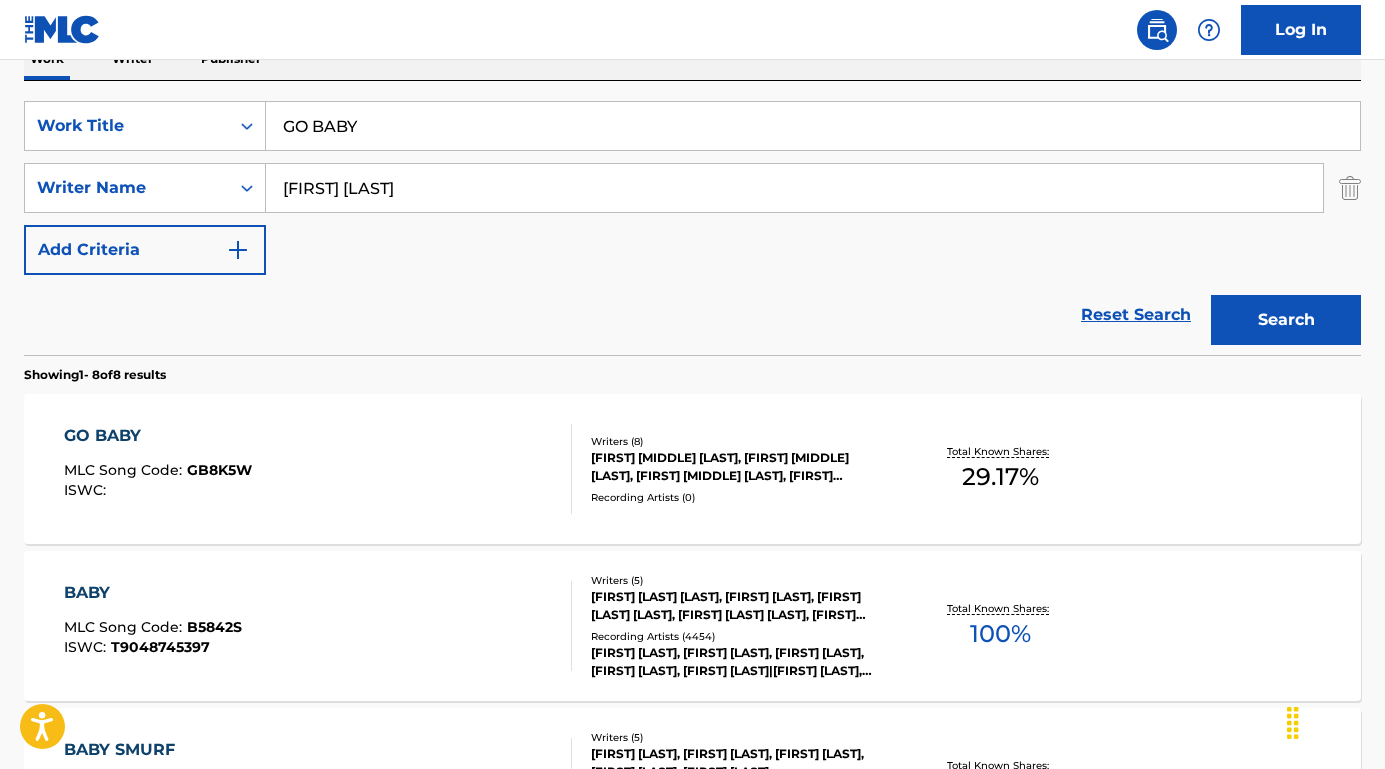 type on "[FIRST] [LAST]" 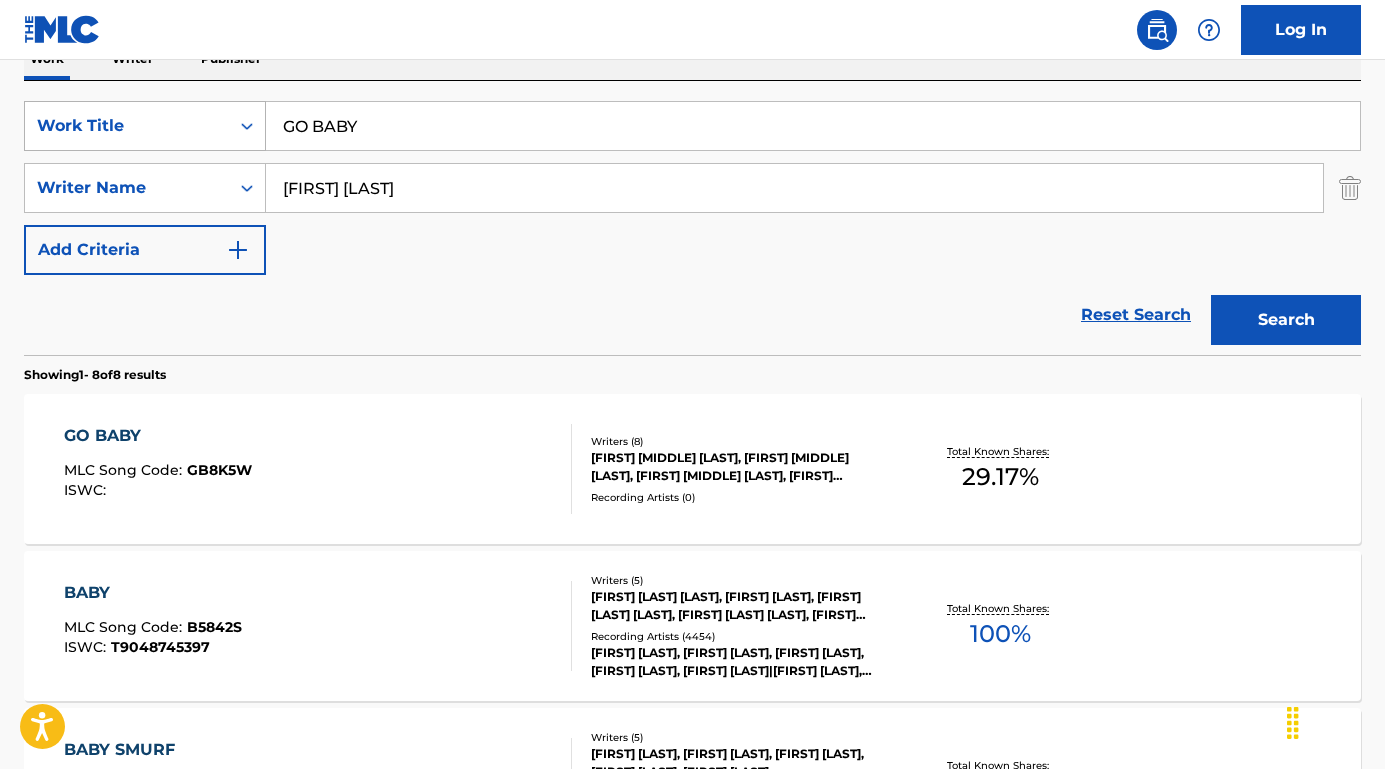 drag, startPoint x: 409, startPoint y: 133, endPoint x: 248, endPoint y: 103, distance: 163.77118 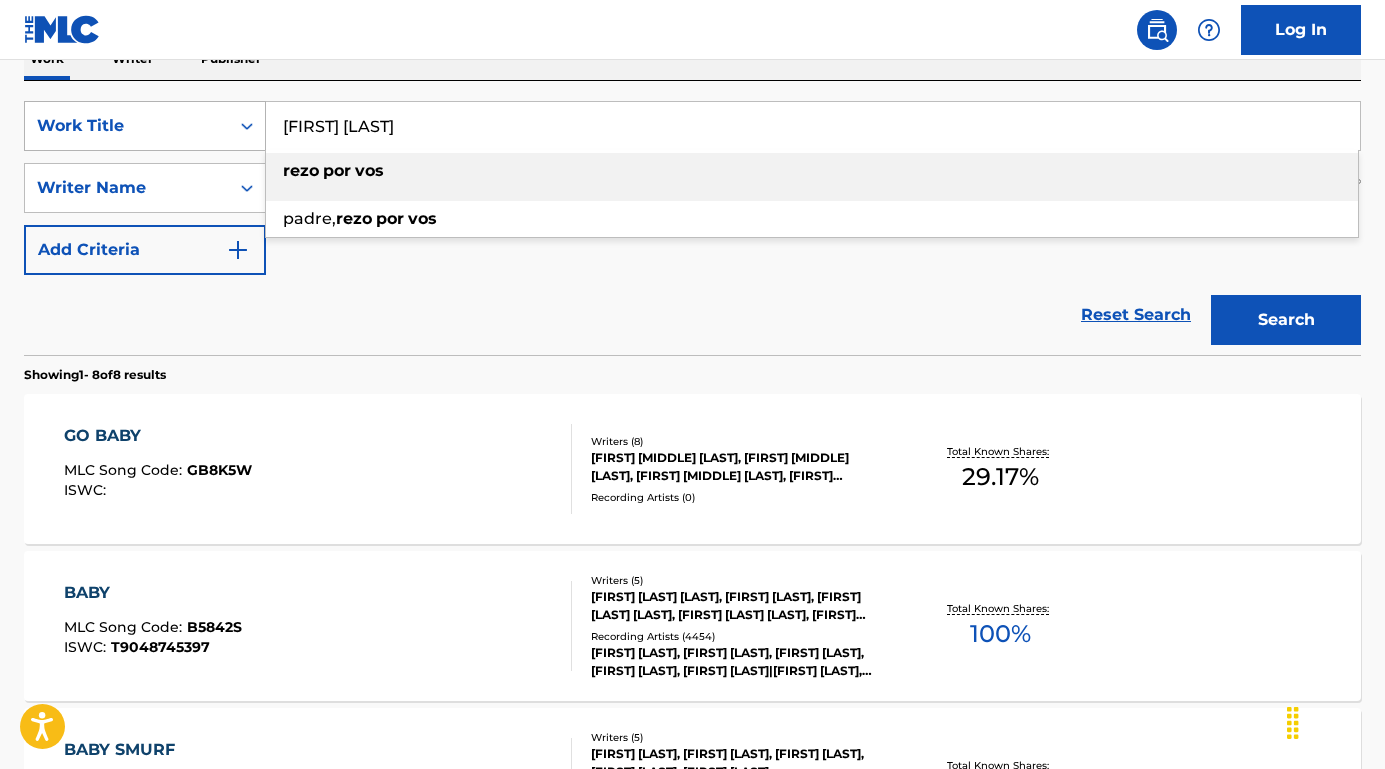 type on "rezo por vos" 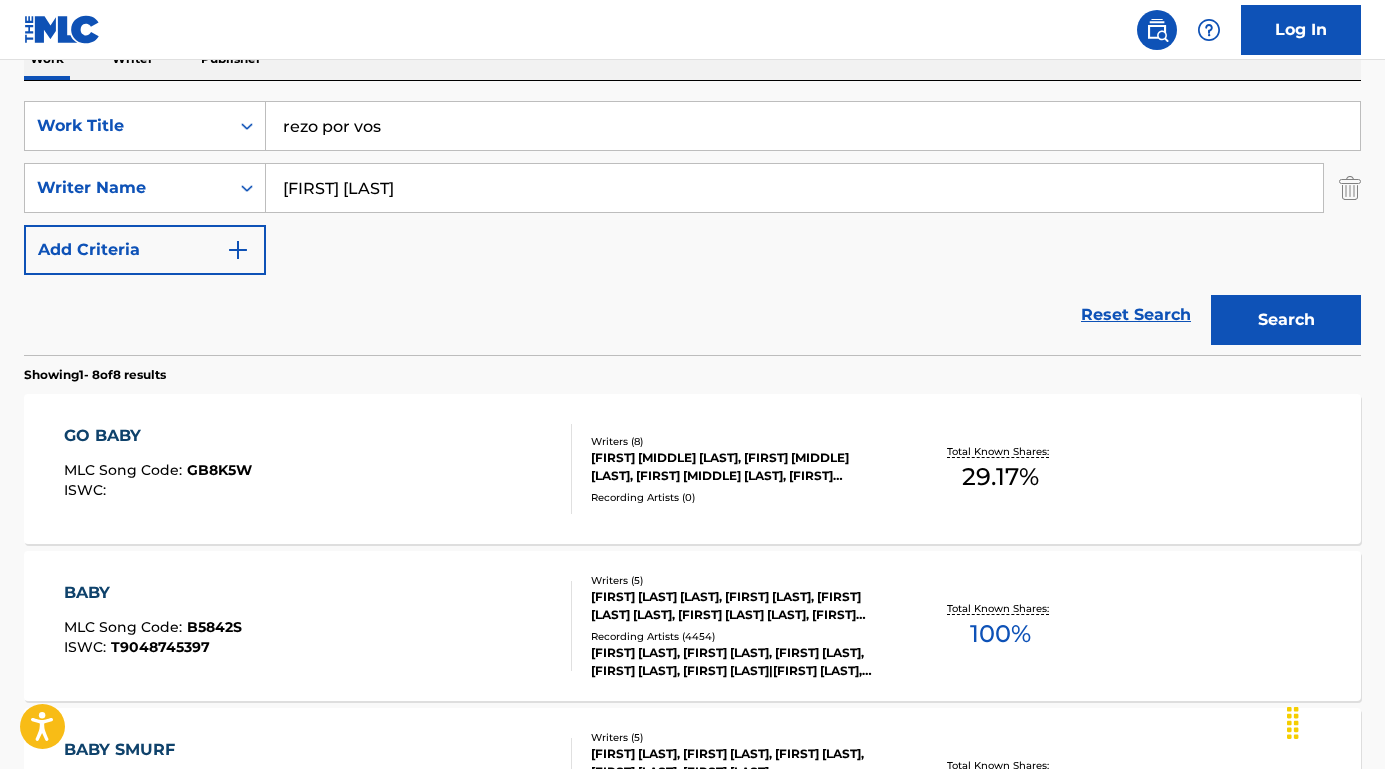 drag, startPoint x: 315, startPoint y: 360, endPoint x: 293, endPoint y: 354, distance: 22.803509 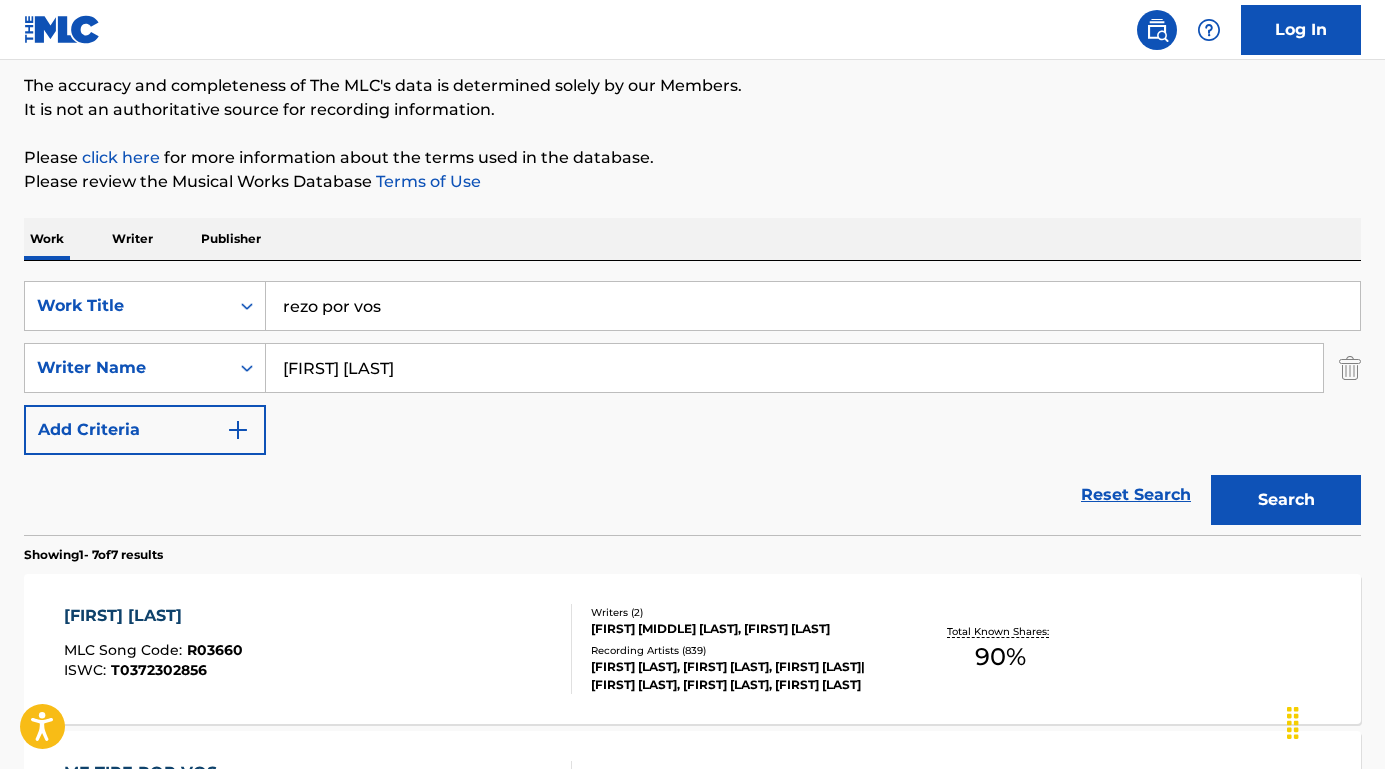 click on "[FIRST] [LAST]" at bounding box center [153, 616] 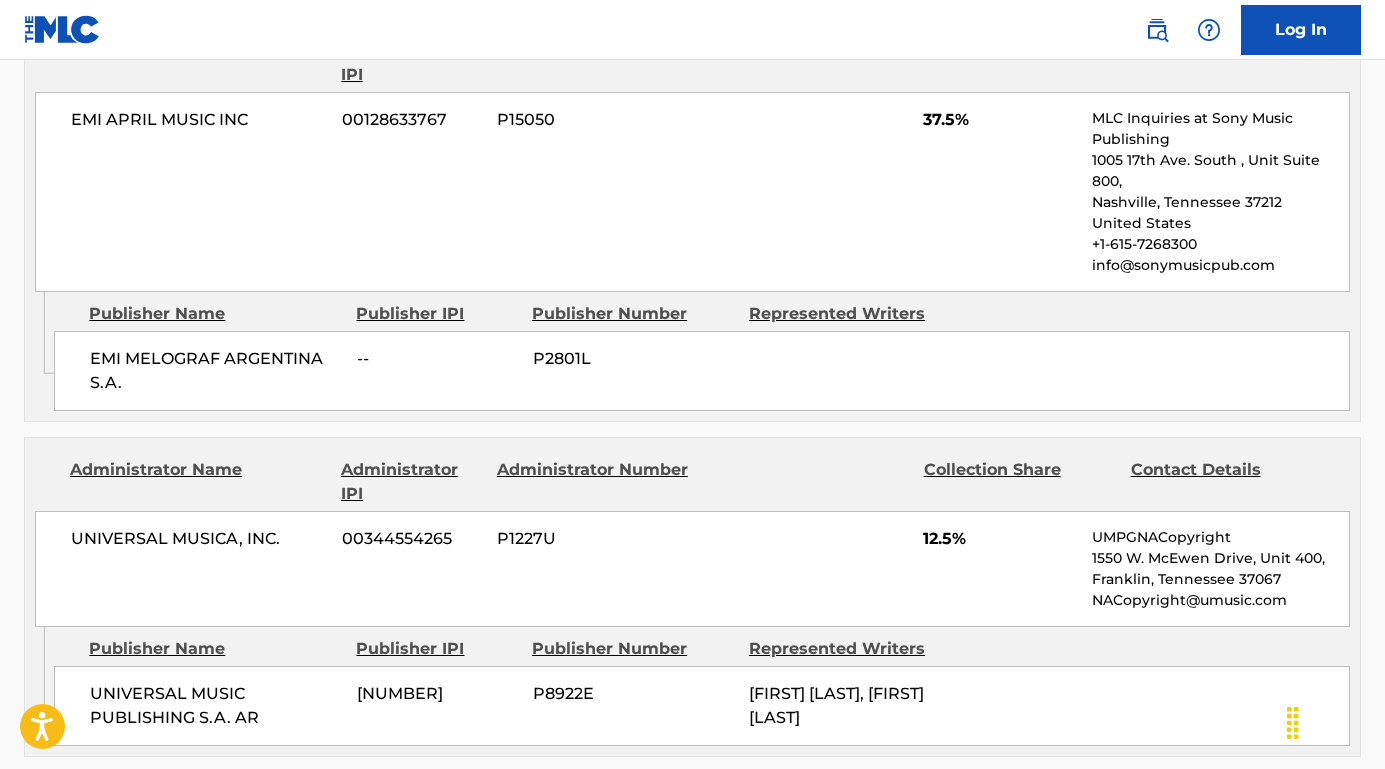 scroll, scrollTop: 1274, scrollLeft: 0, axis: vertical 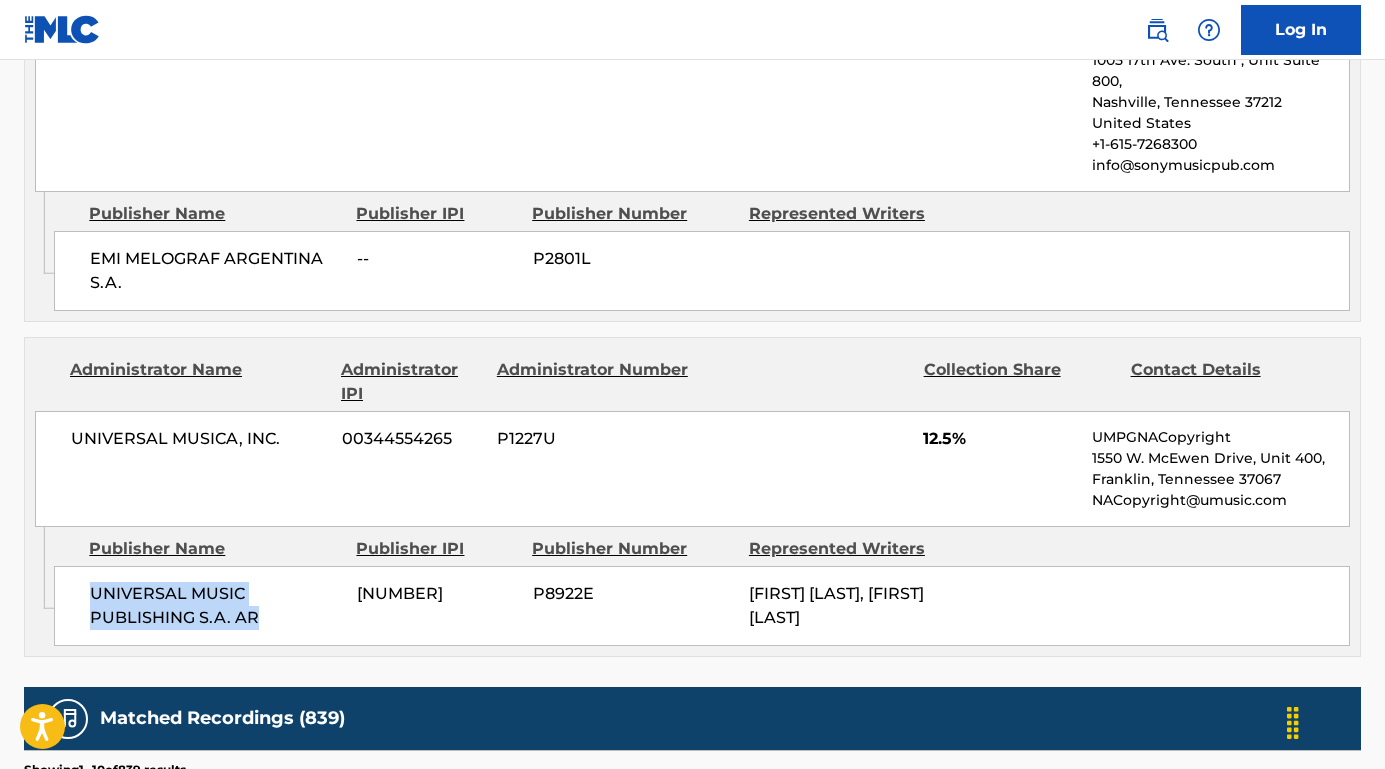 drag, startPoint x: 263, startPoint y: 622, endPoint x: 80, endPoint y: 585, distance: 186.70297 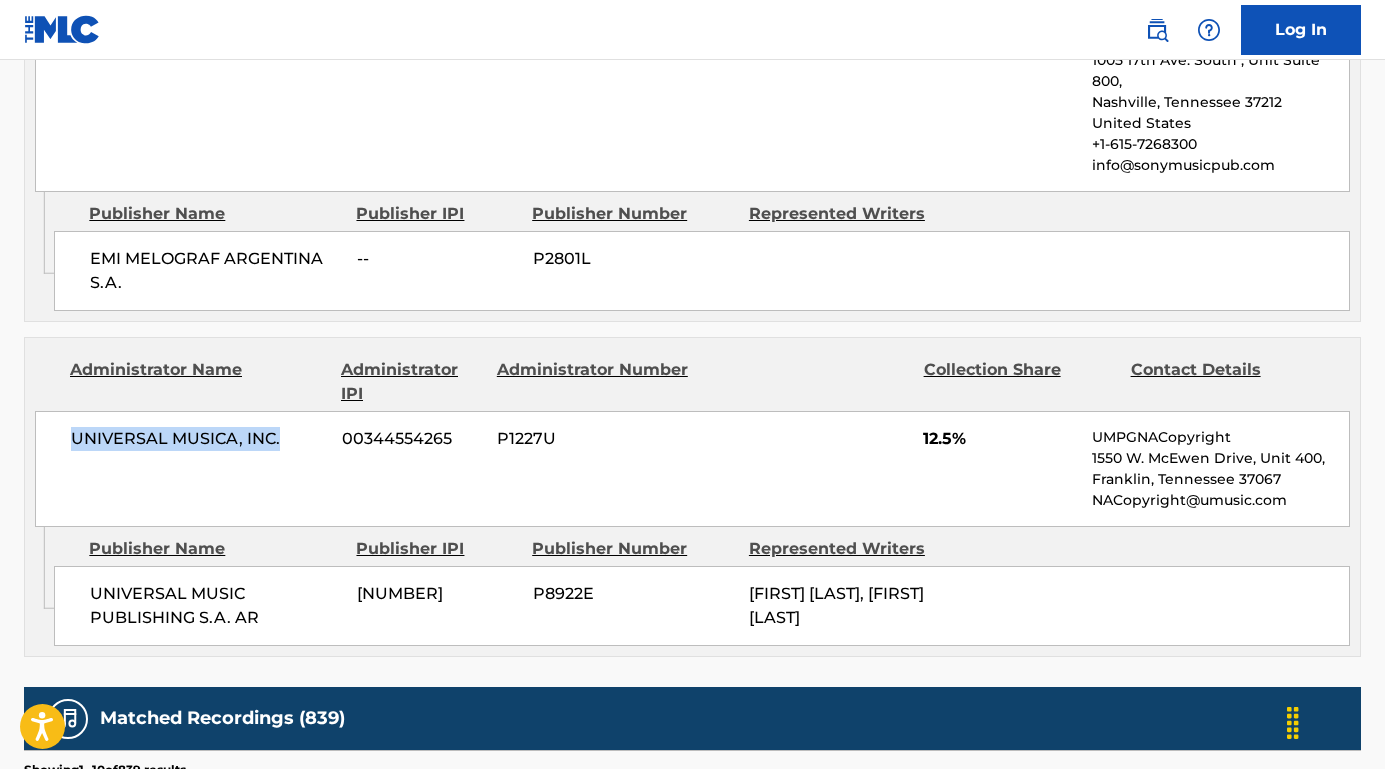 drag, startPoint x: 284, startPoint y: 437, endPoint x: 68, endPoint y: 430, distance: 216.1134 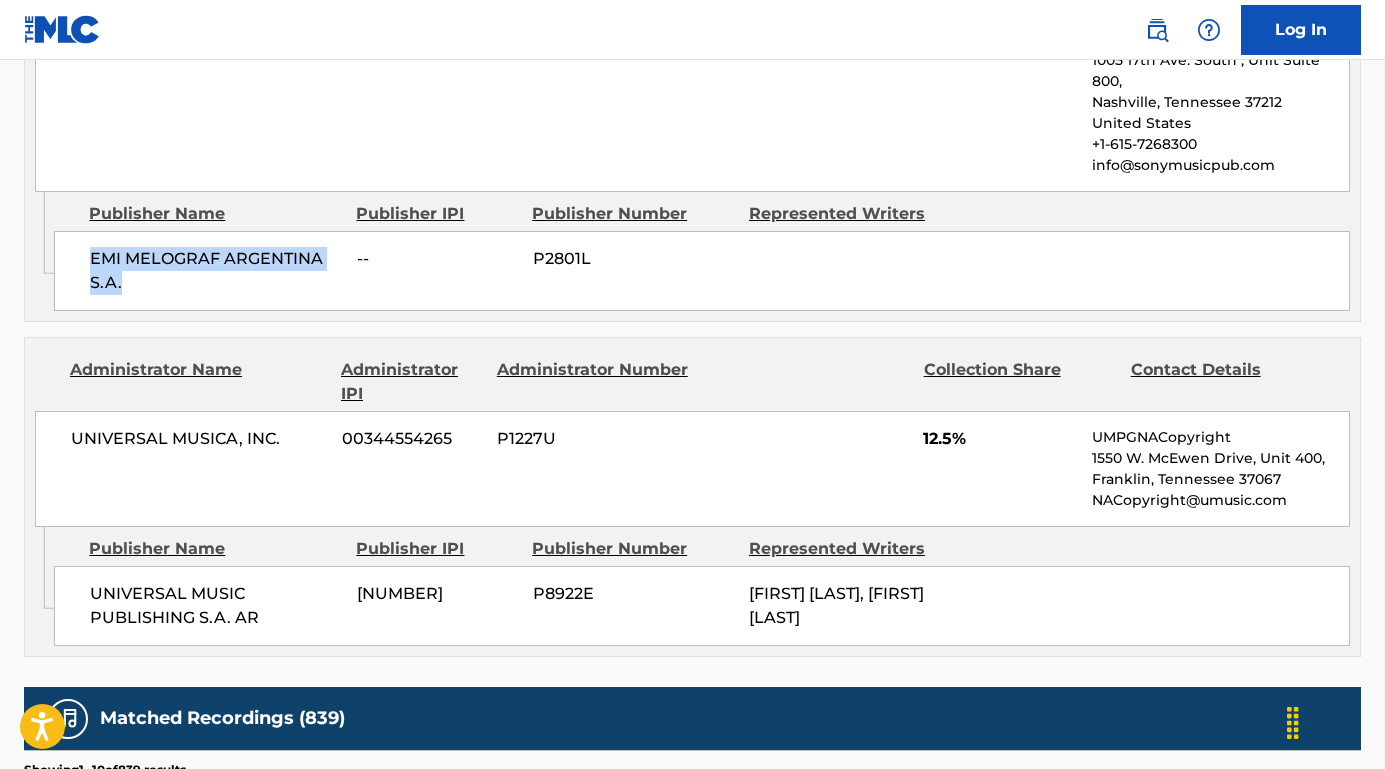 drag, startPoint x: 168, startPoint y: 279, endPoint x: 87, endPoint y: 251, distance: 85.70297 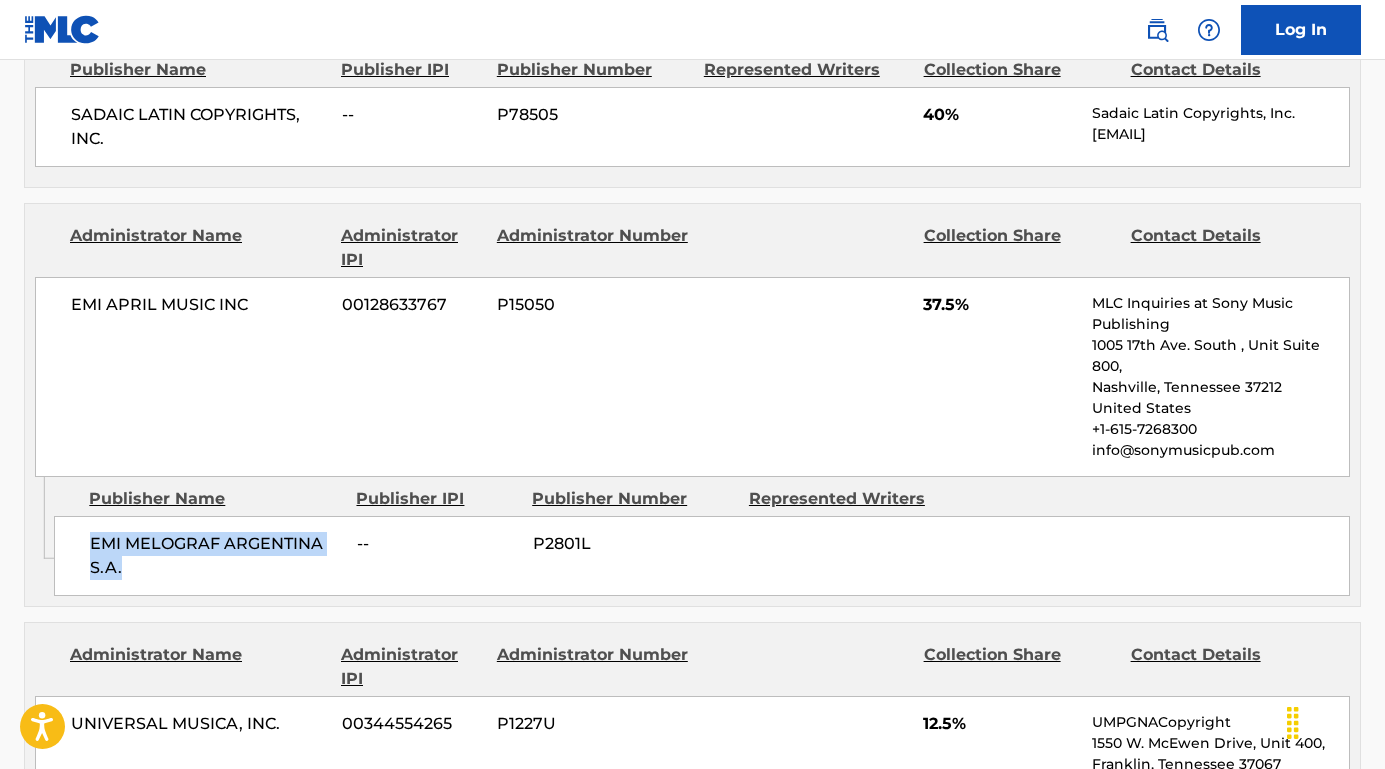 scroll, scrollTop: 883, scrollLeft: 0, axis: vertical 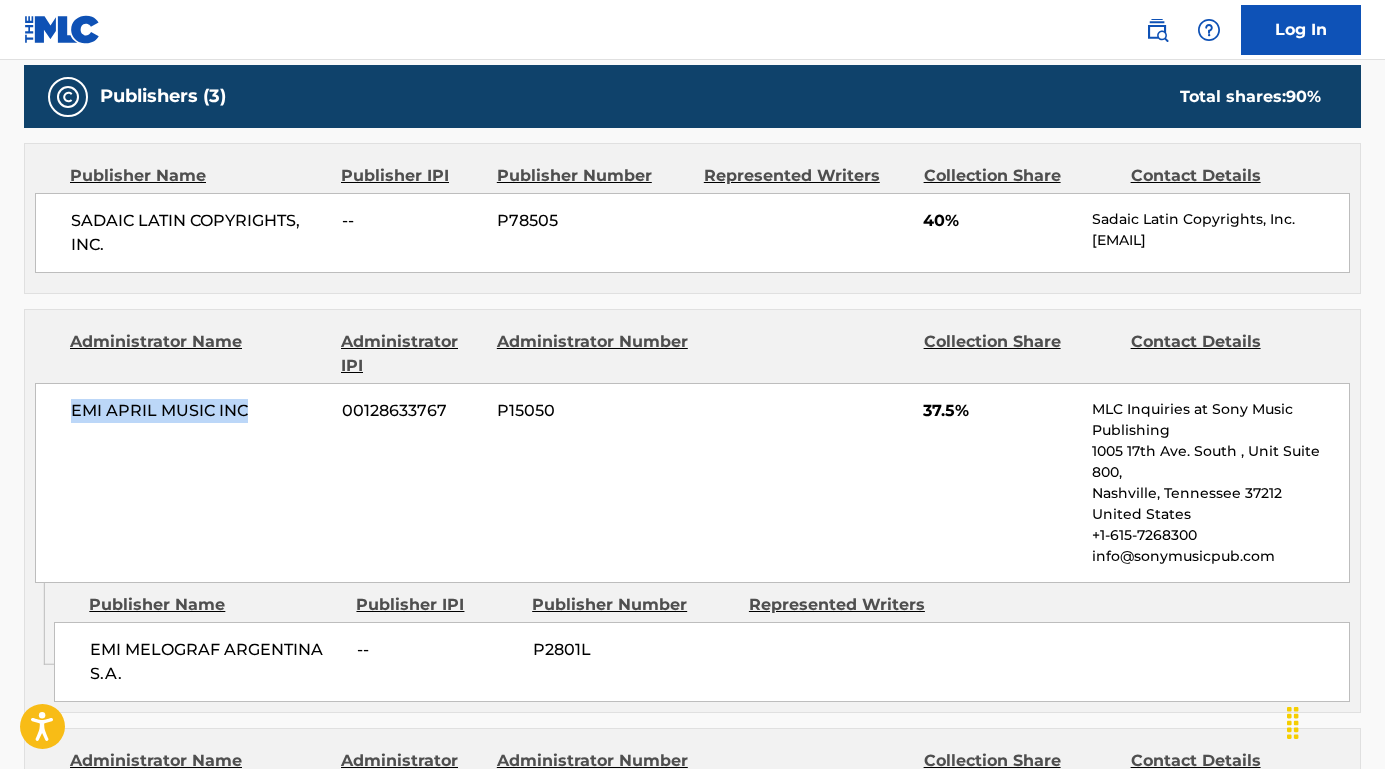 drag, startPoint x: 272, startPoint y: 411, endPoint x: 59, endPoint y: 408, distance: 213.02112 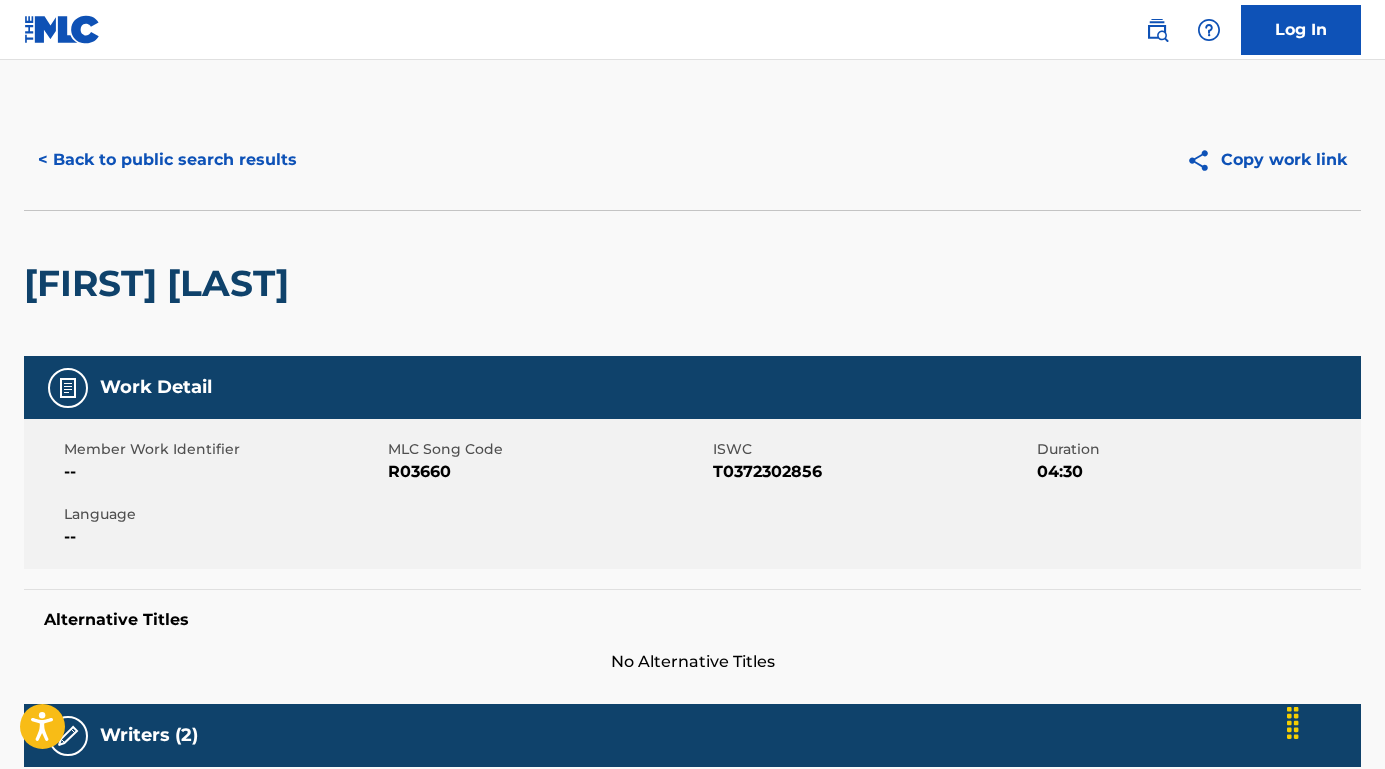 scroll, scrollTop: 0, scrollLeft: 0, axis: both 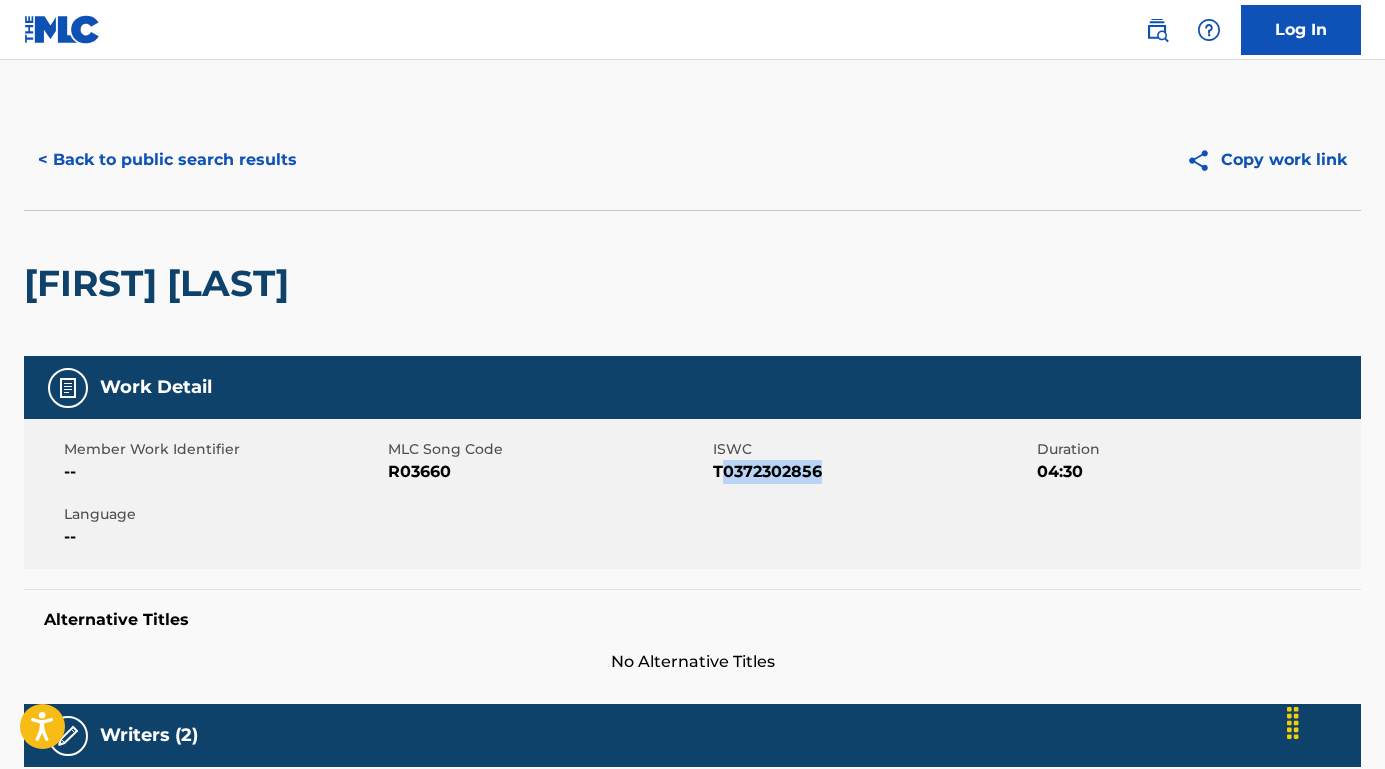 drag, startPoint x: 846, startPoint y: 475, endPoint x: 718, endPoint y: 474, distance: 128.0039 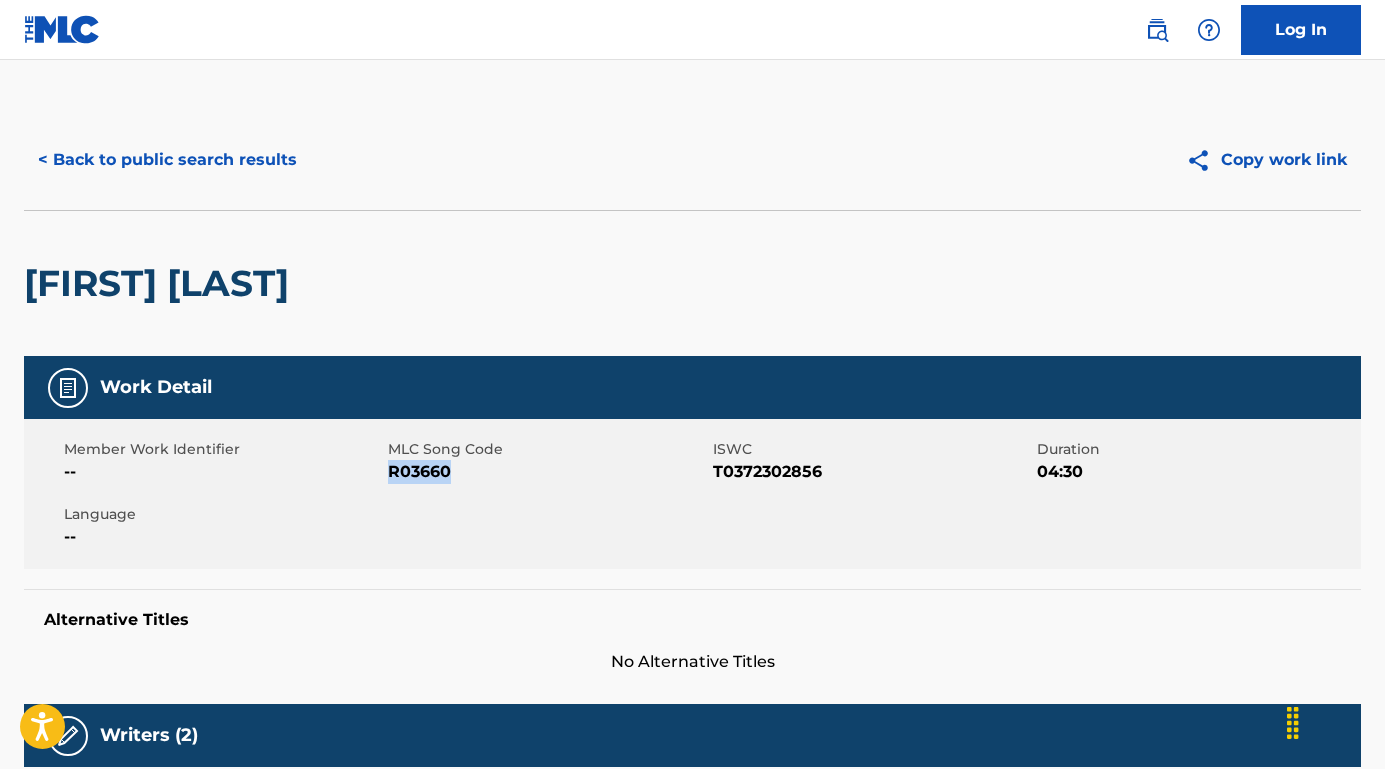 drag, startPoint x: 474, startPoint y: 473, endPoint x: 391, endPoint y: 472, distance: 83.00603 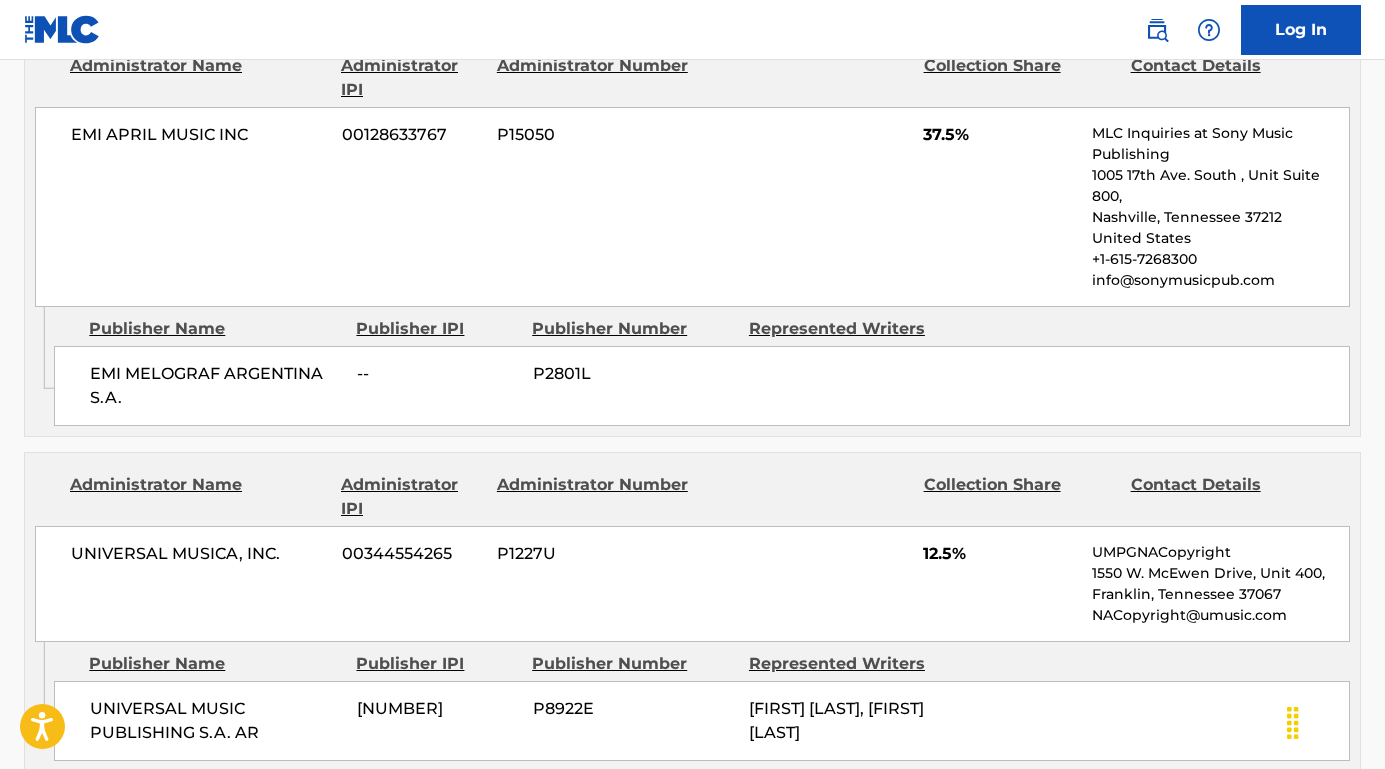scroll, scrollTop: 1496, scrollLeft: 0, axis: vertical 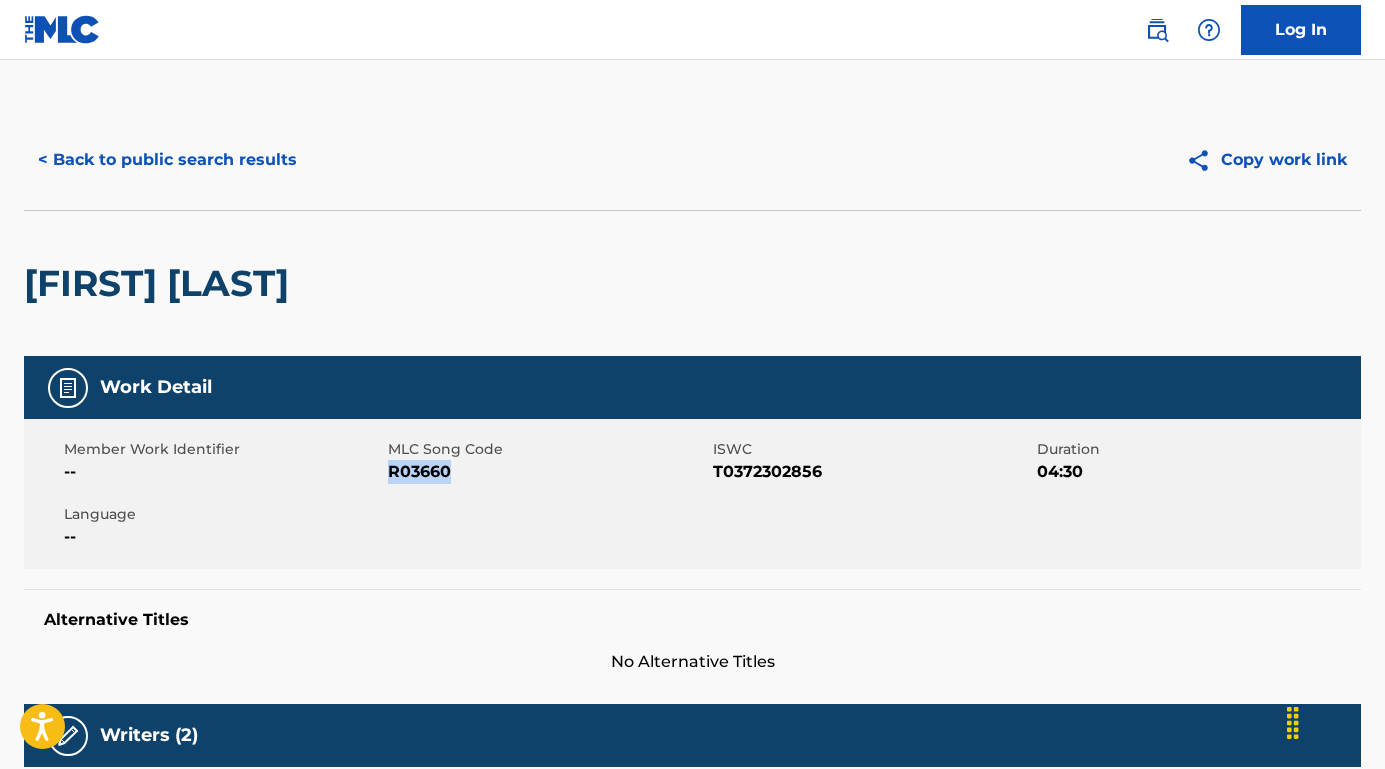 click on "< Back to public search results" at bounding box center [167, 160] 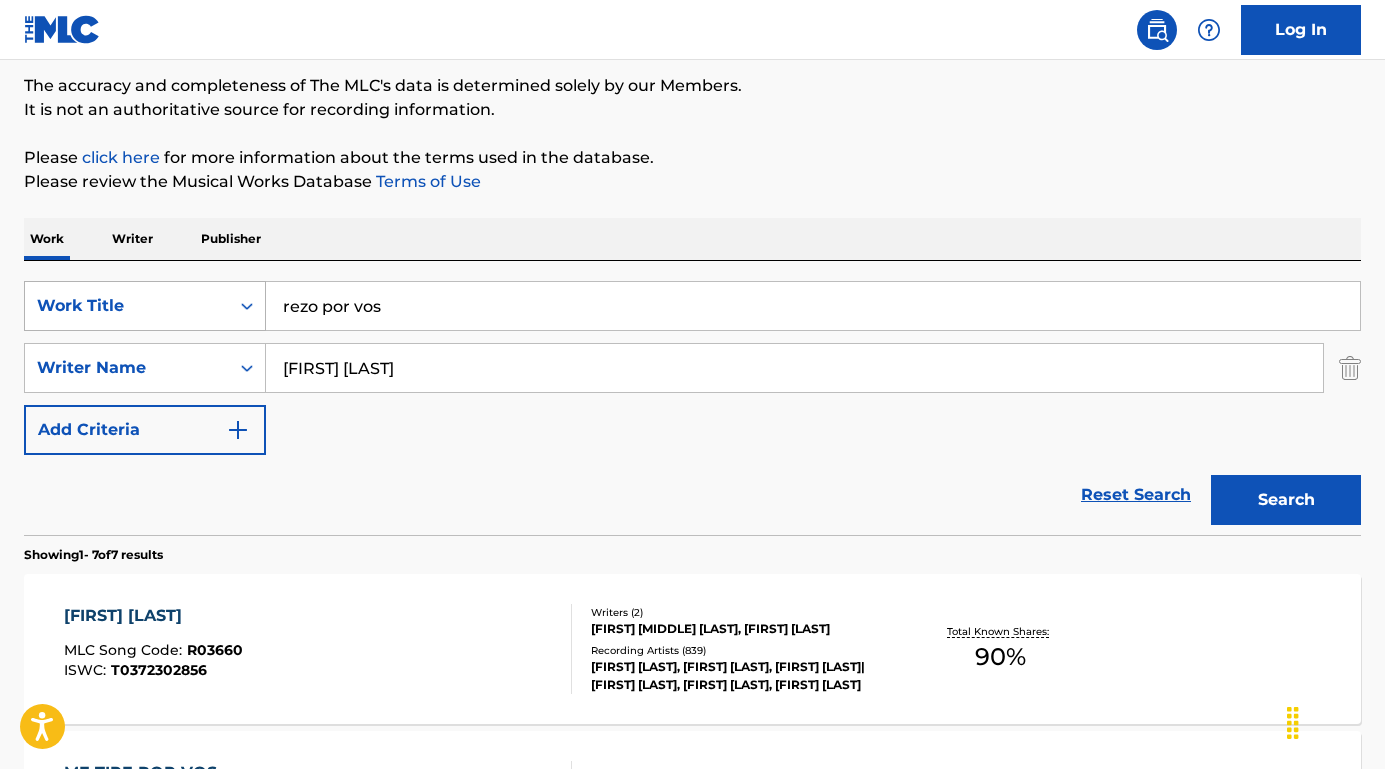 drag, startPoint x: 440, startPoint y: 312, endPoint x: 232, endPoint y: 292, distance: 208.95932 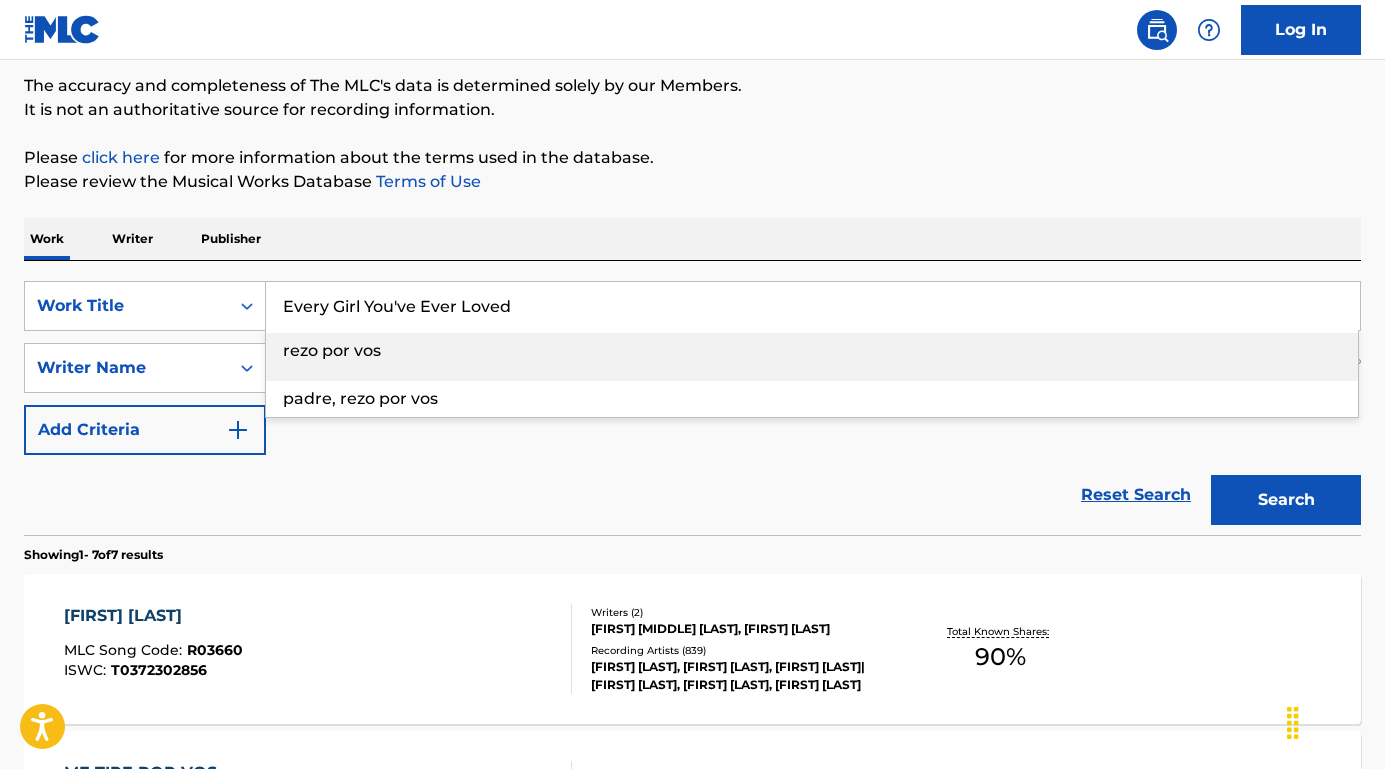 type on "Every Girl You've Ever Loved" 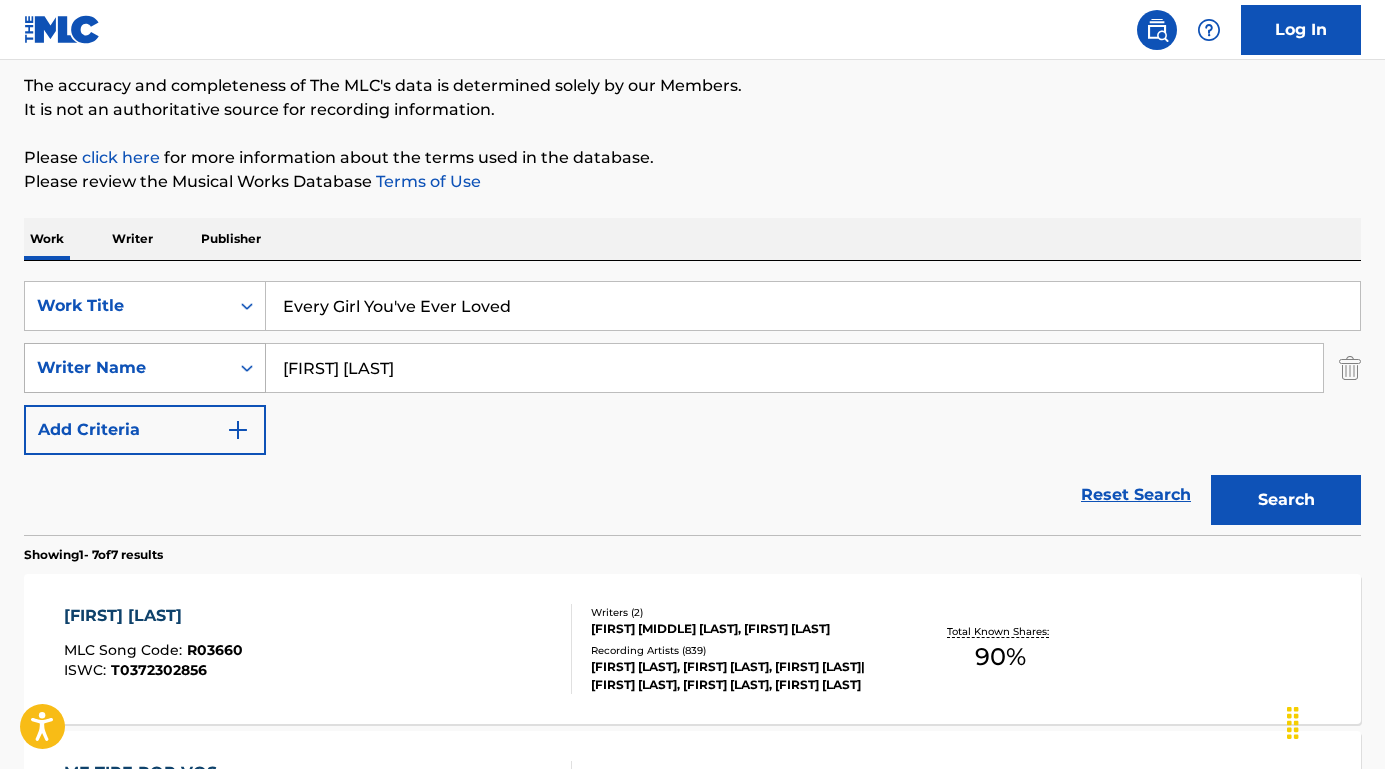 drag, startPoint x: 486, startPoint y: 365, endPoint x: 241, endPoint y: 353, distance: 245.2937 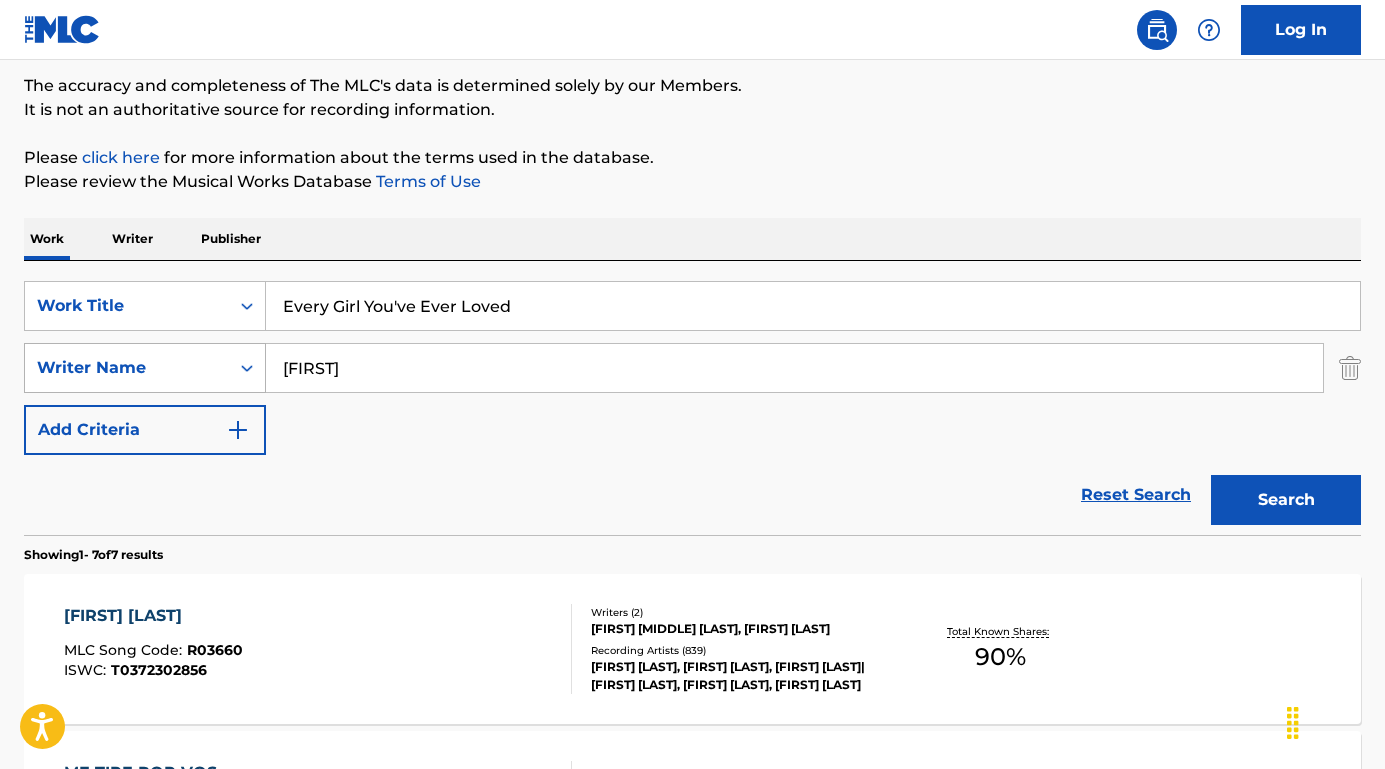 type on "[FIRST]" 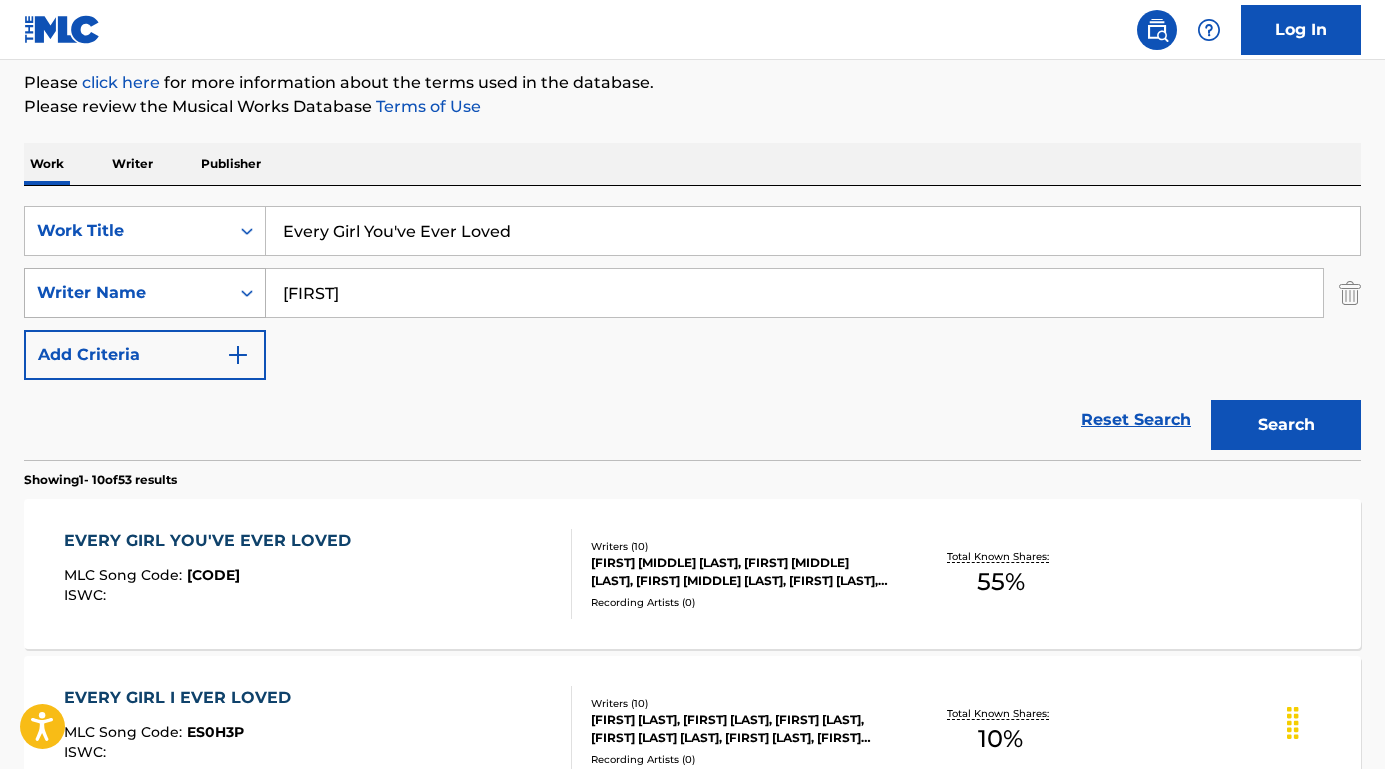 scroll, scrollTop: 269, scrollLeft: 0, axis: vertical 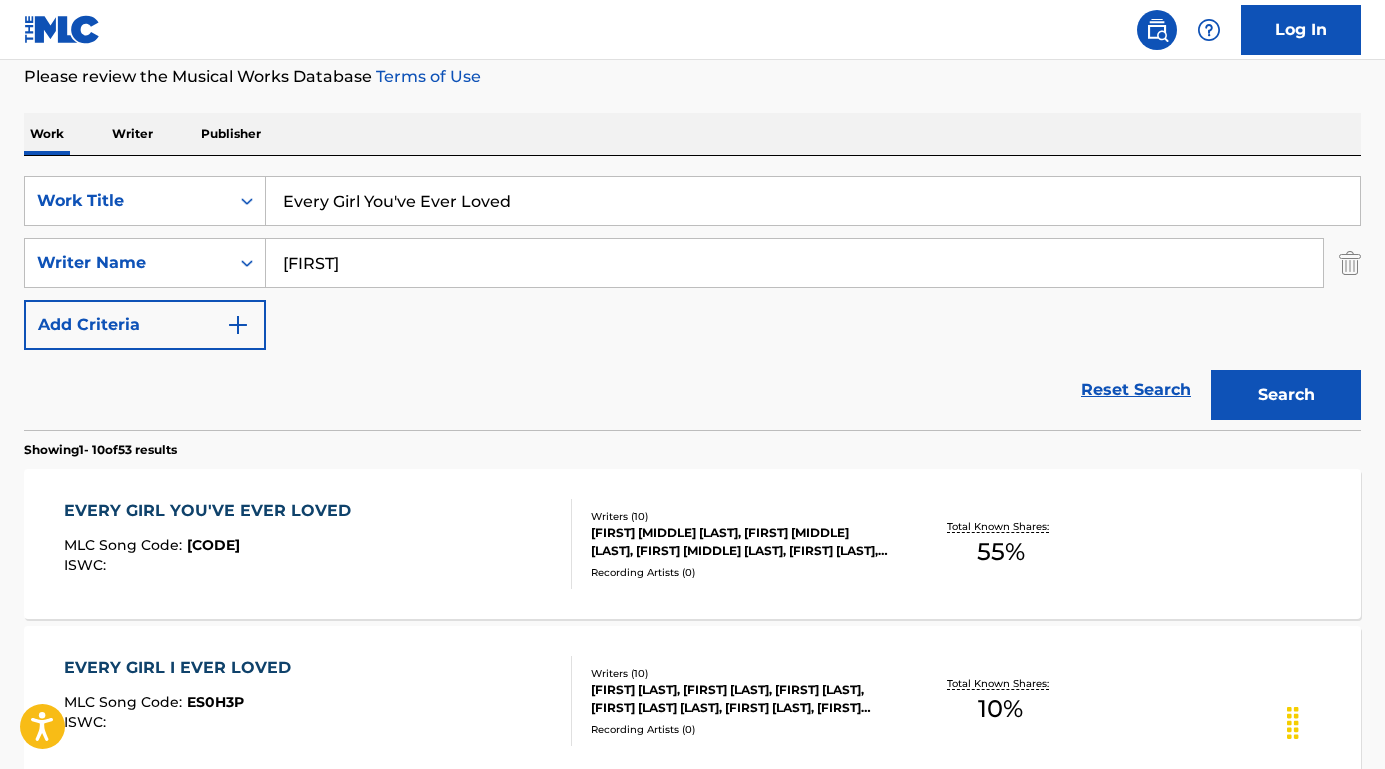 click on "EVERY GIRL YOU'VE EVER LOVED MLC Song Code : [CODE] ISWC : Writers ( [NUMBER] ) [FIRST] [MIDDLE] [LAST], [FIRST] [MIDDLE] [LAST], [FIRST] [MIDDLE] [LAST], [FIRST] [LAST], [FIRST] [MIDDLE] [LAST], [FIRST] [MIDDLE] [LAST], [FIRST] [MIDDLE] [LAST], [FIRST] [MIDDLE] [LAST], [FIRST] [MIDDLE] [LAST], [FIRST] [LAST] Recording Artists ( [NUMBER] ) Total Known Shares: [PERCENTAGE] %" at bounding box center (692, 544) 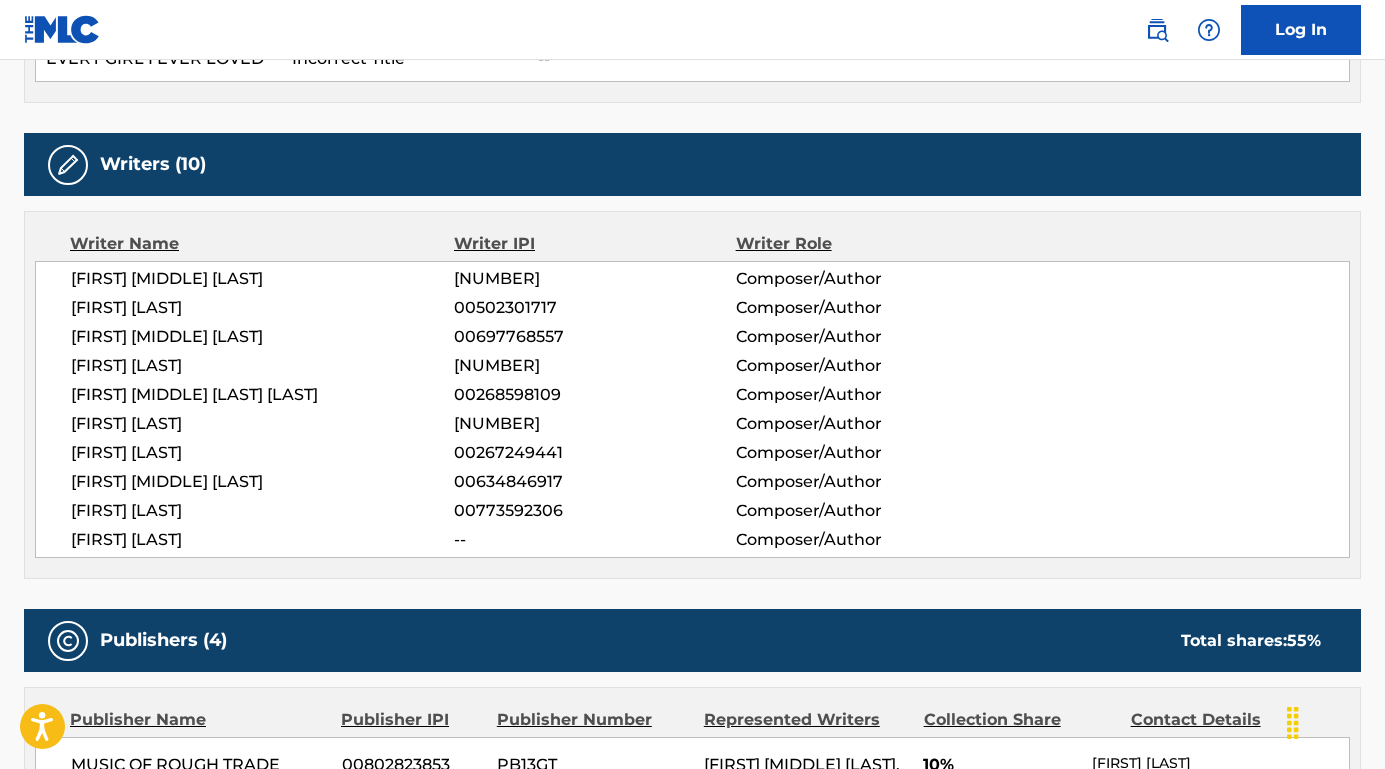 scroll, scrollTop: 696, scrollLeft: 0, axis: vertical 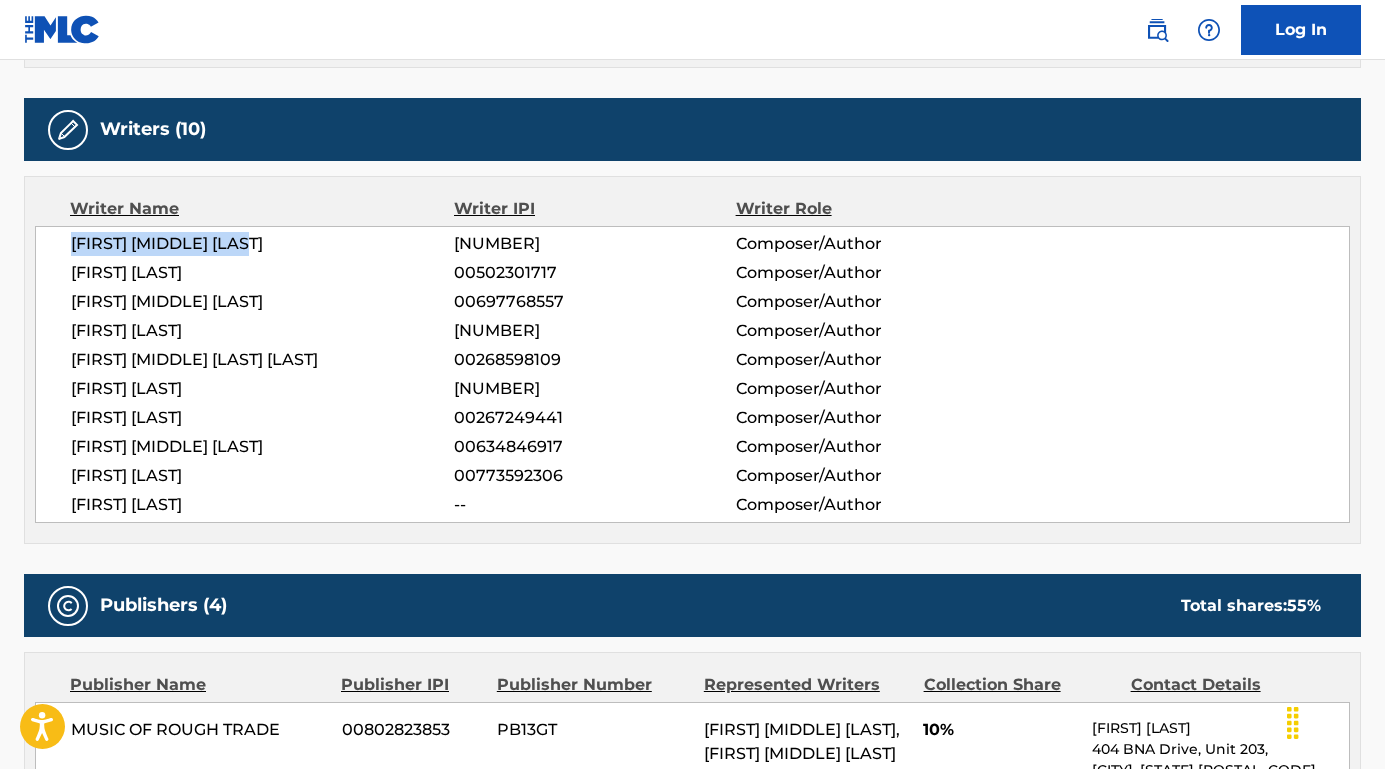 drag, startPoint x: 299, startPoint y: 248, endPoint x: 67, endPoint y: 244, distance: 232.03448 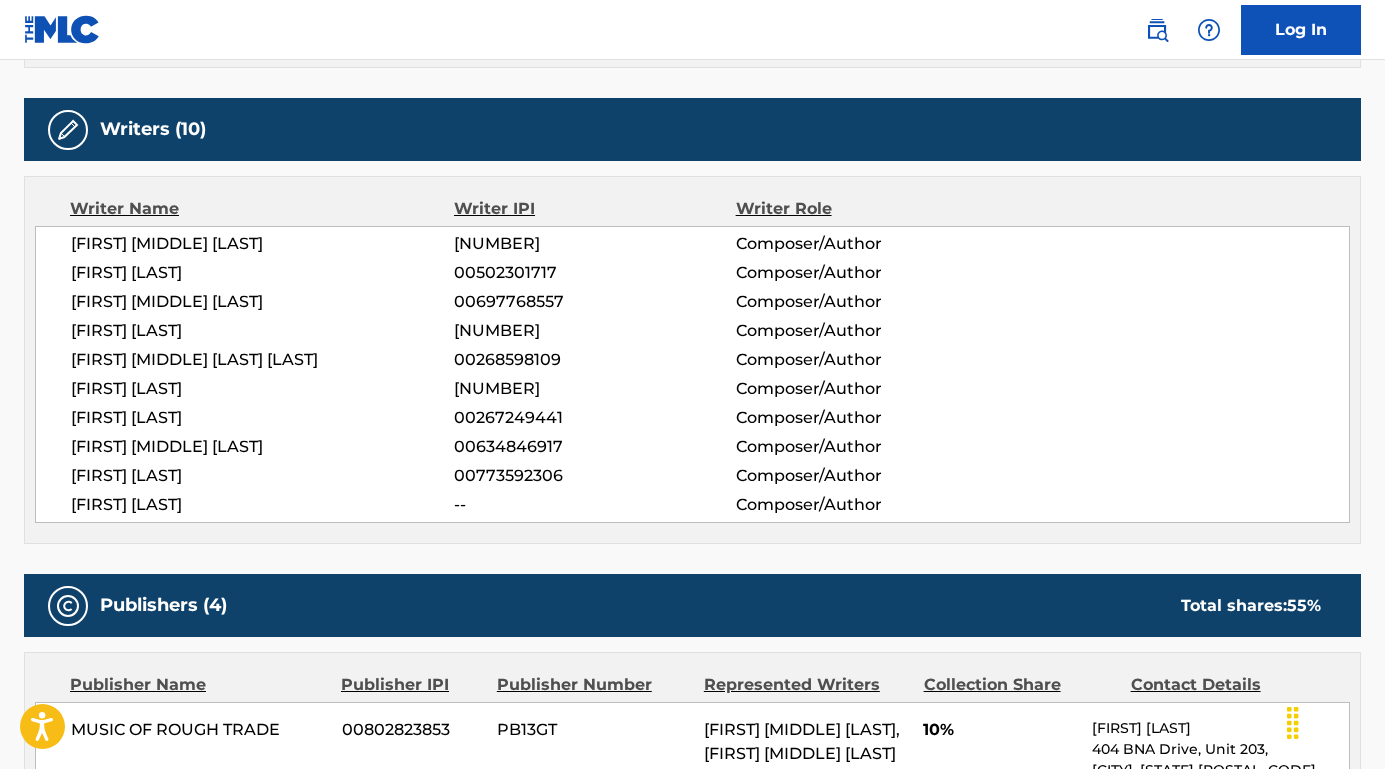 click on "Log In" at bounding box center (692, 30) 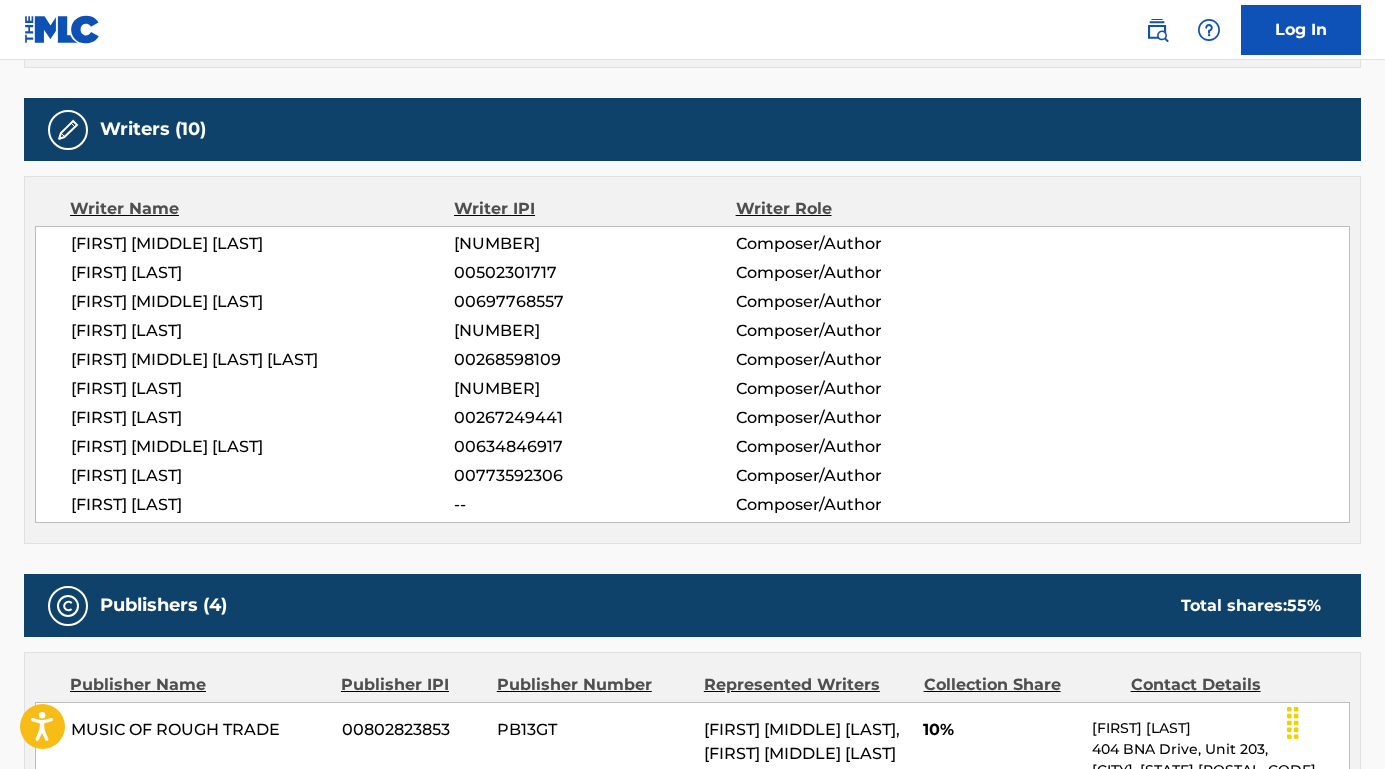 drag, startPoint x: 293, startPoint y: 276, endPoint x: 35, endPoint y: 272, distance: 258.031 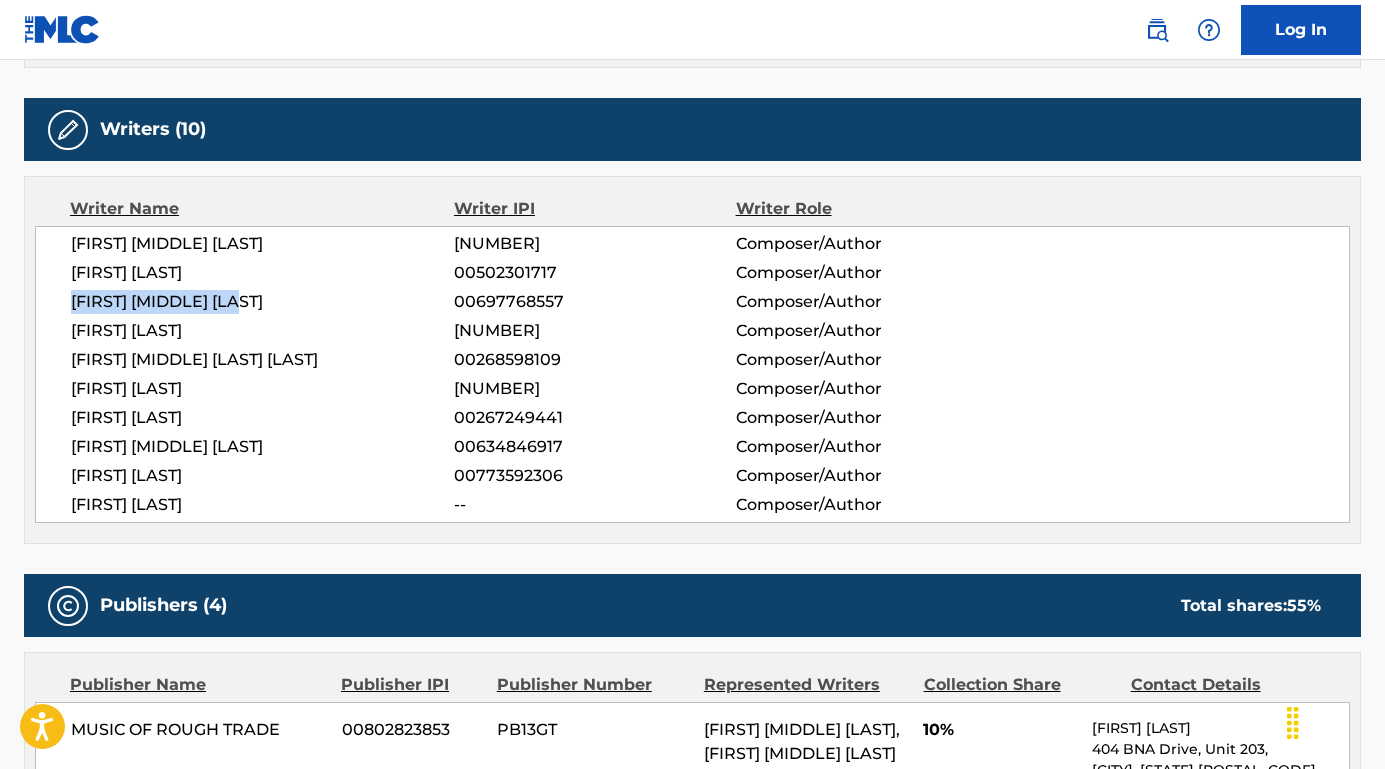 drag, startPoint x: 292, startPoint y: 301, endPoint x: 45, endPoint y: 304, distance: 247.01822 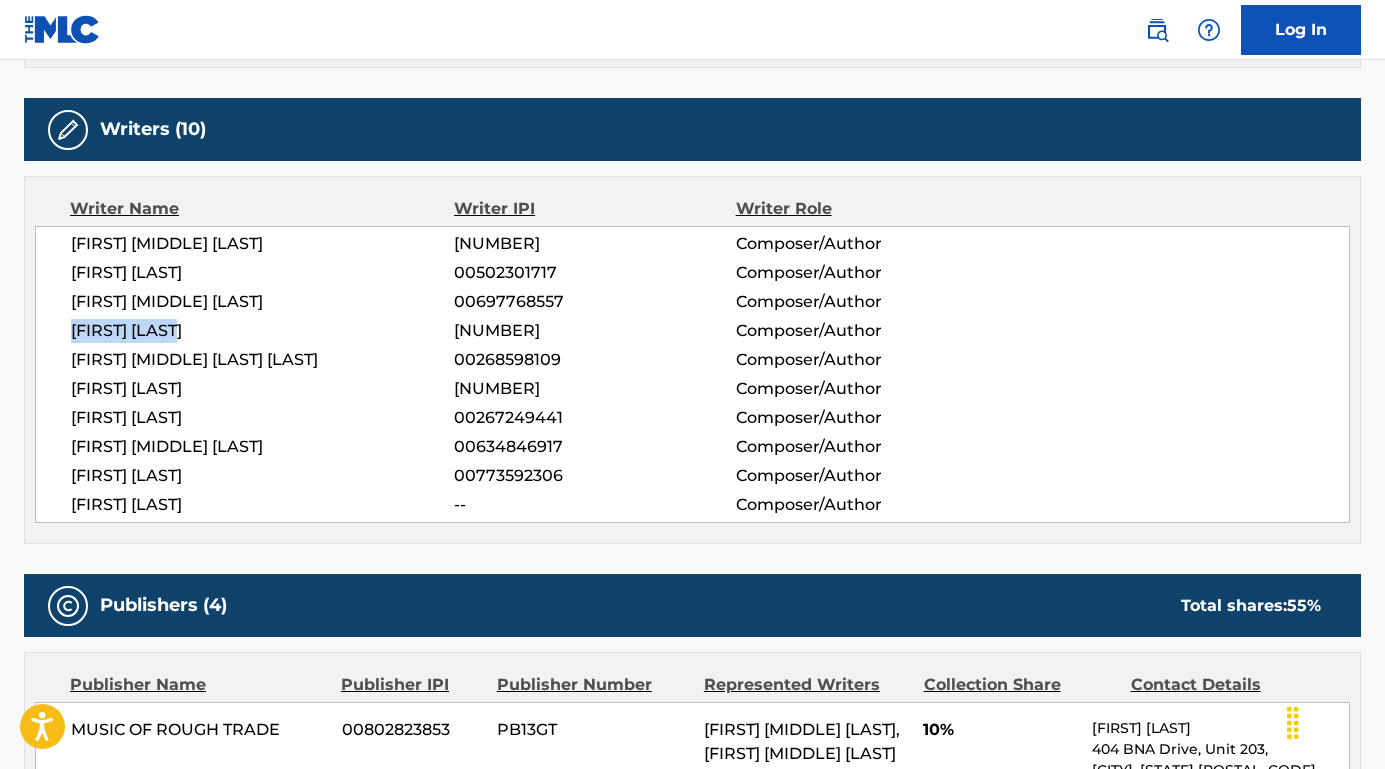 drag, startPoint x: 233, startPoint y: 339, endPoint x: 66, endPoint y: 339, distance: 167 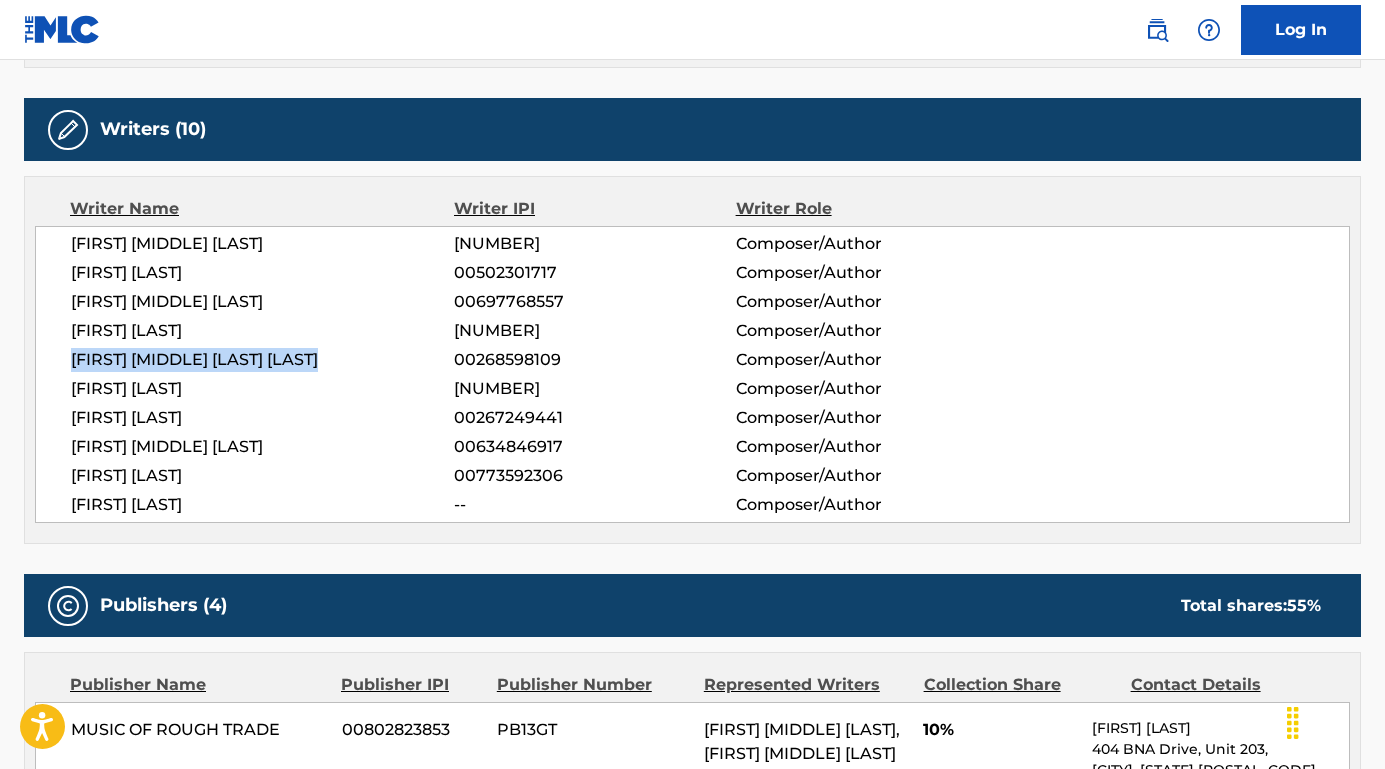 drag, startPoint x: 376, startPoint y: 364, endPoint x: 66, endPoint y: 368, distance: 310.02582 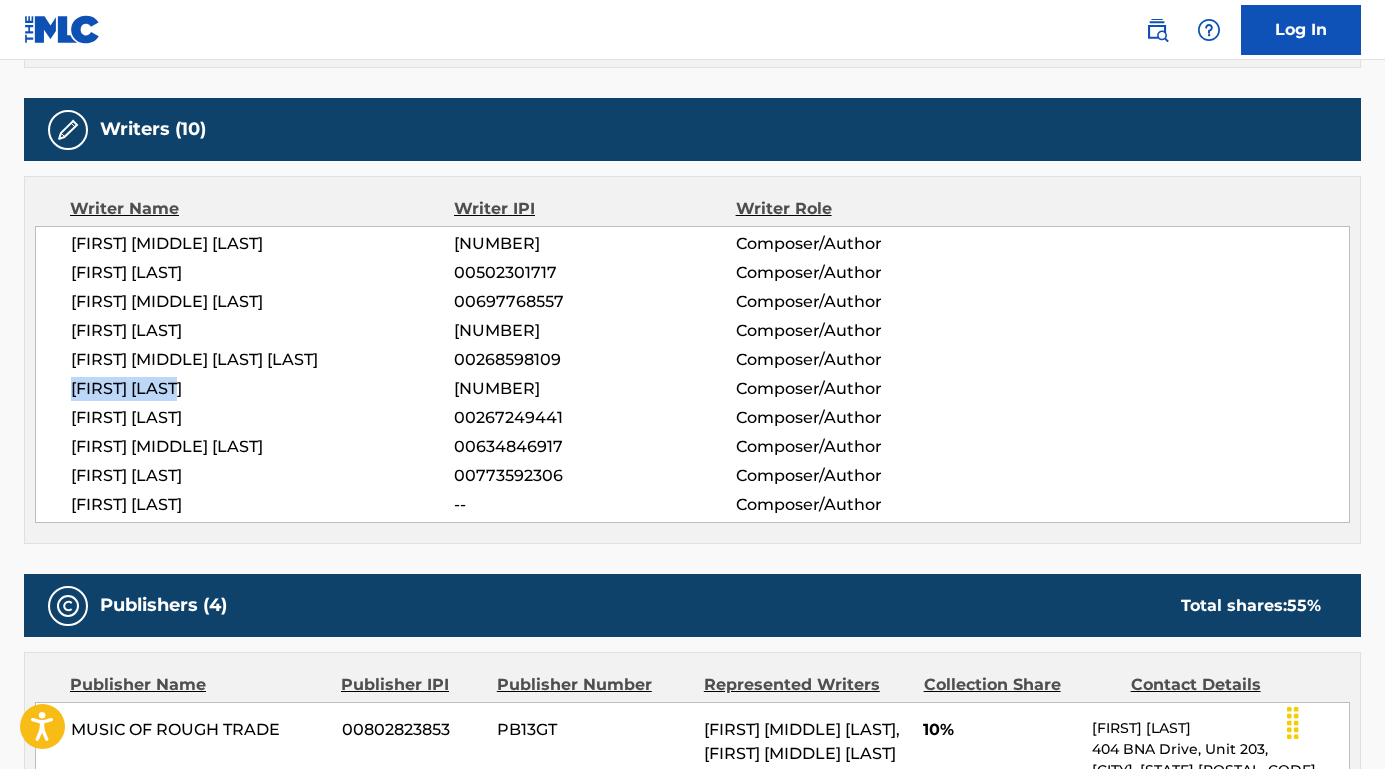 drag, startPoint x: 229, startPoint y: 393, endPoint x: 80, endPoint y: 365, distance: 151.60805 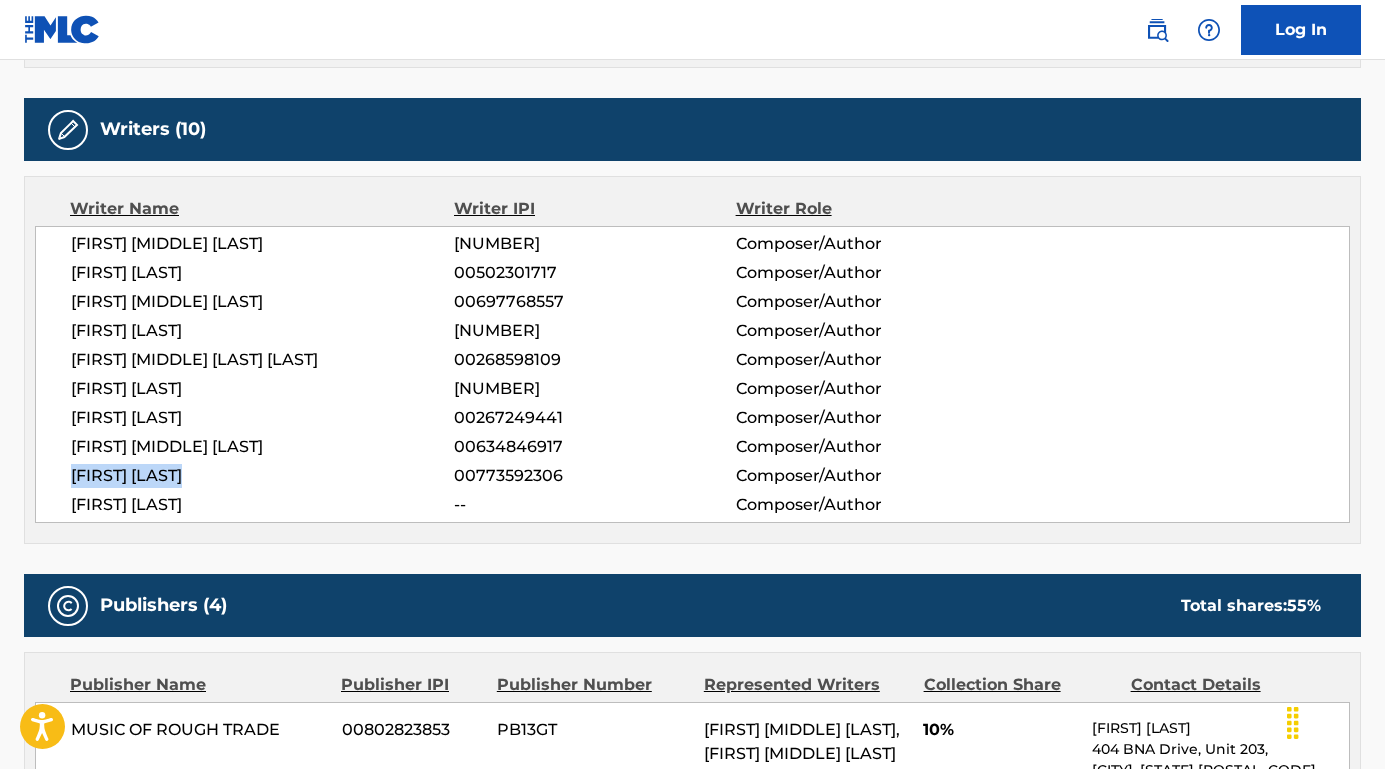 drag, startPoint x: 248, startPoint y: 471, endPoint x: 64, endPoint y: 474, distance: 184.02446 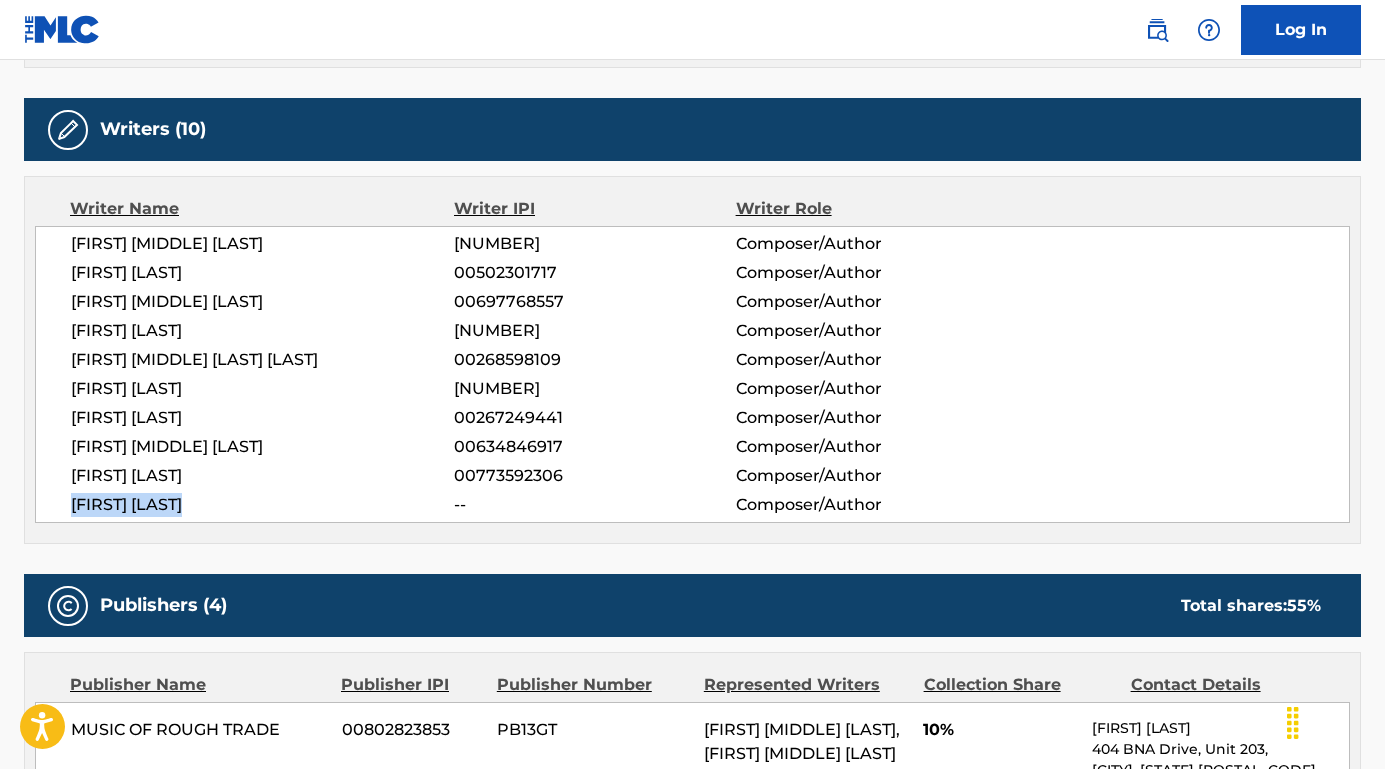 drag, startPoint x: 227, startPoint y: 494, endPoint x: 64, endPoint y: 478, distance: 163.78339 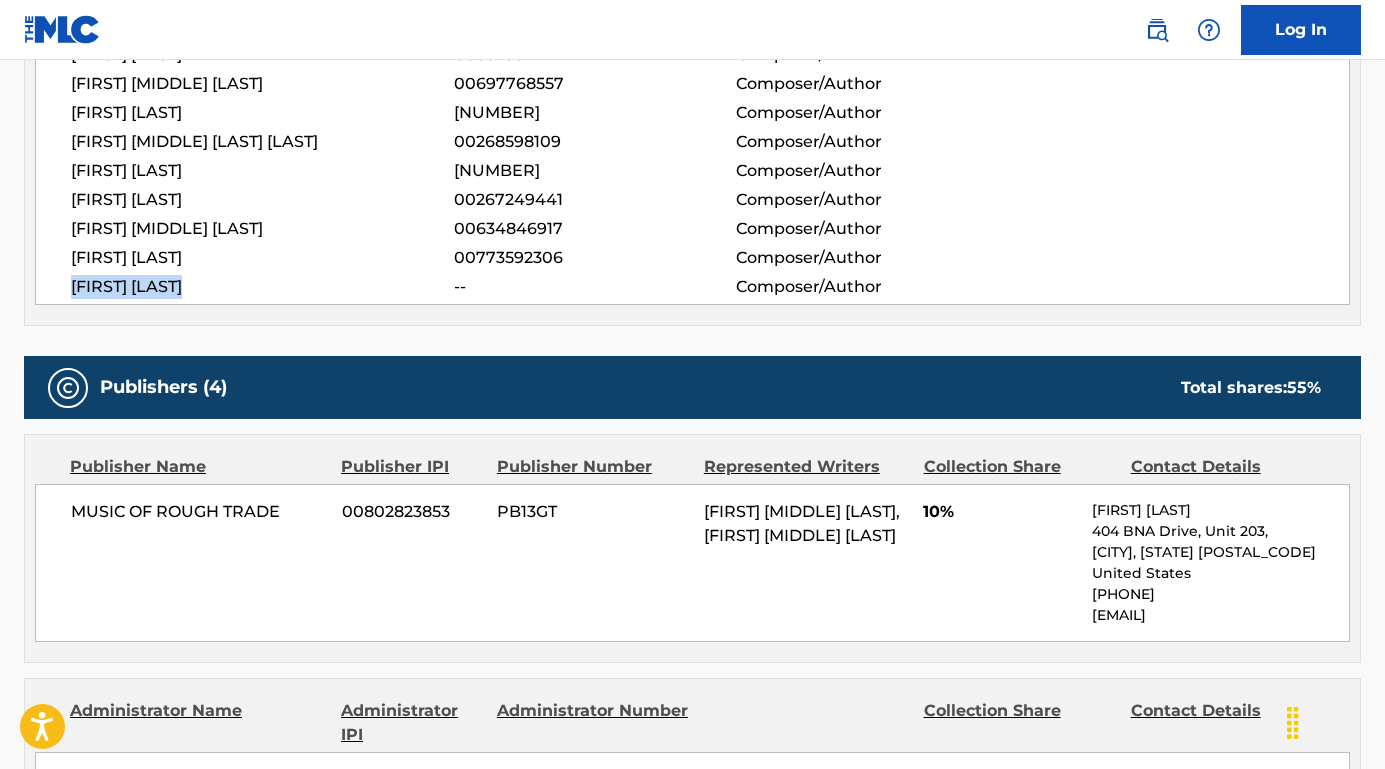 scroll, scrollTop: 996, scrollLeft: 0, axis: vertical 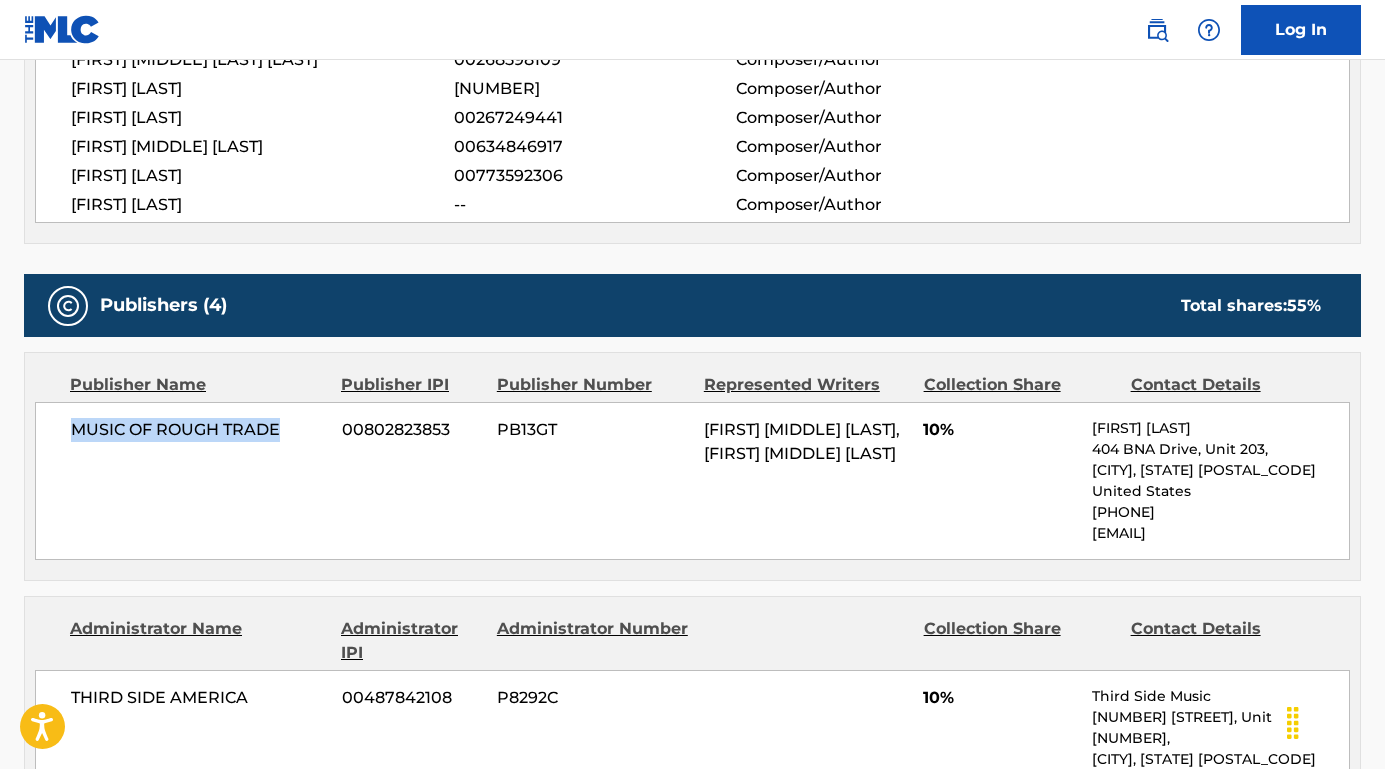 drag, startPoint x: 301, startPoint y: 422, endPoint x: 74, endPoint y: 420, distance: 227.0088 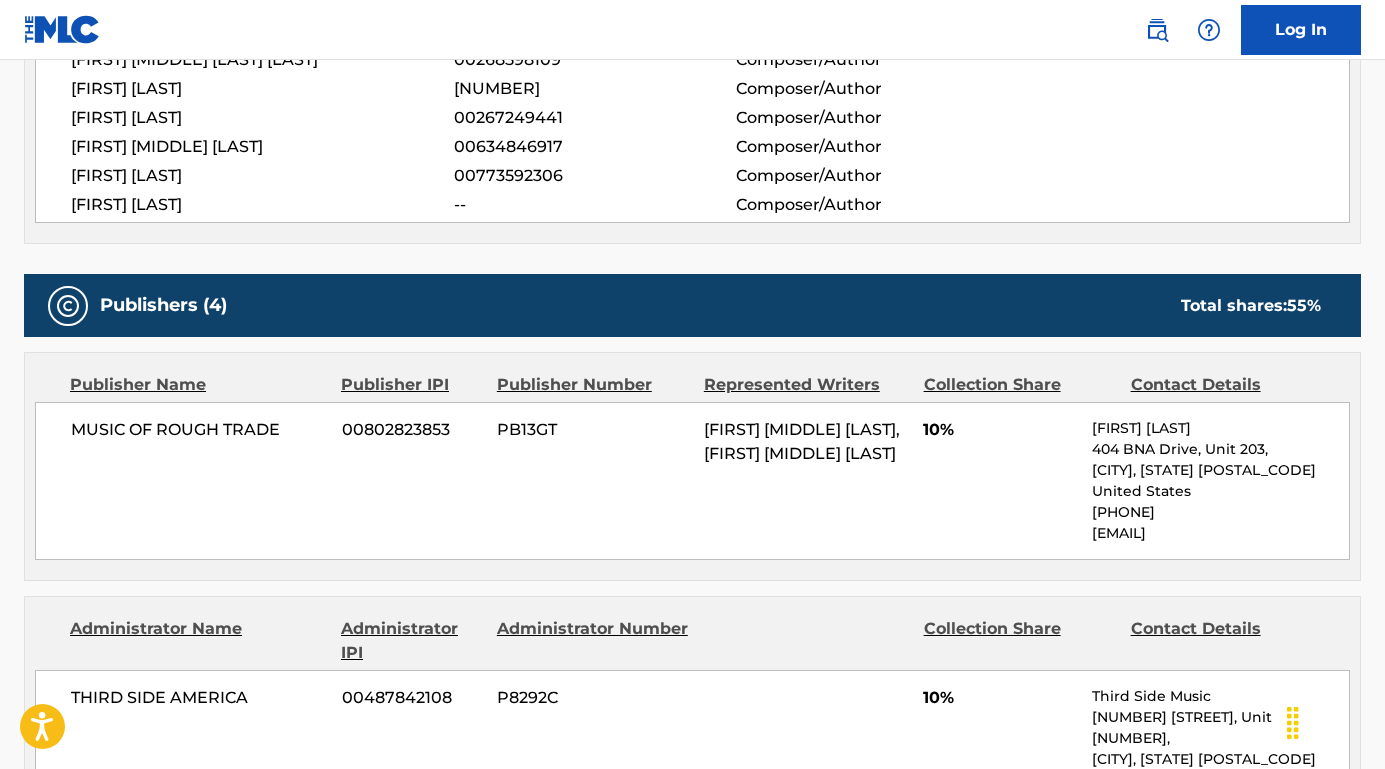 click on "Log In" at bounding box center [692, 30] 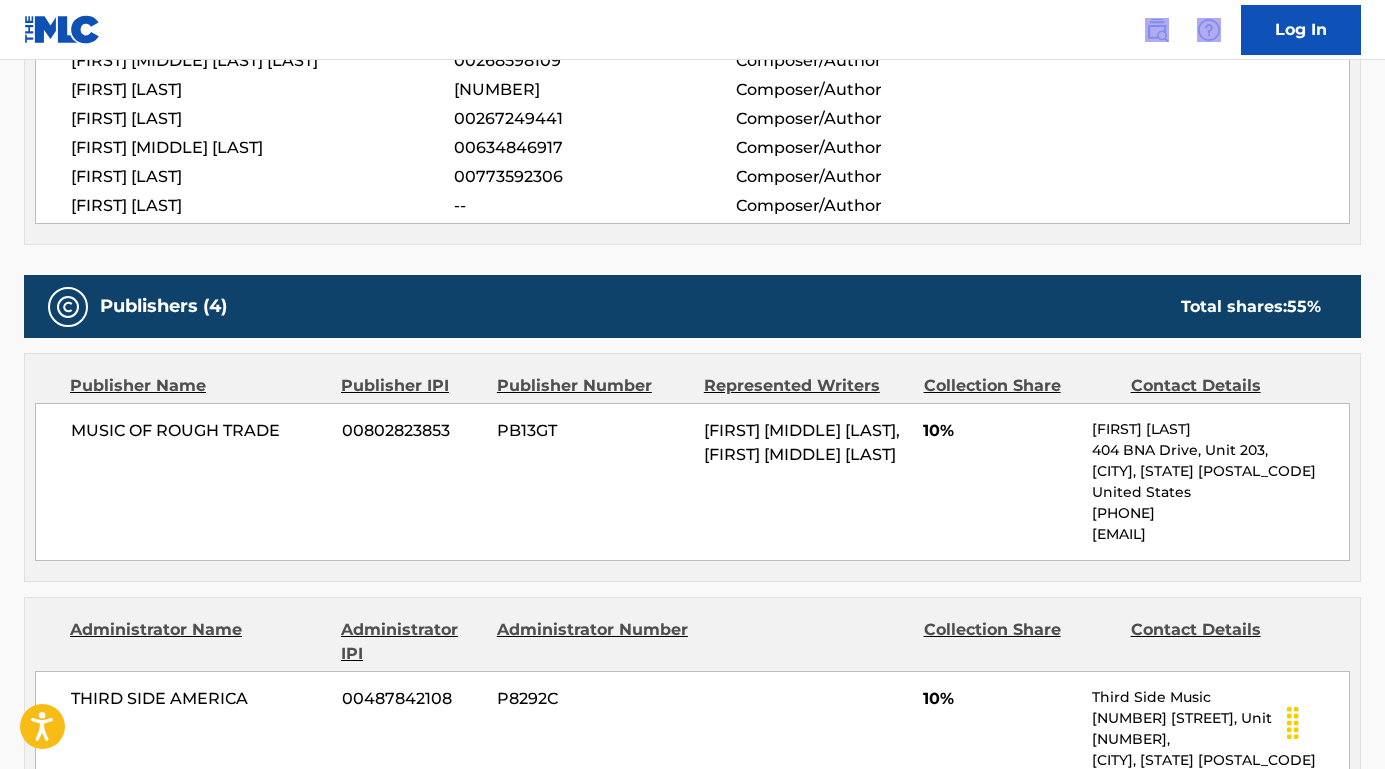 click on "Accessibility Screen-Reader Guide, Feedback, and Issue Reporting | New window Log In < Back to public search results Copy work link EVERY GIRL YOU'VE EVER LOVED     Work Detail   Member Work Identifier -- MLC Song Code ER88Y1 ISWC -- Duration --:-- Language -- Alternative Titles Alternative Title Alternative Title Type Language EVERY GIRL I EVER LOVED Incorrect Title -- Writers   (10) Writer Name Writer IPI Writer Role [FIRST] [LAST] 00525649437 Composer/Author [FIRST] [LAST] 00502301717 Composer/Author [FIRST] [LAST] 00697768557 Composer/Author [FIRST] [LAST] 00684570217 Composer/Author [FIRST] [LAST] 00268598109 Composer/Author [FIRST] [LAST] 01021661211 Composer/Author [FIRST] [LAST] 00267249441 Composer/Author [FIRST] [LAST] 00634846917 Composer/Author [FIRST] [LAST] 00773592306 Composer/Author [FIRST] [LAST] -- Composer/Author Publishers   (4) Total shares:  55 % Publisher Name Publisher IPI Publisher Number Represented Writers Collection Share Contact Details PB13GT 55" at bounding box center (692, -611) 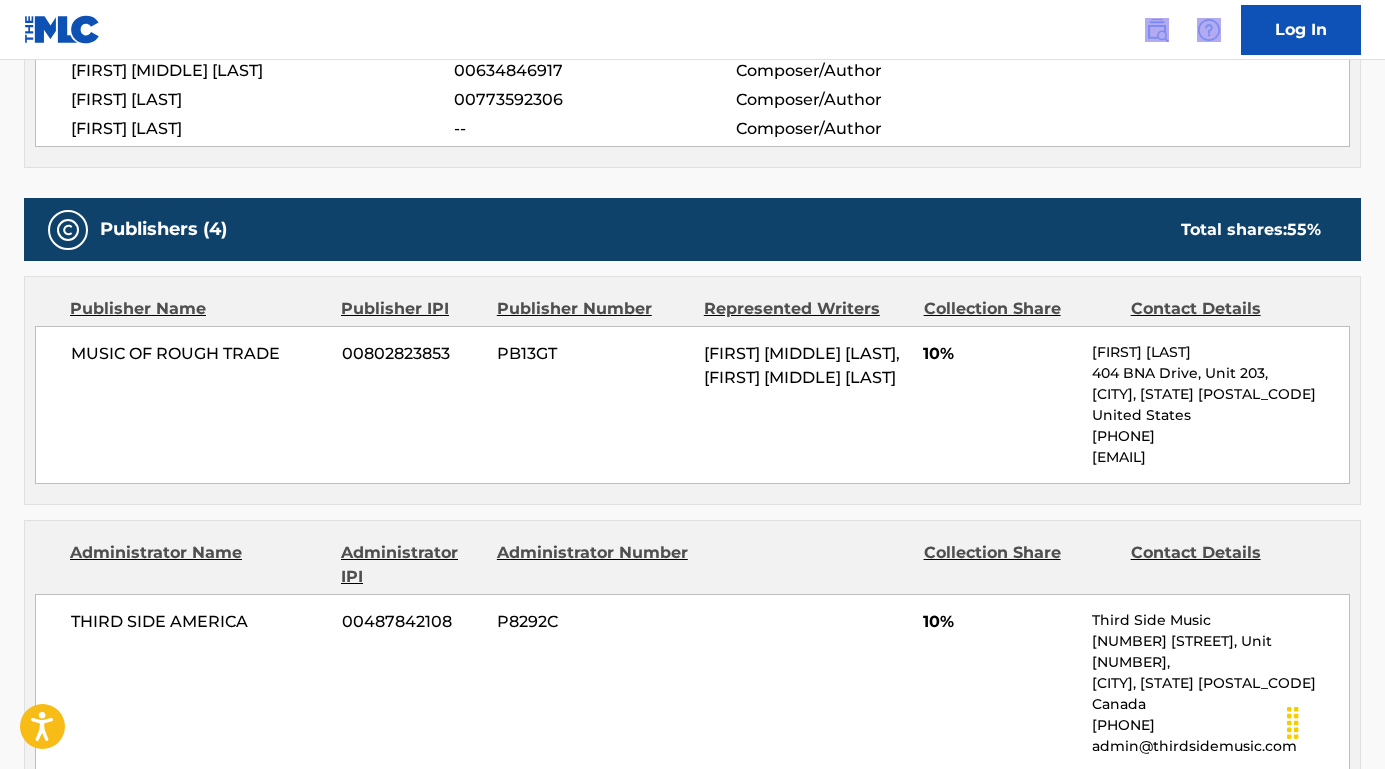 scroll, scrollTop: 1202, scrollLeft: 0, axis: vertical 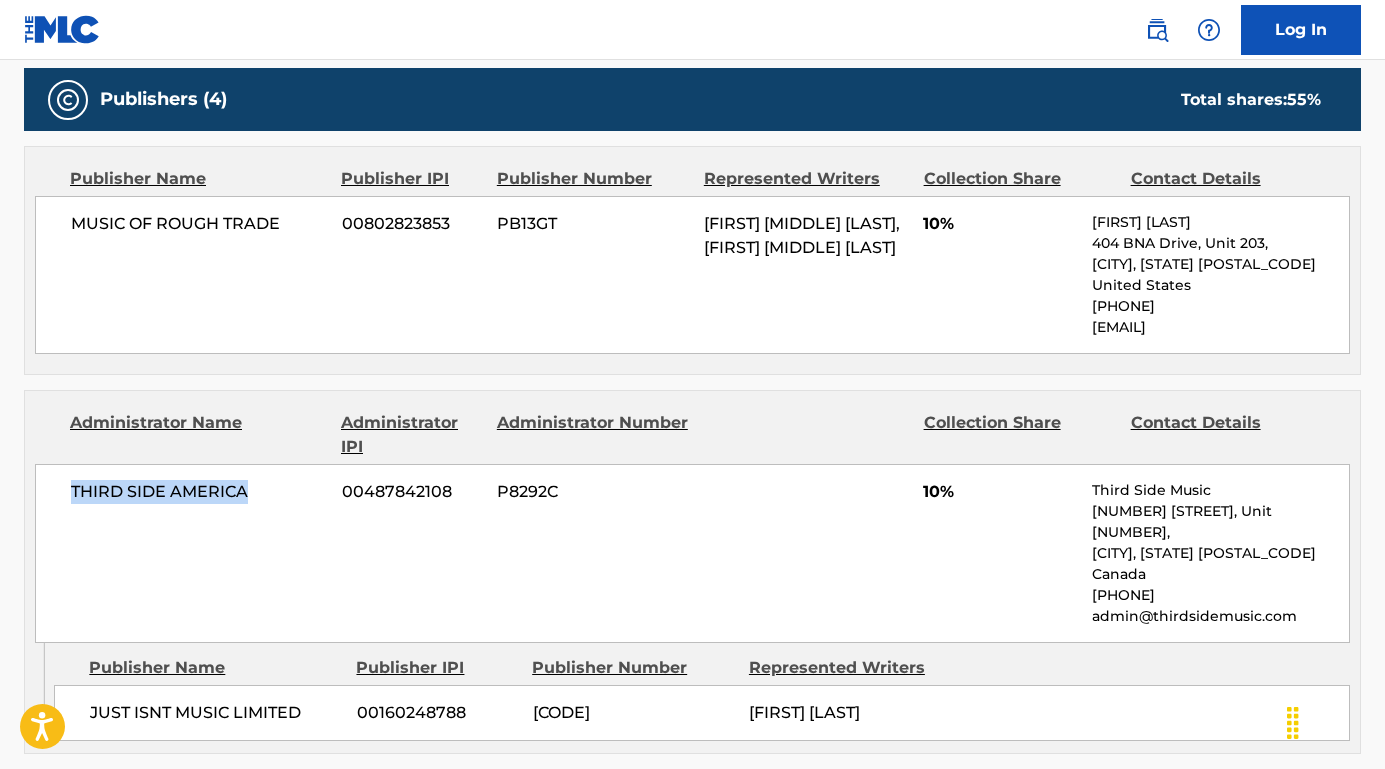 drag, startPoint x: 266, startPoint y: 495, endPoint x: -7, endPoint y: 470, distance: 274.1423 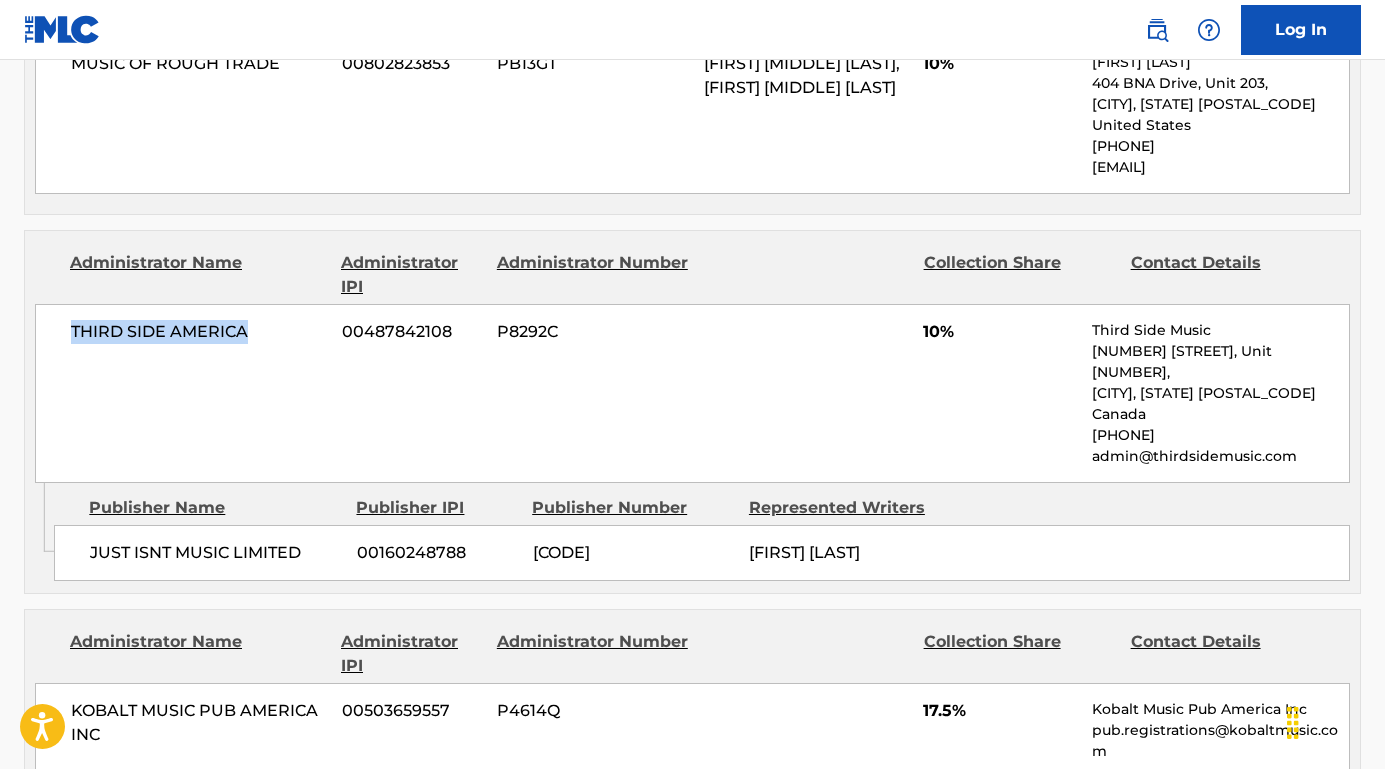 scroll, scrollTop: 1374, scrollLeft: 0, axis: vertical 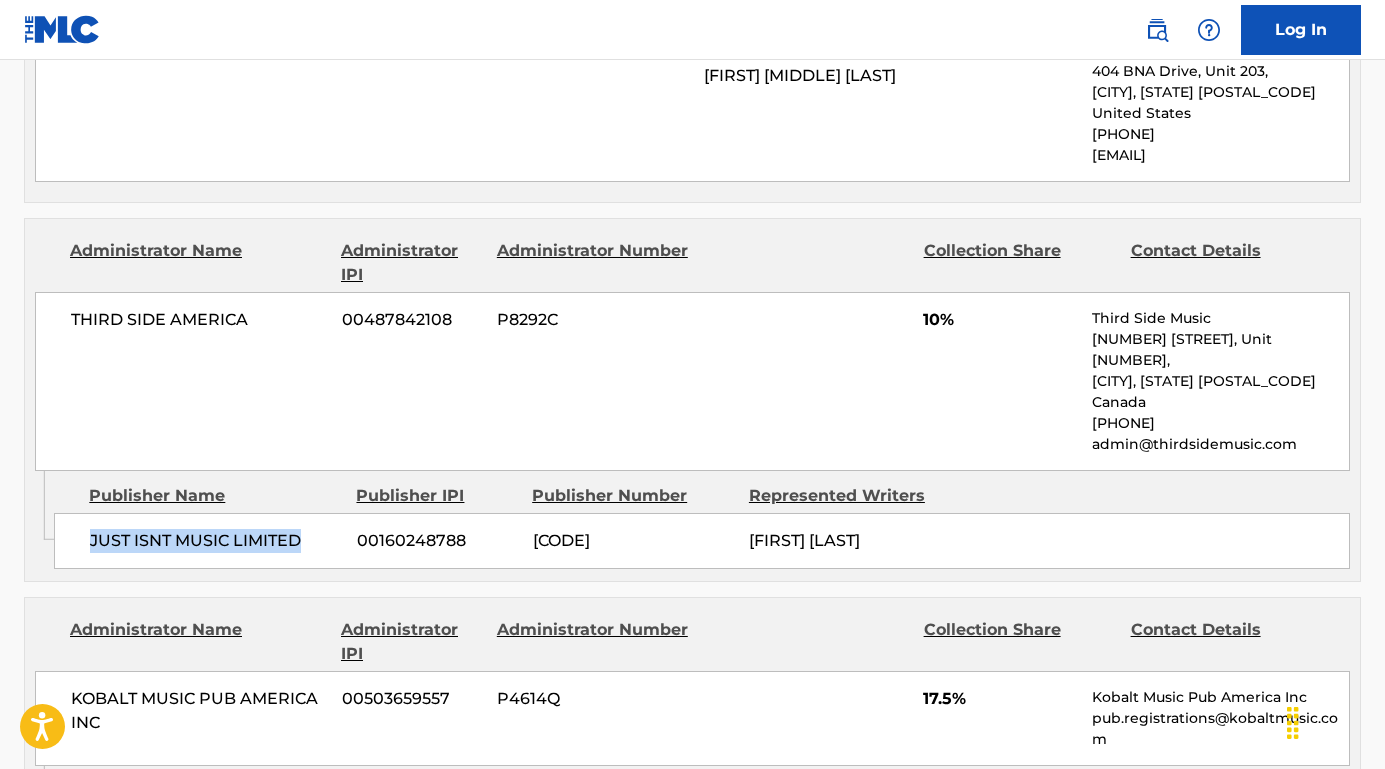 drag, startPoint x: 315, startPoint y: 535, endPoint x: 79, endPoint y: 537, distance: 236.00847 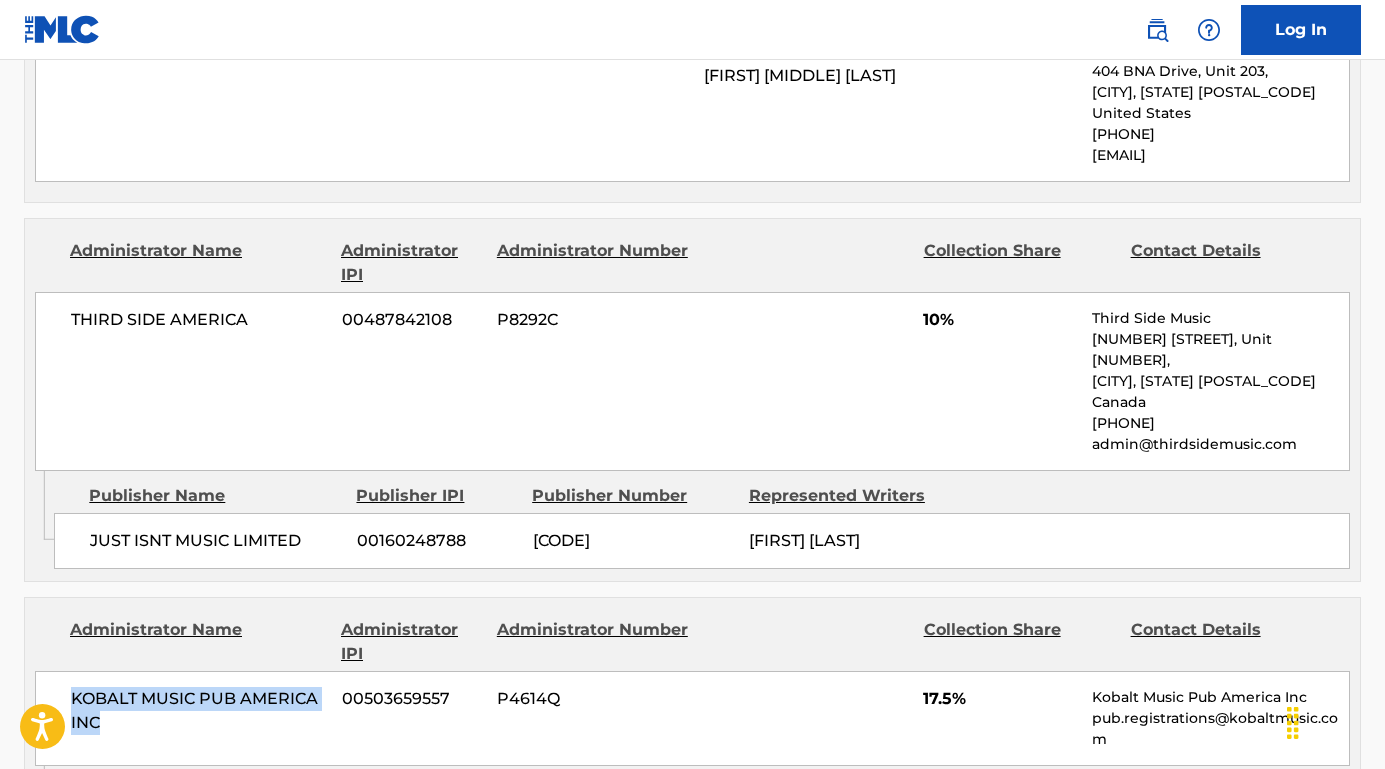 drag, startPoint x: 126, startPoint y: 721, endPoint x: 72, endPoint y: 683, distance: 66.0303 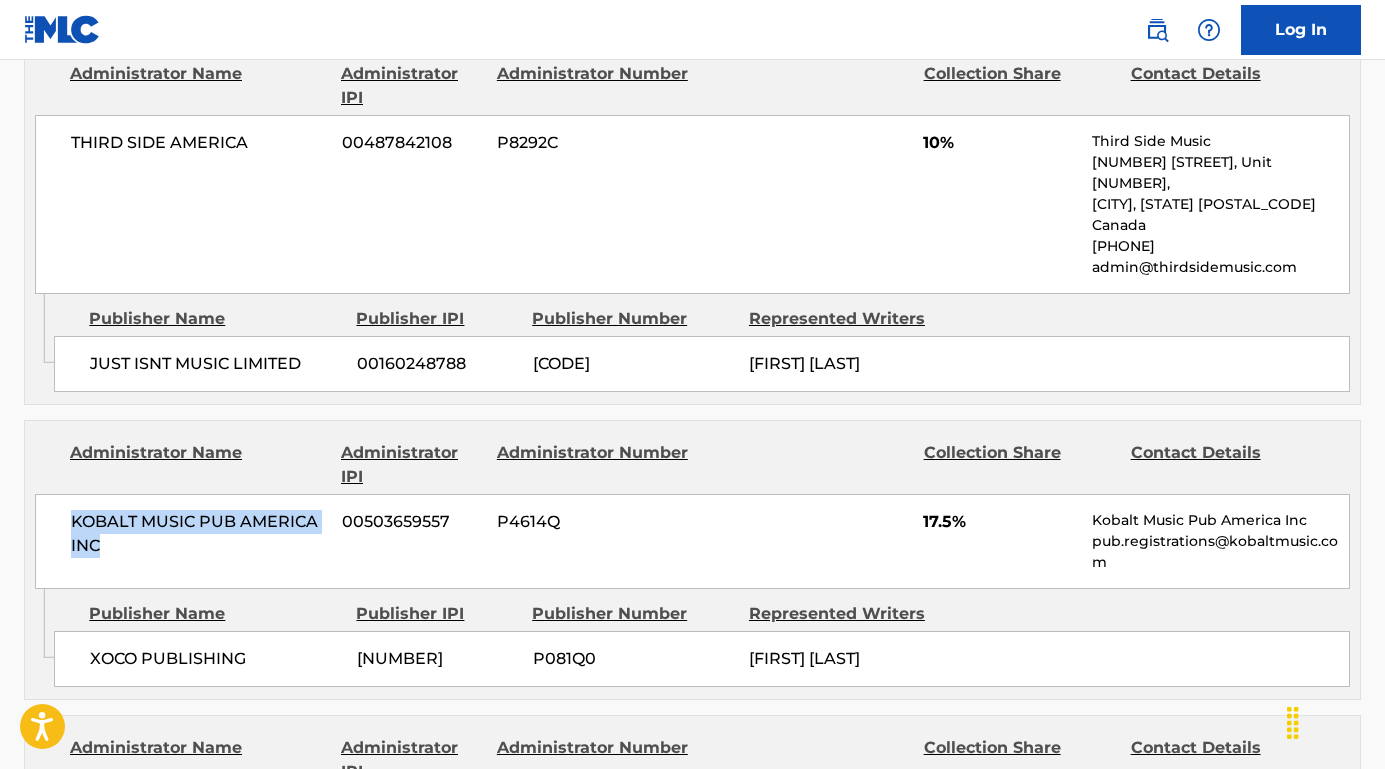 scroll, scrollTop: 1730, scrollLeft: 0, axis: vertical 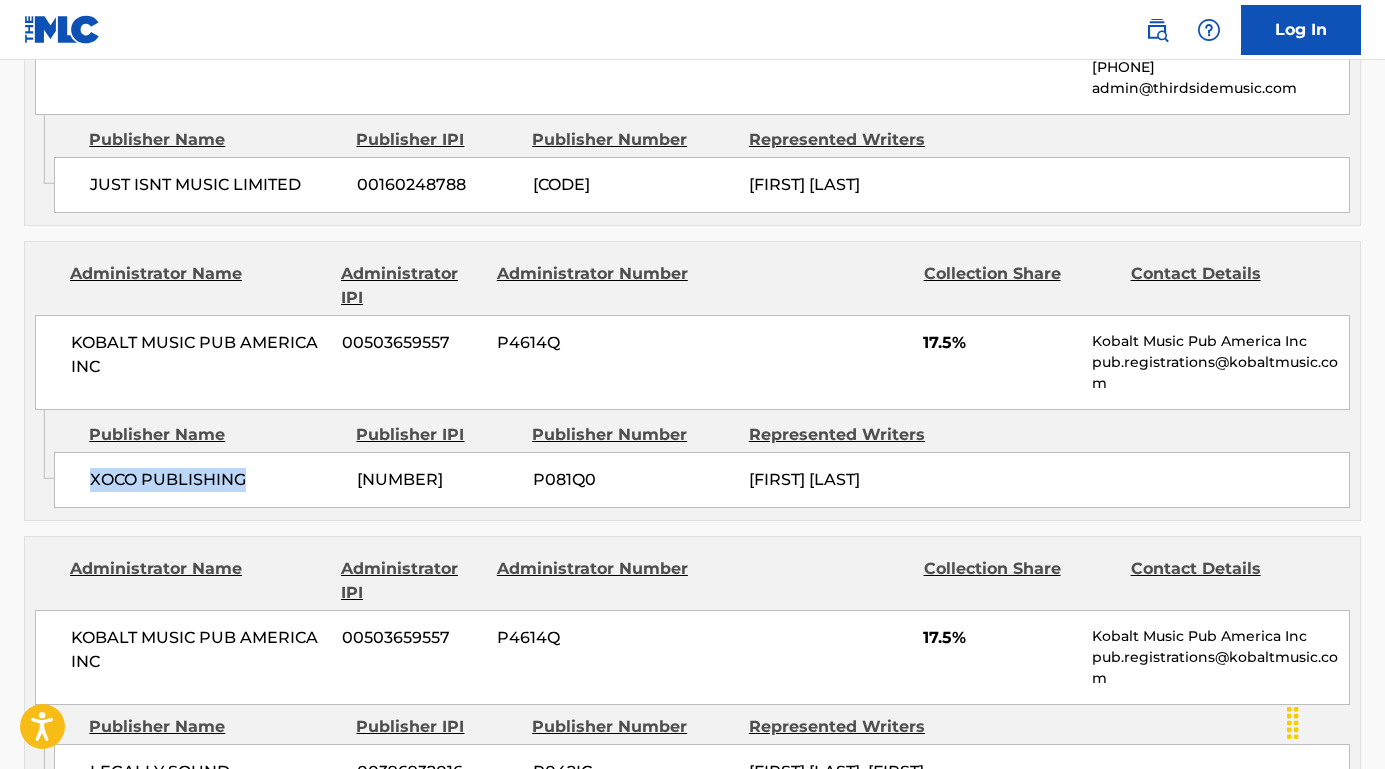 drag, startPoint x: 251, startPoint y: 480, endPoint x: 55, endPoint y: 476, distance: 196.04082 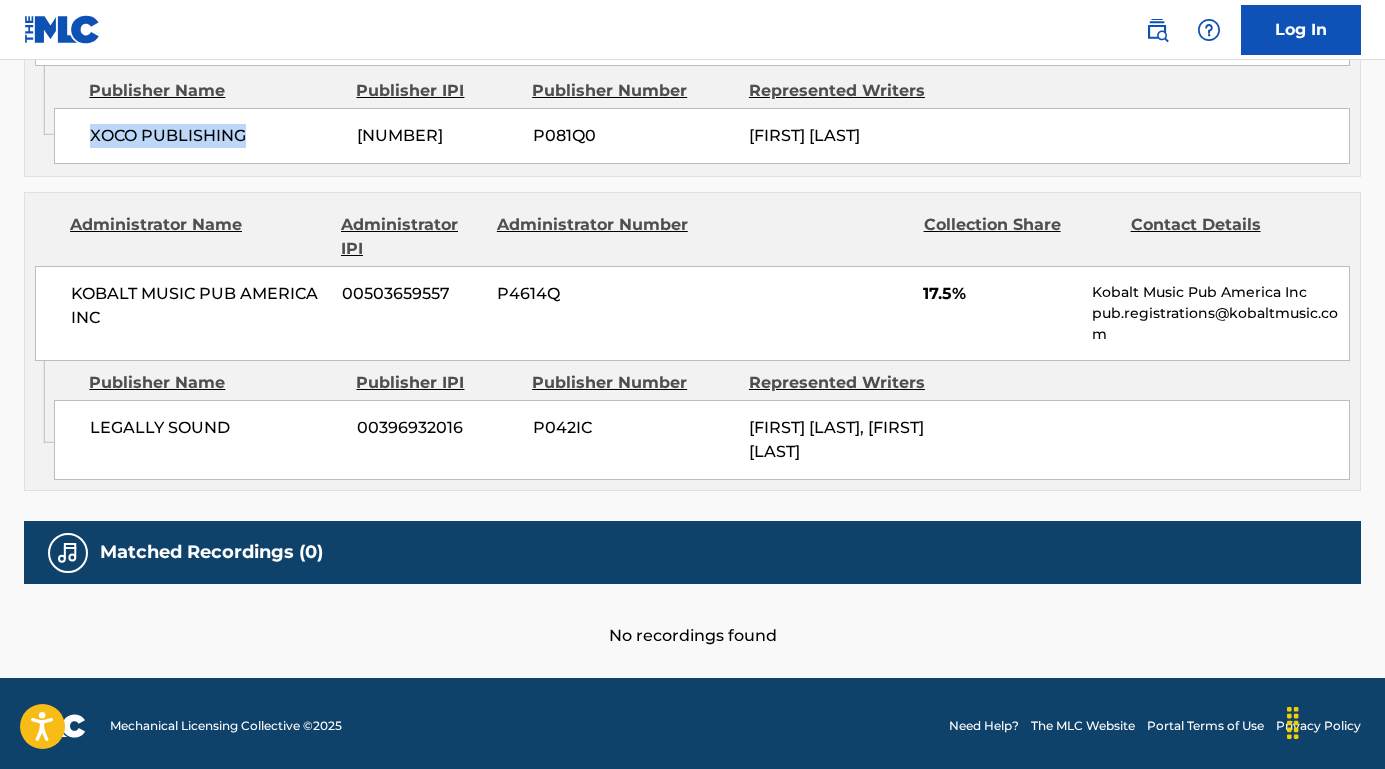 scroll, scrollTop: 2073, scrollLeft: 0, axis: vertical 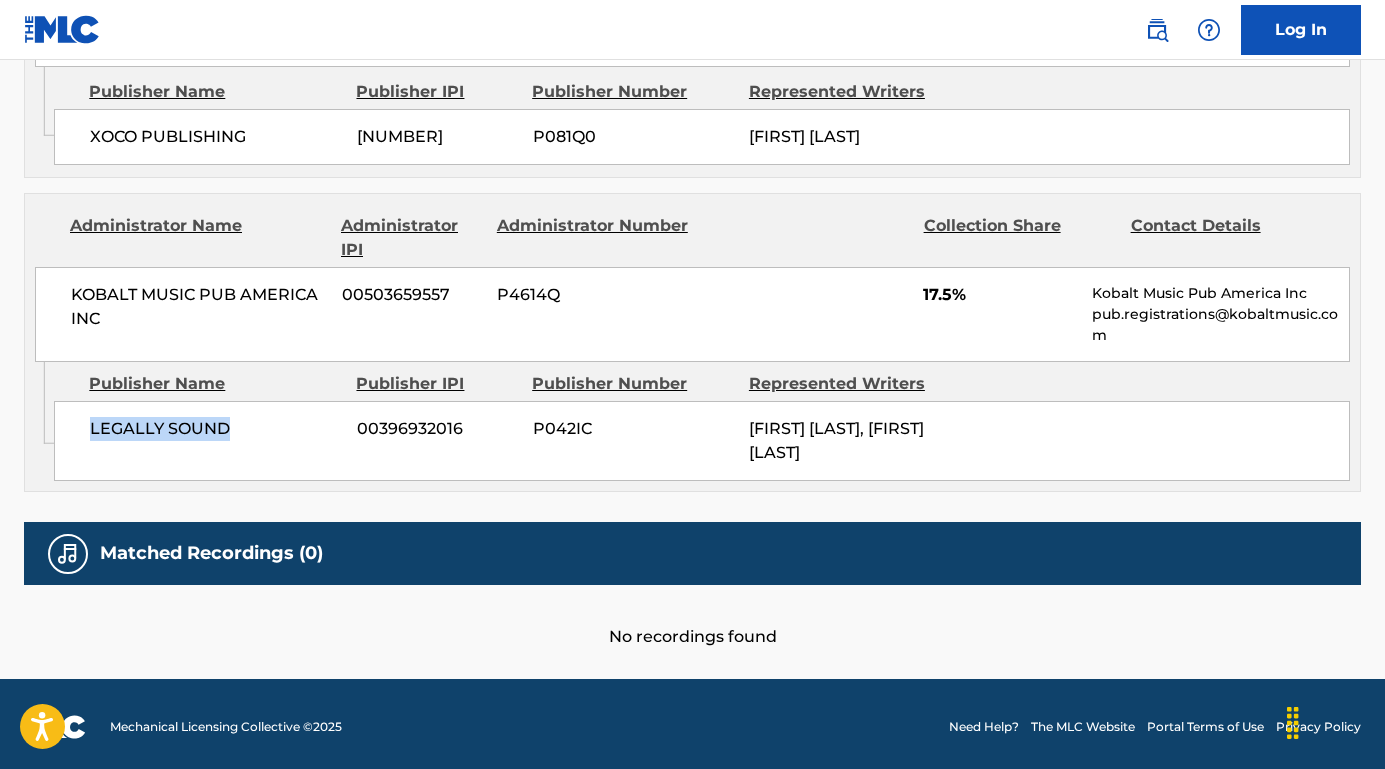 drag, startPoint x: 231, startPoint y: 422, endPoint x: 88, endPoint y: 422, distance: 143 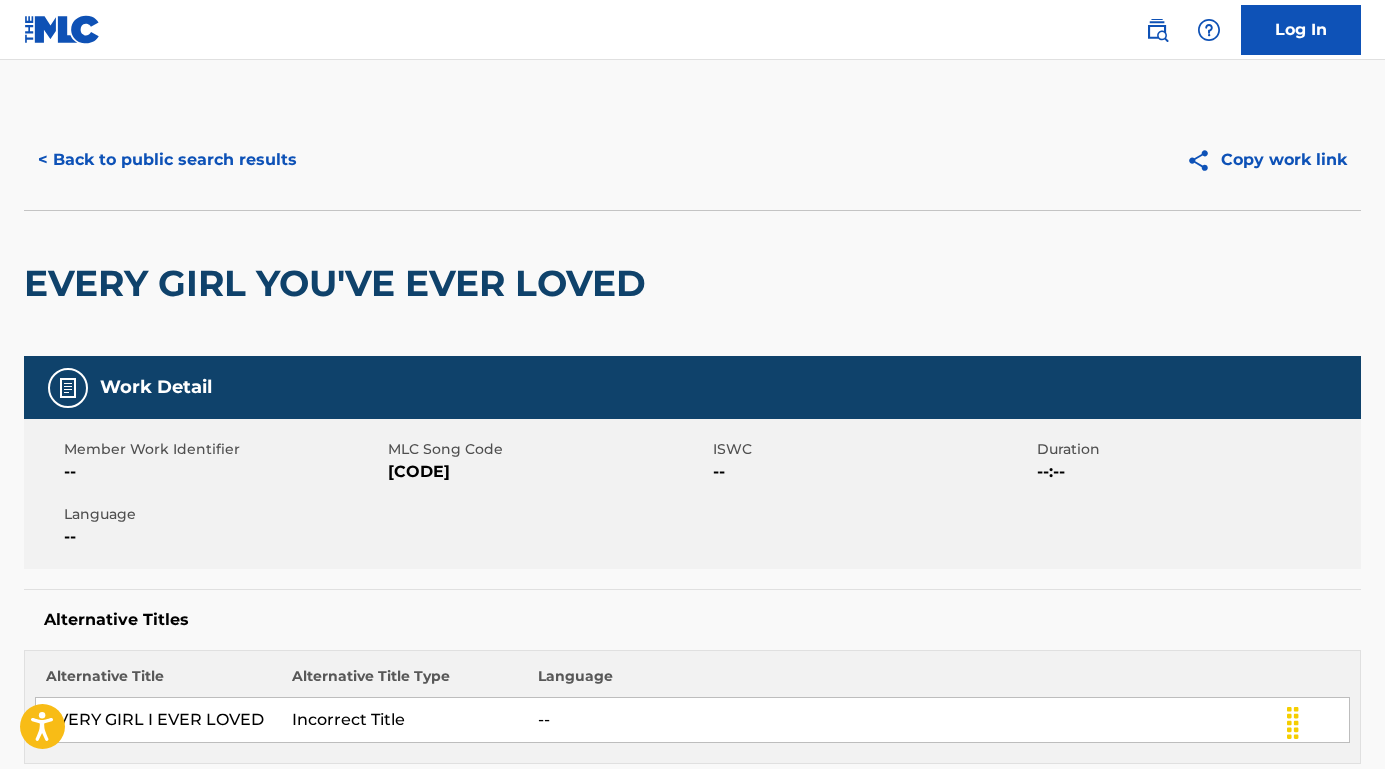 scroll, scrollTop: 0, scrollLeft: 0, axis: both 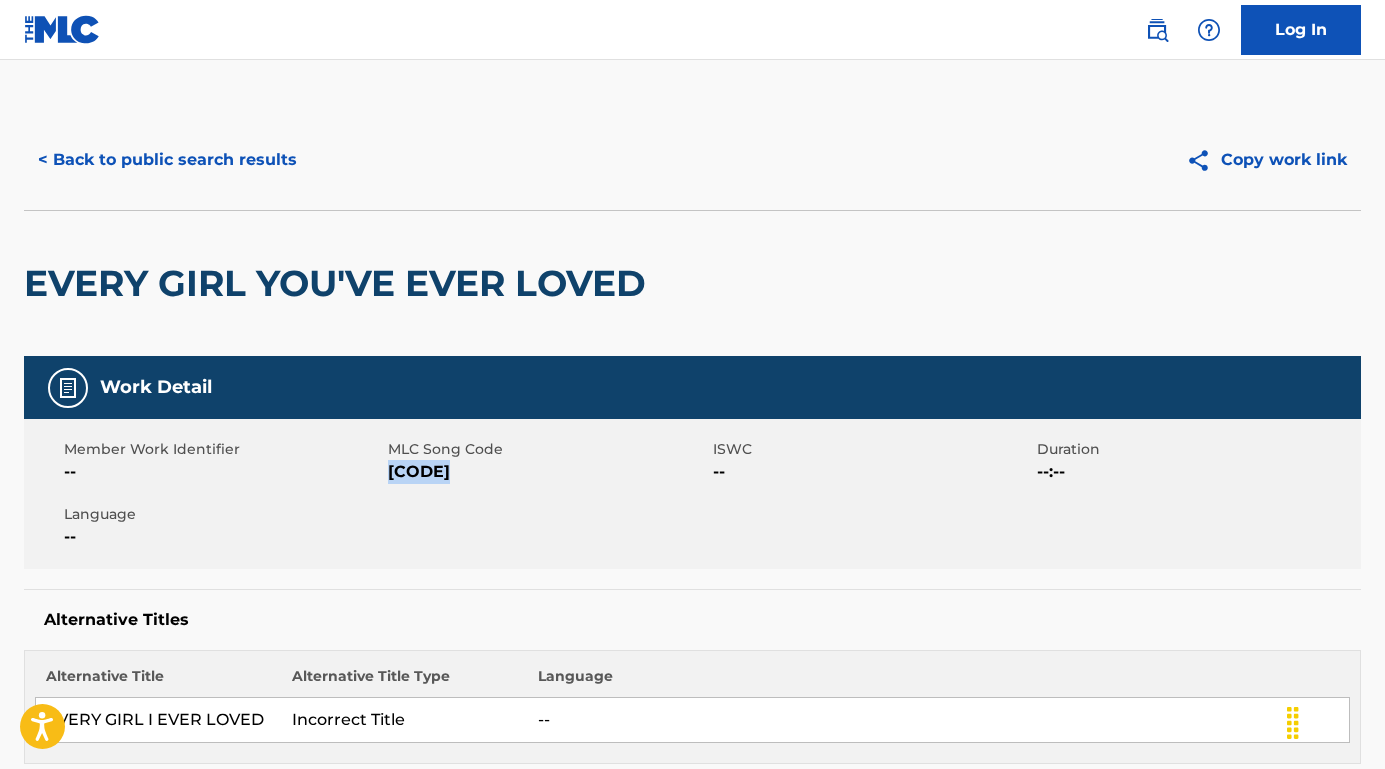 drag, startPoint x: 473, startPoint y: 466, endPoint x: 389, endPoint y: 475, distance: 84.48077 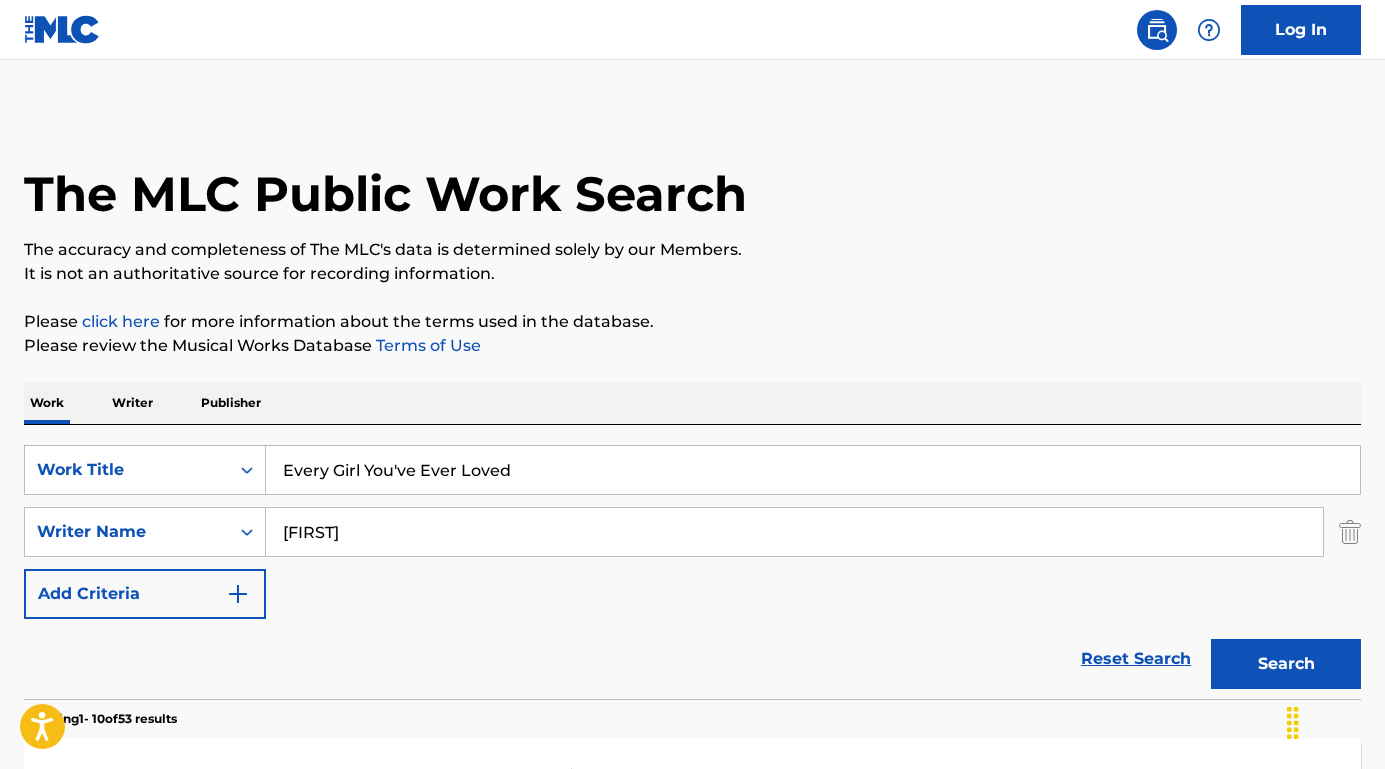 scroll, scrollTop: 269, scrollLeft: 0, axis: vertical 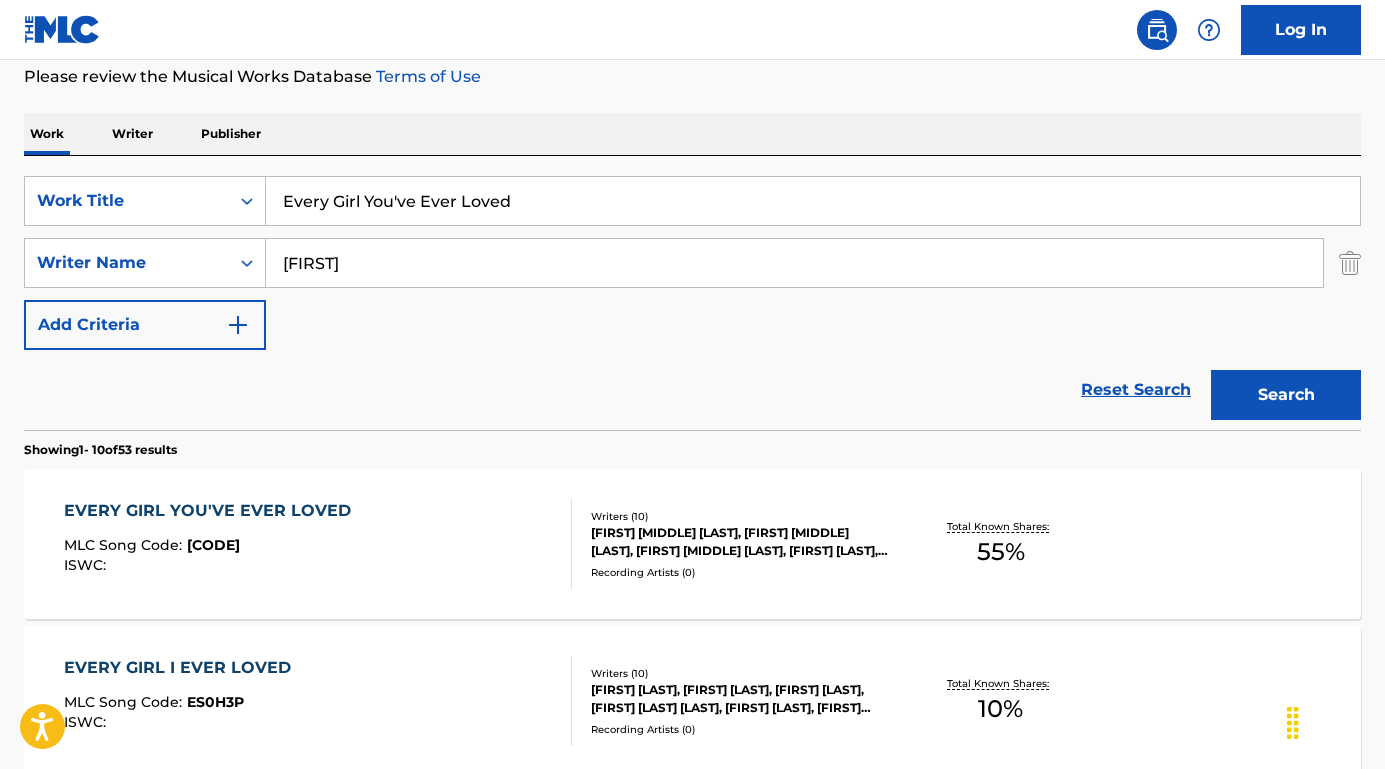 drag, startPoint x: 358, startPoint y: 279, endPoint x: 276, endPoint y: 265, distance: 83.18654 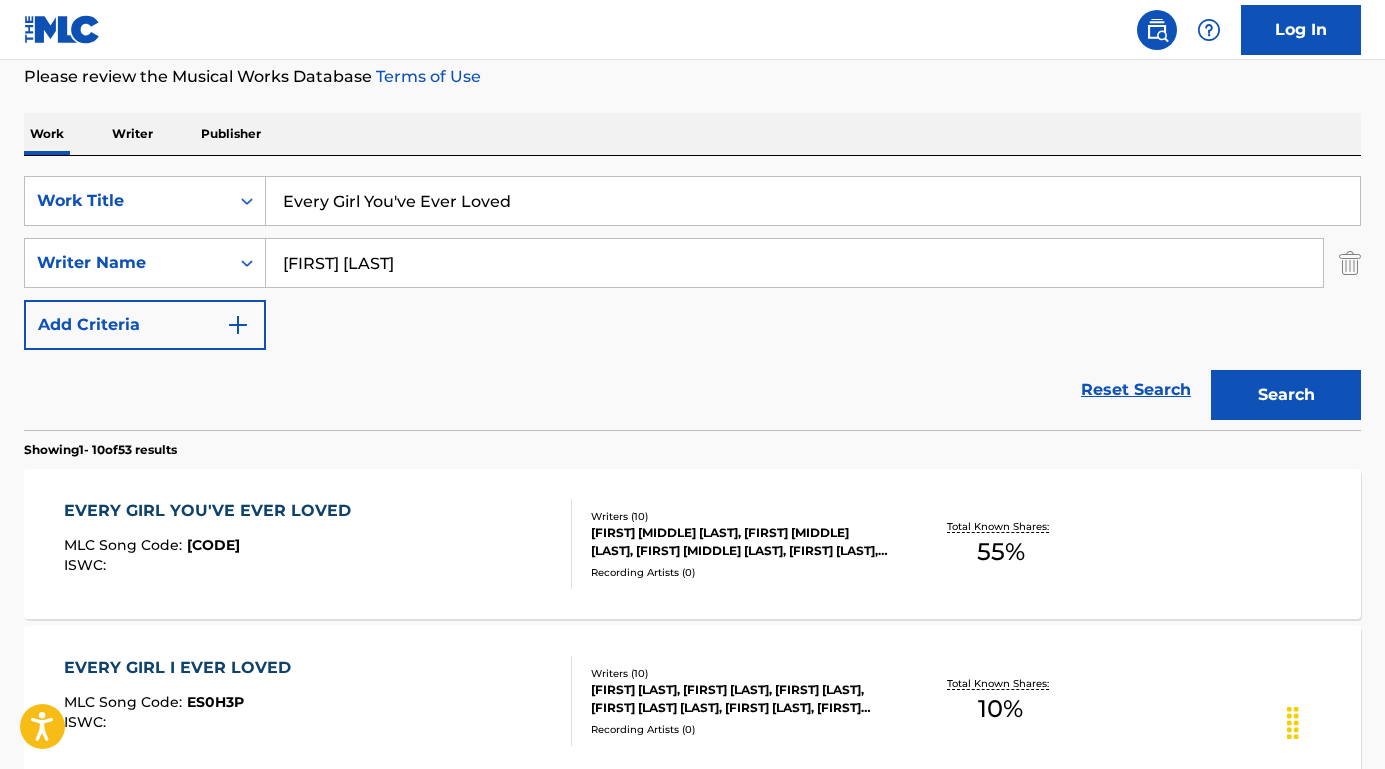type on "[FIRST] [LAST]" 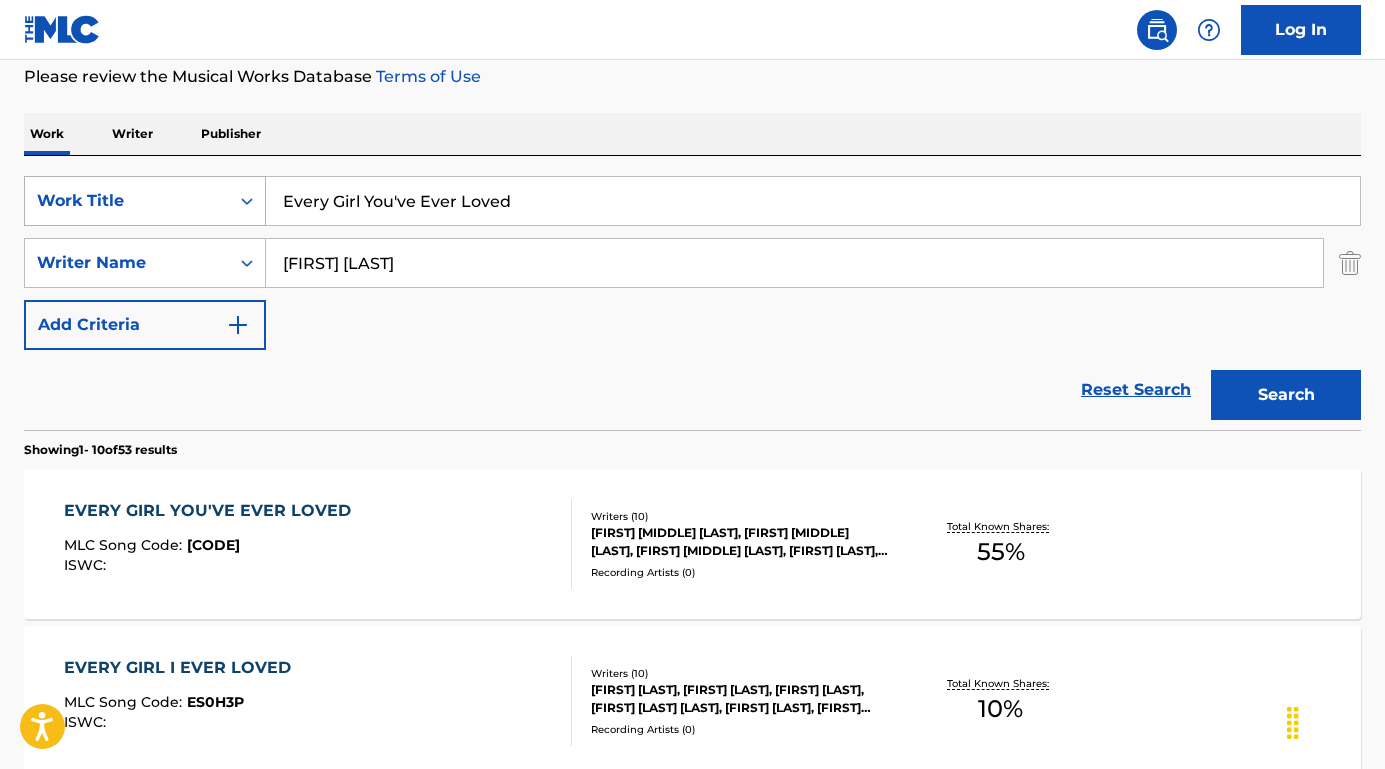 drag, startPoint x: 533, startPoint y: 203, endPoint x: 246, endPoint y: 178, distance: 288.0868 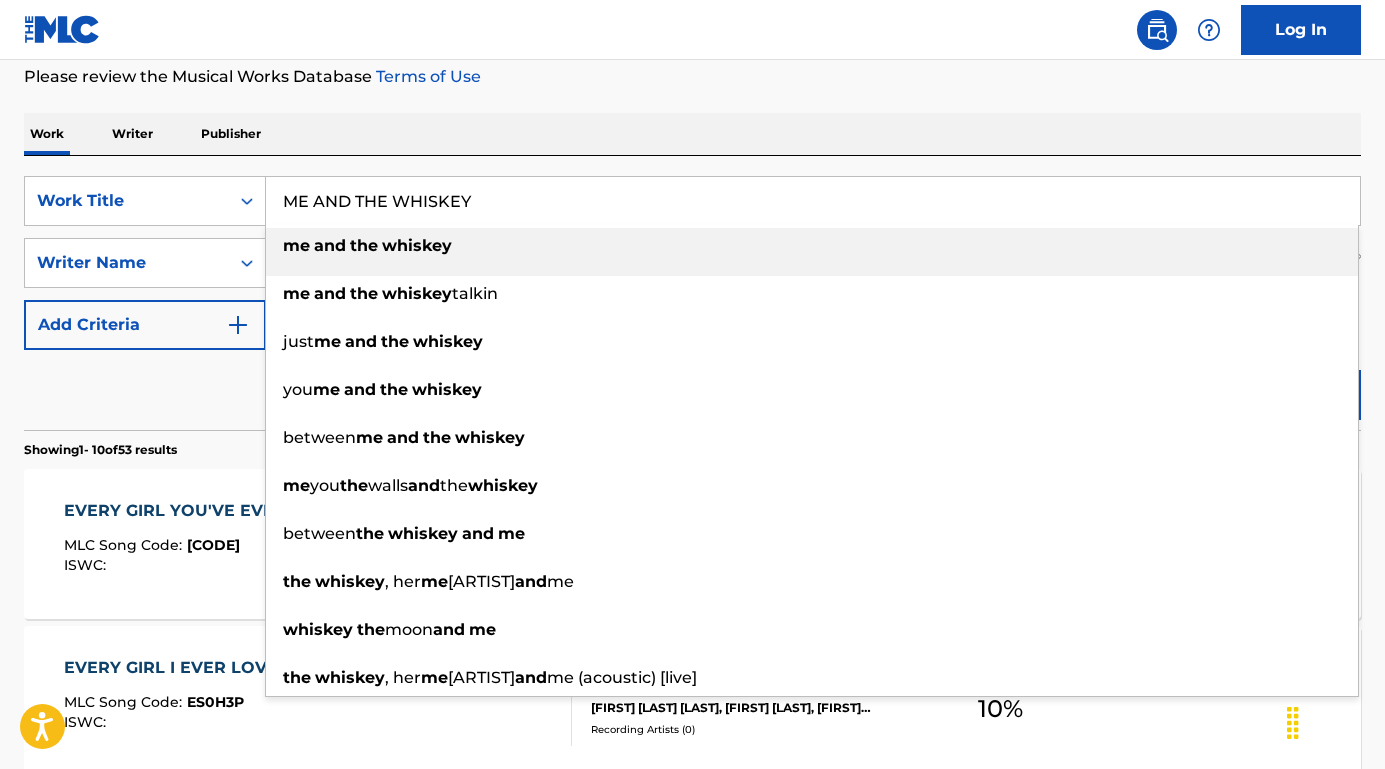 type on "me and the whiskey" 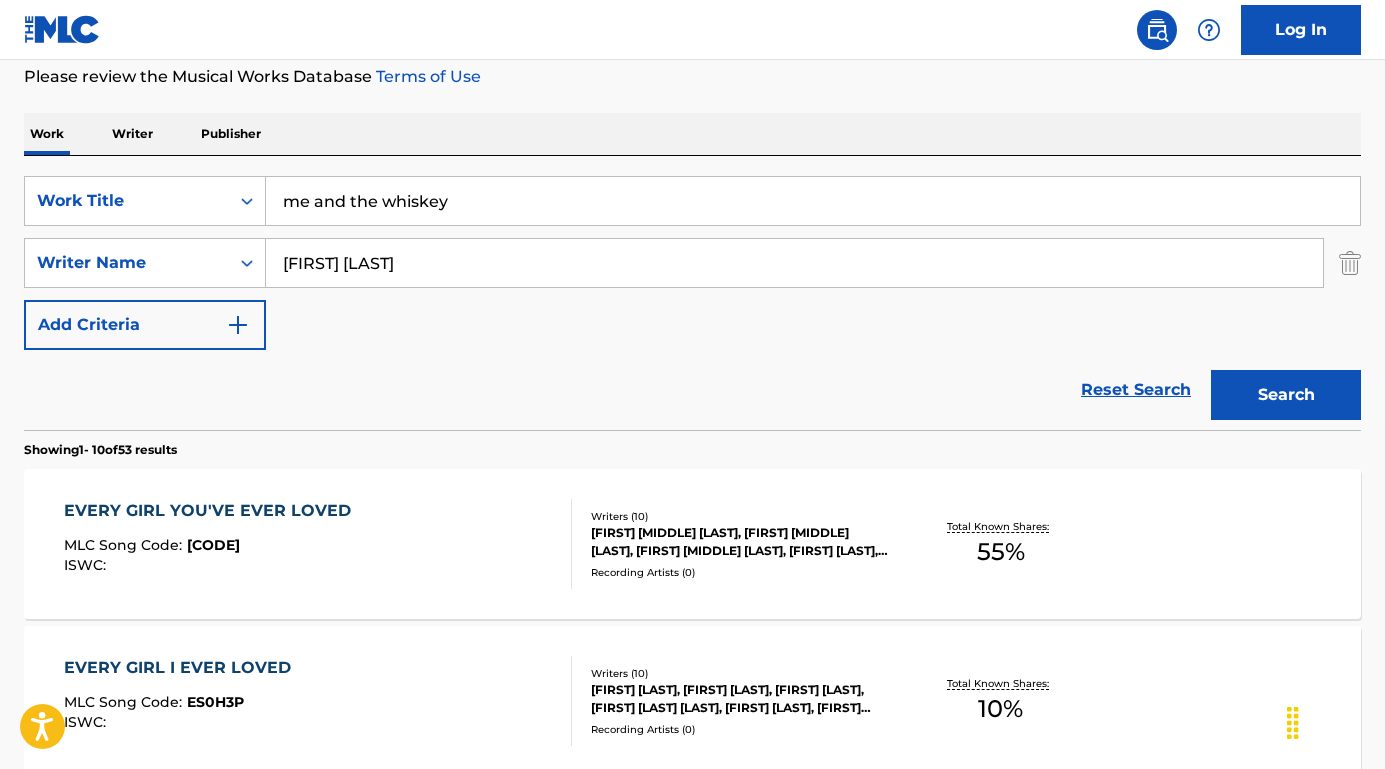 click on "Search" at bounding box center (1286, 395) 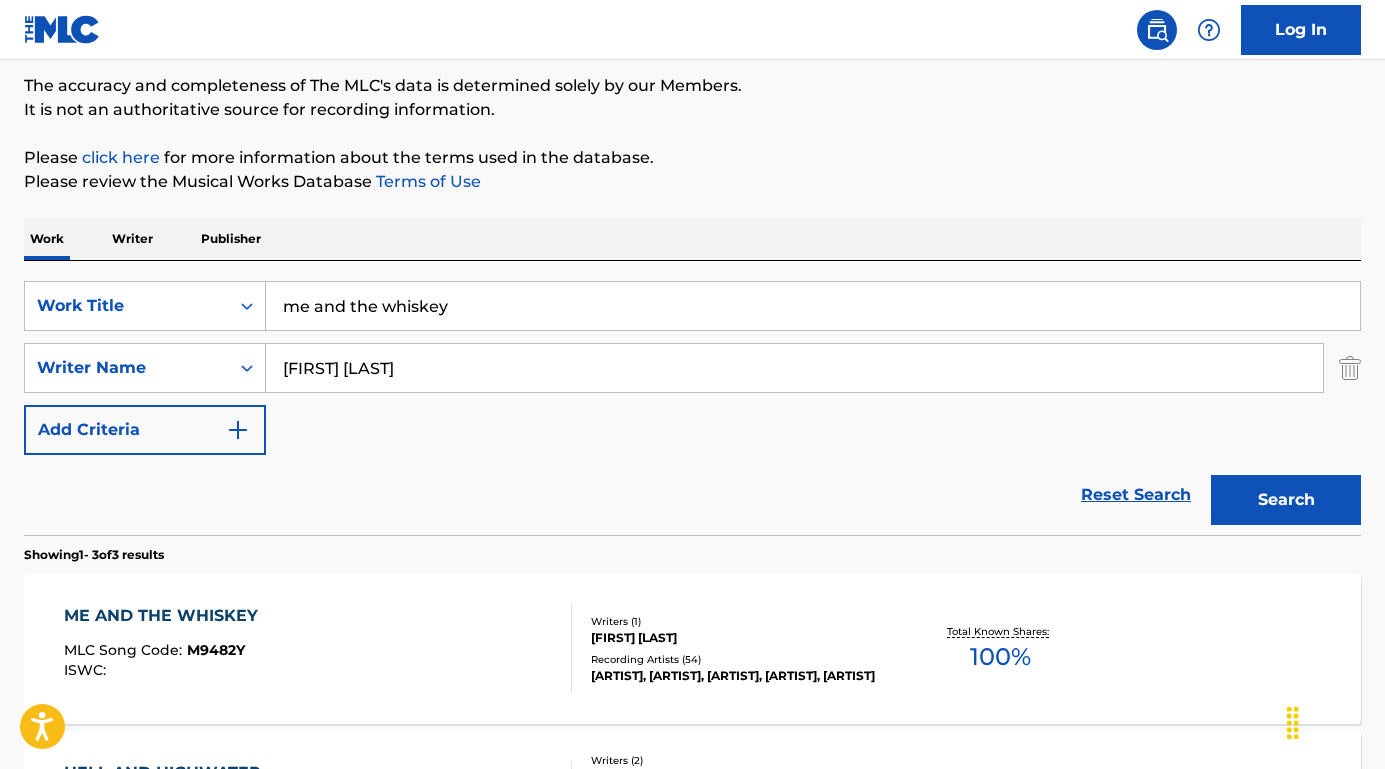 click on "ME AND THE WHISKEY" at bounding box center (166, 616) 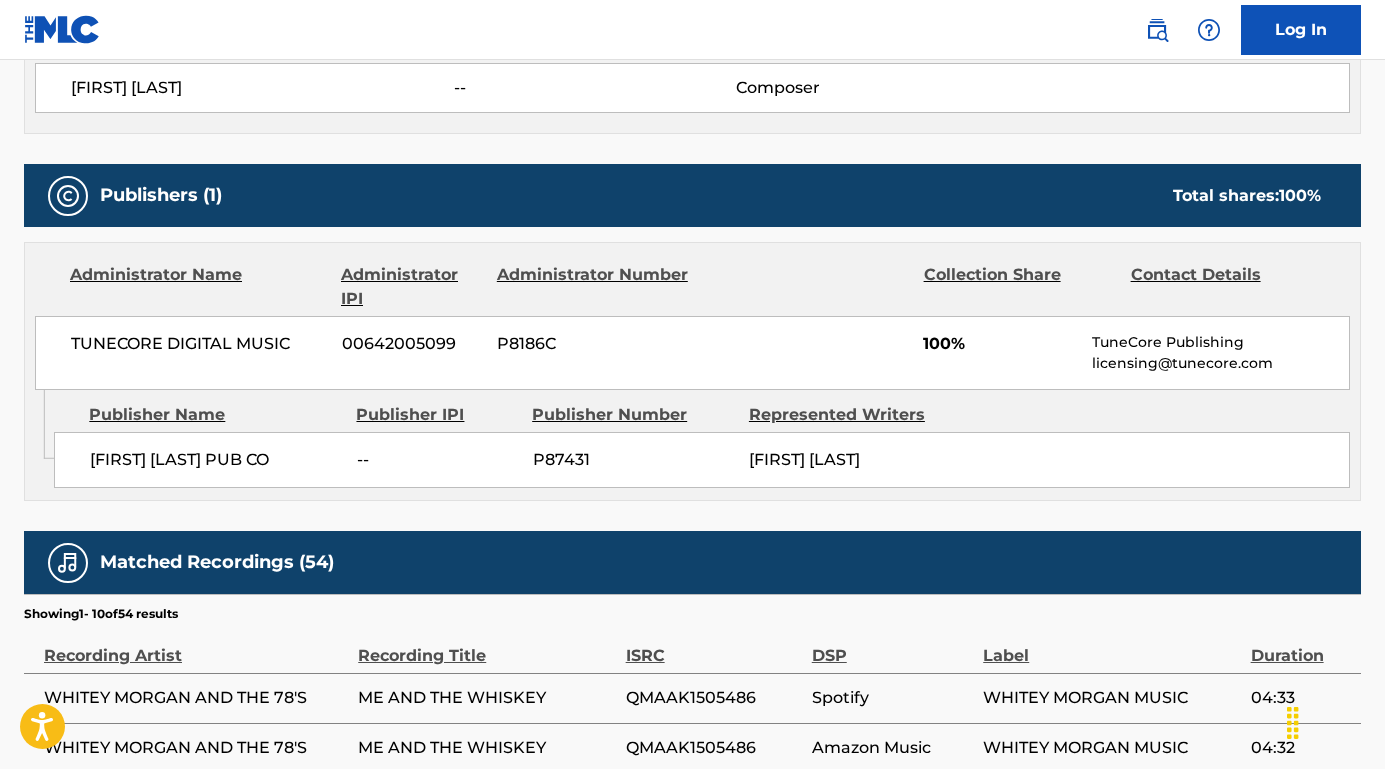 scroll, scrollTop: 431, scrollLeft: 0, axis: vertical 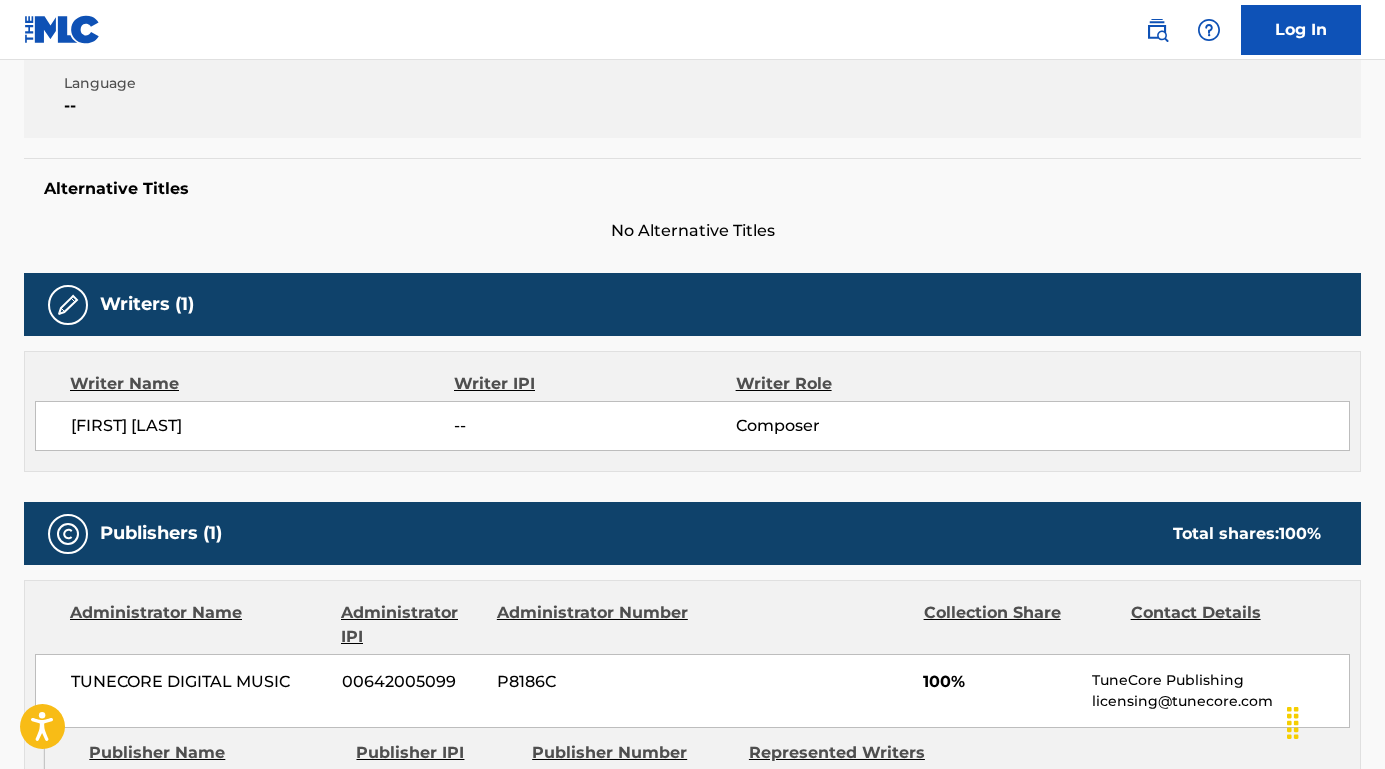 drag, startPoint x: 247, startPoint y: 447, endPoint x: 44, endPoint y: 415, distance: 205.50668 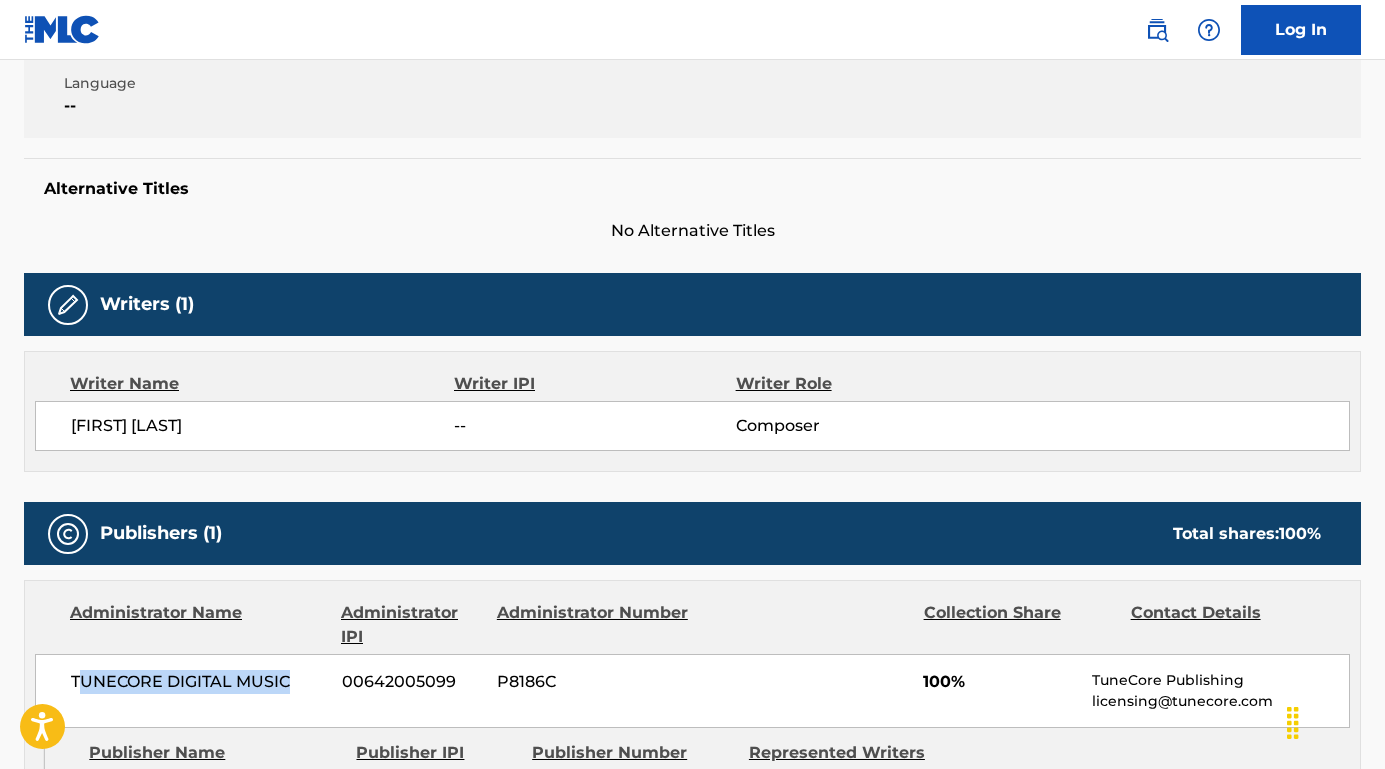 drag, startPoint x: 297, startPoint y: 679, endPoint x: 74, endPoint y: 677, distance: 223.00897 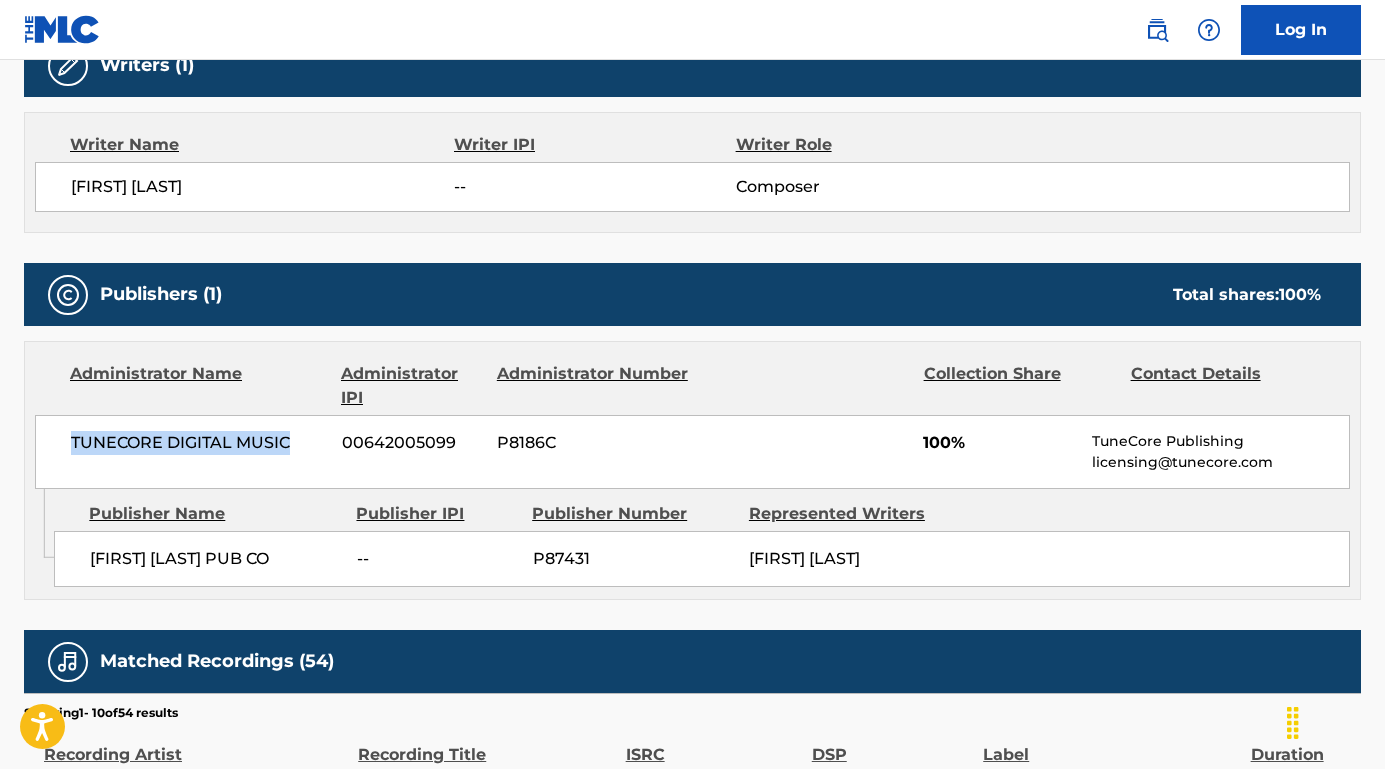 scroll, scrollTop: 685, scrollLeft: 0, axis: vertical 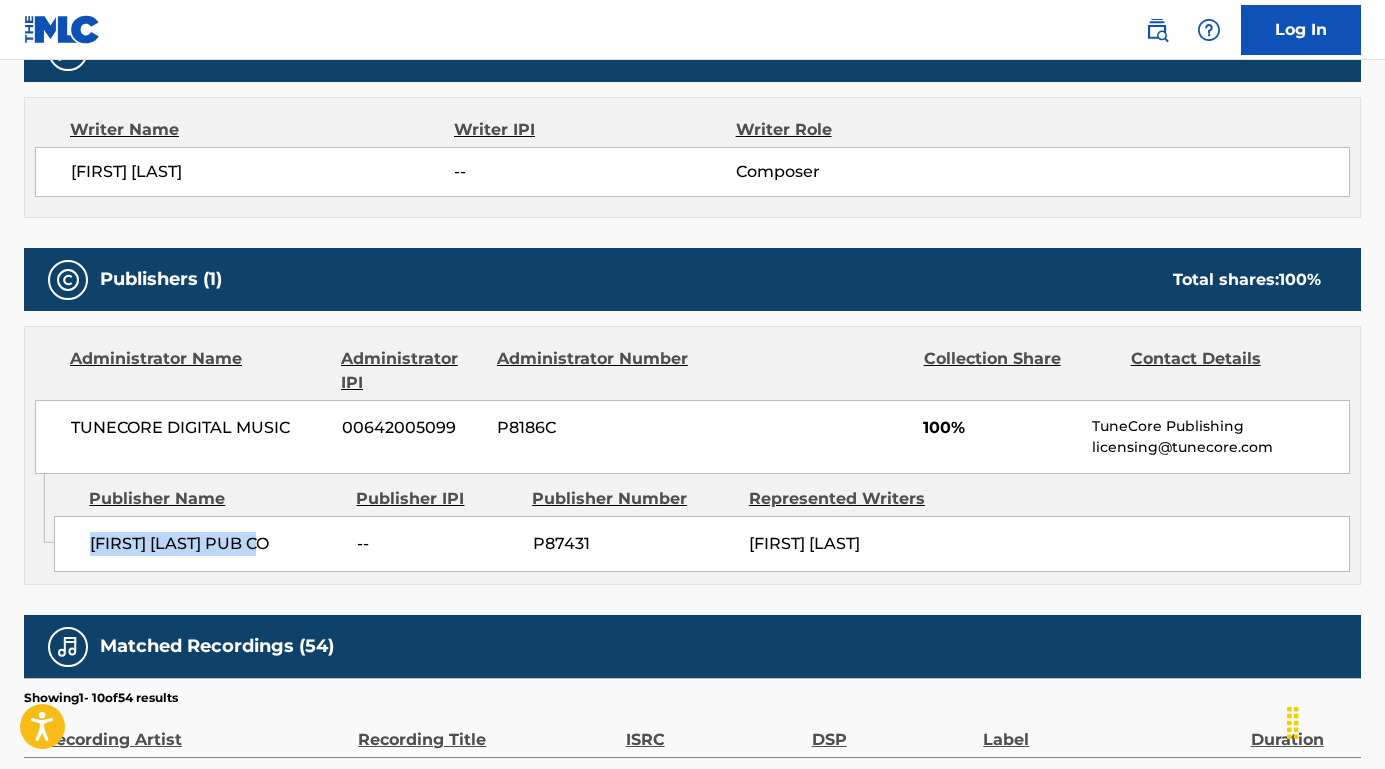 drag, startPoint x: 291, startPoint y: 545, endPoint x: 72, endPoint y: 543, distance: 219.00912 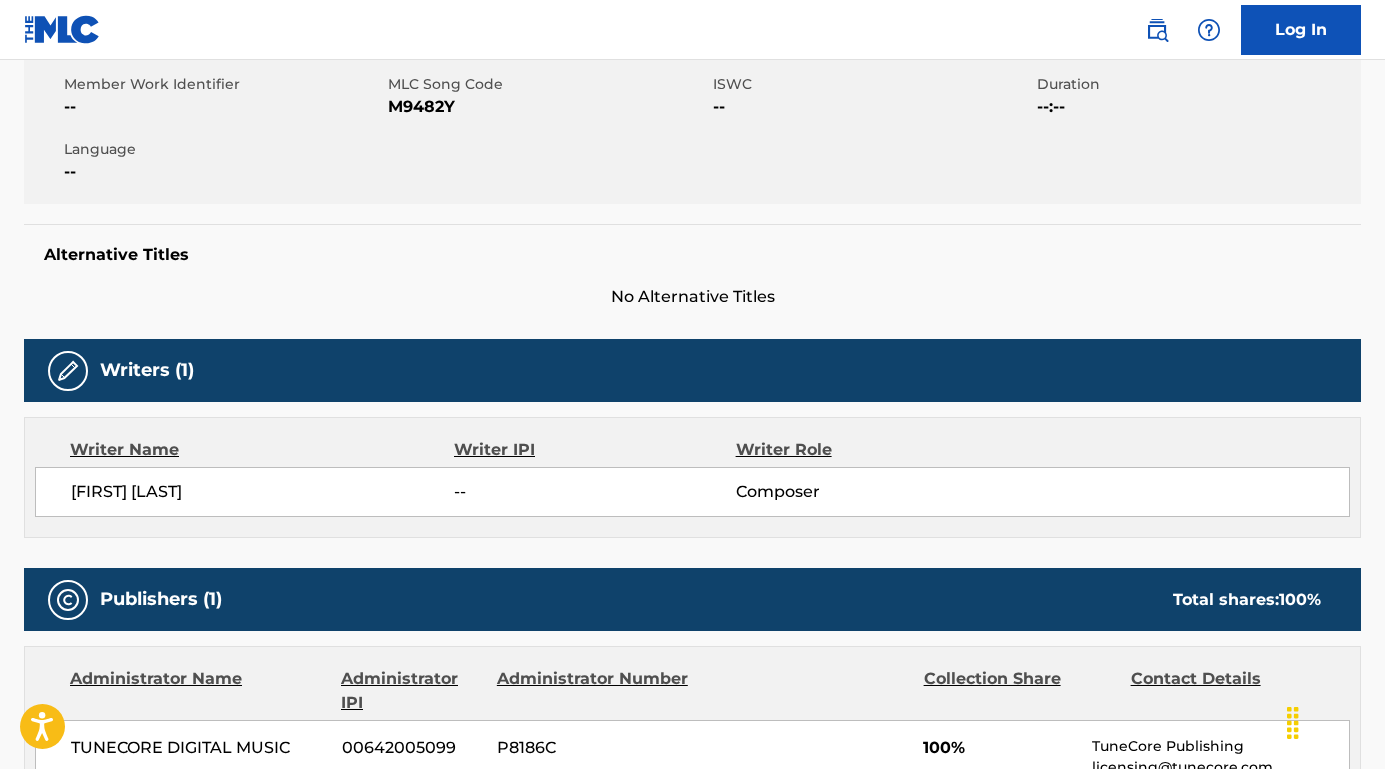 scroll, scrollTop: 154, scrollLeft: 0, axis: vertical 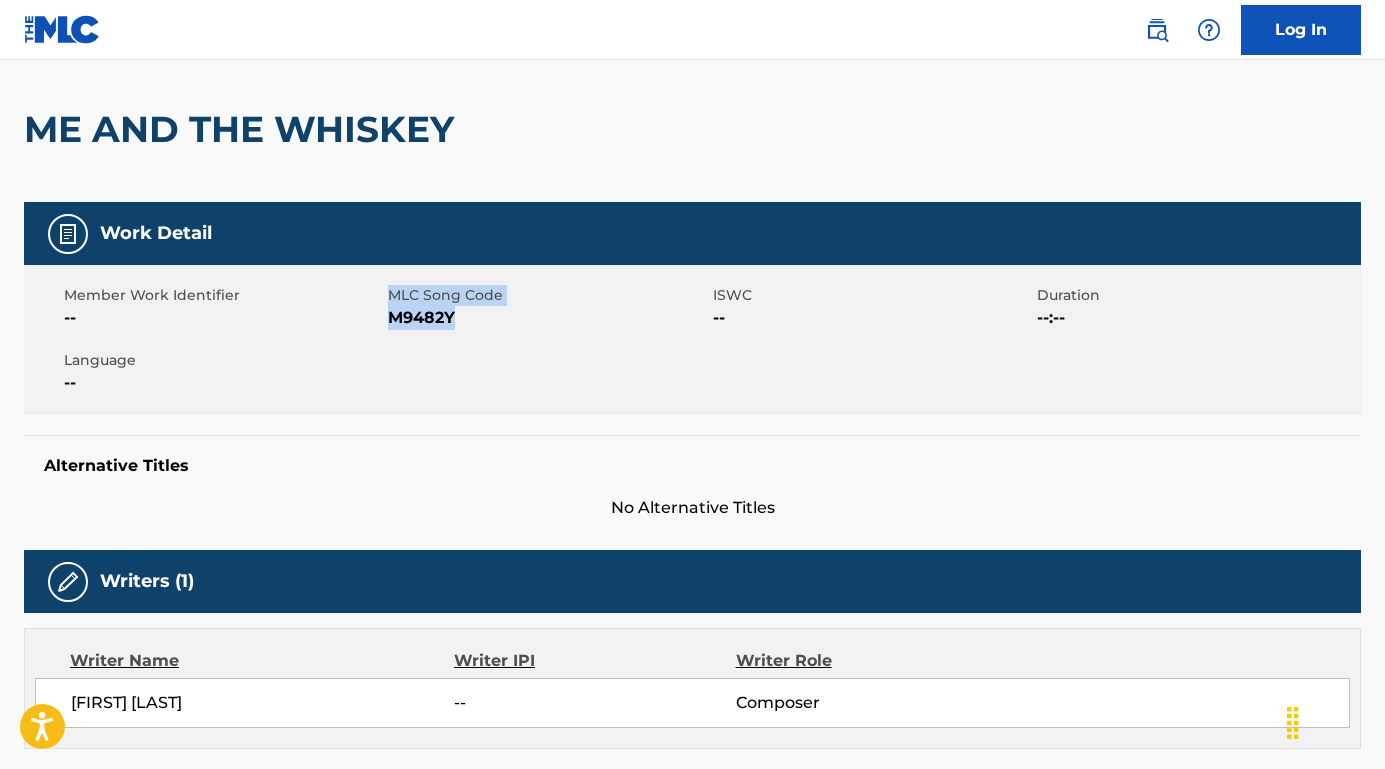 drag, startPoint x: 484, startPoint y: 308, endPoint x: 387, endPoint y: 307, distance: 97.00516 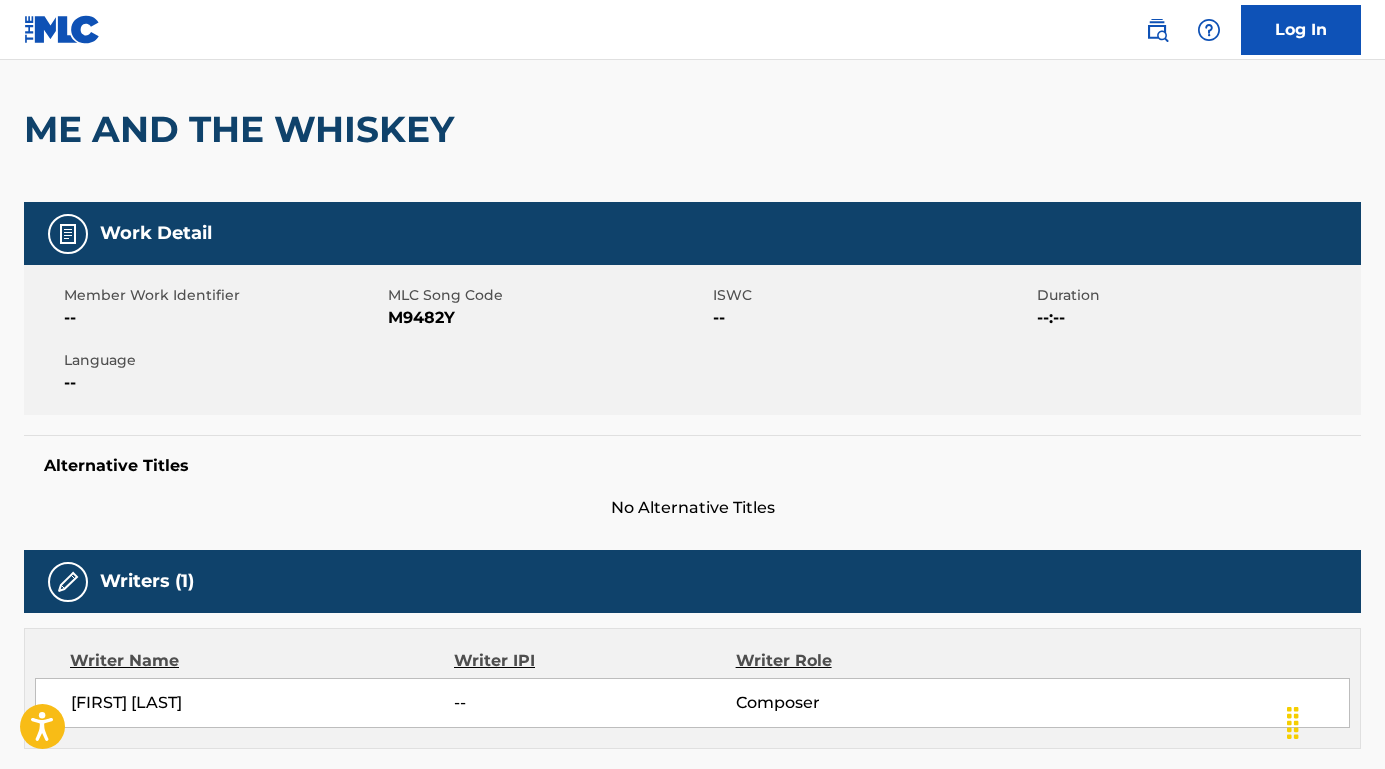click on "MLC Song Code" at bounding box center [547, 295] 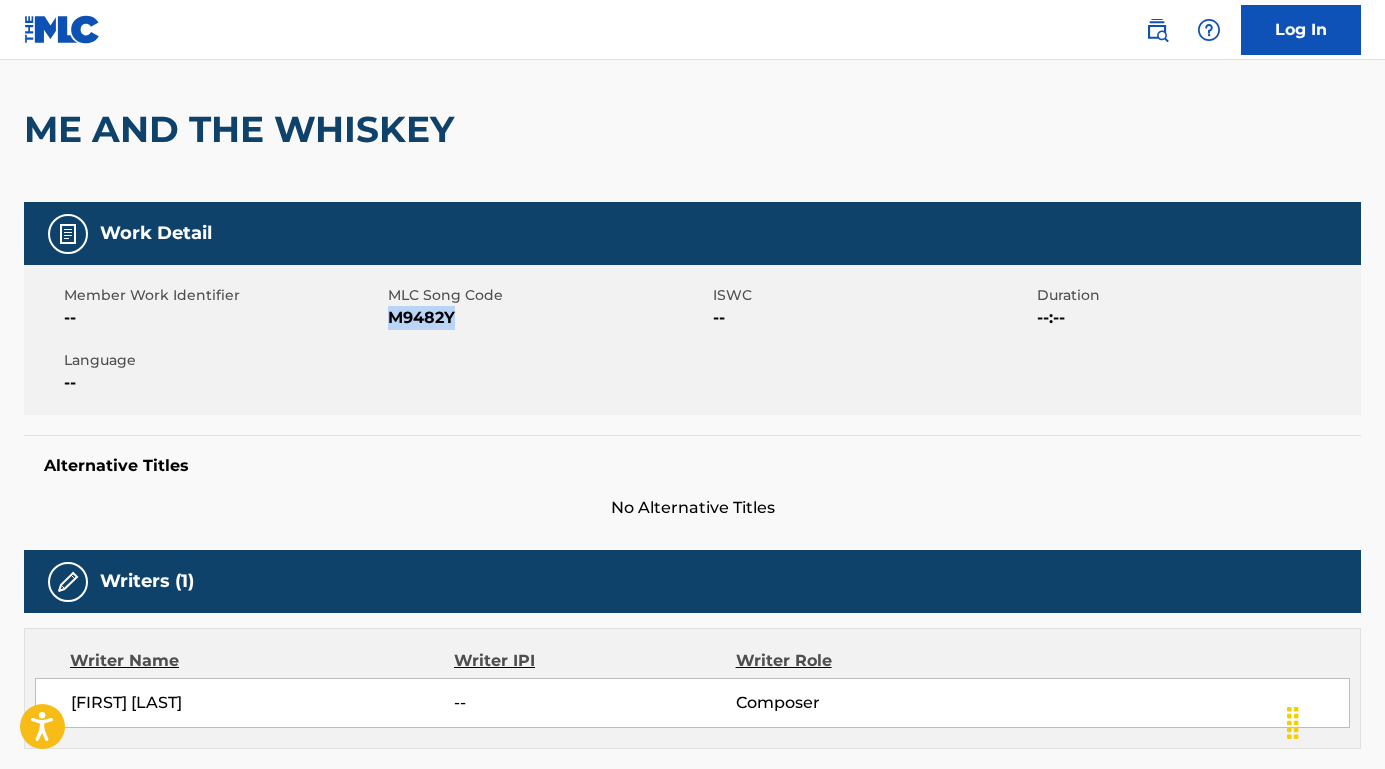 drag, startPoint x: 460, startPoint y: 313, endPoint x: 390, endPoint y: 315, distance: 70.028564 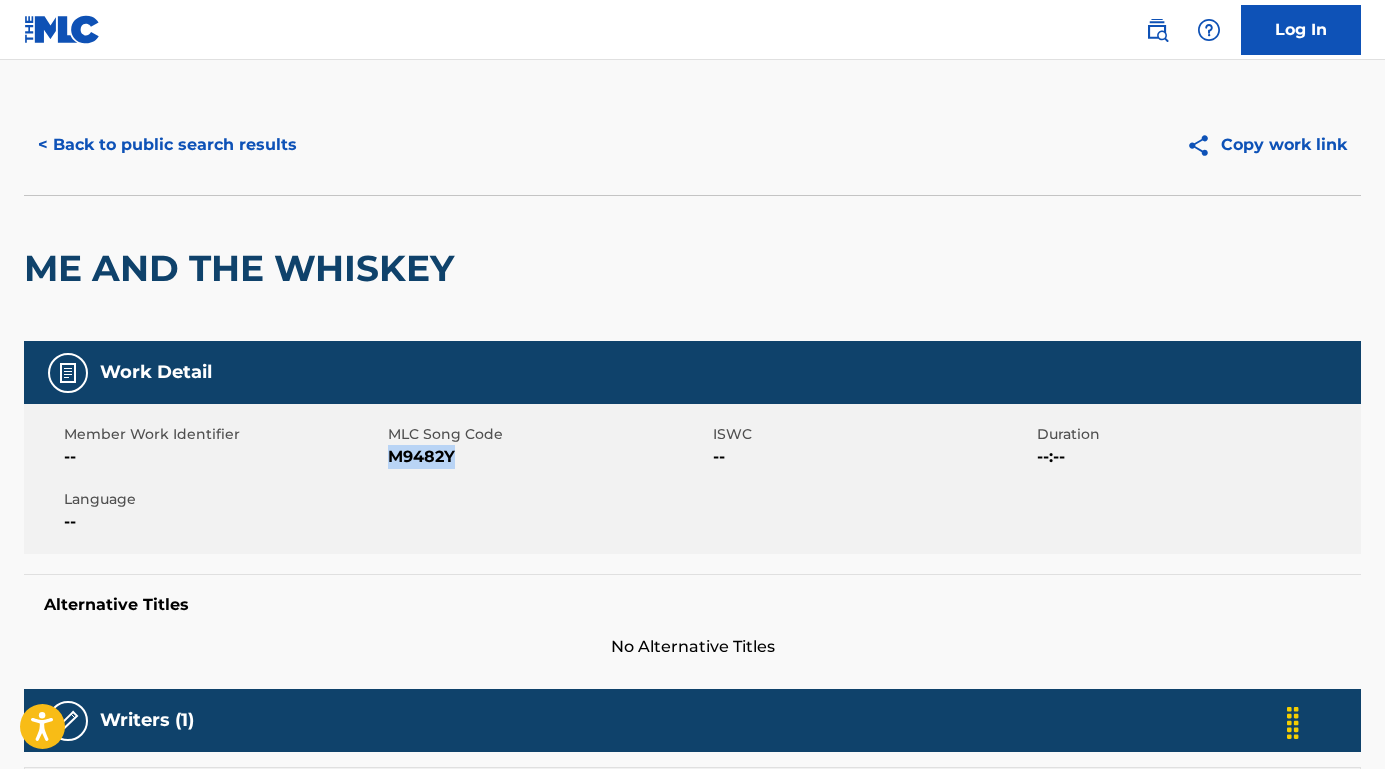 click on "< Back to public search results" at bounding box center (167, 145) 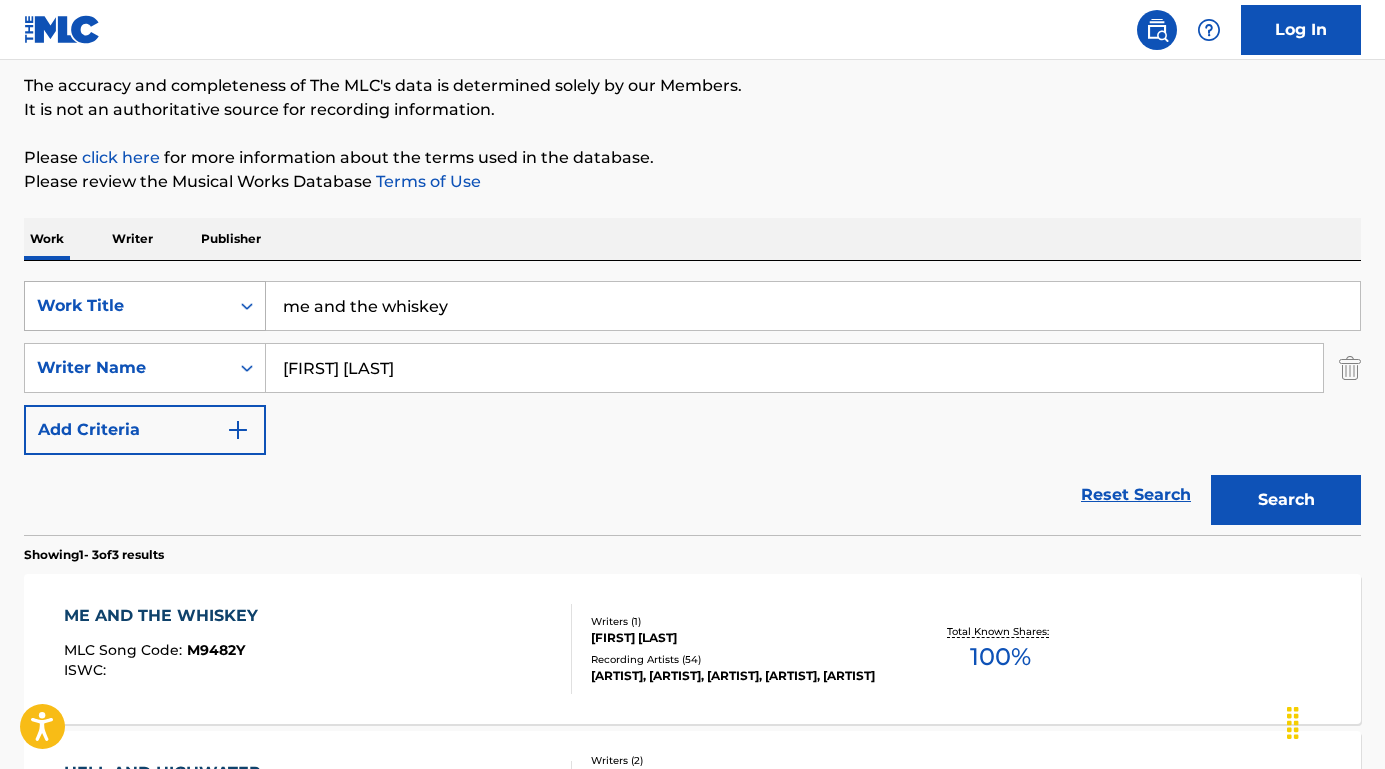 drag, startPoint x: 466, startPoint y: 307, endPoint x: 220, endPoint y: 304, distance: 246.0183 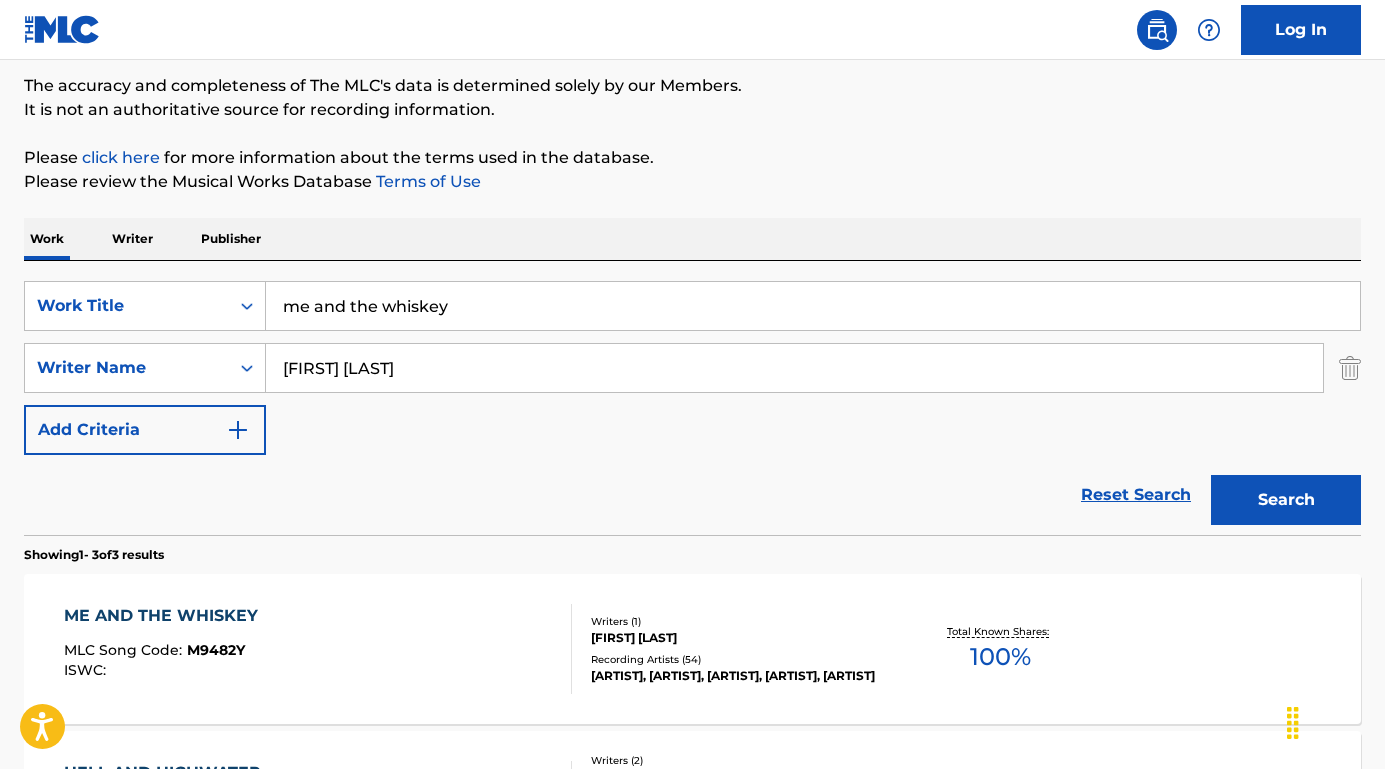 paste on "Wolven Storm" 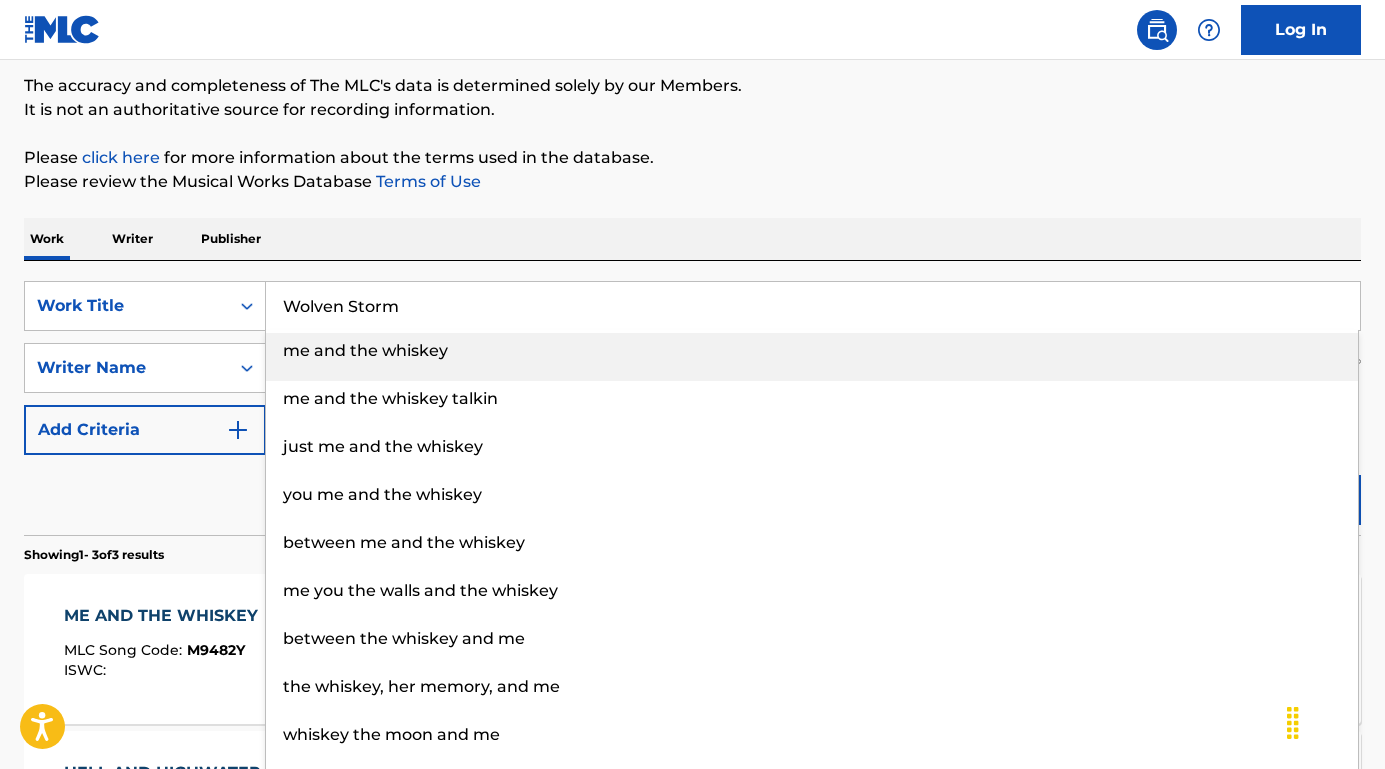 type on "Wolven Storm" 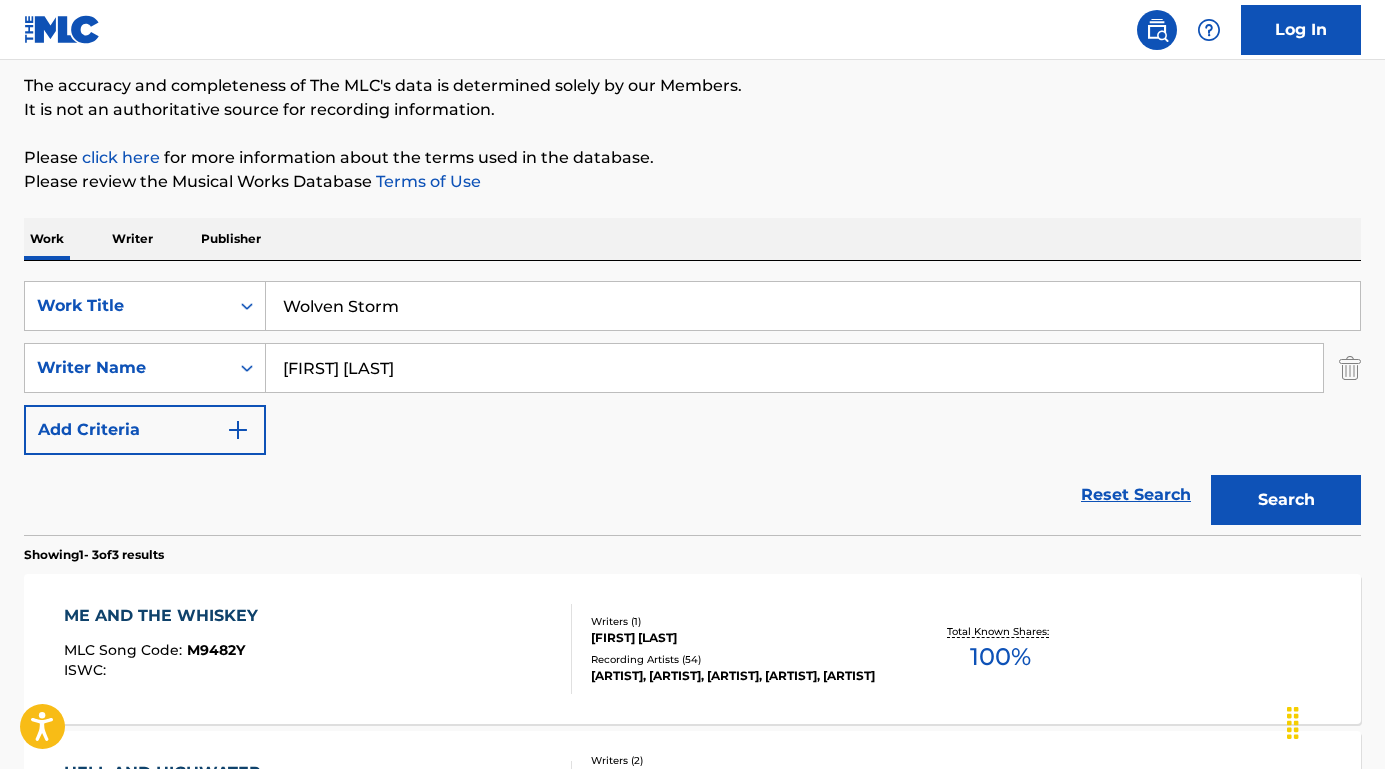 click on "Work Writer Publisher" at bounding box center (692, 239) 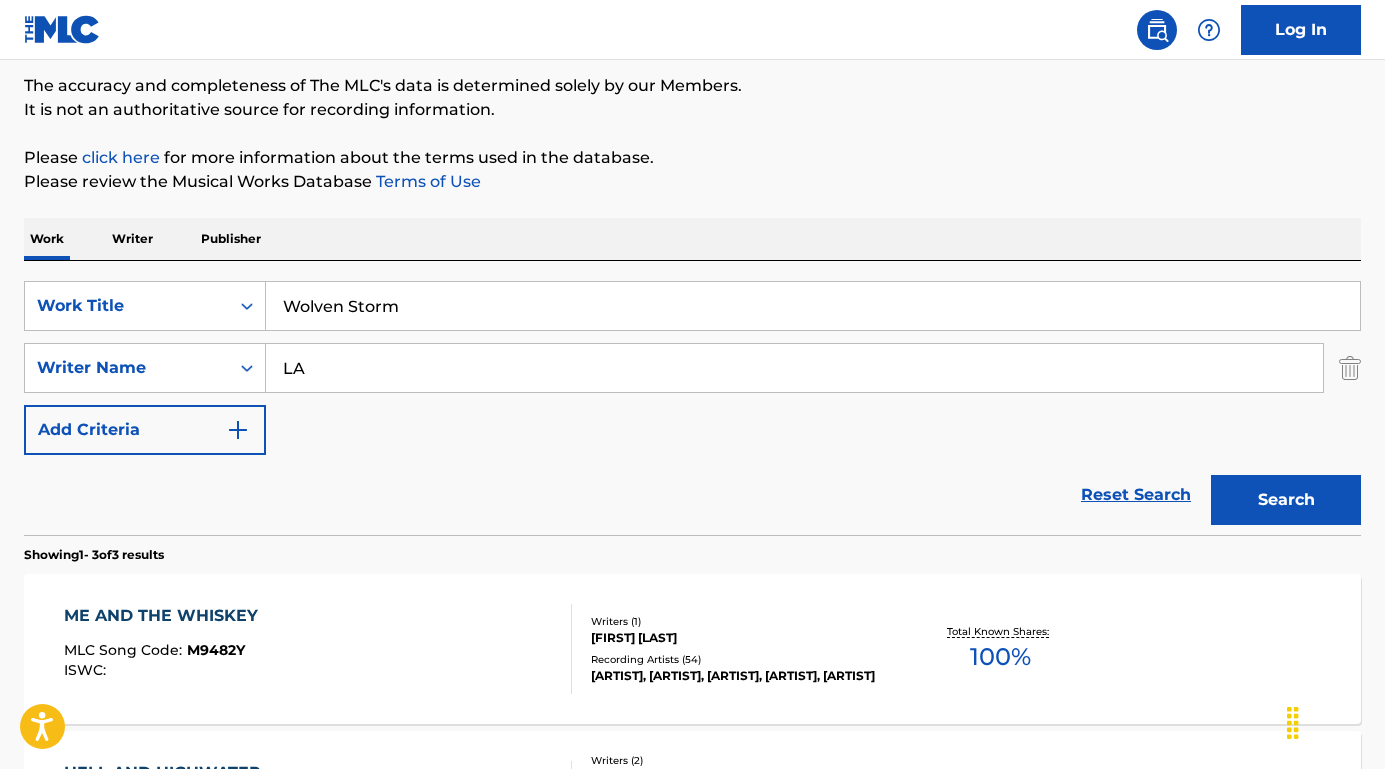 type on "L" 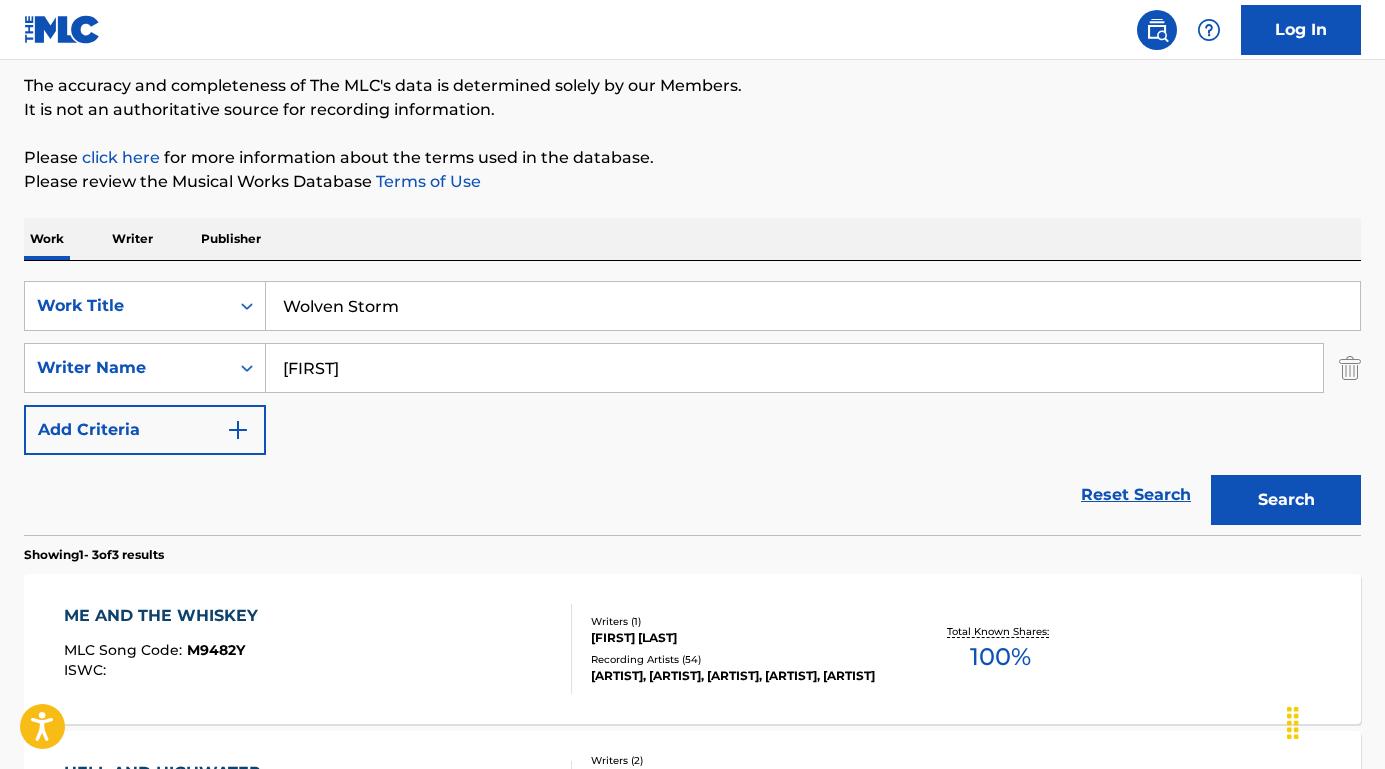 type on "[FIRST]" 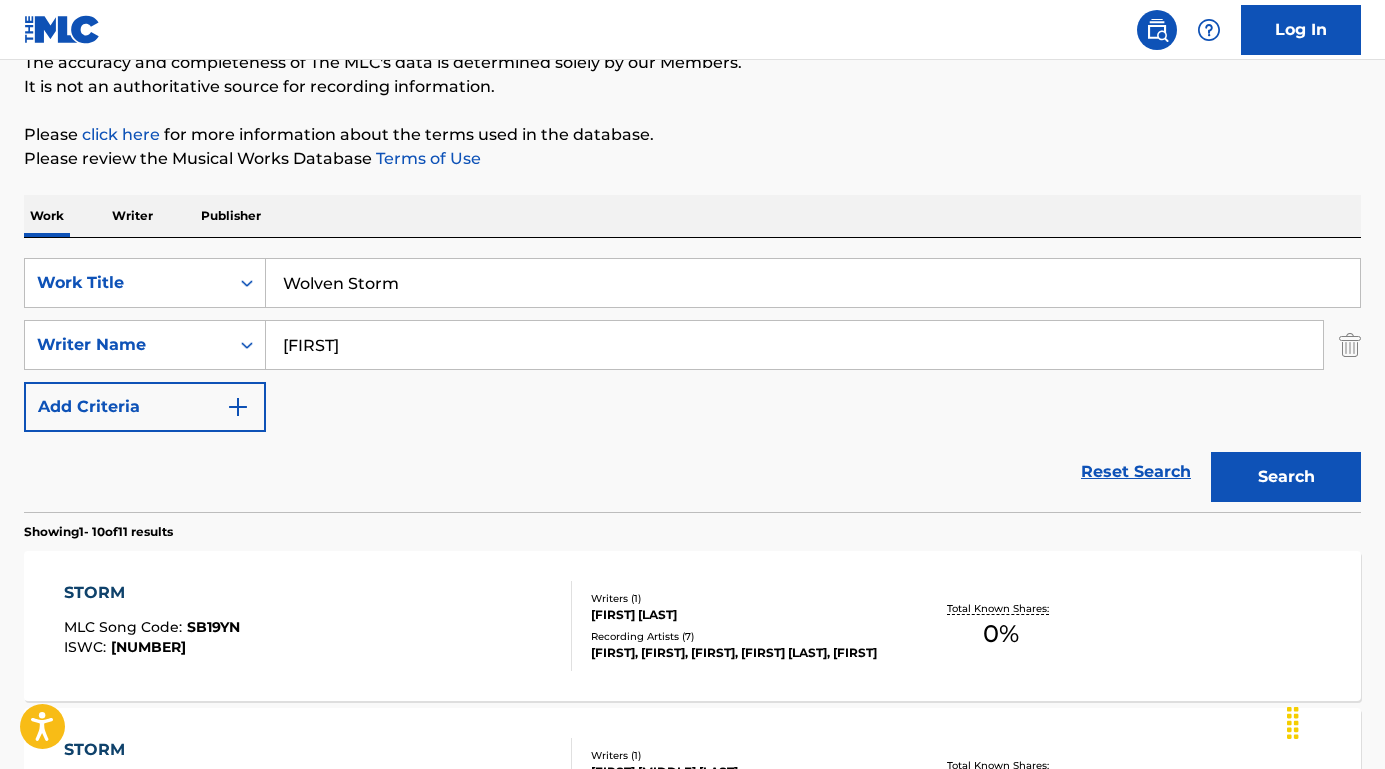 scroll, scrollTop: 78, scrollLeft: 0, axis: vertical 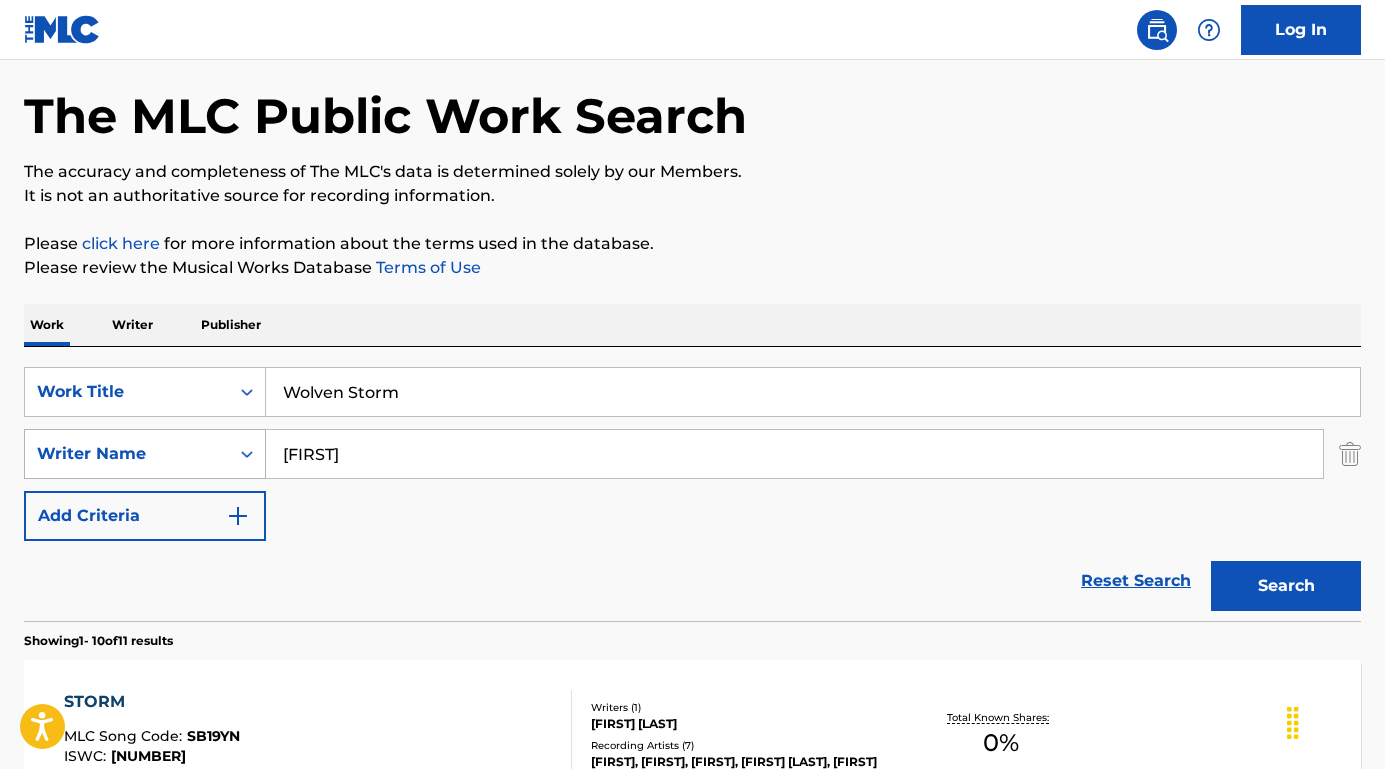 drag, startPoint x: 363, startPoint y: 444, endPoint x: 187, endPoint y: 432, distance: 176.40862 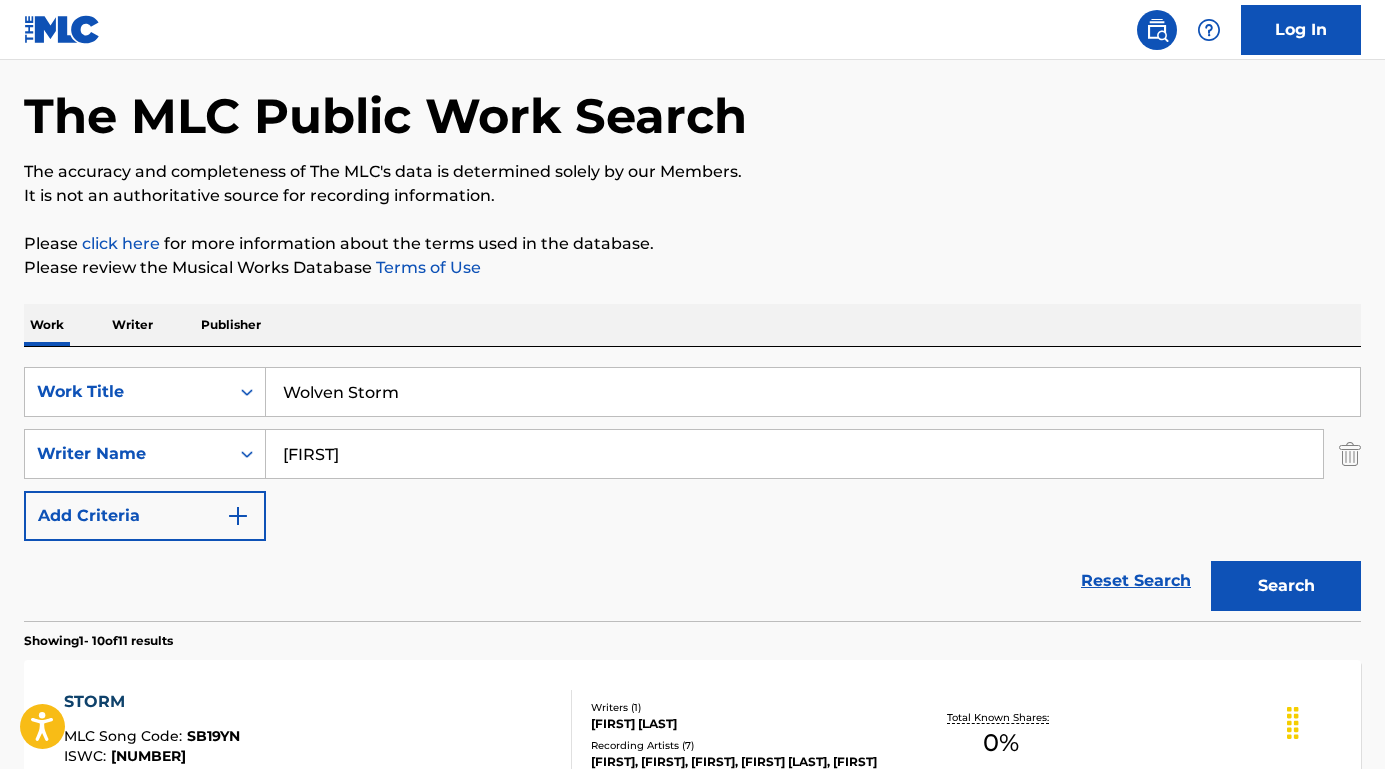 drag, startPoint x: 368, startPoint y: 454, endPoint x: 285, endPoint y: 454, distance: 83 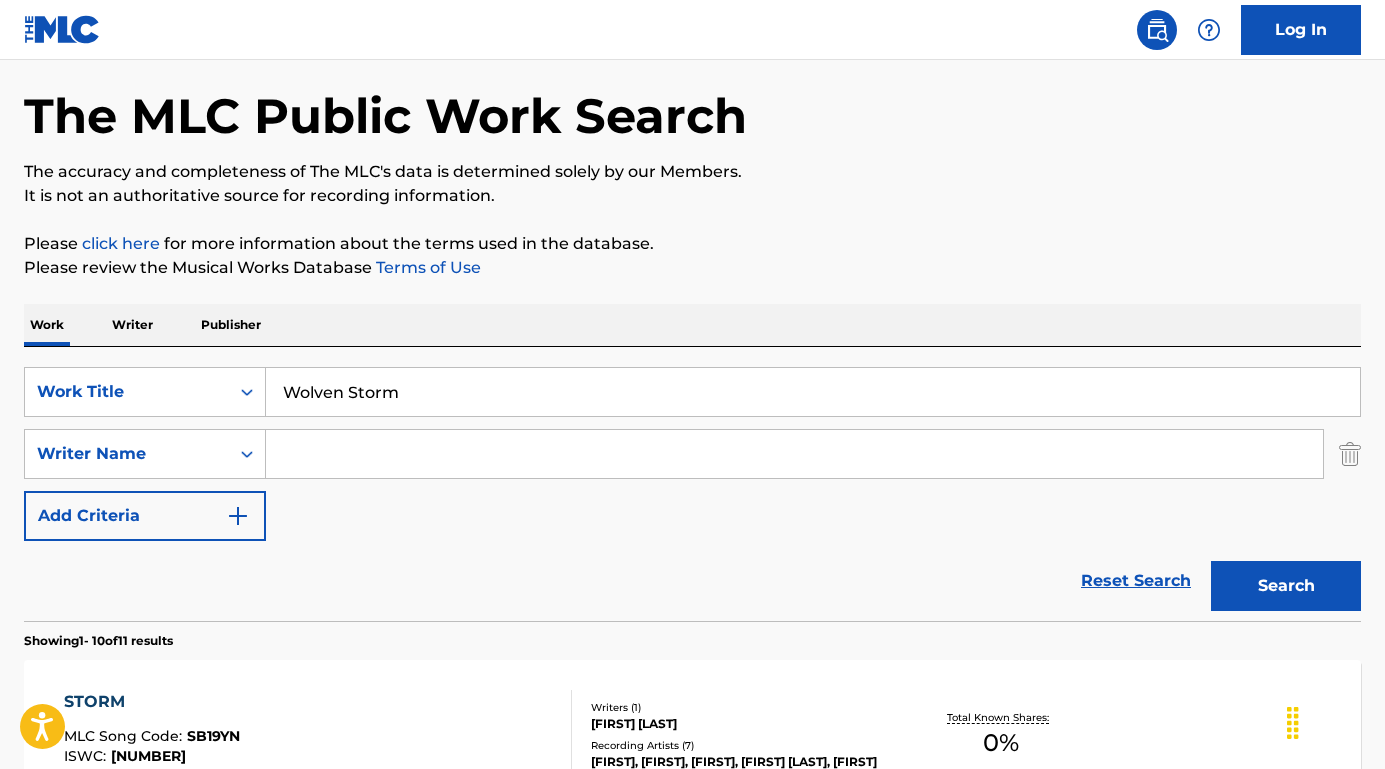click on "Search" at bounding box center [1286, 586] 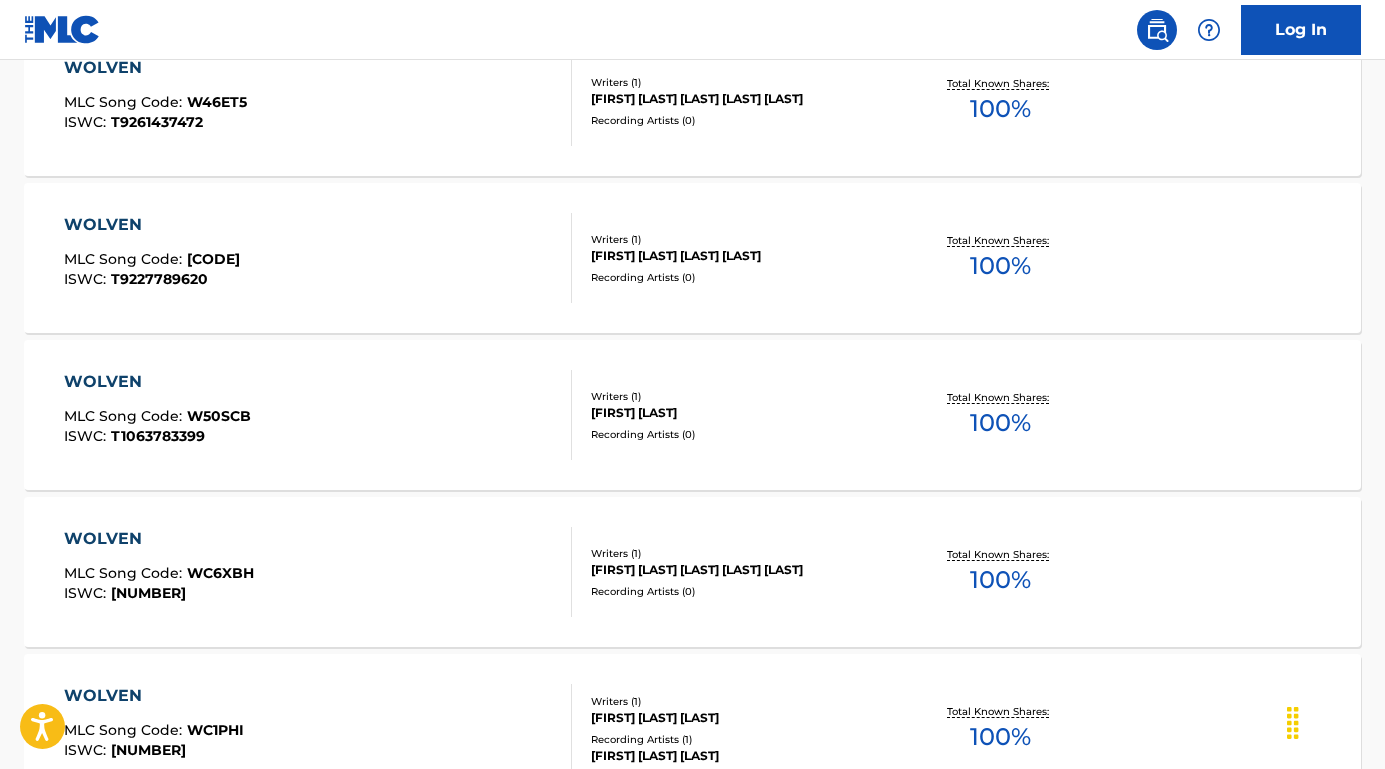 scroll, scrollTop: 901, scrollLeft: 0, axis: vertical 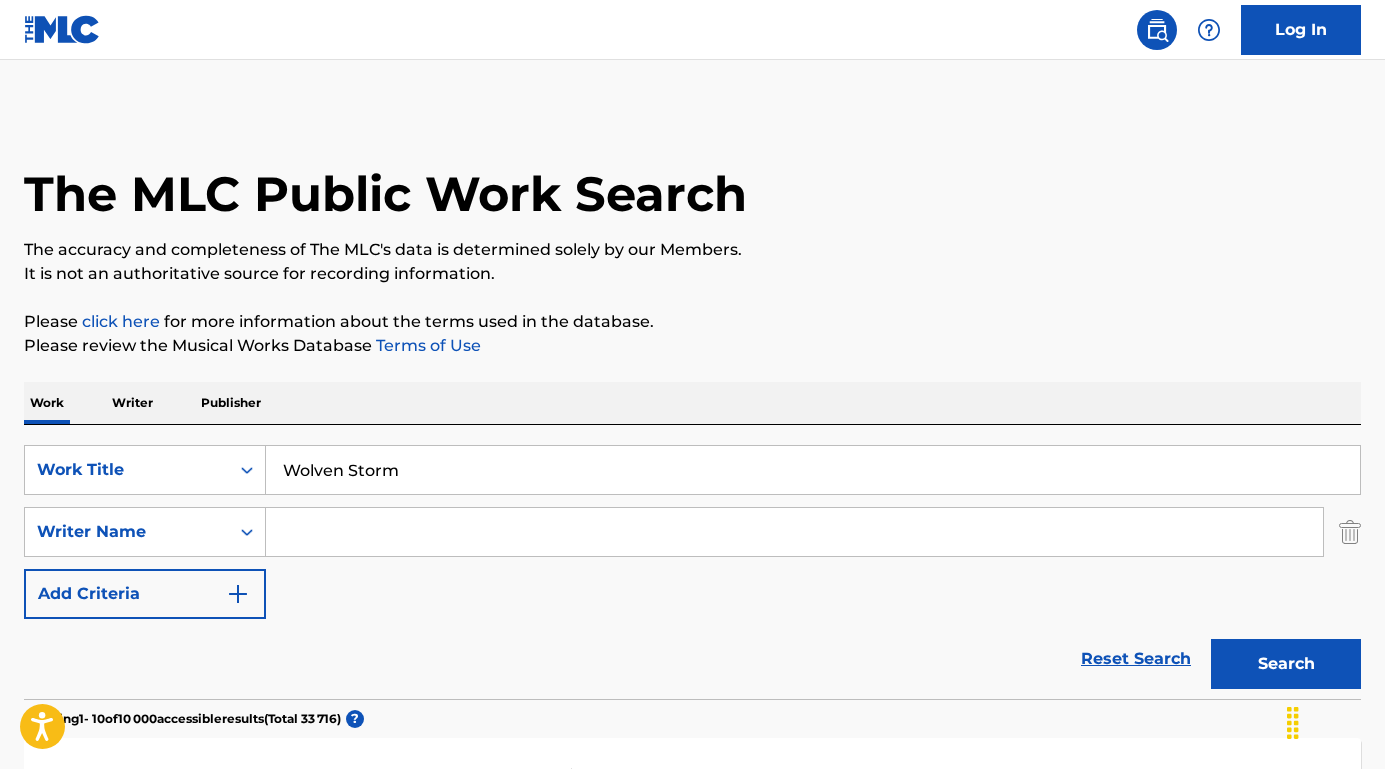 paste on "[FIRST] [LAST]" 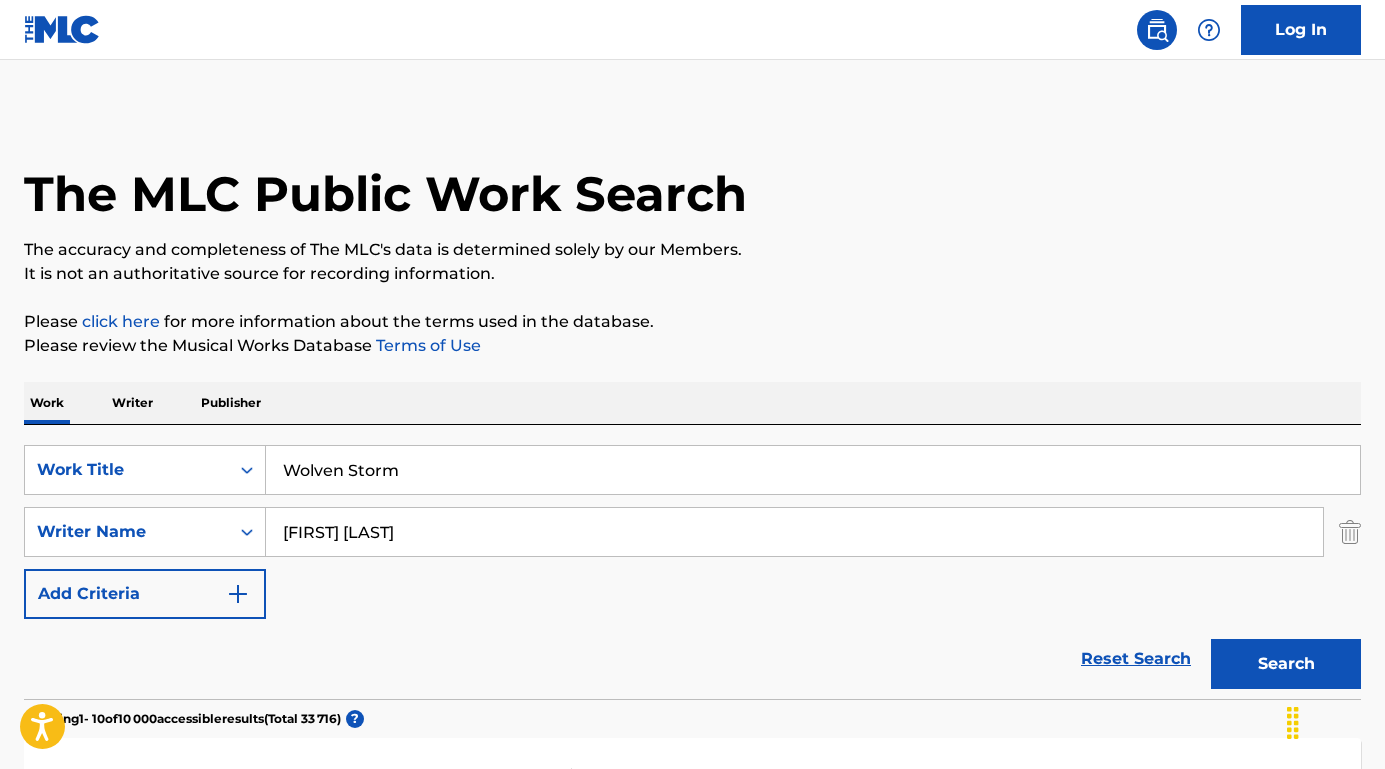 type on "[FIRST] [LAST]" 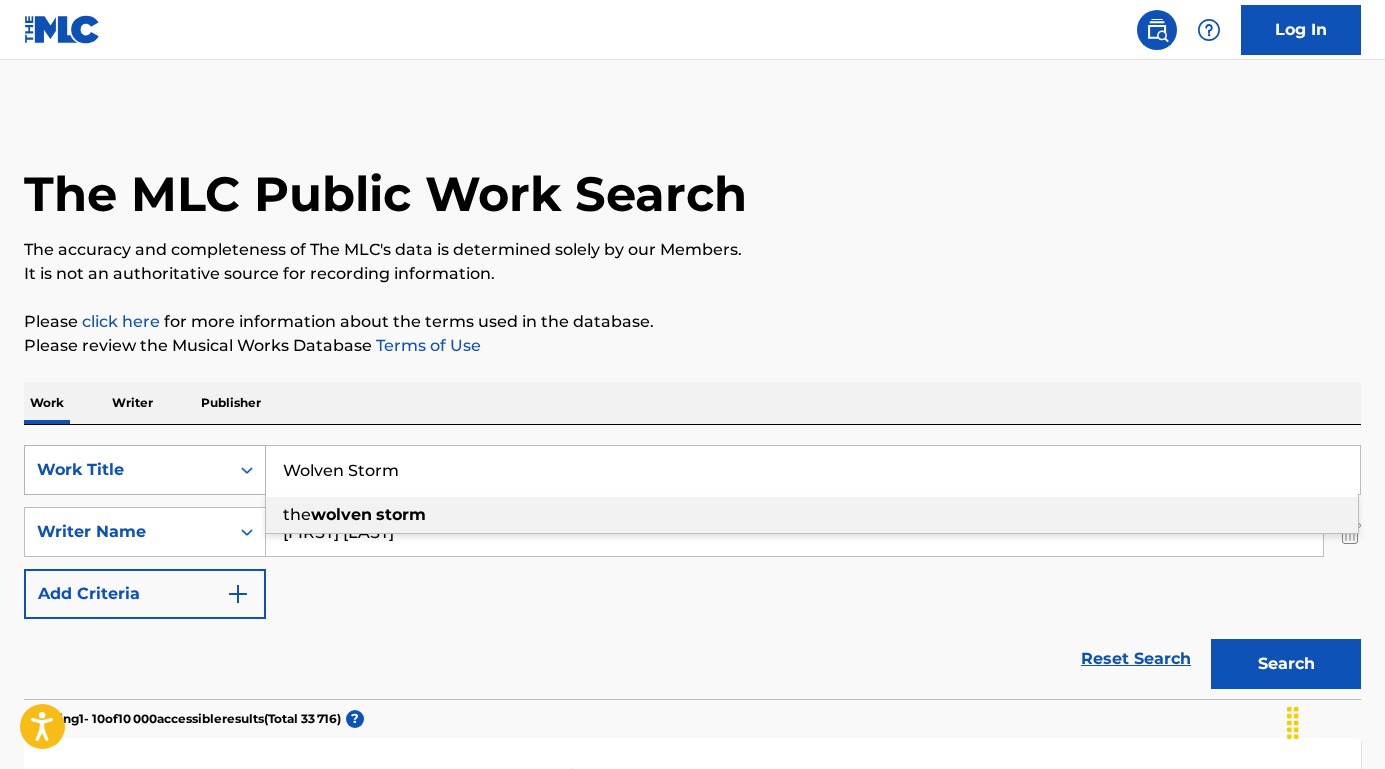 drag, startPoint x: 472, startPoint y: 468, endPoint x: 236, endPoint y: 463, distance: 236.05296 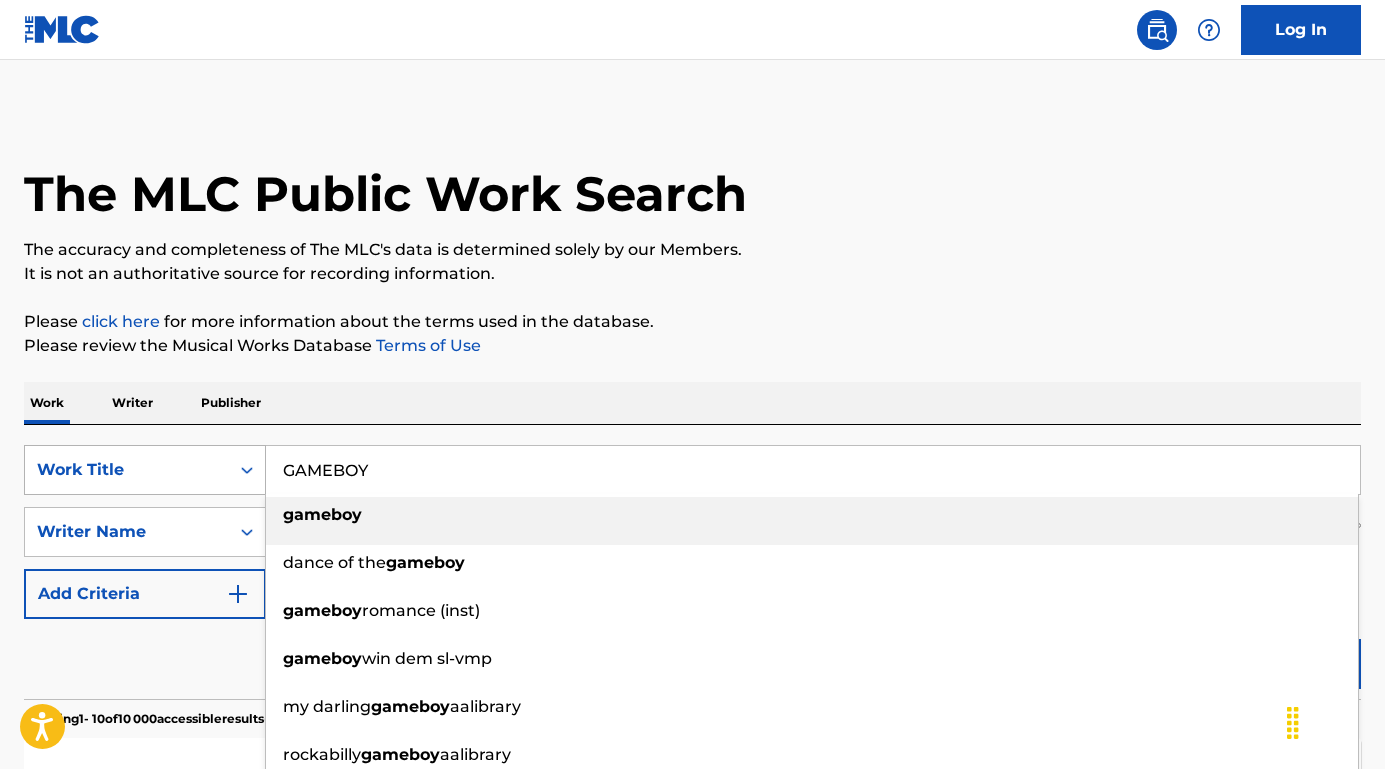 type on "gameboy" 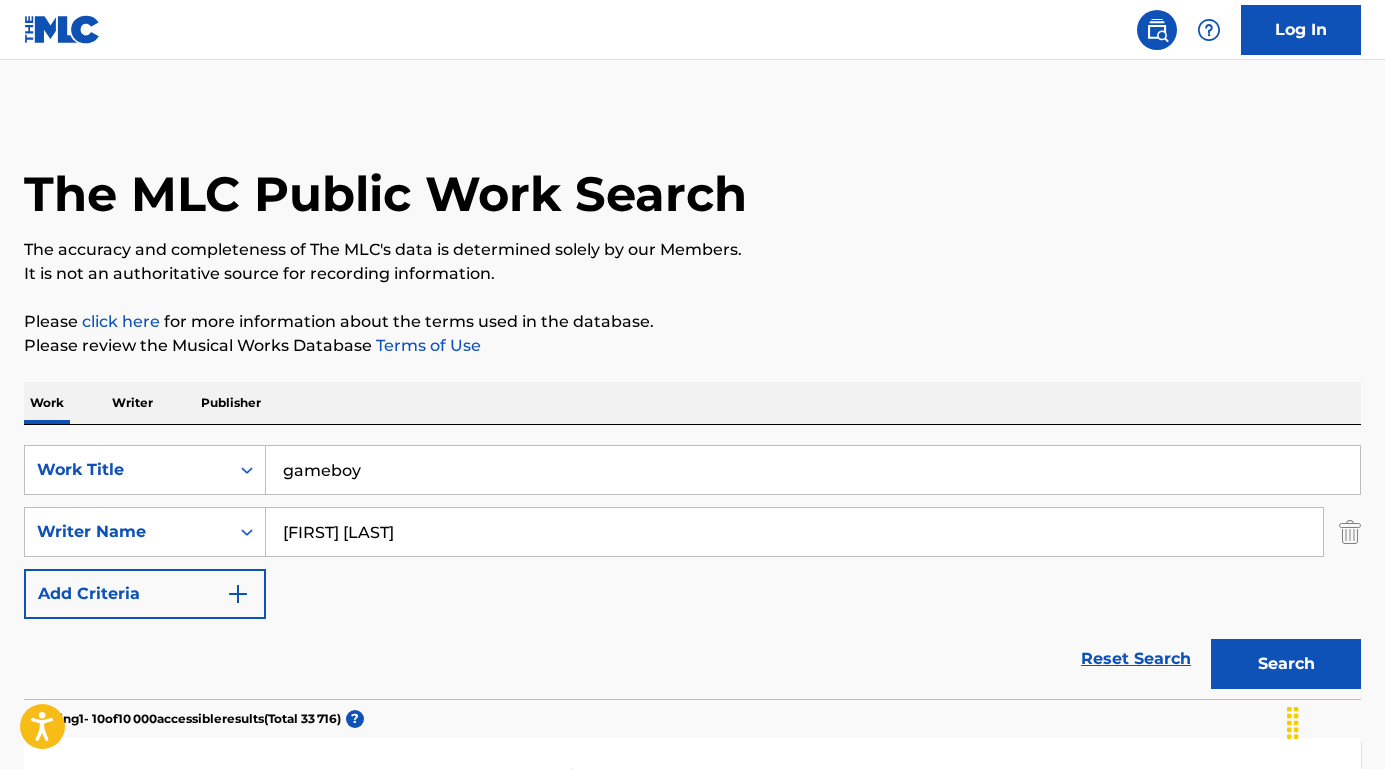 click on "Search" at bounding box center (1286, 664) 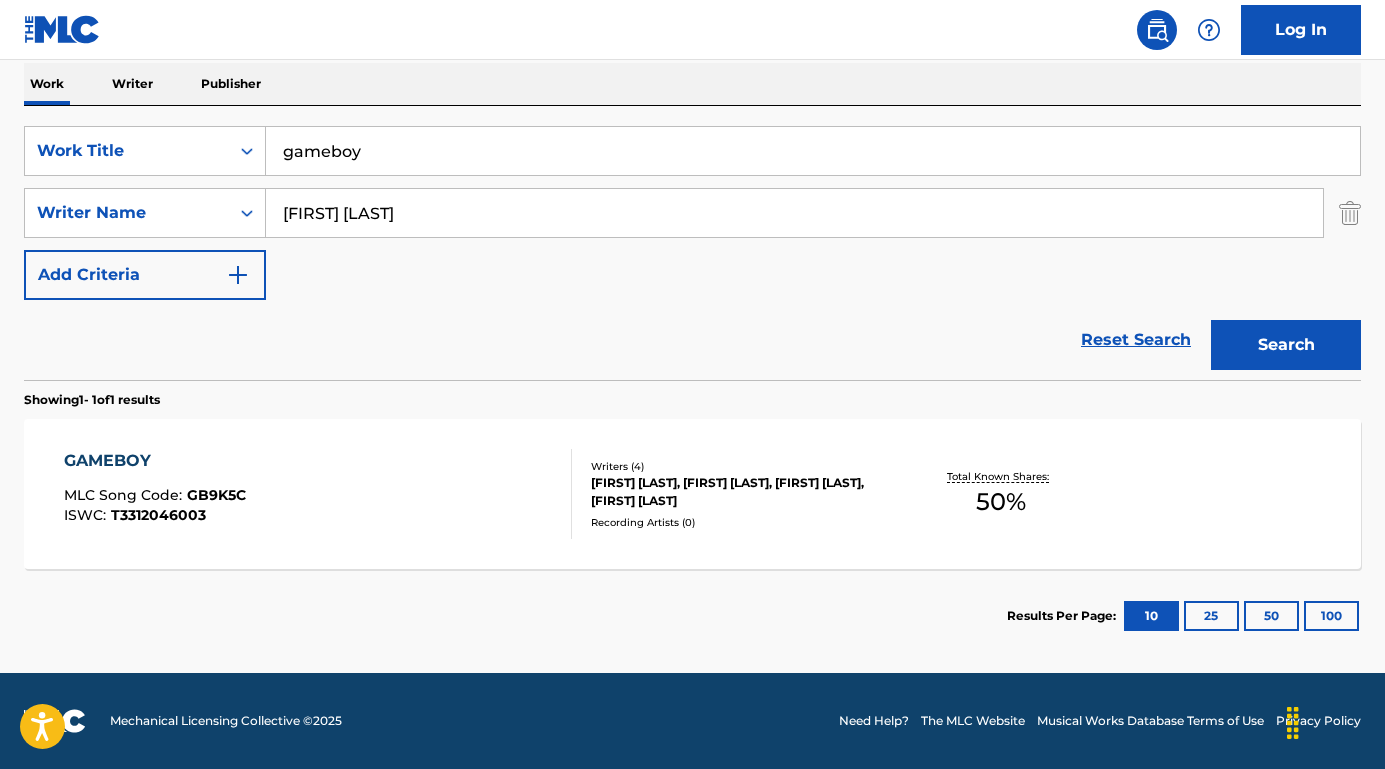 scroll, scrollTop: 319, scrollLeft: 0, axis: vertical 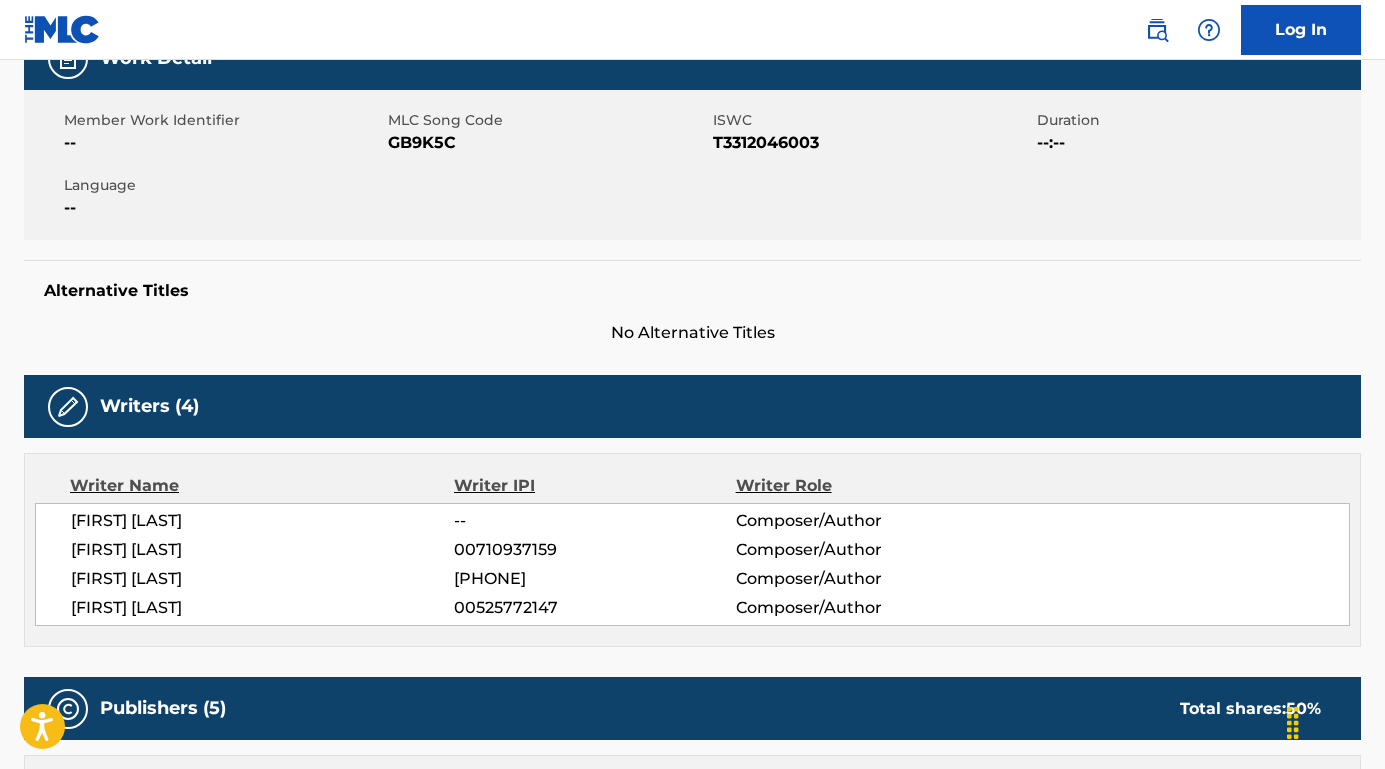 drag, startPoint x: 74, startPoint y: 599, endPoint x: 332, endPoint y: 628, distance: 259.62473 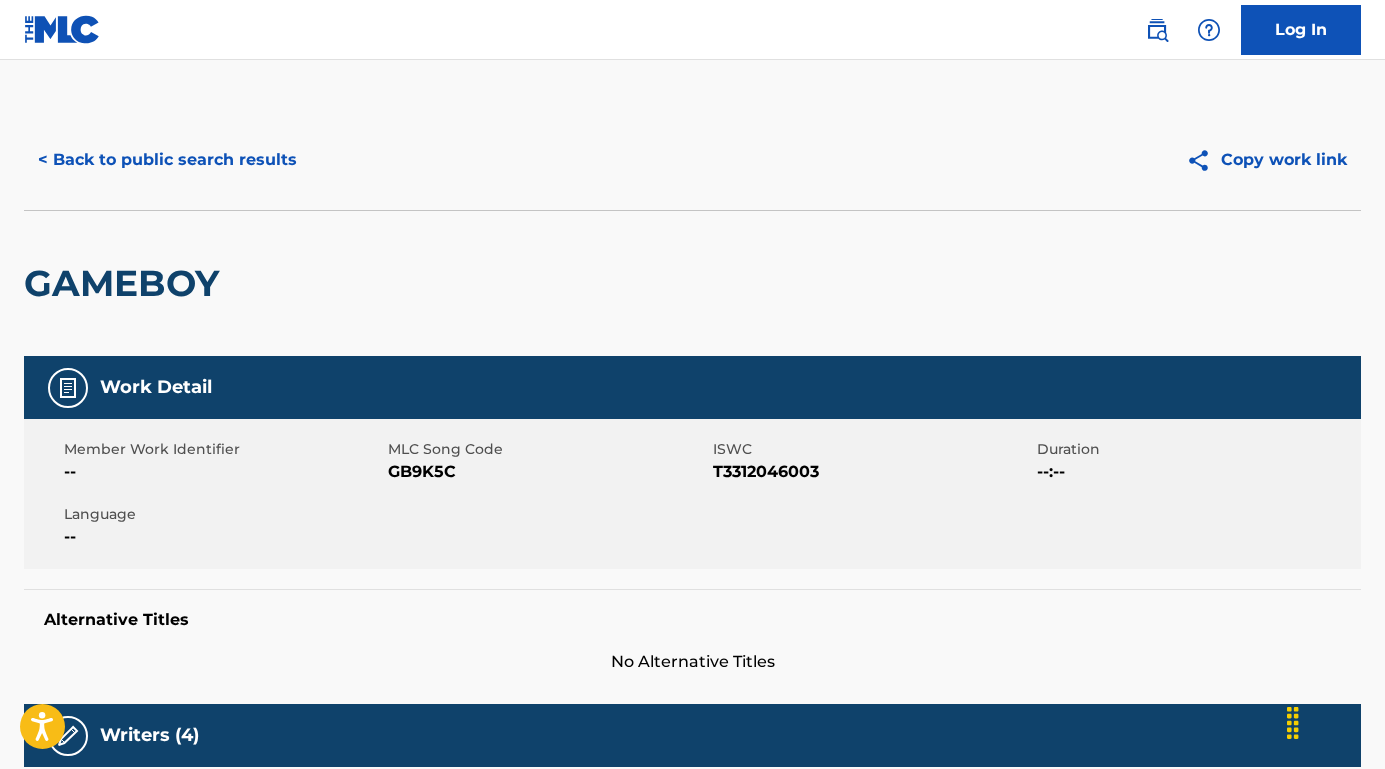 scroll, scrollTop: 0, scrollLeft: 0, axis: both 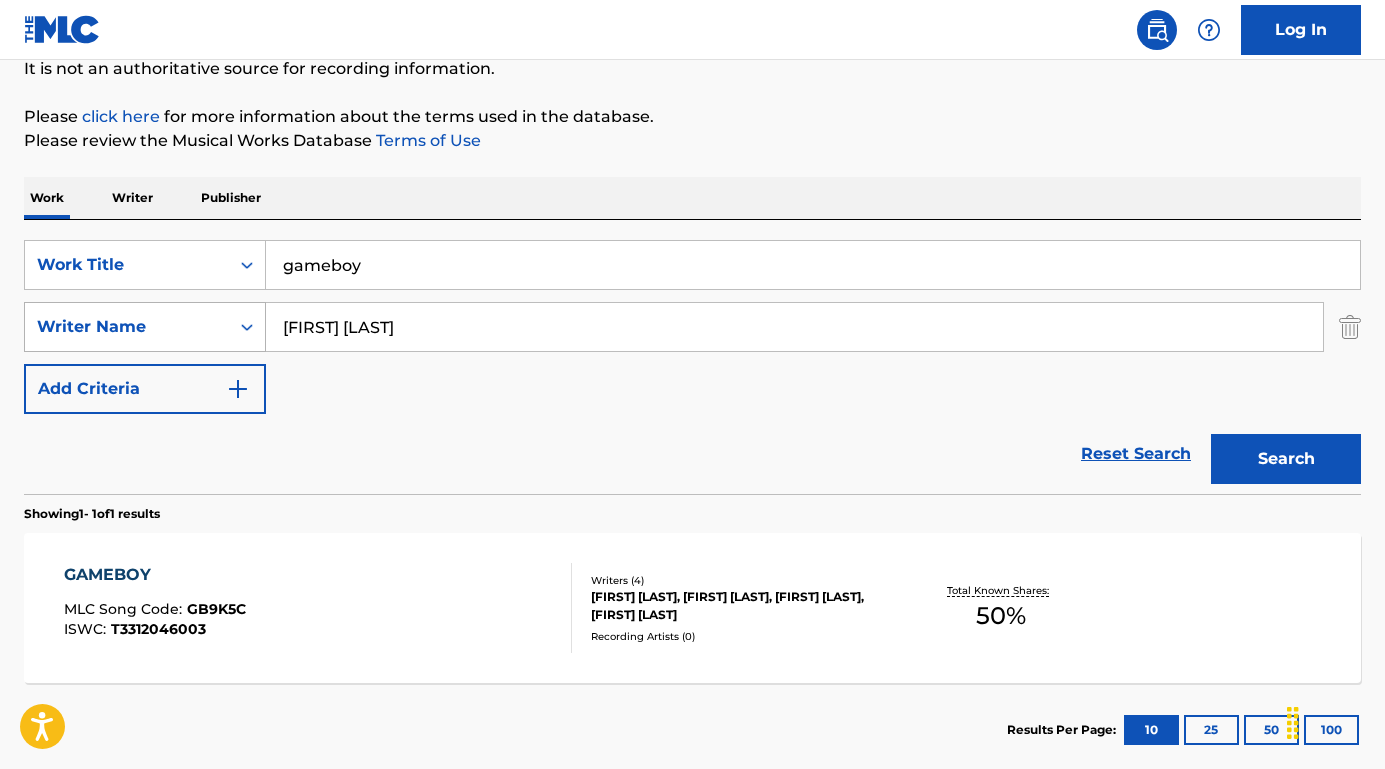 drag, startPoint x: 468, startPoint y: 335, endPoint x: 232, endPoint y: 313, distance: 237.02321 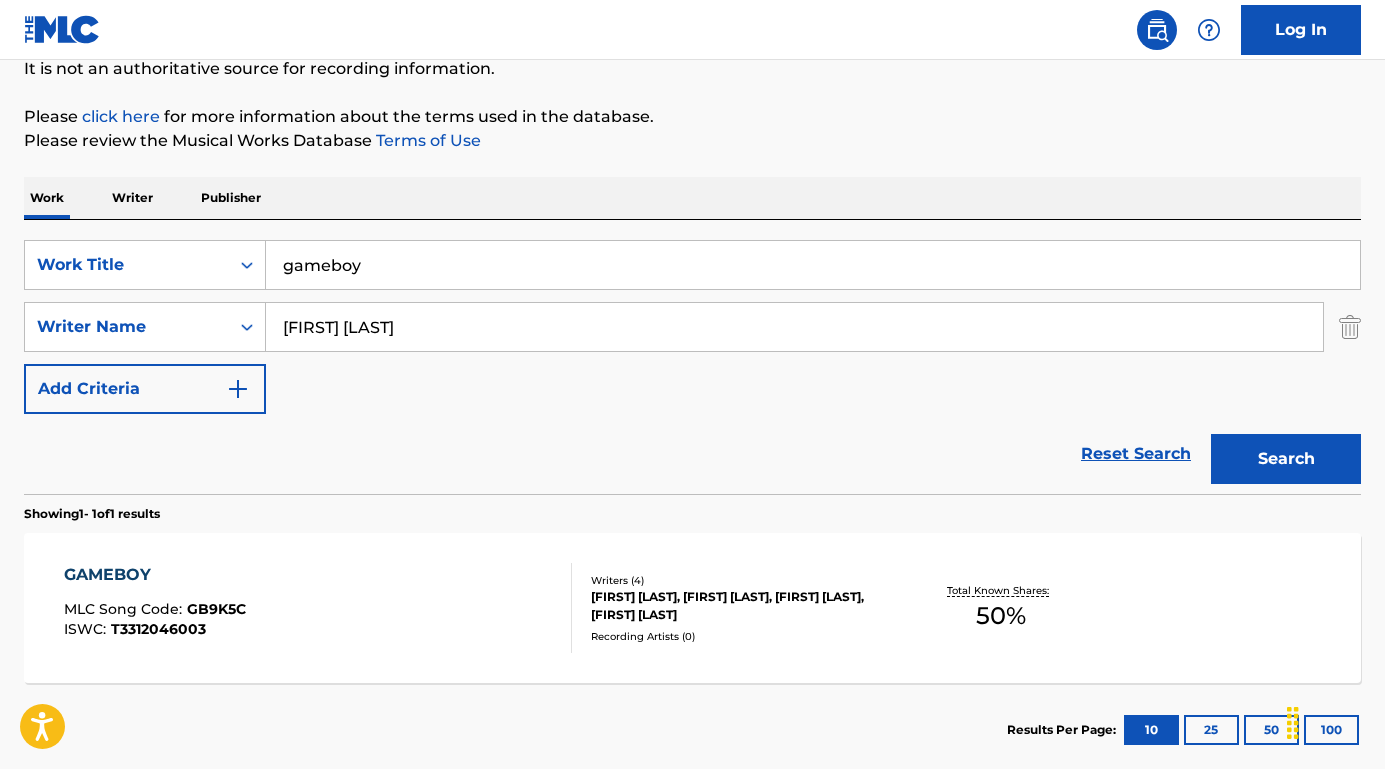type on "[FIRST] [LAST]" 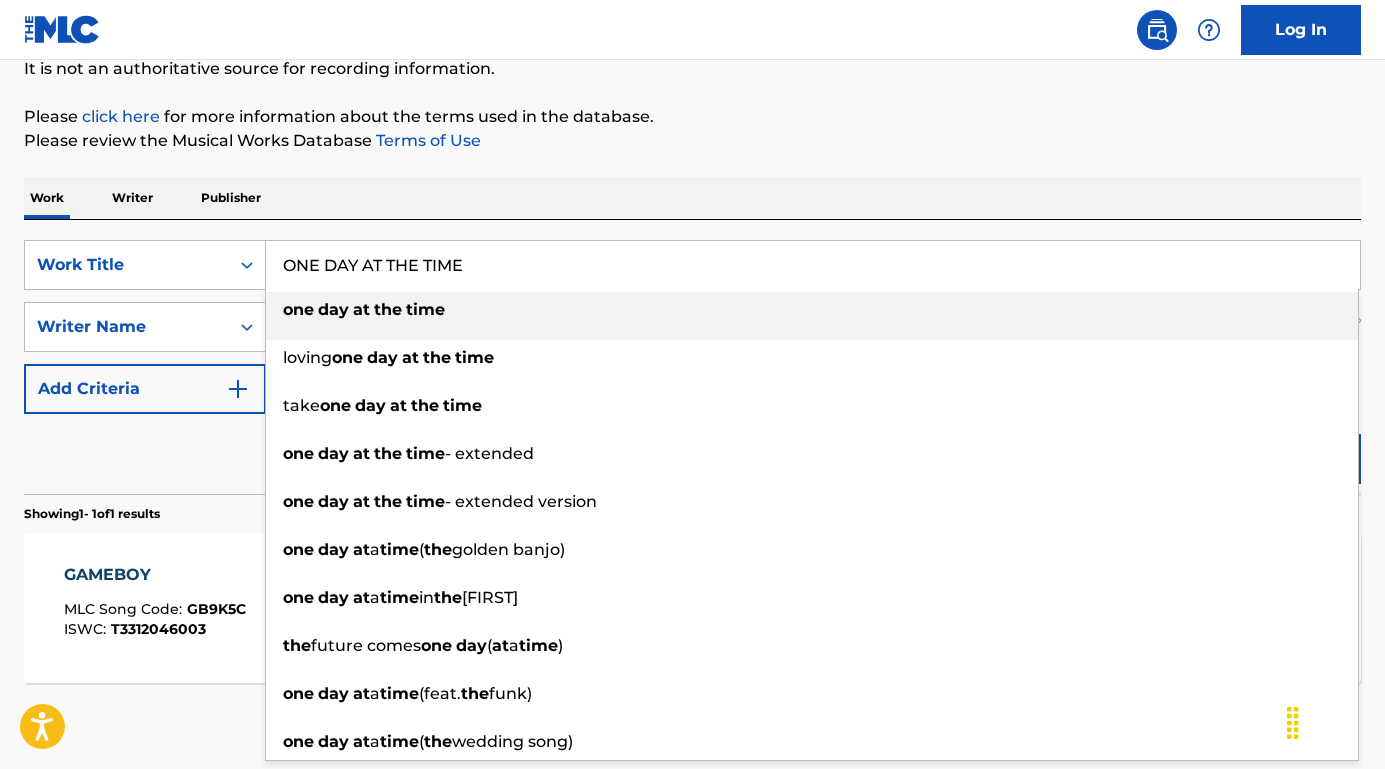 type on "ONE DAY AT THE TIME" 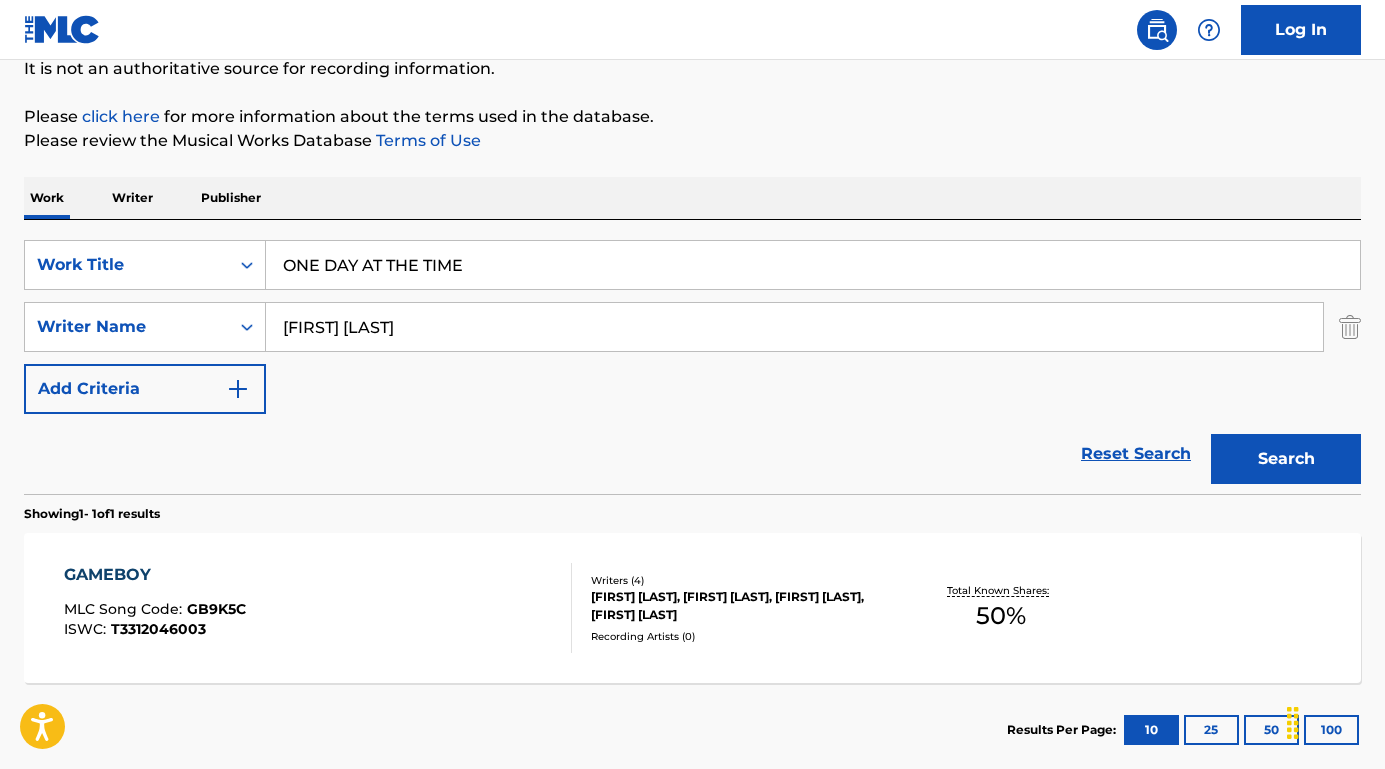 click on "Reset Search Search" at bounding box center [692, 454] 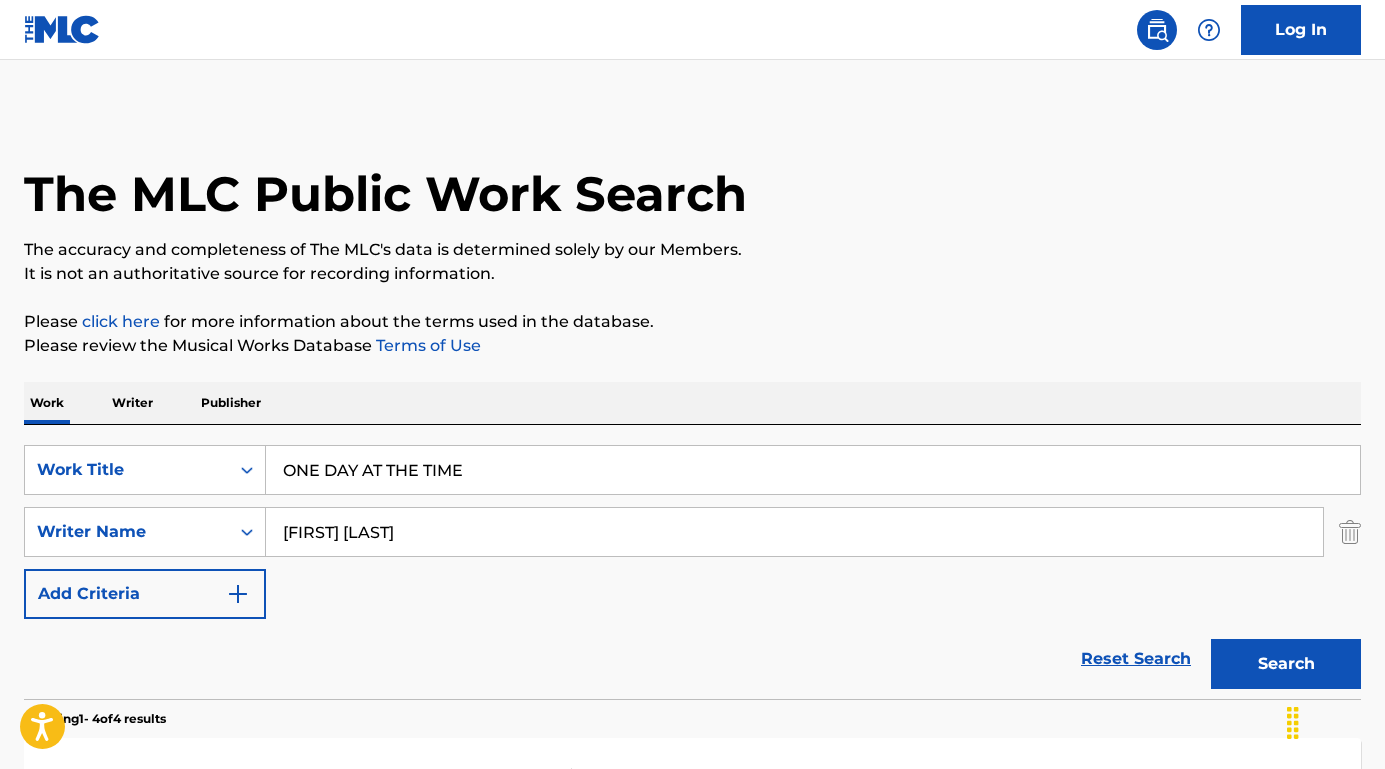 scroll, scrollTop: 0, scrollLeft: 0, axis: both 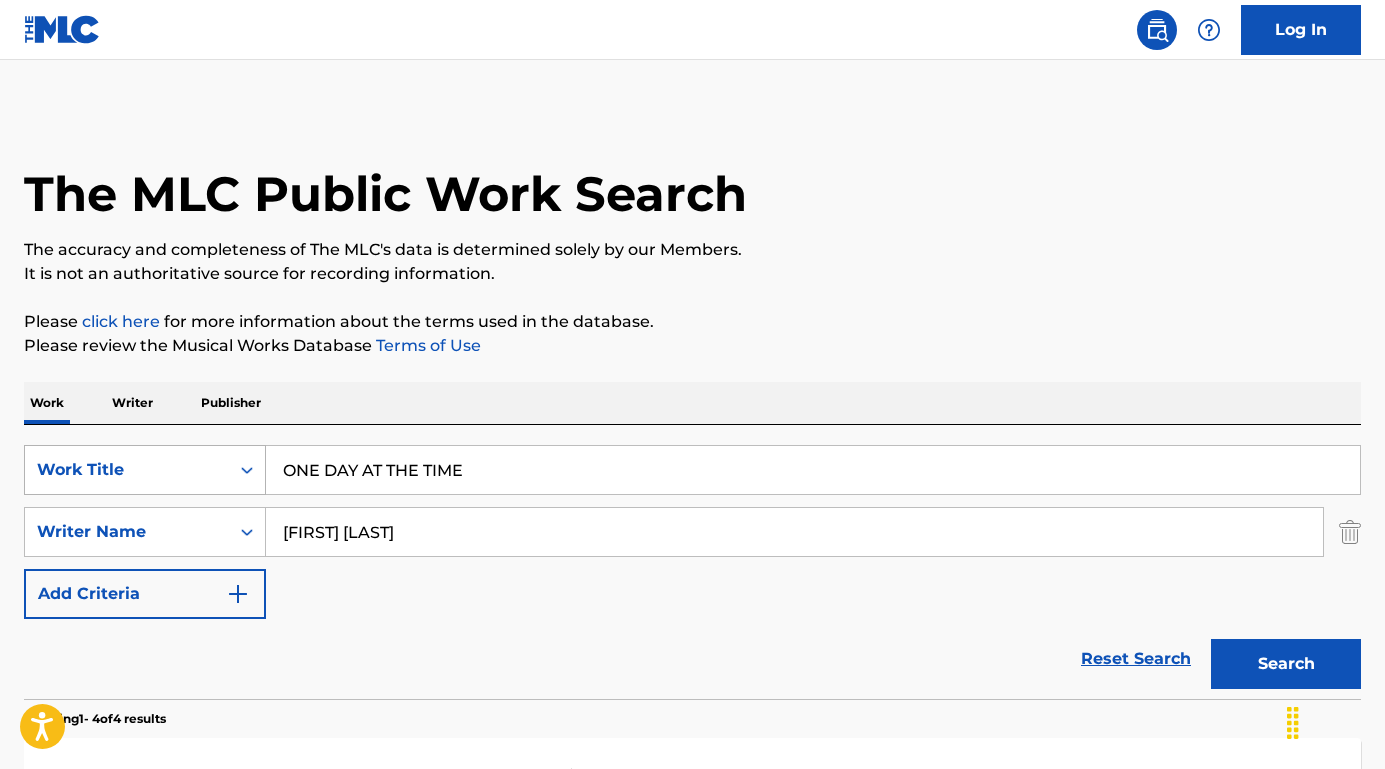 drag, startPoint x: 484, startPoint y: 468, endPoint x: 165, endPoint y: 468, distance: 319 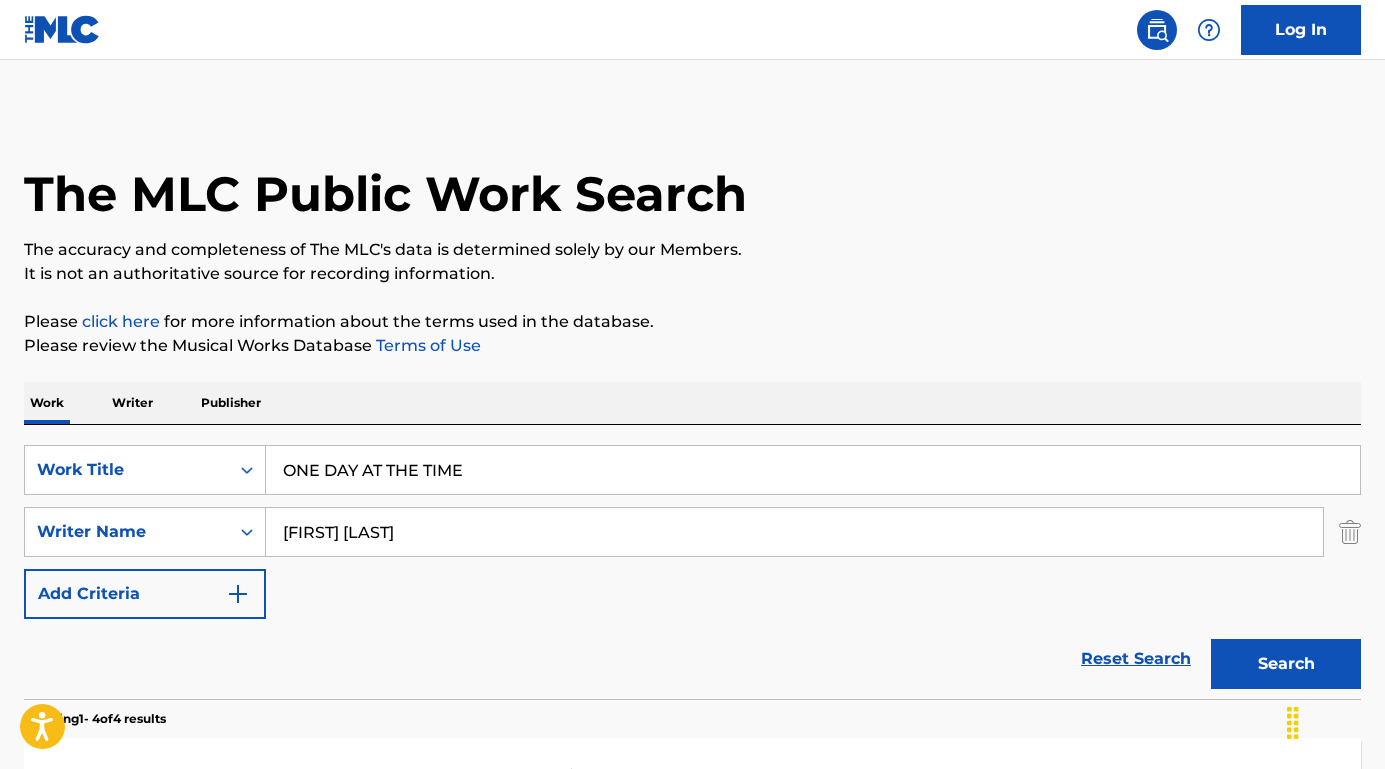 click on "The MLC Public Work Search The accuracy and completeness of The MLC's data is determined solely by our Members. It is not an authoritative source for recording information. Please   click here   for more information about the terms used in the database. Please review the Musical Works Database   Terms of Use Work Writer Publisher SearchWithCriteria22c276fb-3846-4719-b4b2-ee5d07a5bf73 Work Title ONE DAY AT THE TIME SearchWithCriteria16c59808-ac04-41b4-ae4f-5d21b995bcae Writer Name [FIRST] [LAST] Add Criteria Reset Search Search Showing  1  -   4  of  4   results   JODY AND THE KID MLC Song Code : JV7G57 ISWC : Writers ( 1 ) [FIRST] [LAST] Recording Artists ( 47 ) [FIRST] [LAST], [FIRST] [LAST], [FIRST] [LAST], [FIRST] [LAST], [FIRST] [LAST] Total Known Shares: 100 % JODY AND THE KID MLC Song Code : J60WQ1 ISWC : Writers ( 1 ) [FIRST] [LAST] Recording Artists ( 0 ) Total Known Shares: 100 % TO BEAT THE DEVIL MLC Song Code : T53040 ISWC : Writers ( 1 ) 265 ) 100" at bounding box center [692, 781] 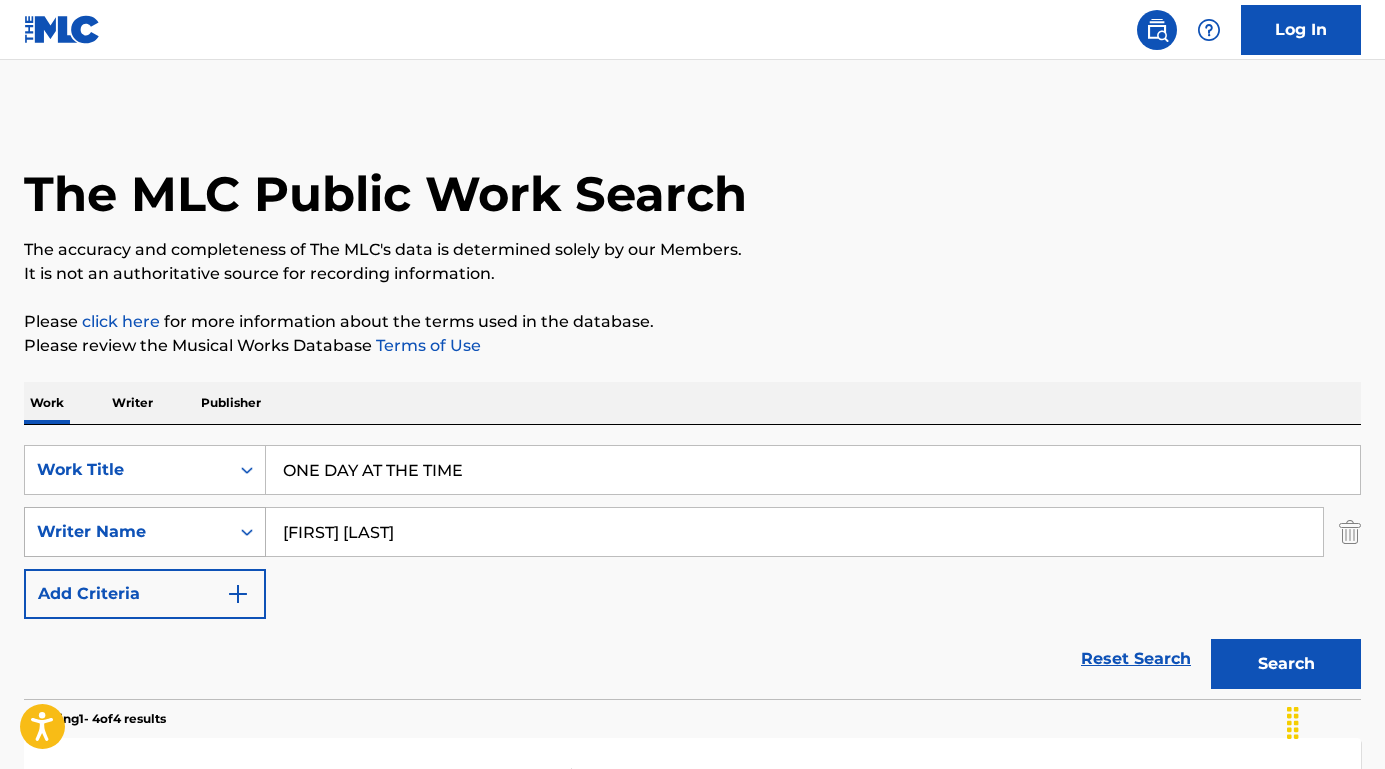 drag, startPoint x: 453, startPoint y: 541, endPoint x: 206, endPoint y: 522, distance: 247.72969 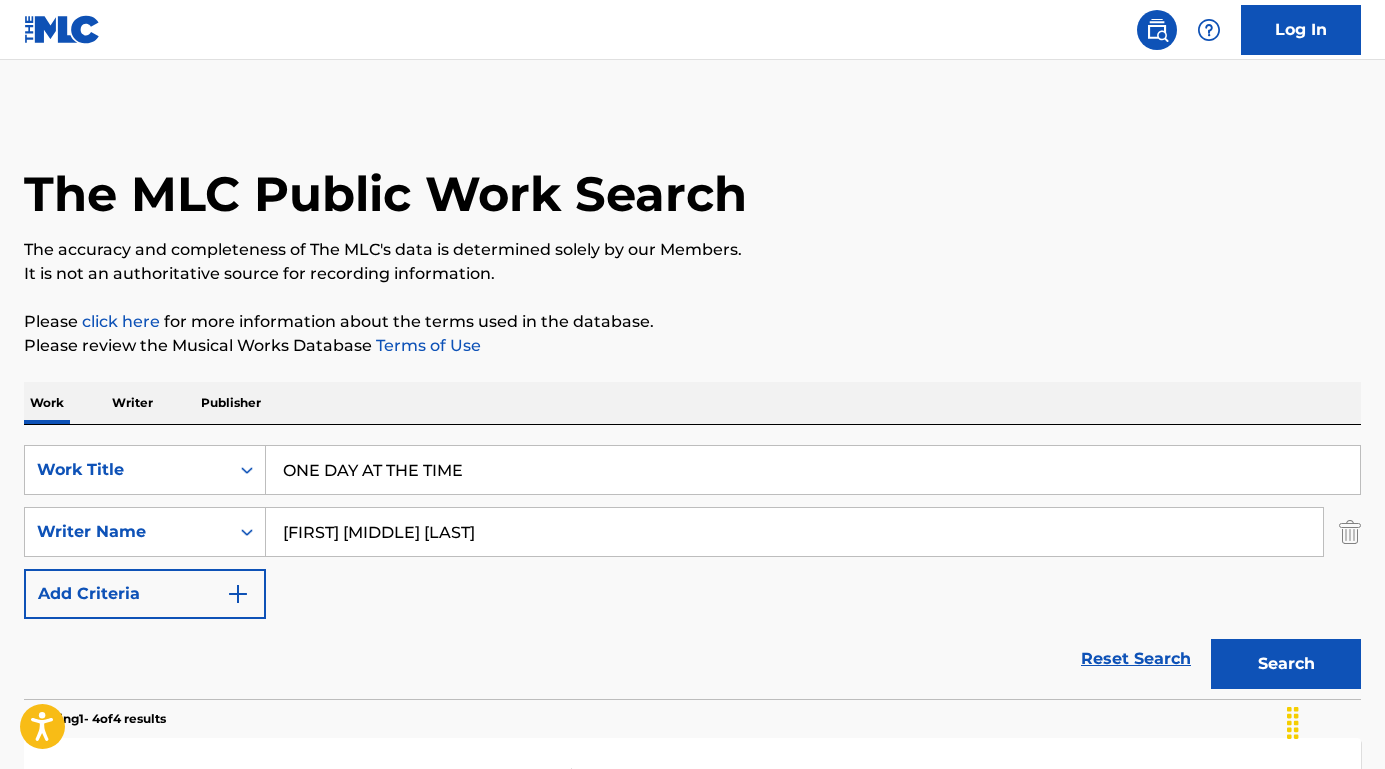 type on "[FIRST] [MIDDLE] [LAST]" 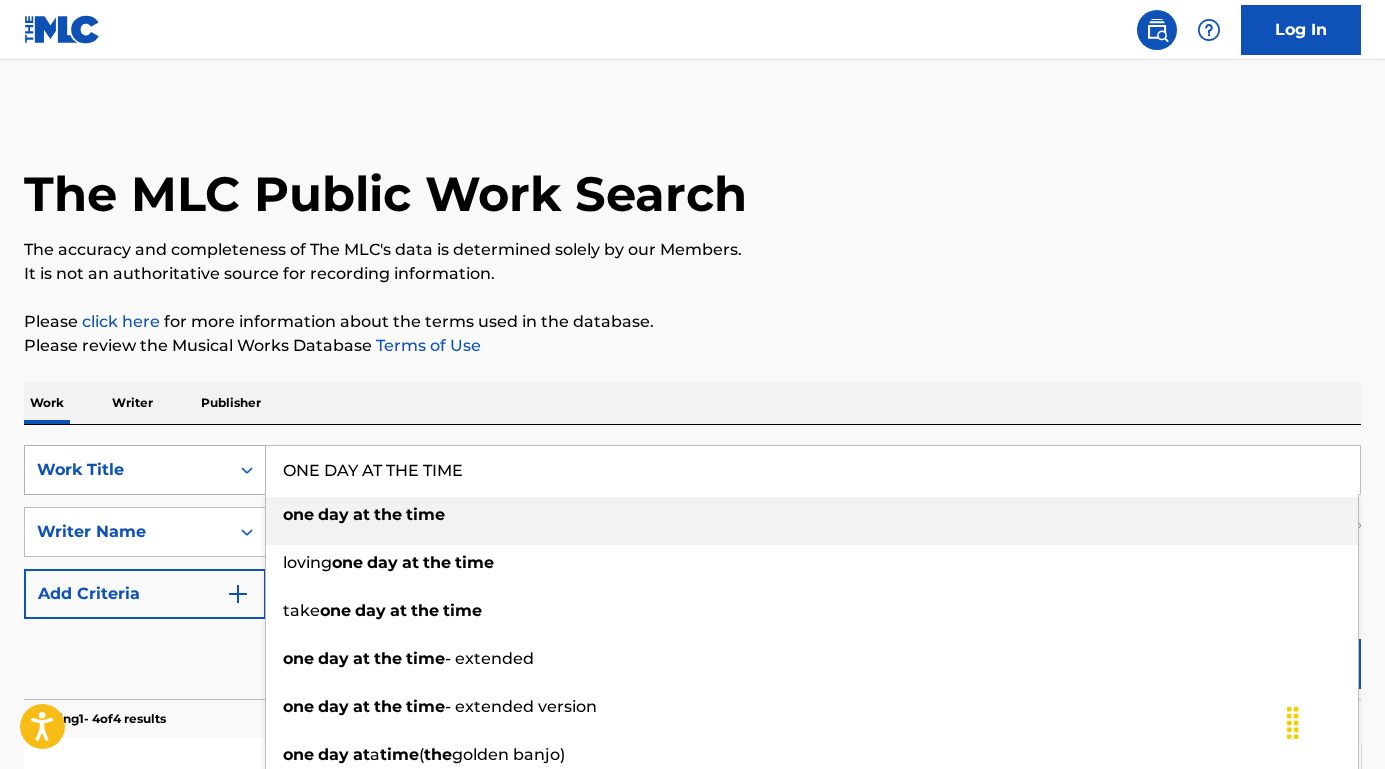 drag, startPoint x: 505, startPoint y: 474, endPoint x: 147, endPoint y: 446, distance: 359.0933 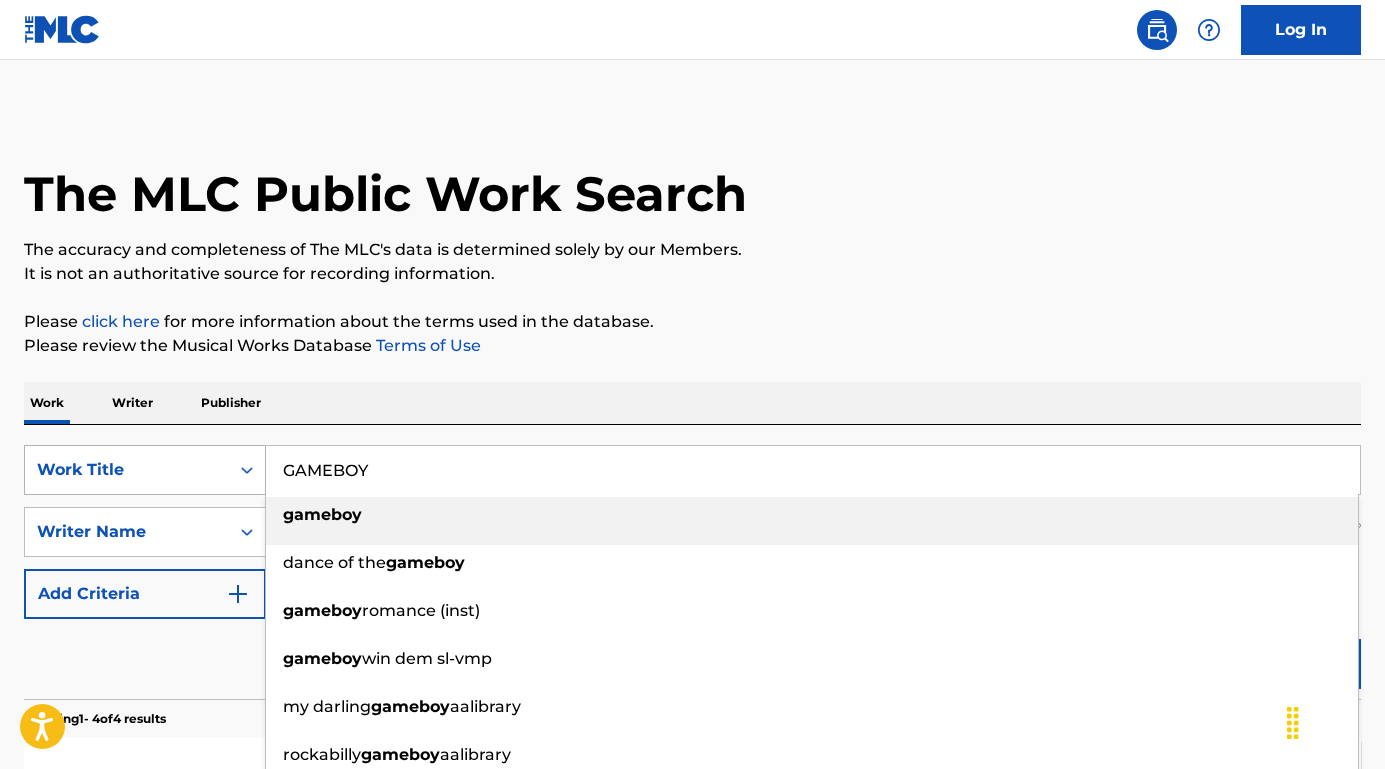 type on "gameboy" 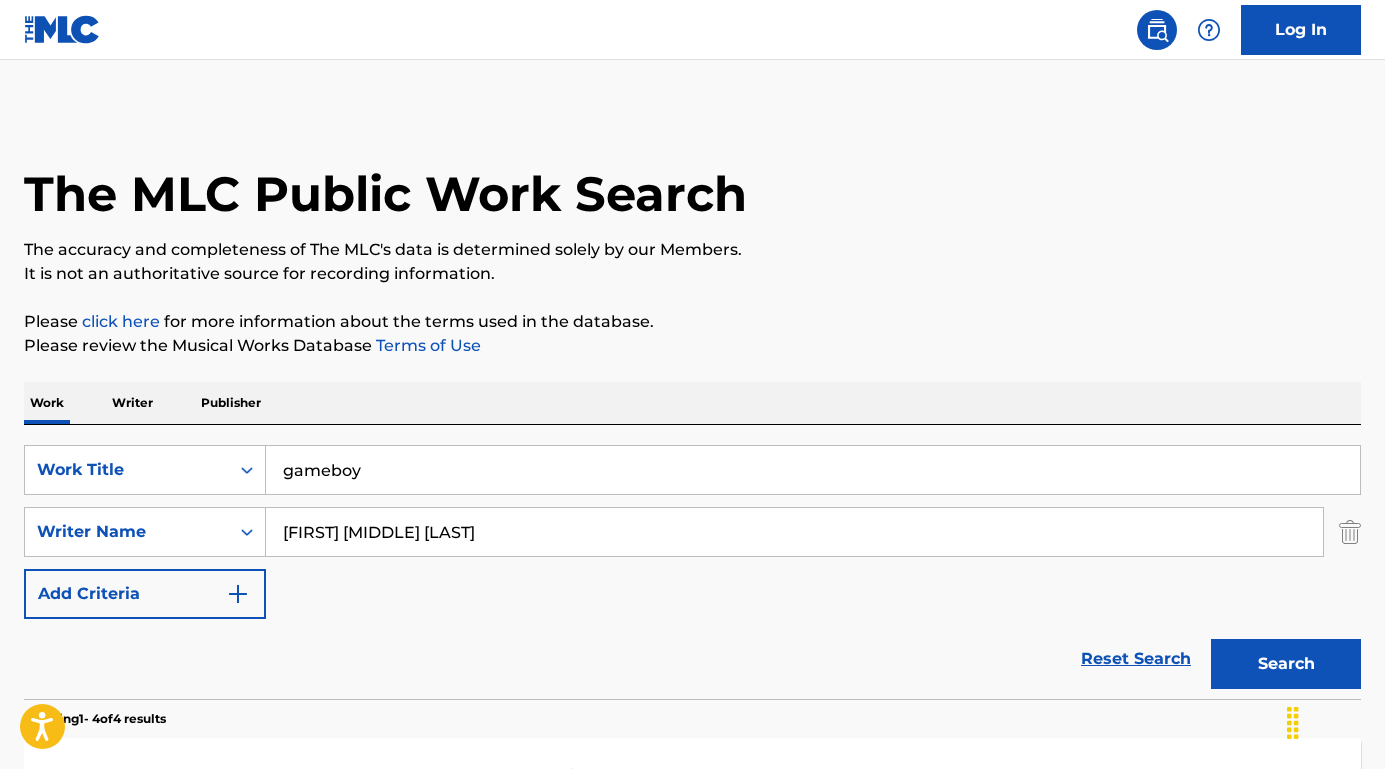 click on "Search" at bounding box center [1286, 664] 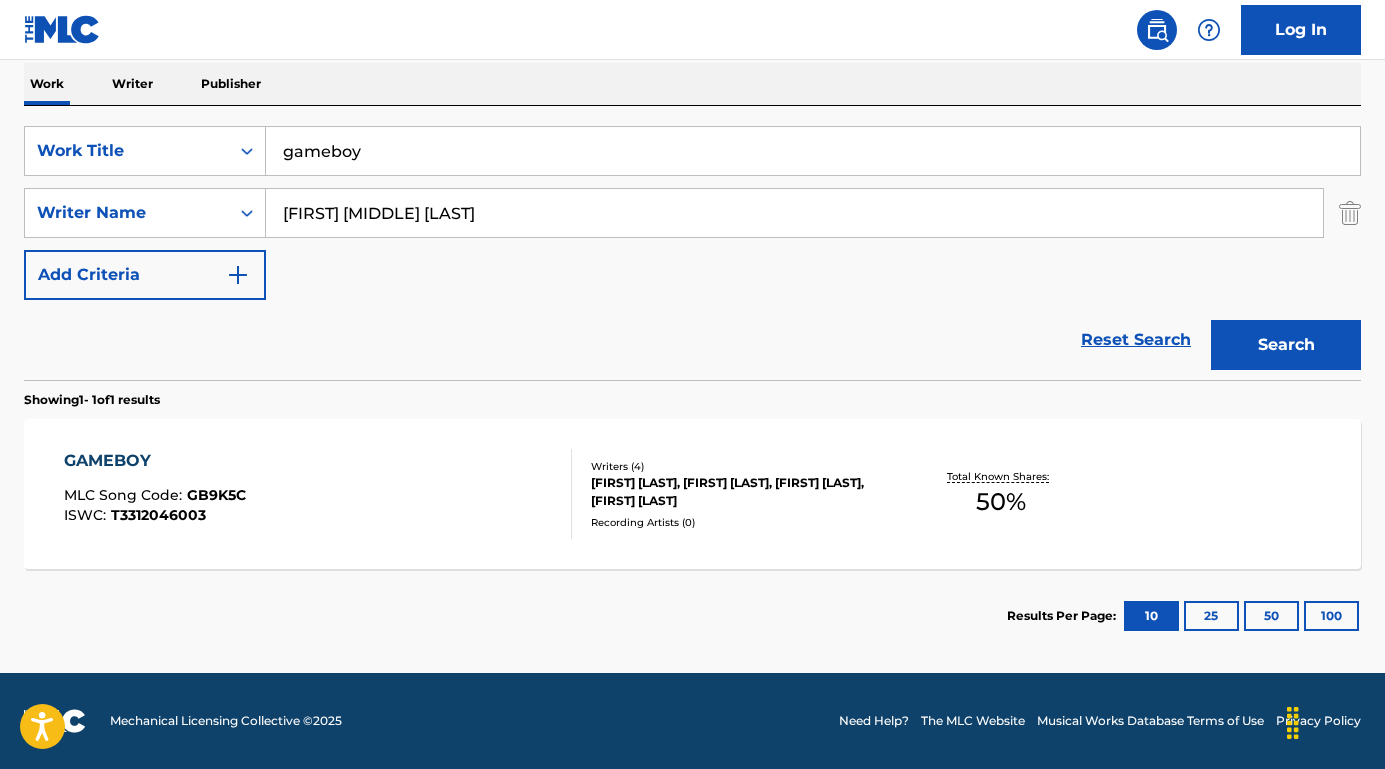 scroll, scrollTop: 319, scrollLeft: 0, axis: vertical 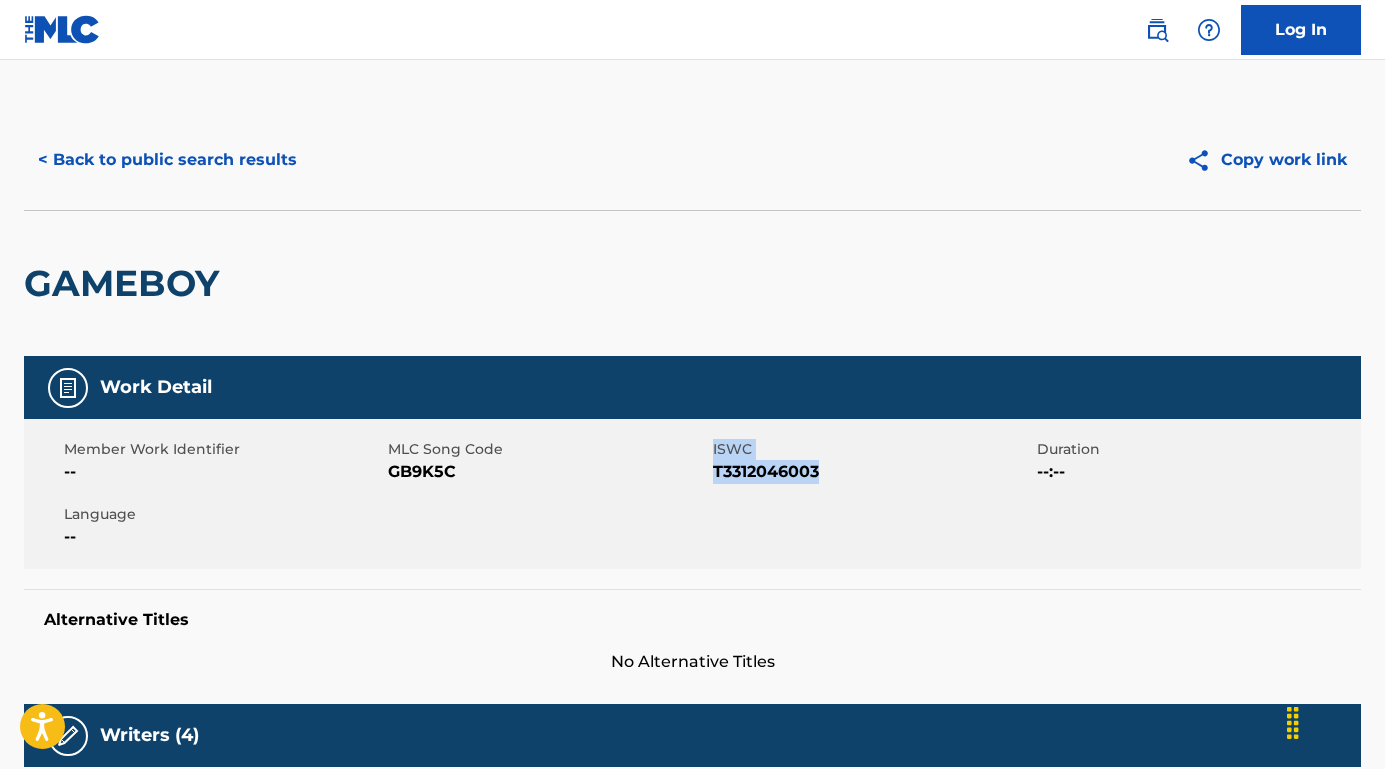 drag, startPoint x: 830, startPoint y: 467, endPoint x: 712, endPoint y: 469, distance: 118.016945 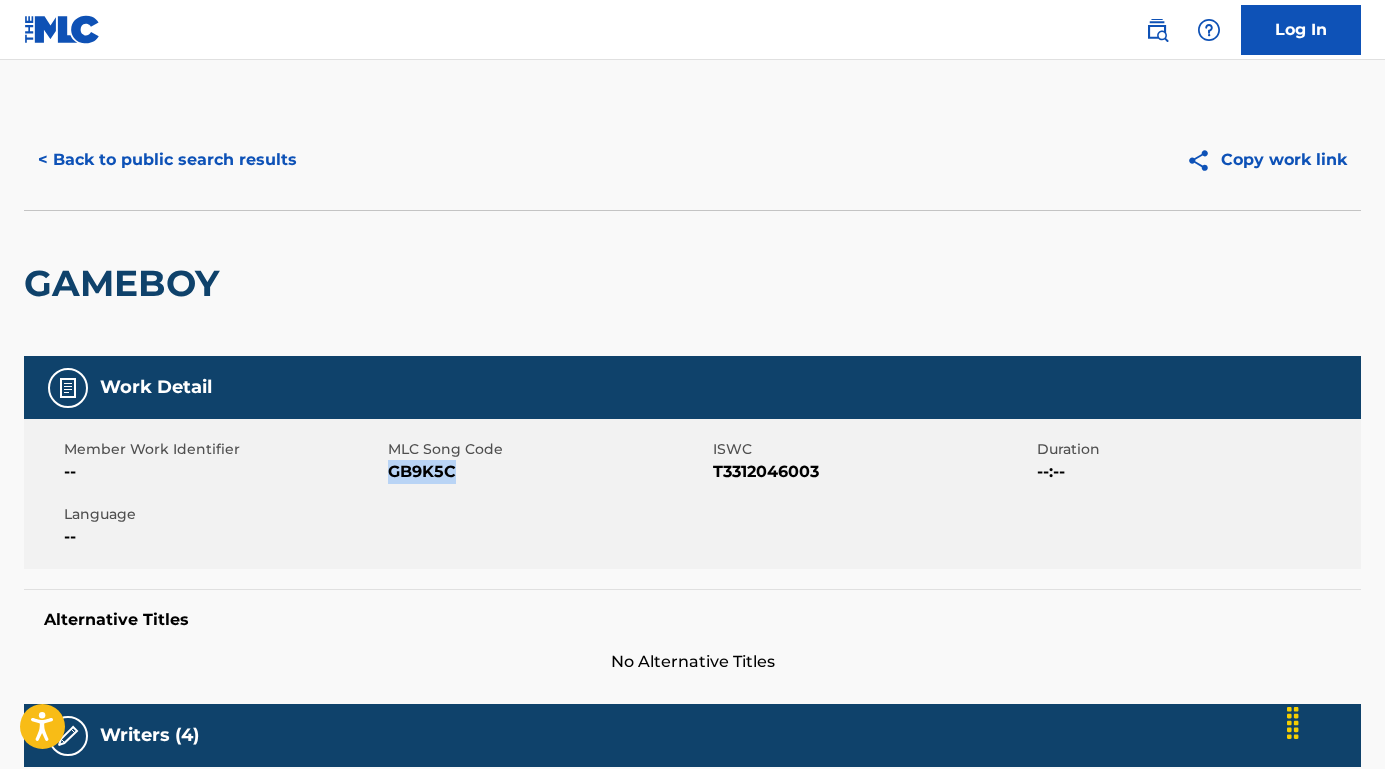 drag, startPoint x: 510, startPoint y: 471, endPoint x: 391, endPoint y: 471, distance: 119 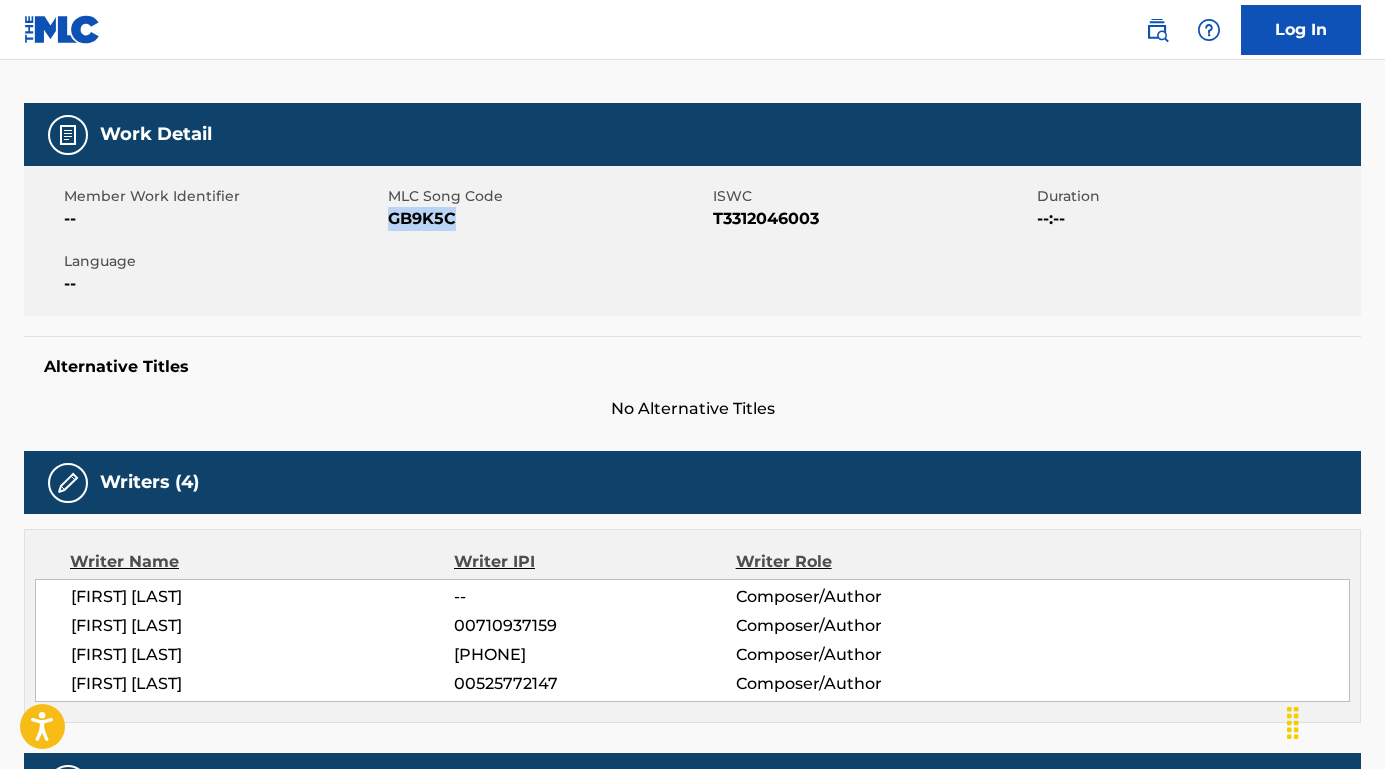scroll, scrollTop: 364, scrollLeft: 0, axis: vertical 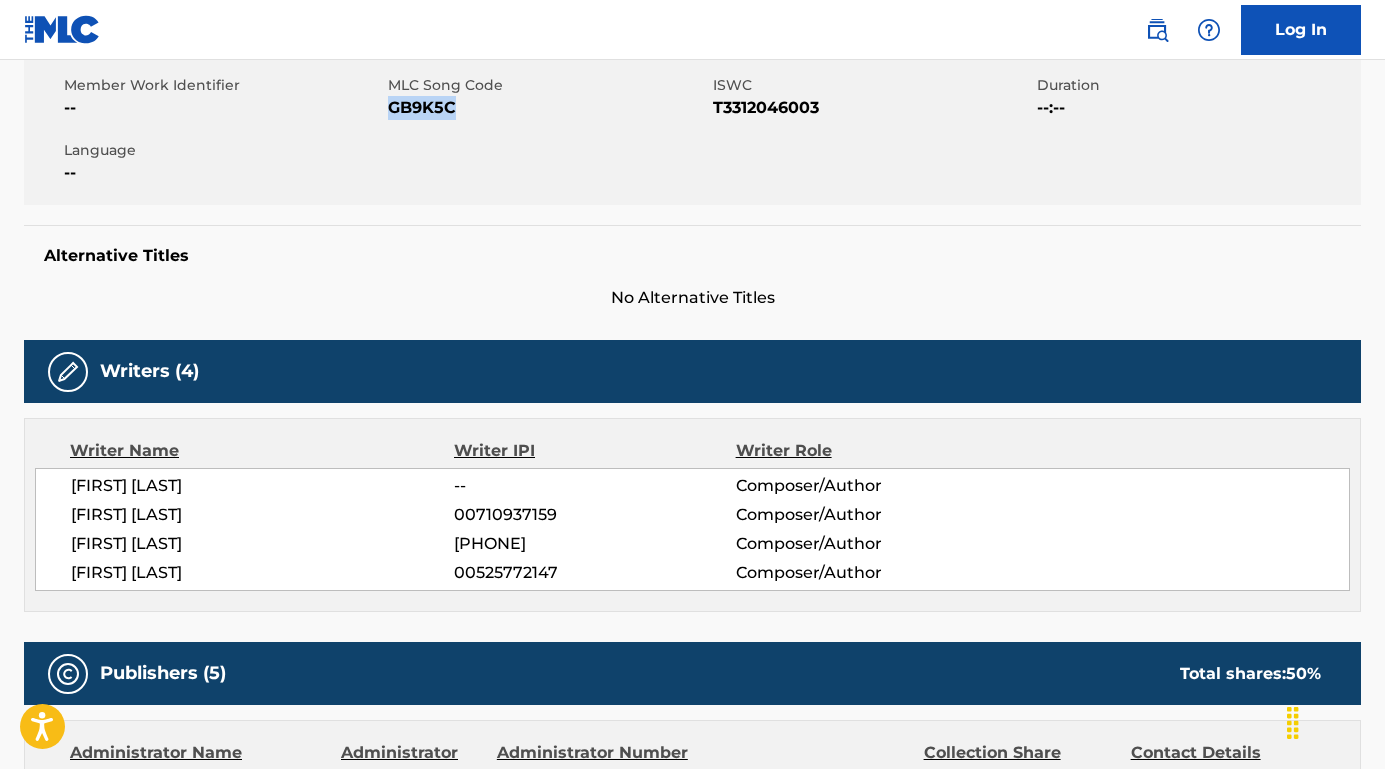 drag, startPoint x: 69, startPoint y: 487, endPoint x: 285, endPoint y: 483, distance: 216.03703 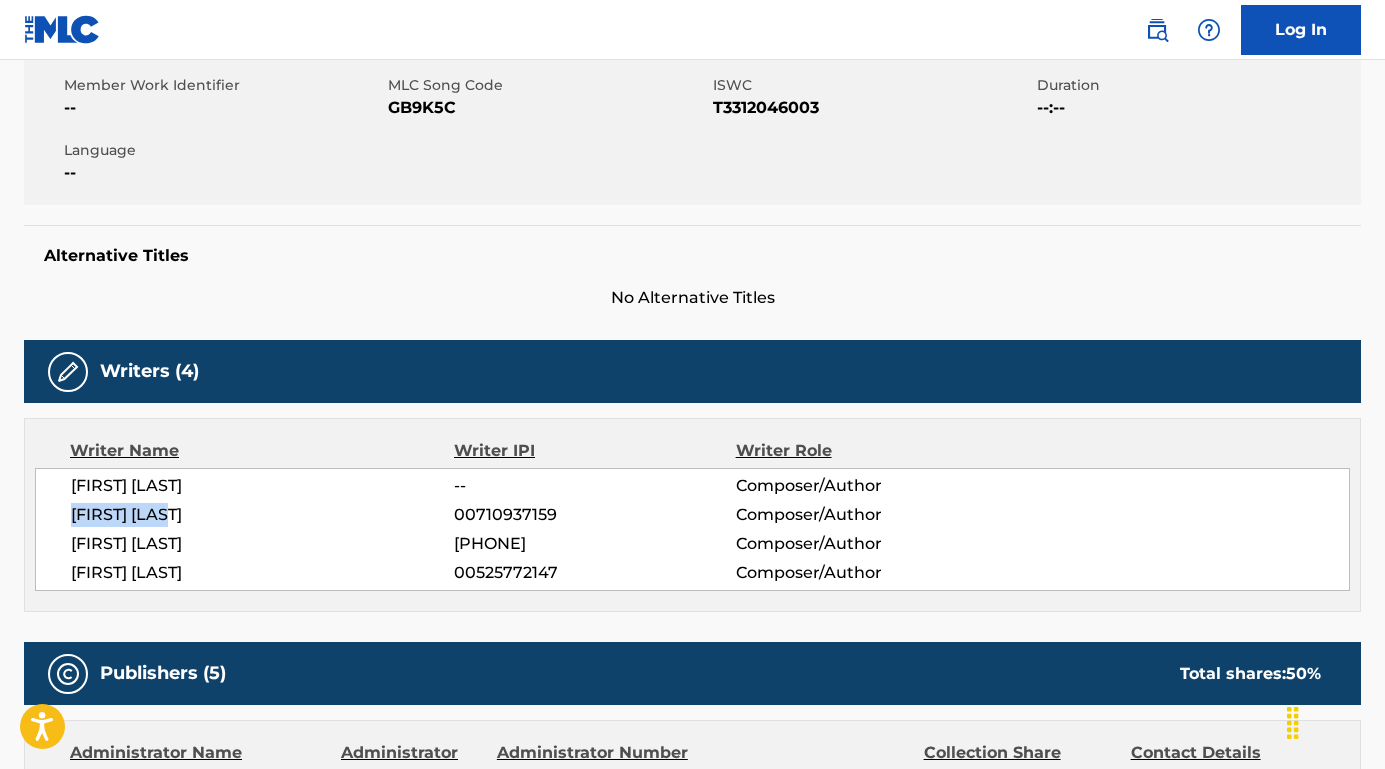 drag, startPoint x: 79, startPoint y: 513, endPoint x: 264, endPoint y: 502, distance: 185.32674 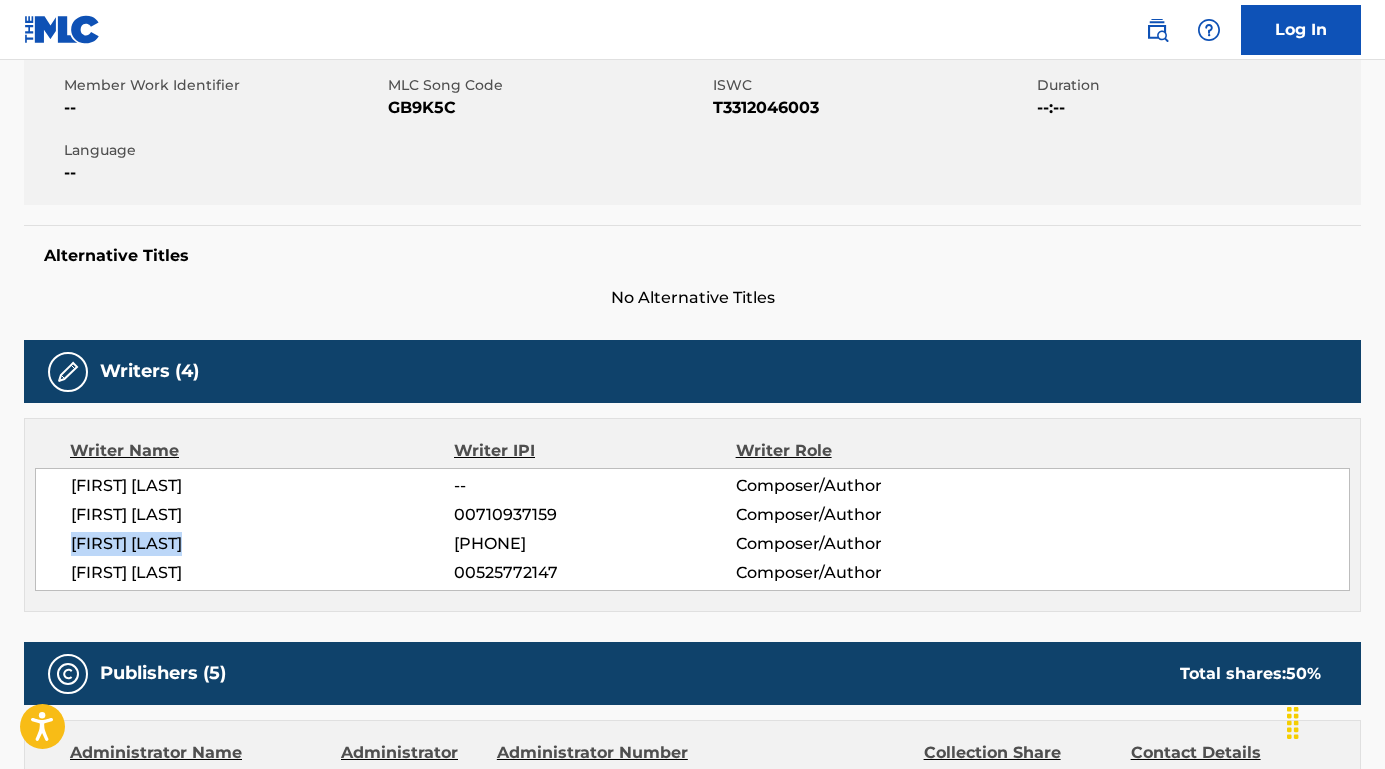 drag, startPoint x: 264, startPoint y: 543, endPoint x: 61, endPoint y: 543, distance: 203 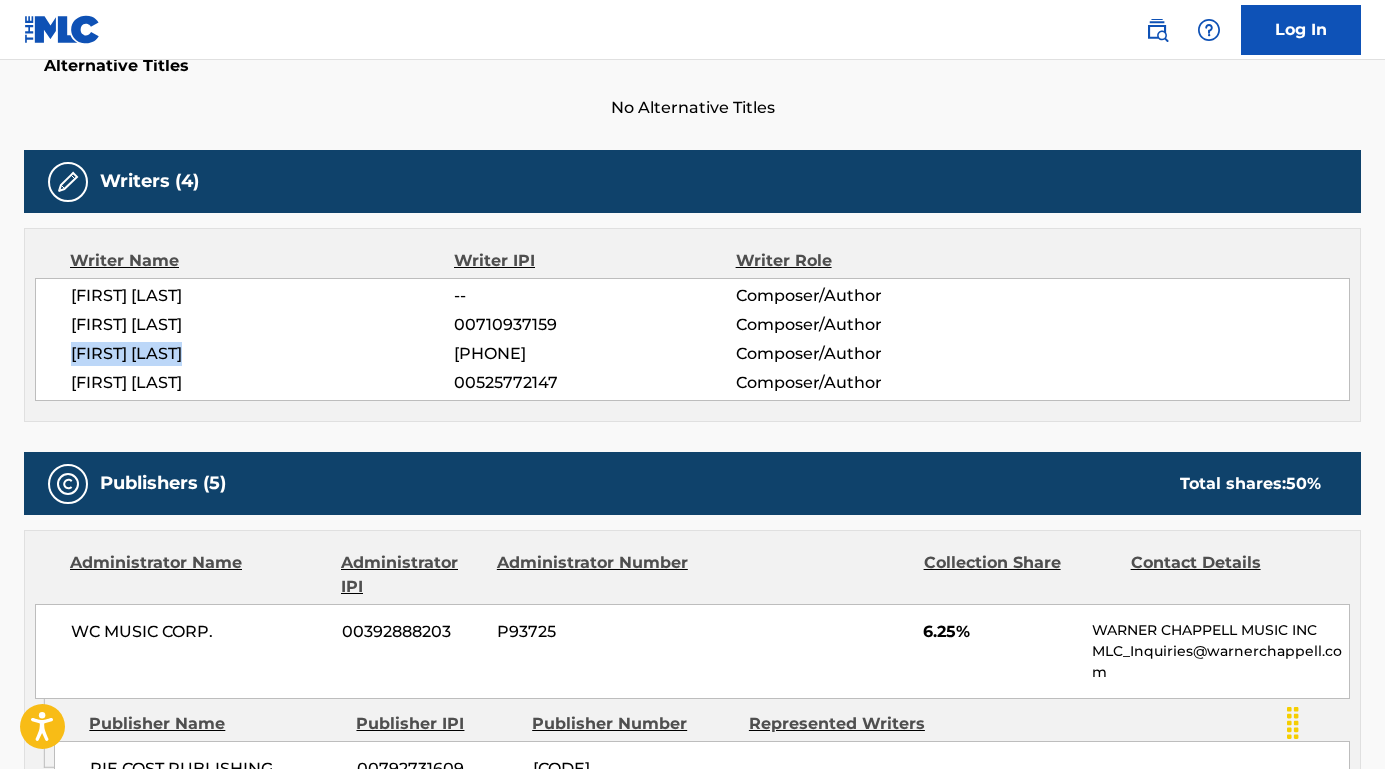 scroll, scrollTop: 624, scrollLeft: 0, axis: vertical 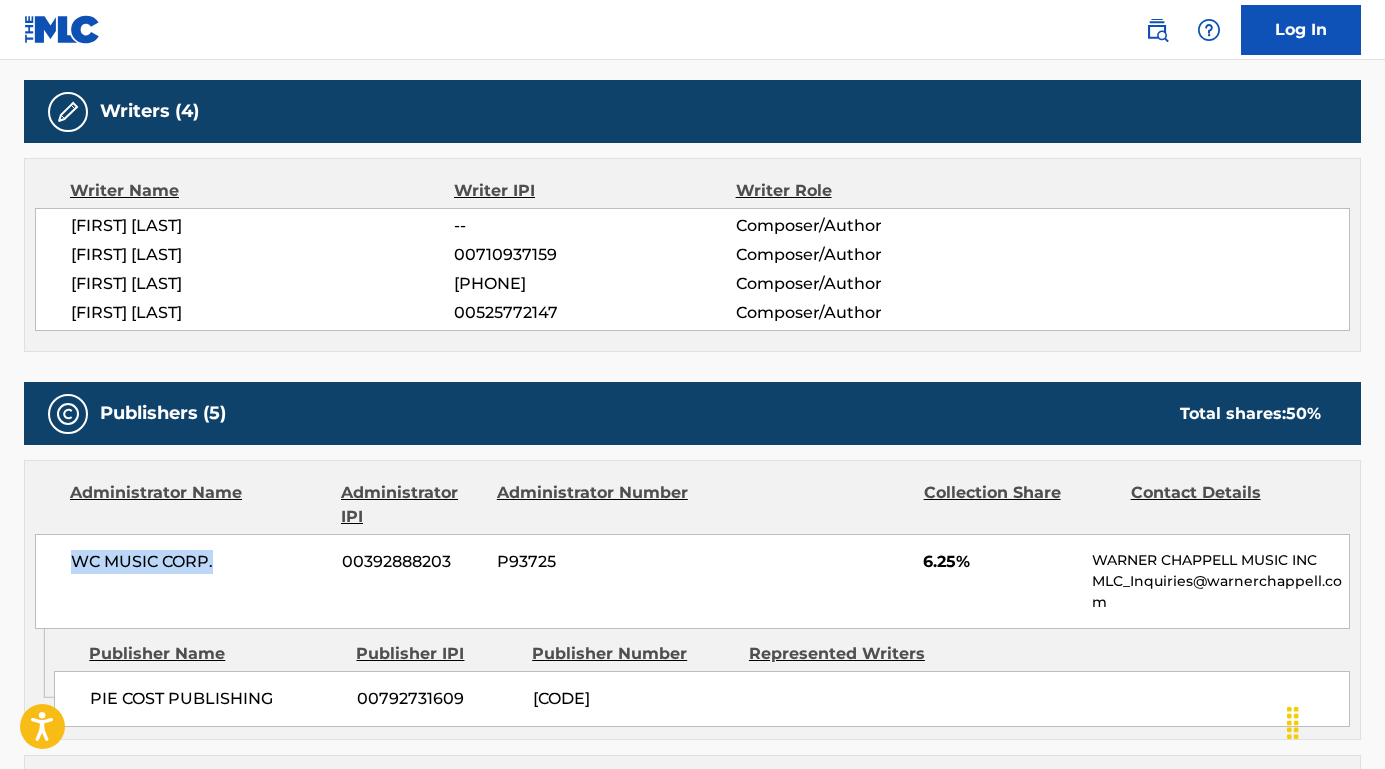 drag, startPoint x: 222, startPoint y: 557, endPoint x: 34, endPoint y: 556, distance: 188.00266 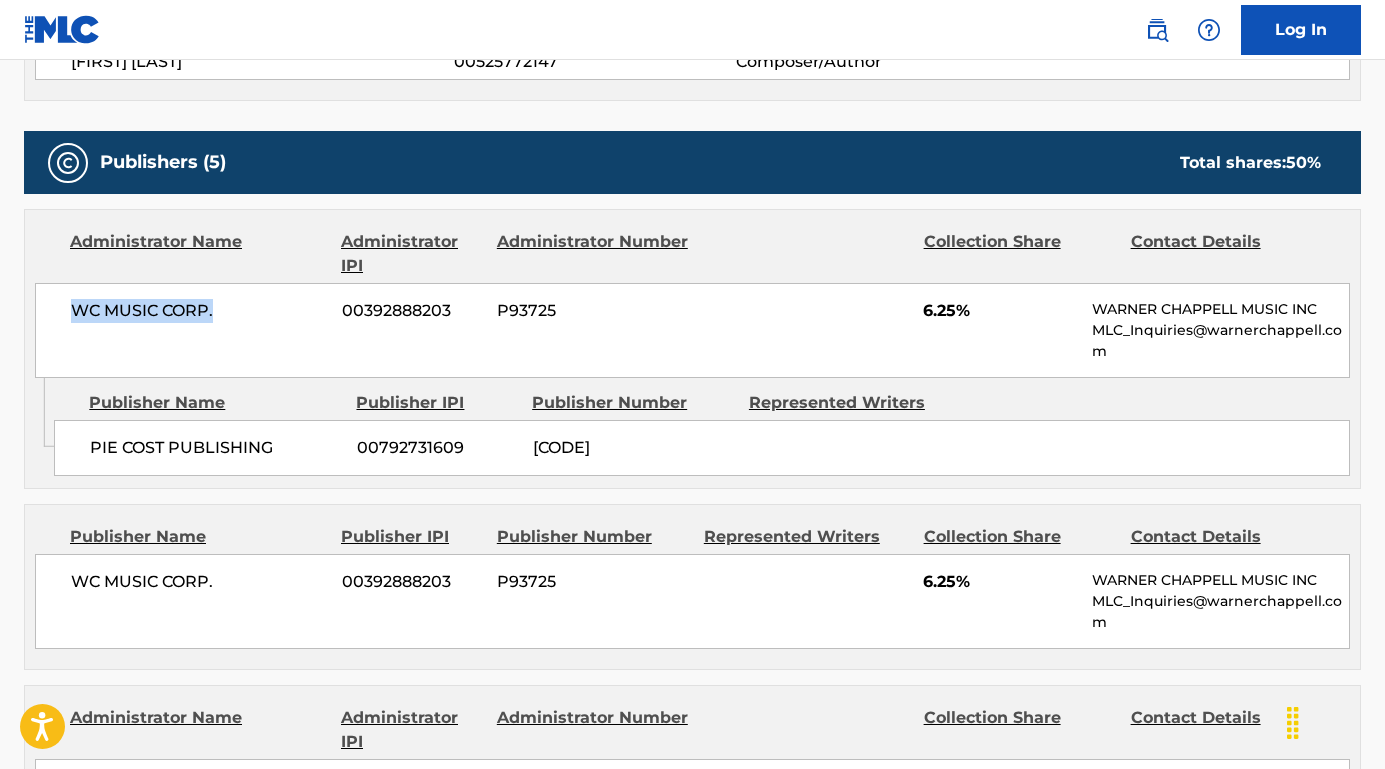 scroll, scrollTop: 937, scrollLeft: 0, axis: vertical 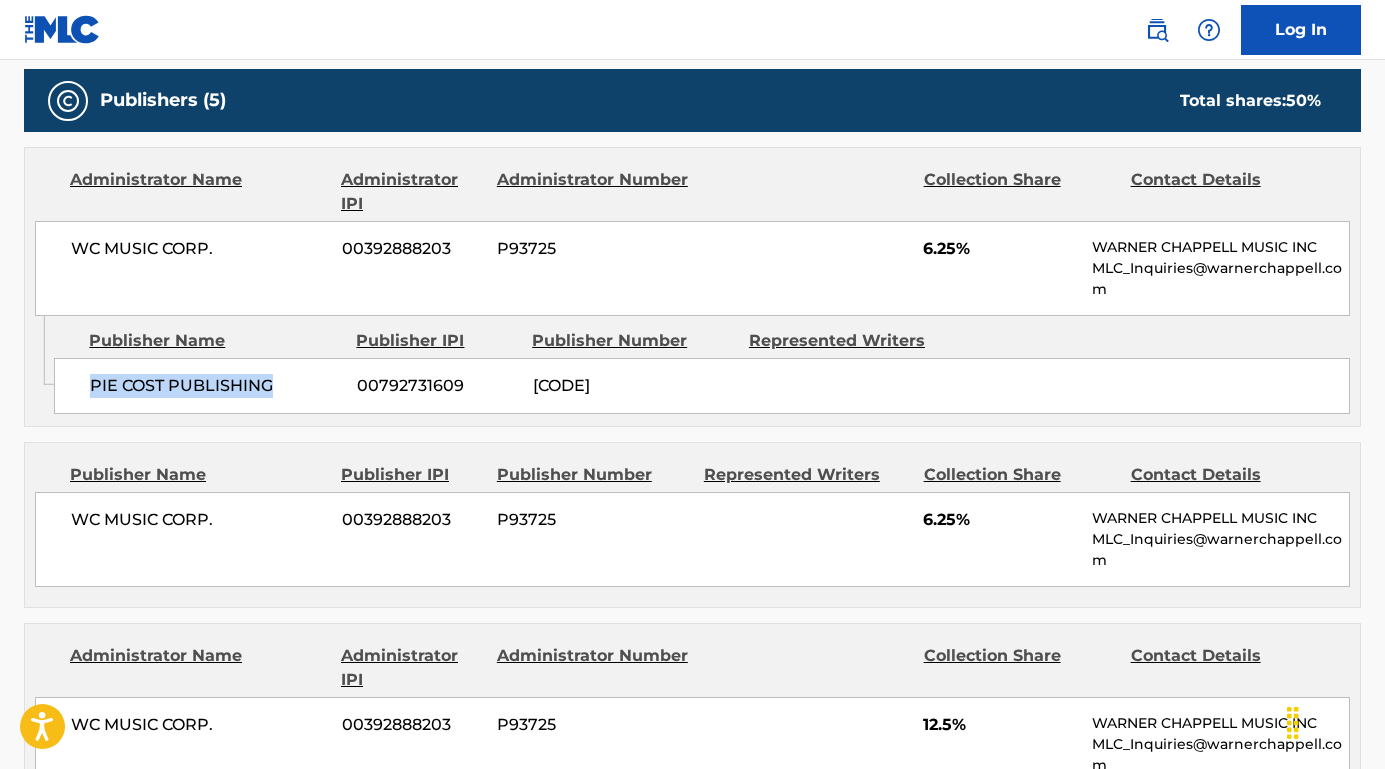drag, startPoint x: 91, startPoint y: 379, endPoint x: 318, endPoint y: 378, distance: 227.0022 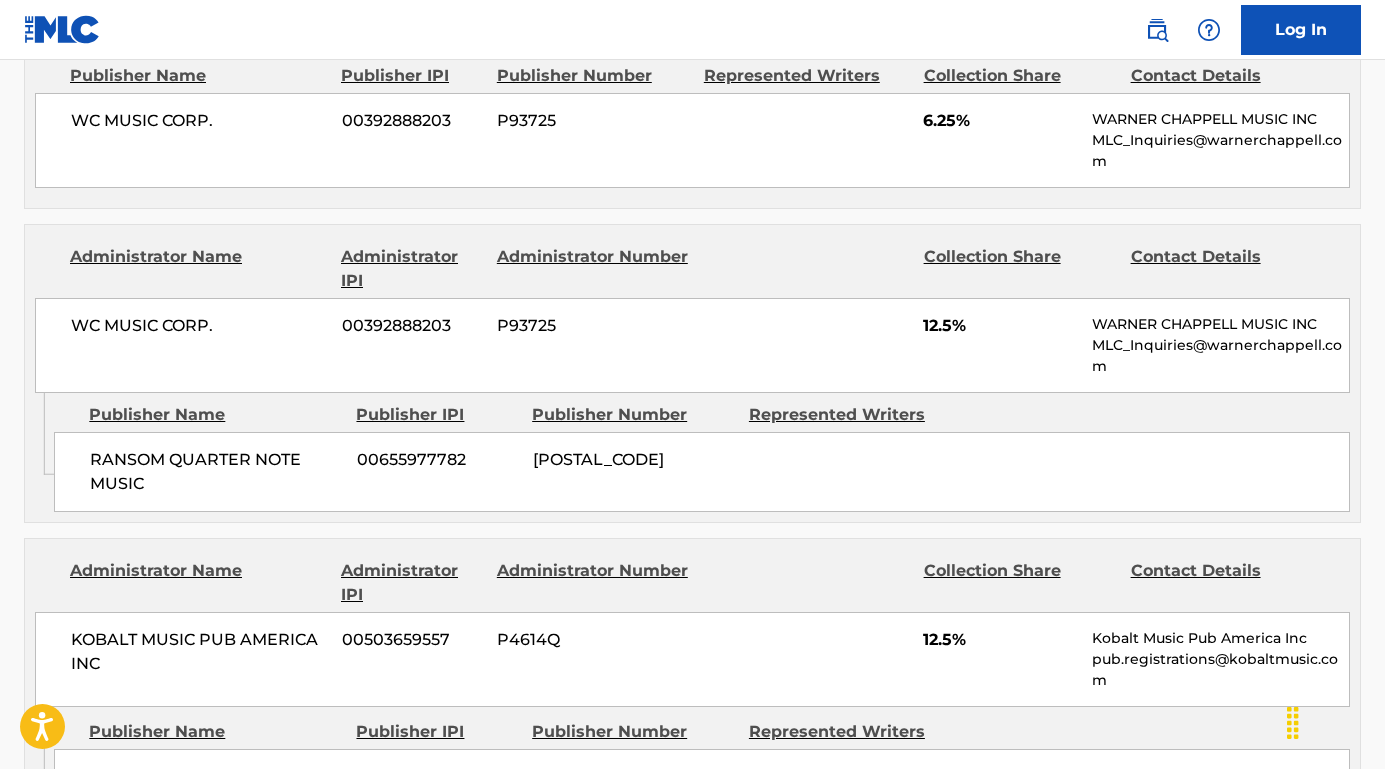 scroll, scrollTop: 1570, scrollLeft: 0, axis: vertical 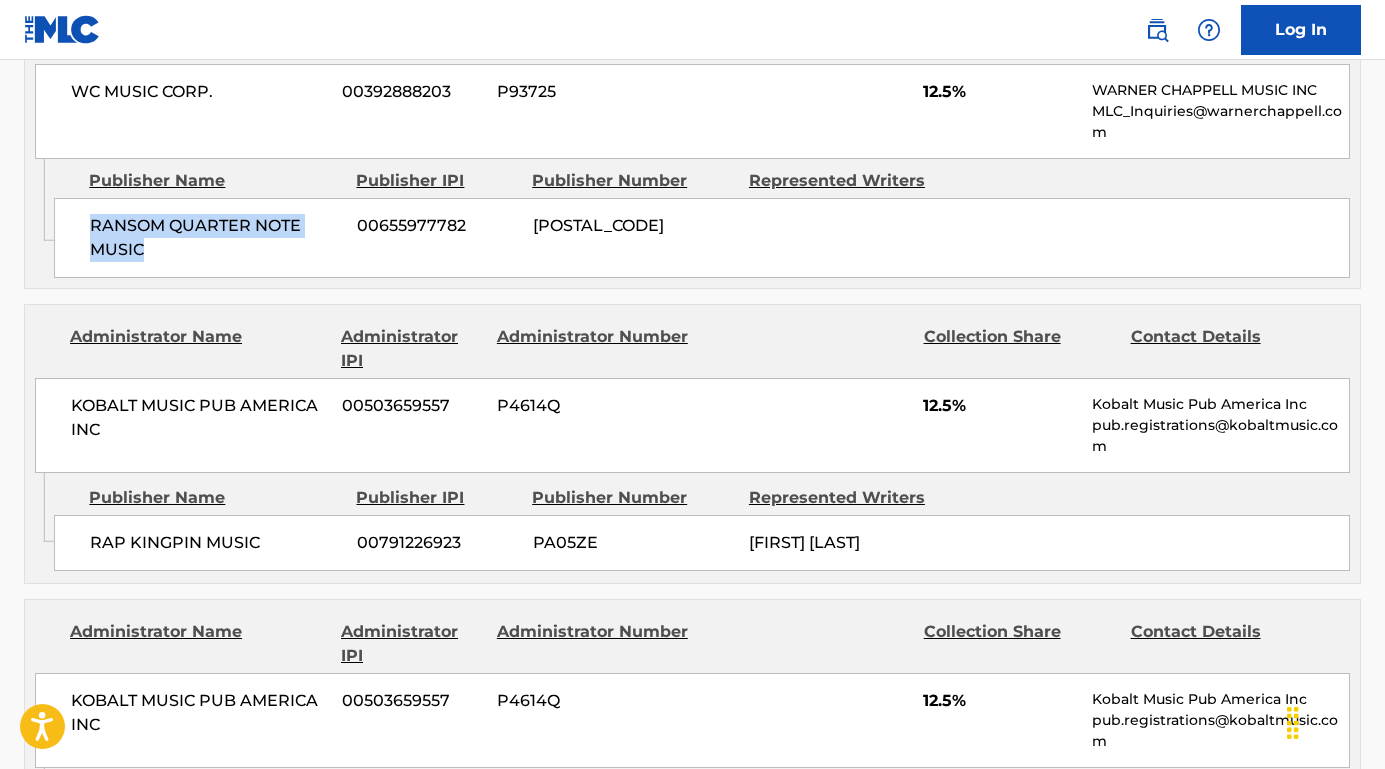 drag, startPoint x: 165, startPoint y: 248, endPoint x: 95, endPoint y: 215, distance: 77.388626 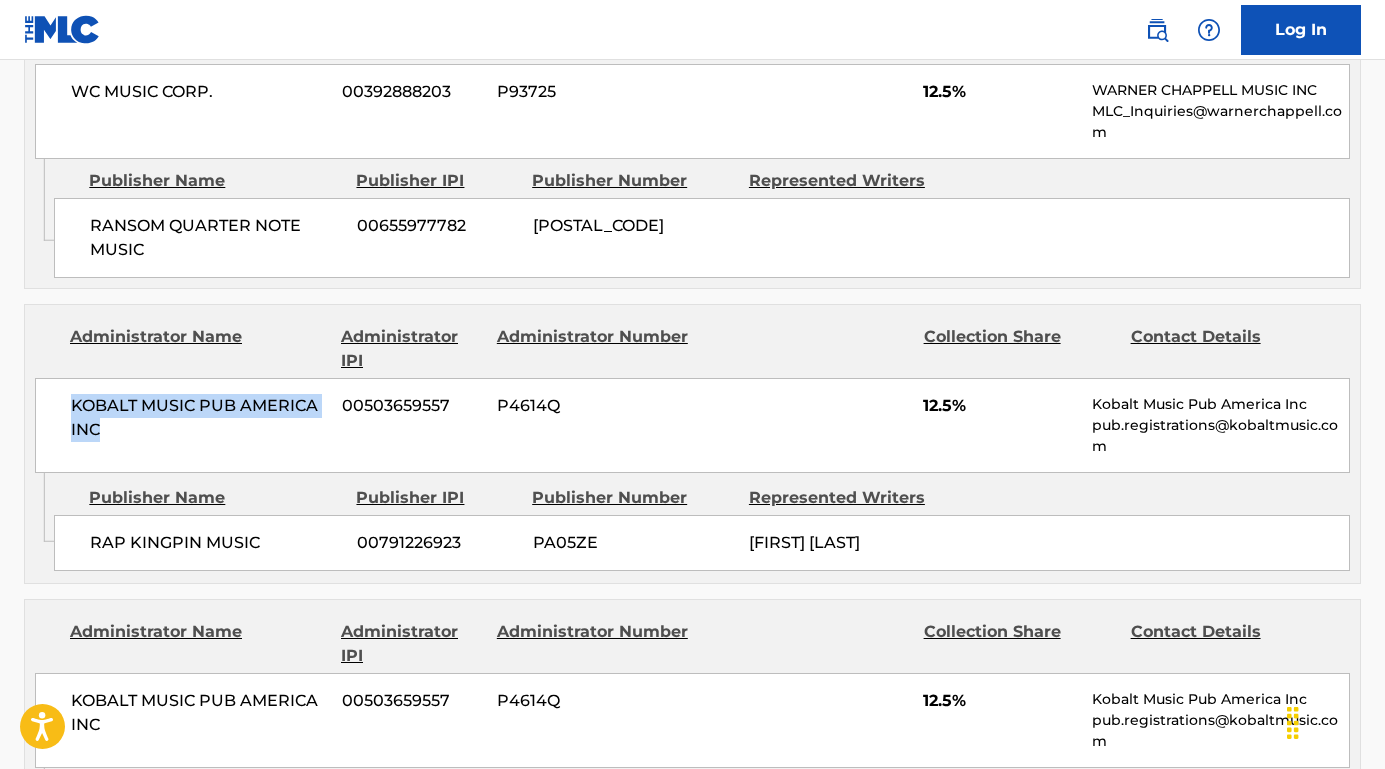 drag, startPoint x: 293, startPoint y: 435, endPoint x: 65, endPoint y: 395, distance: 231.48218 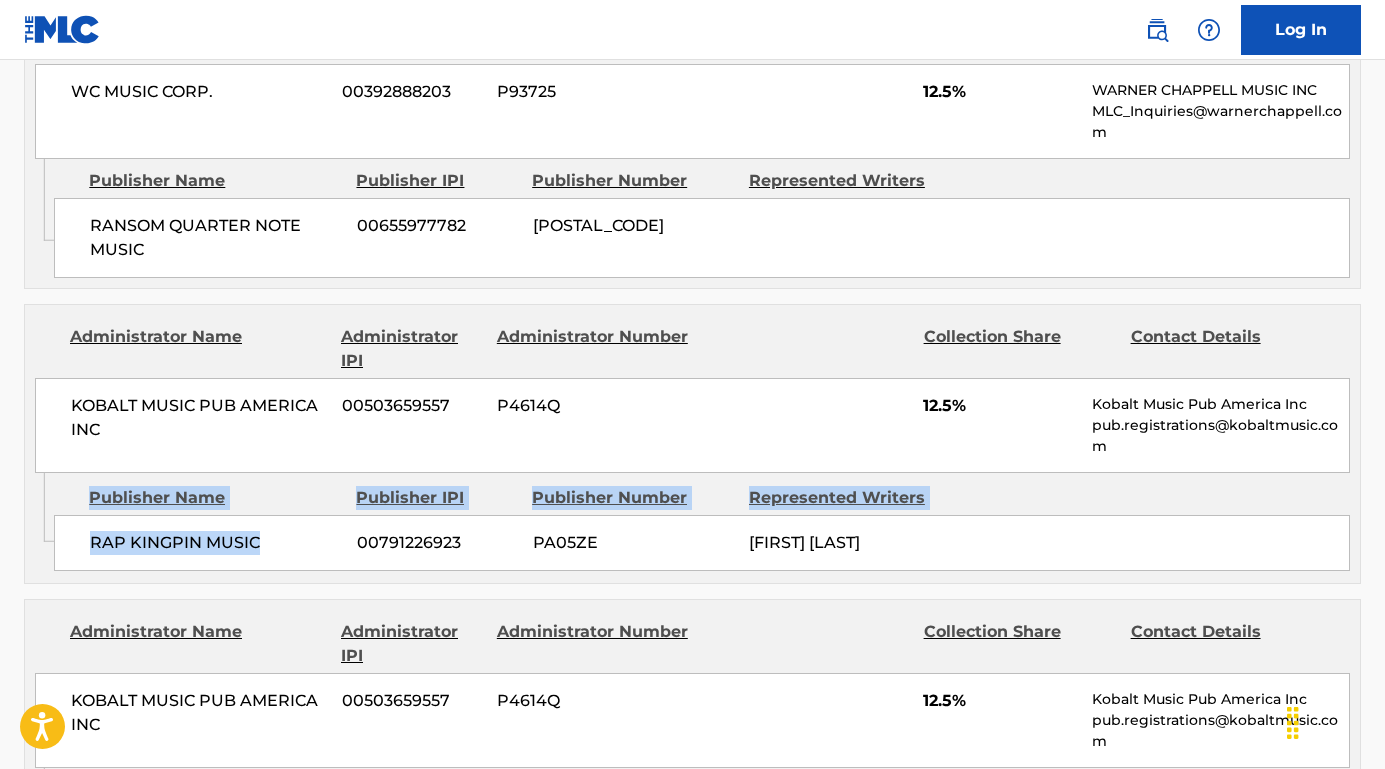 drag, startPoint x: 274, startPoint y: 539, endPoint x: 50, endPoint y: 534, distance: 224.0558 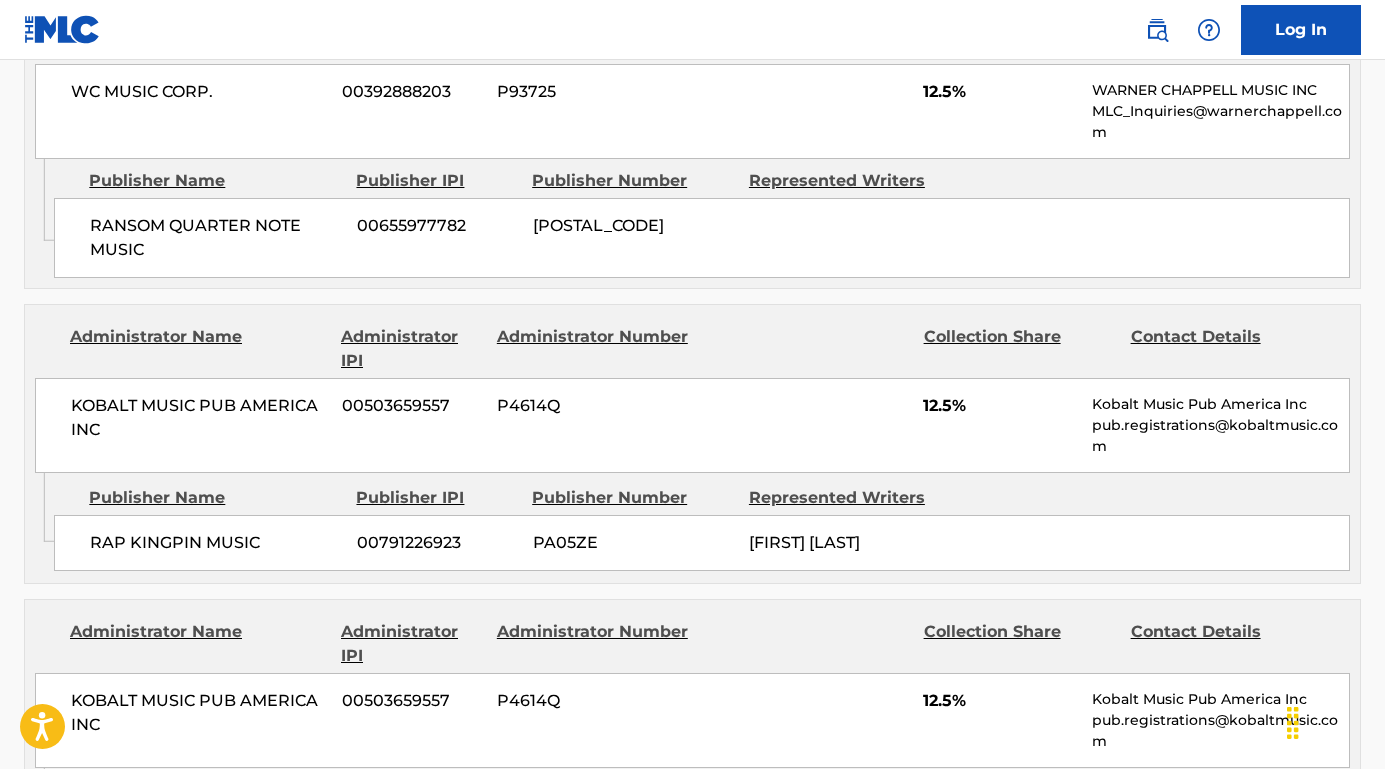 click on "RAP KINGPIN MUSIC" at bounding box center (216, 543) 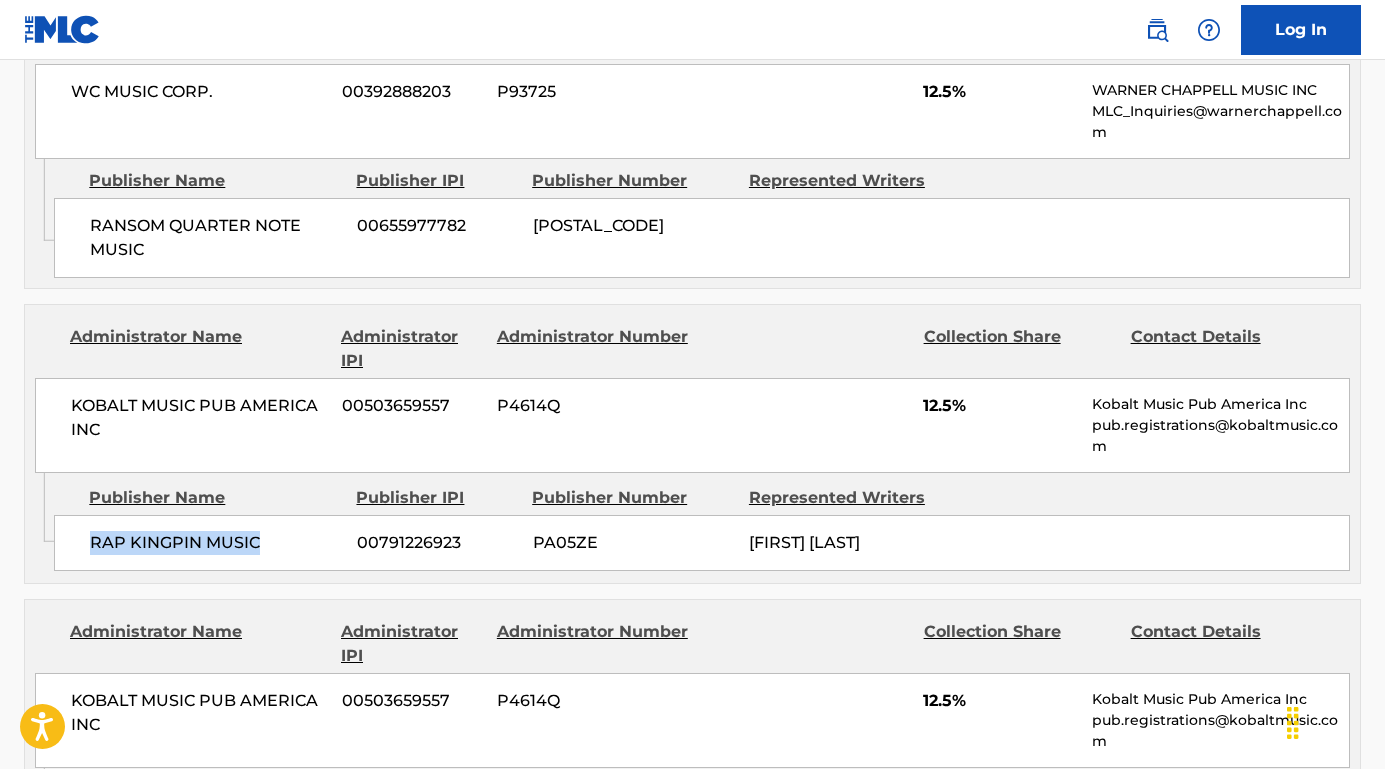 drag, startPoint x: 266, startPoint y: 536, endPoint x: 86, endPoint y: 536, distance: 180 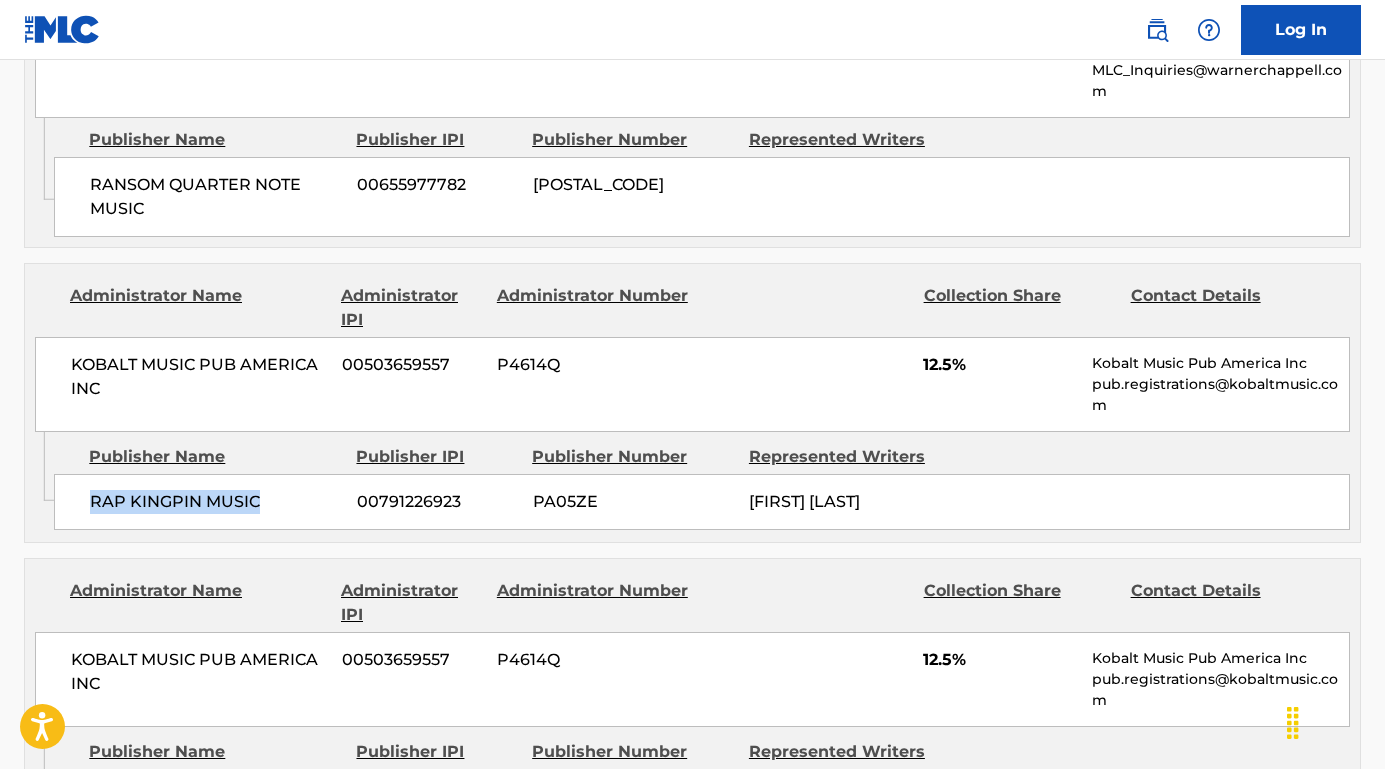 scroll, scrollTop: 1780, scrollLeft: 0, axis: vertical 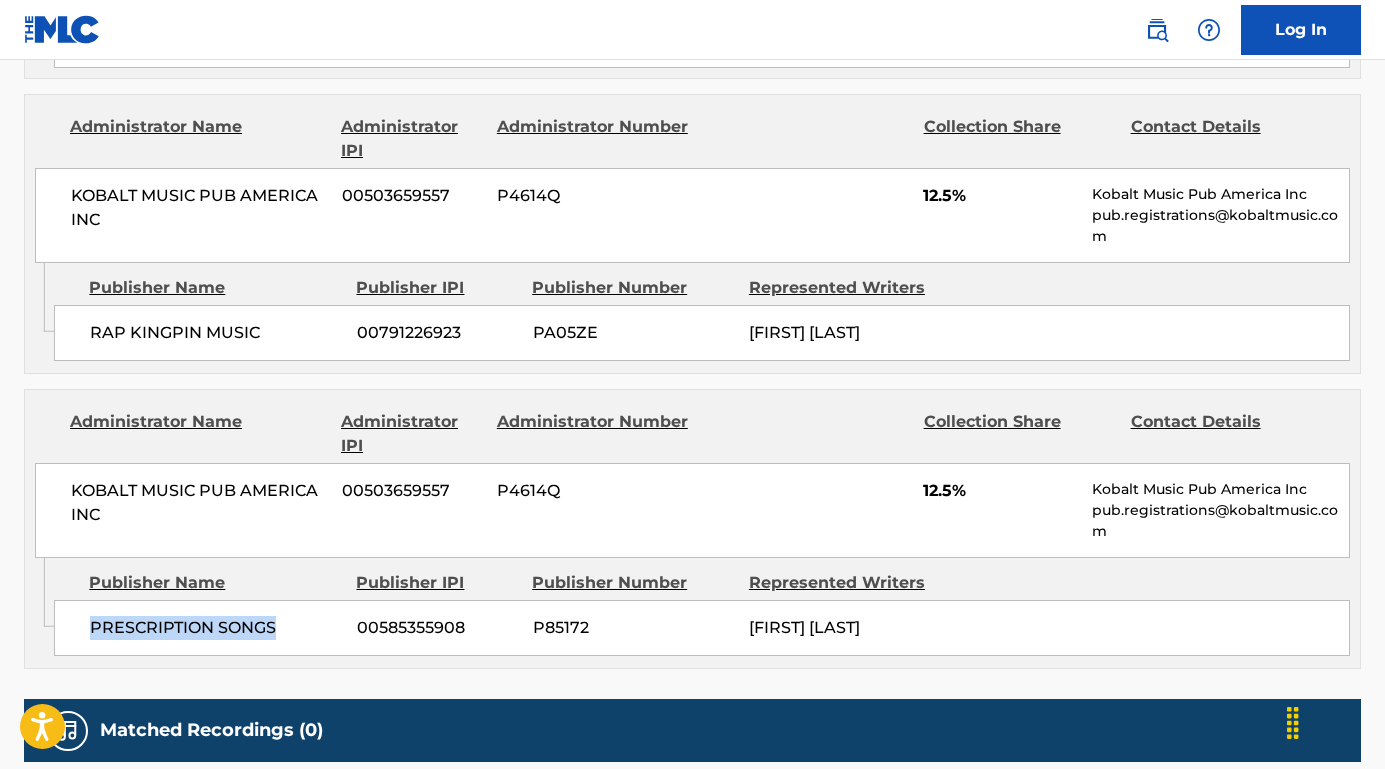 drag, startPoint x: 286, startPoint y: 635, endPoint x: 85, endPoint y: 631, distance: 201.0398 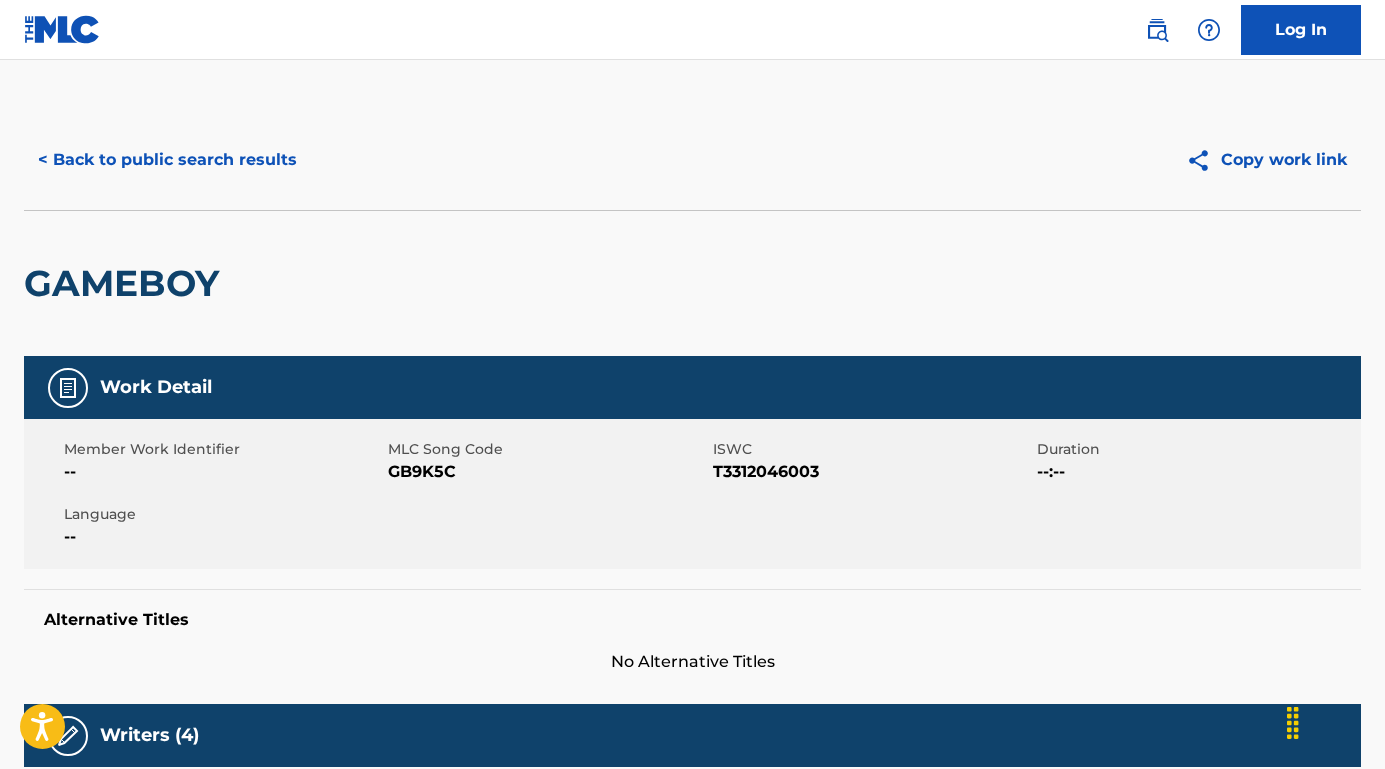 scroll, scrollTop: -1, scrollLeft: 0, axis: vertical 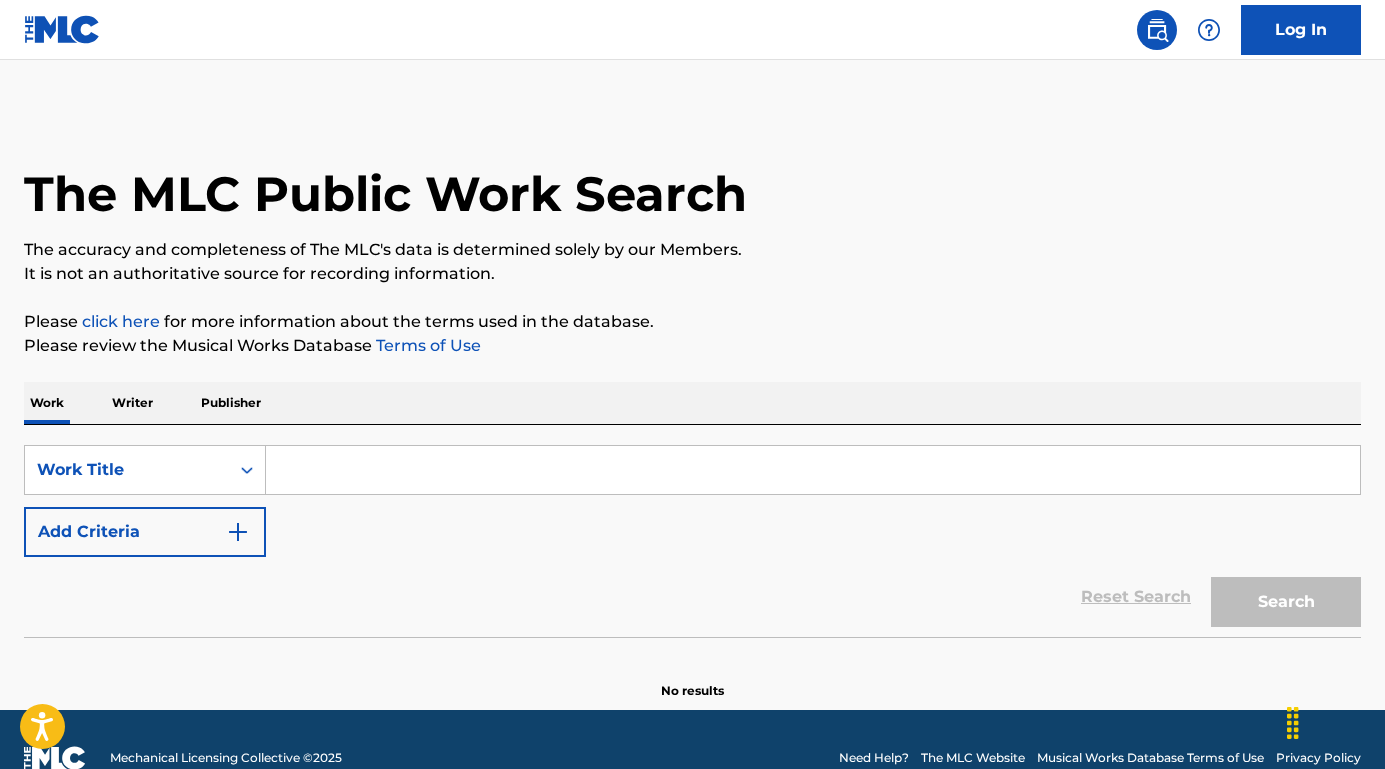 click at bounding box center (813, 470) 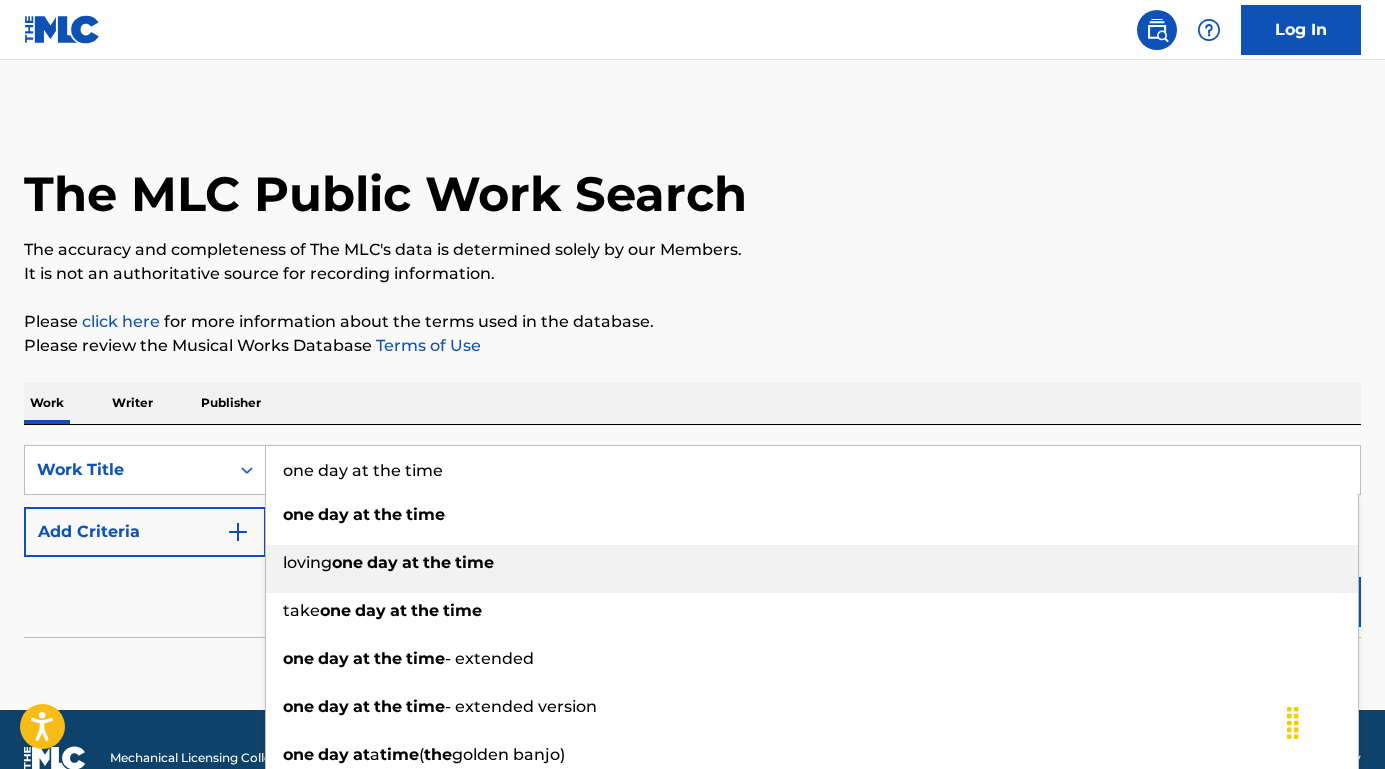 type on "one day at the time" 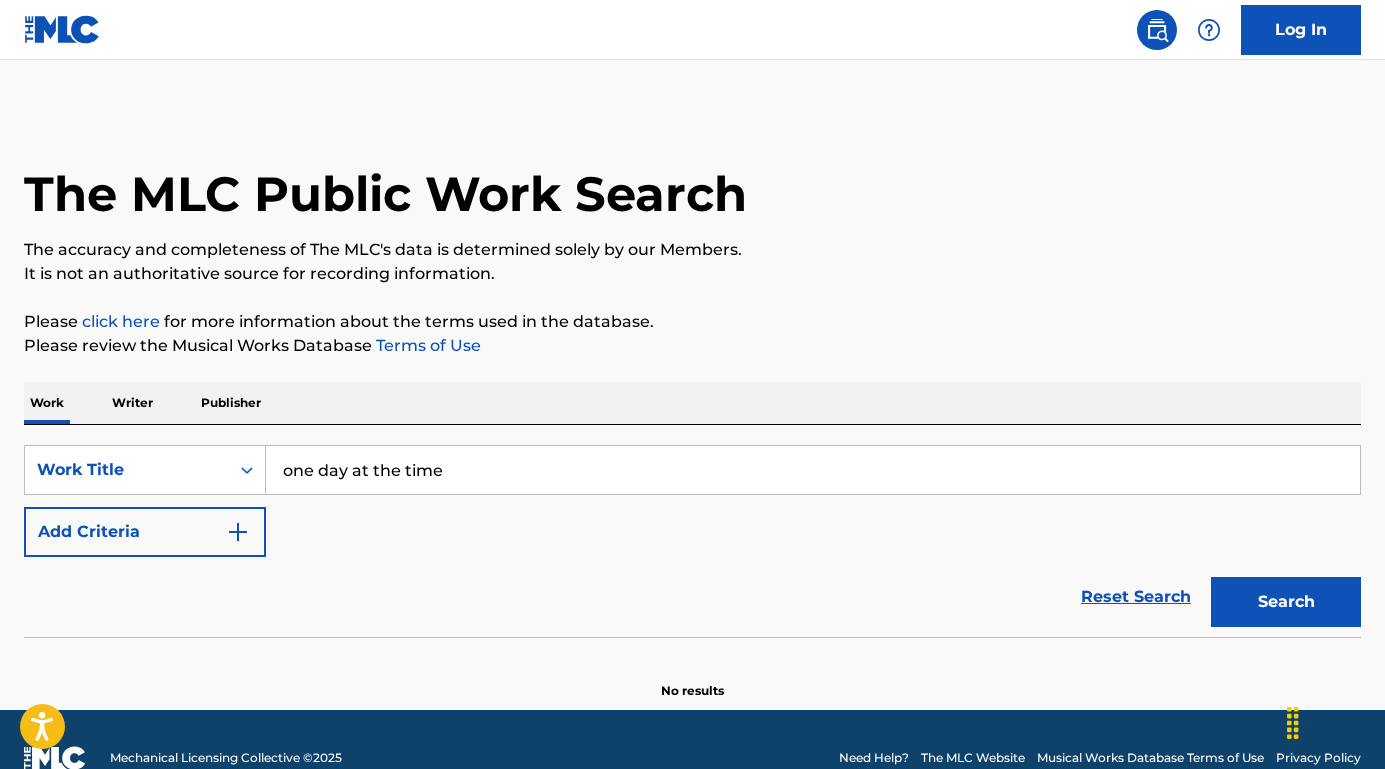 click on "Reset Search Search" at bounding box center (692, 597) 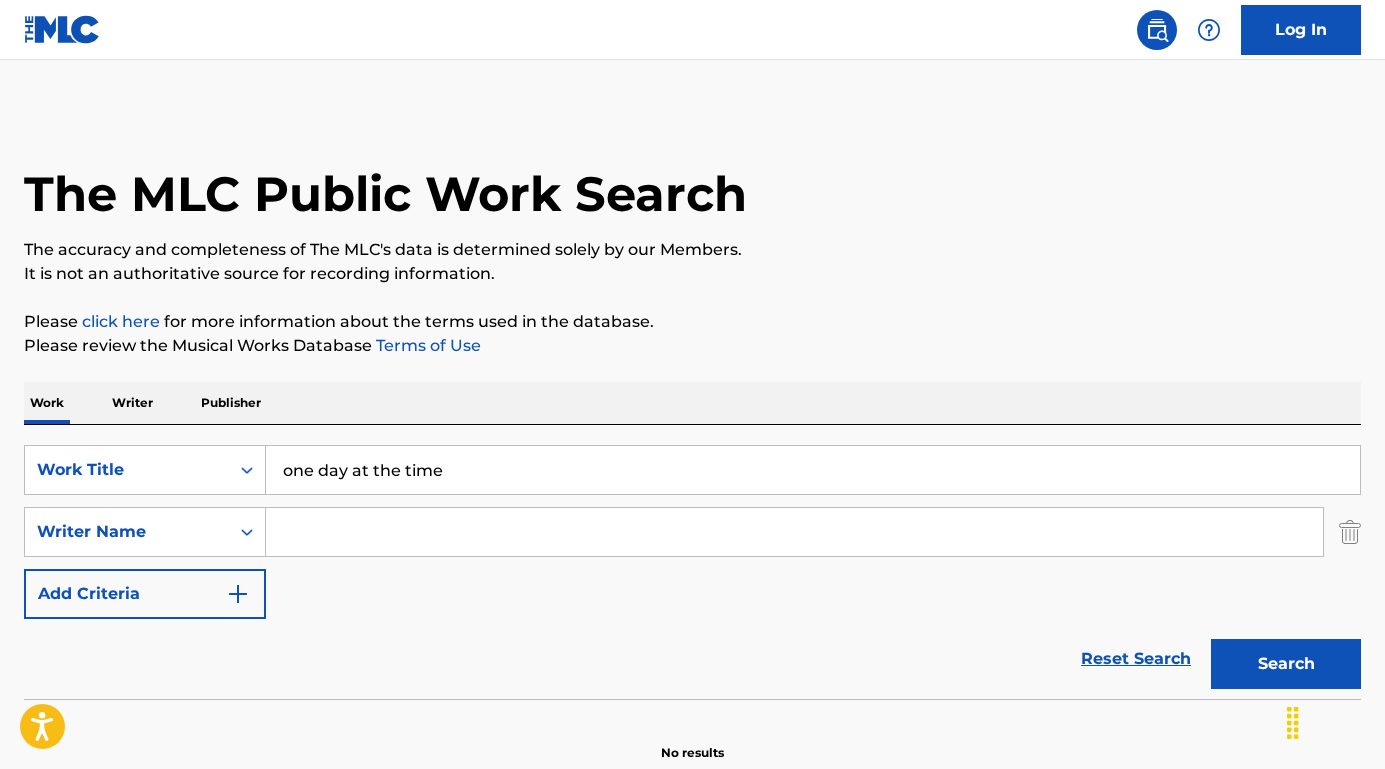 click at bounding box center (794, 532) 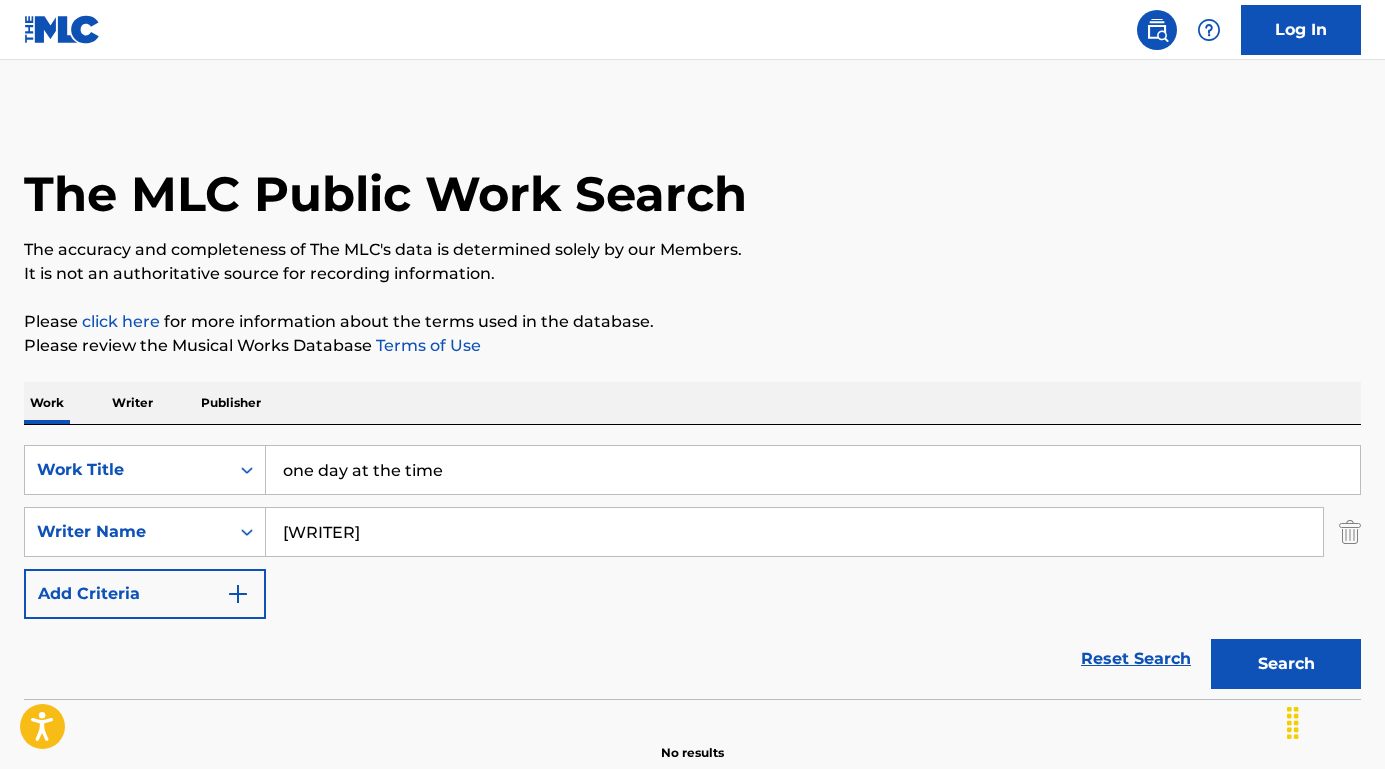 type on "Kristofferson" 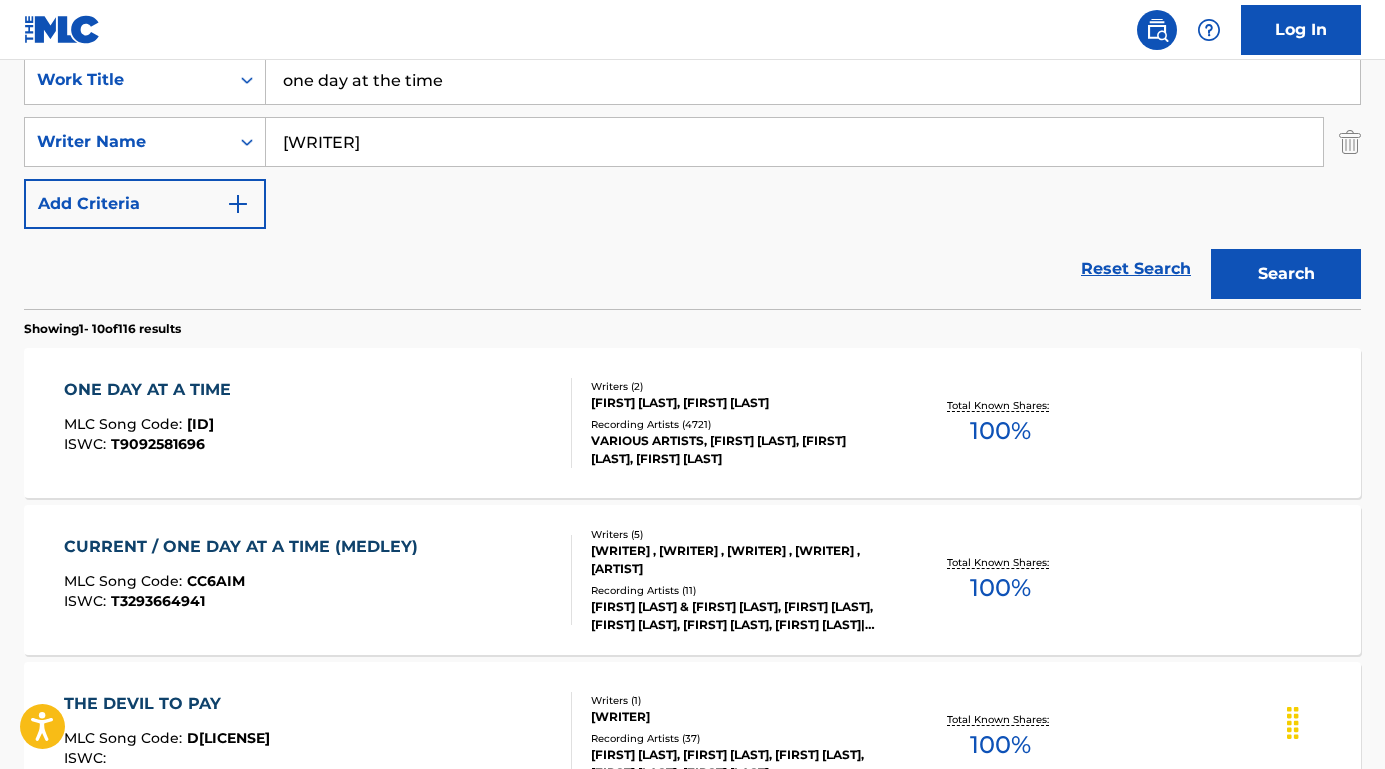 scroll, scrollTop: 420, scrollLeft: 0, axis: vertical 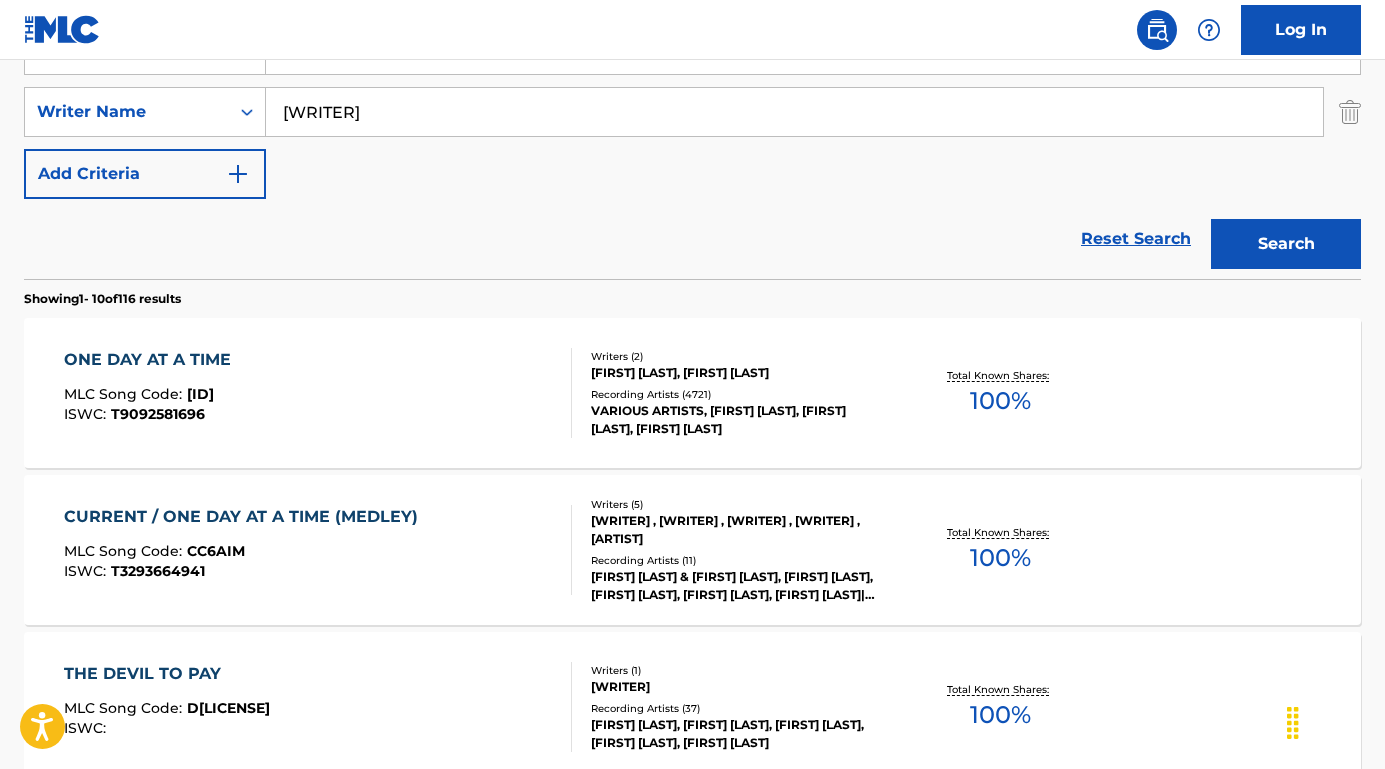 click on "ONE DAY AT A TIME" at bounding box center [152, 360] 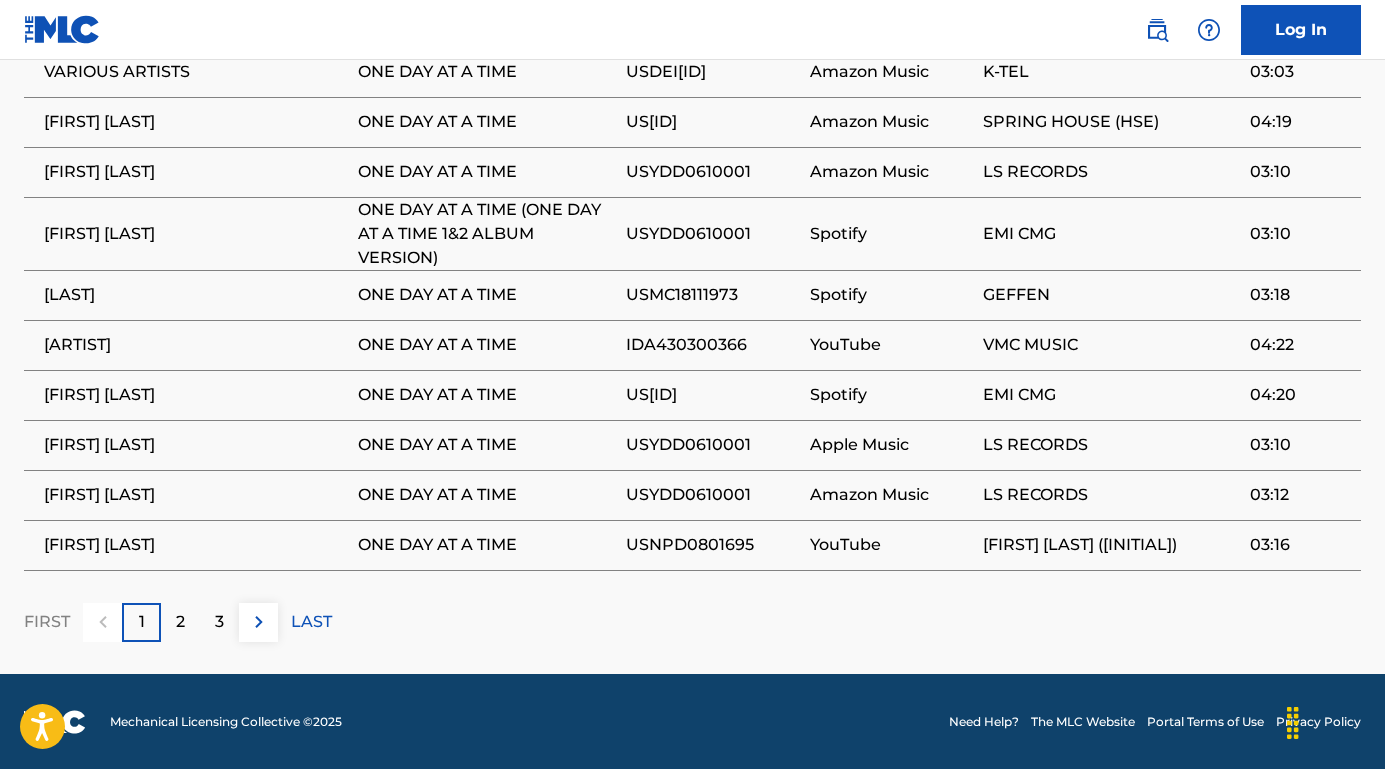 scroll, scrollTop: 1400, scrollLeft: 0, axis: vertical 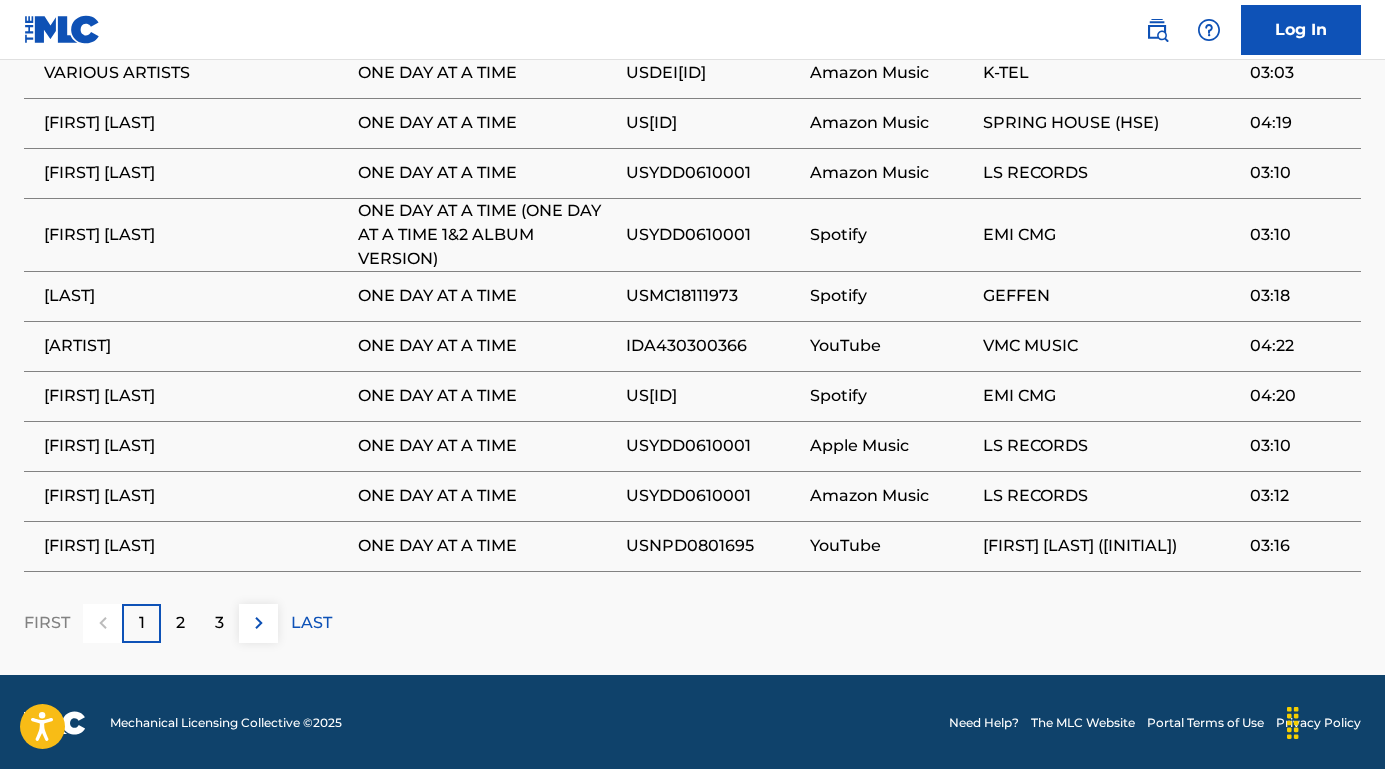 click on "2" at bounding box center (180, 623) 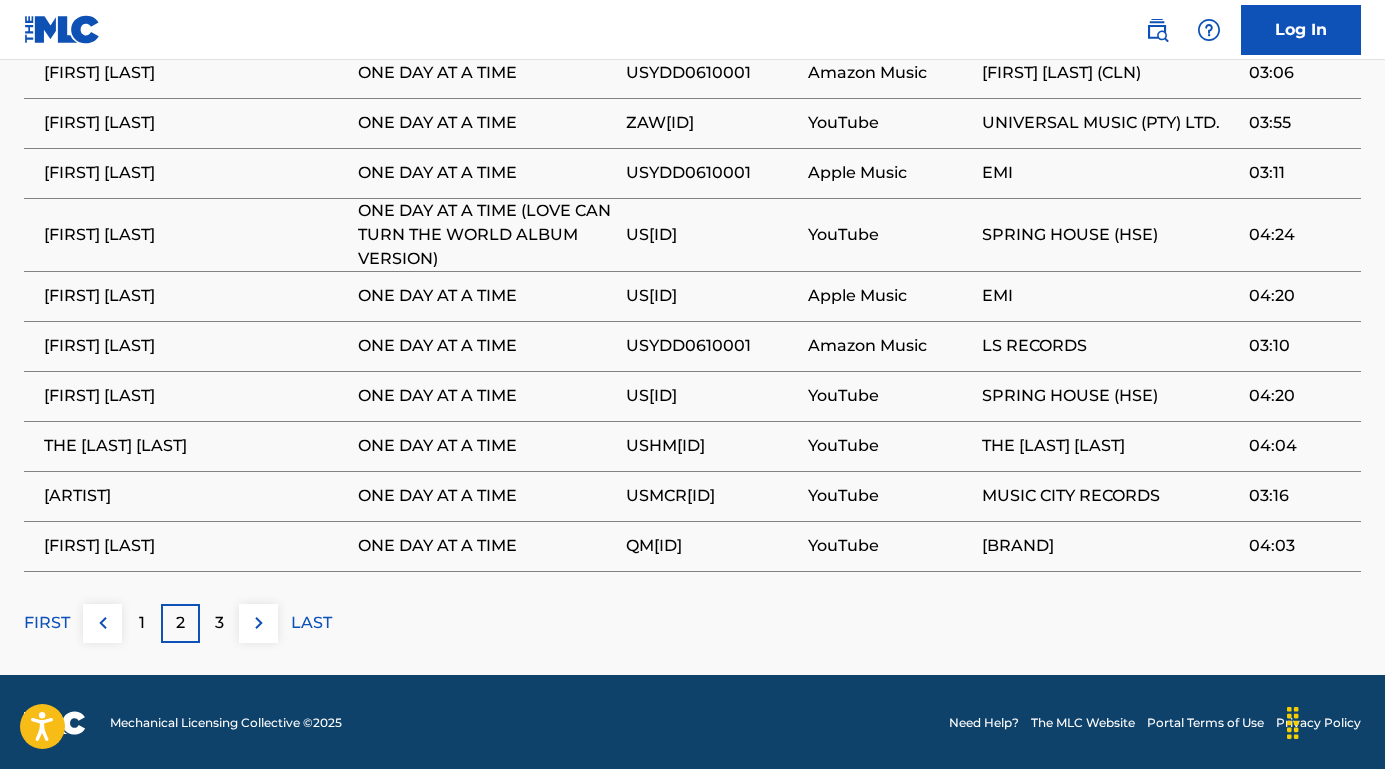 click on "3" at bounding box center [219, 623] 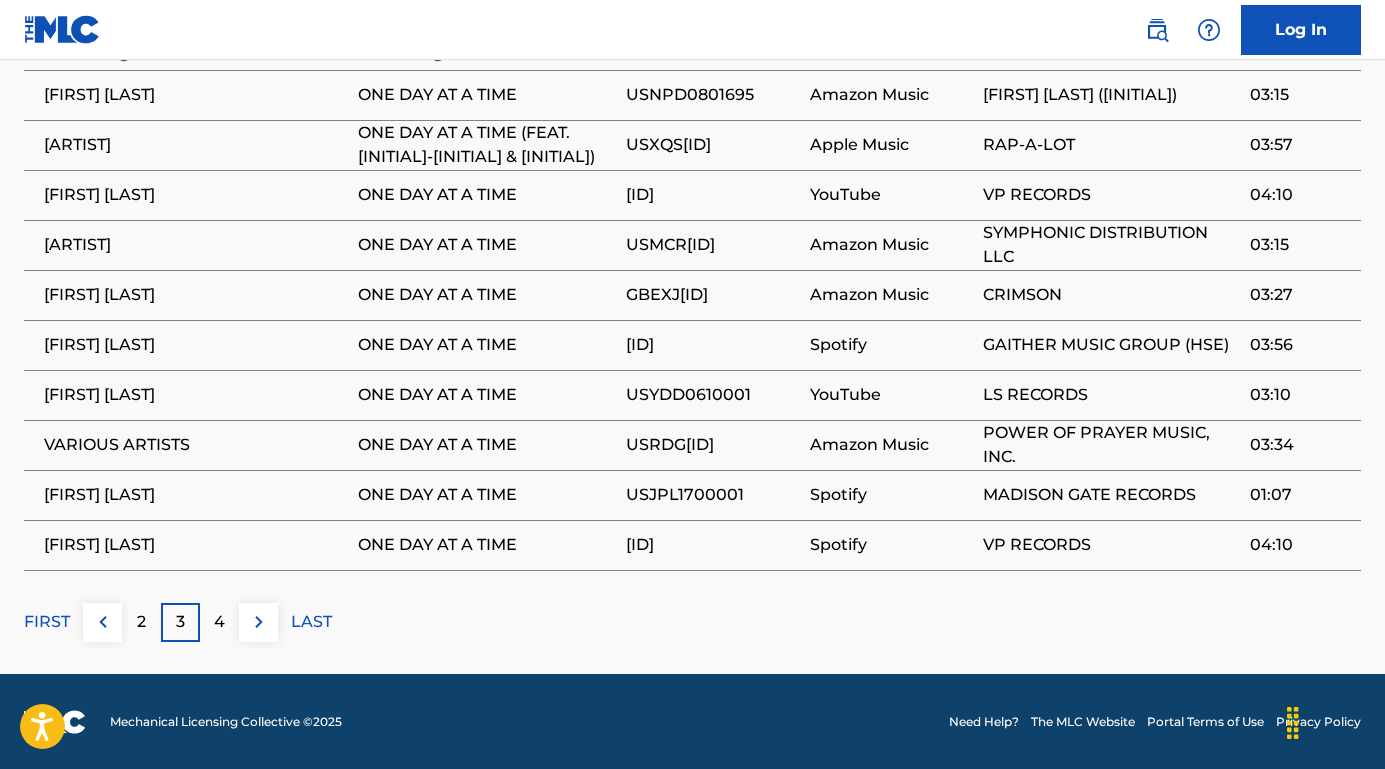 scroll, scrollTop: 1377, scrollLeft: 0, axis: vertical 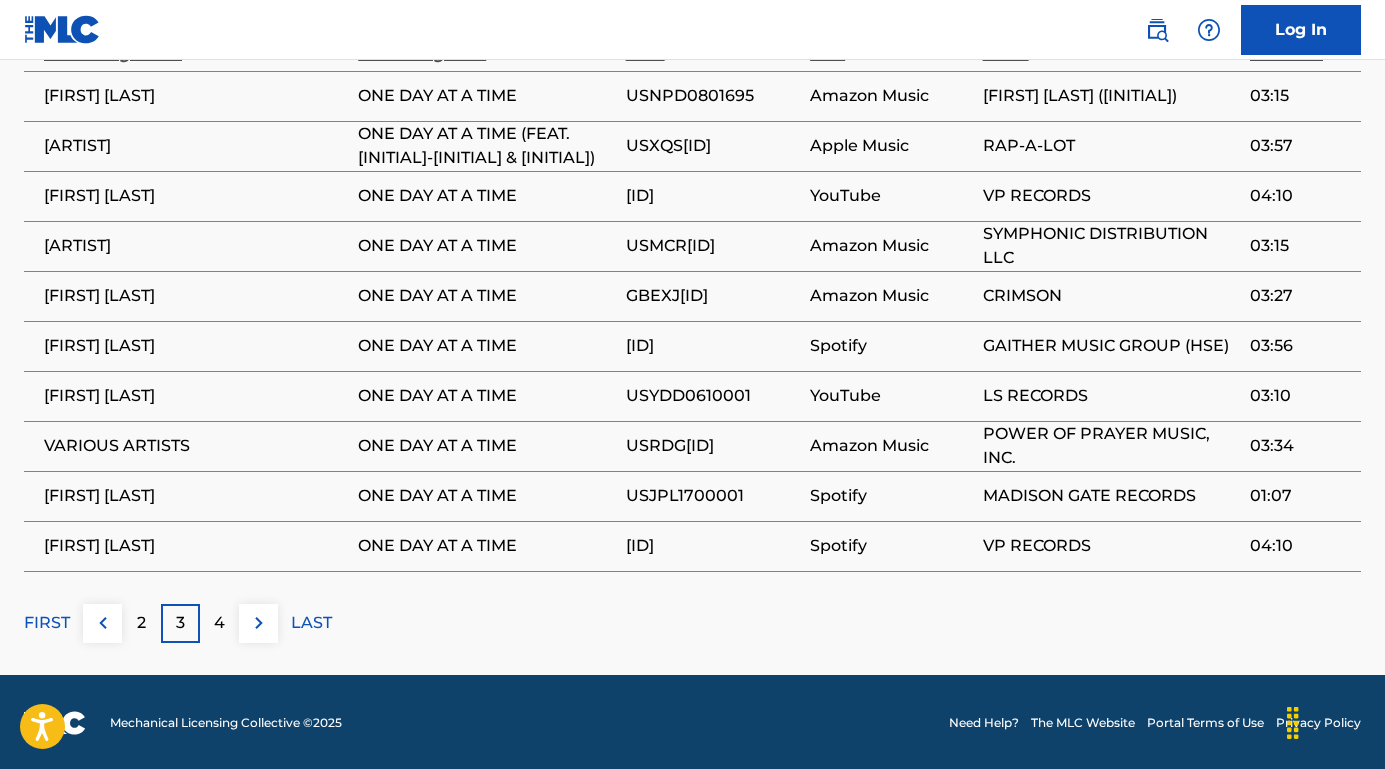 click on "4" at bounding box center (219, 623) 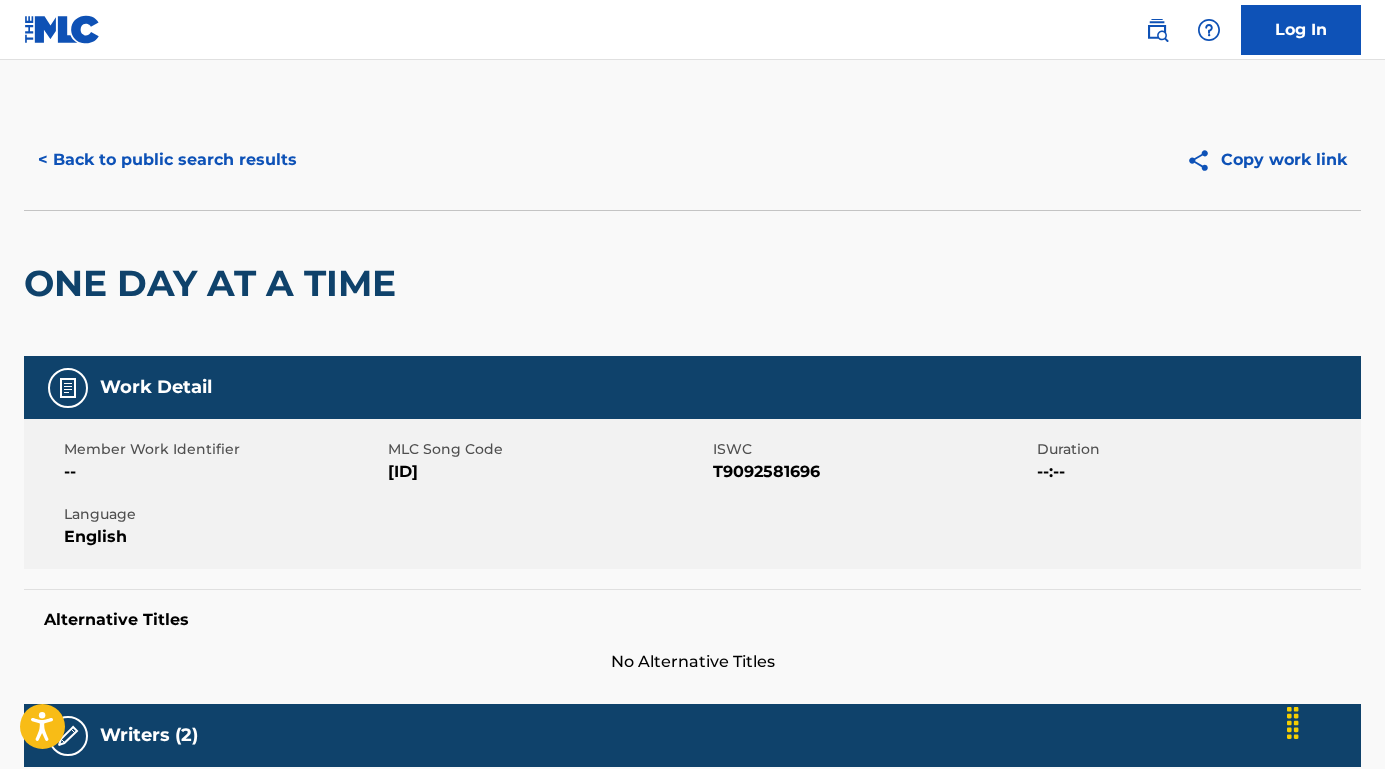 scroll, scrollTop: 0, scrollLeft: 0, axis: both 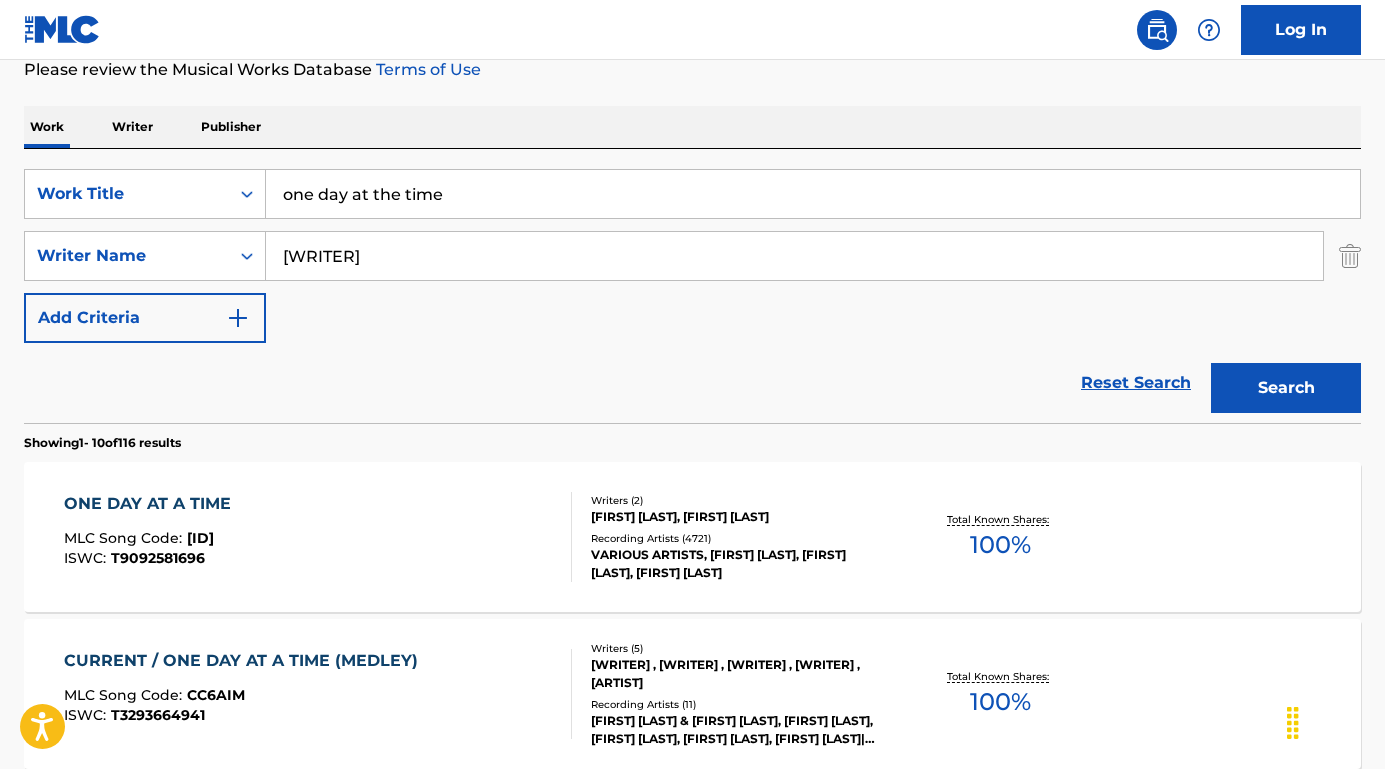 click on "one day at the time" at bounding box center [813, 194] 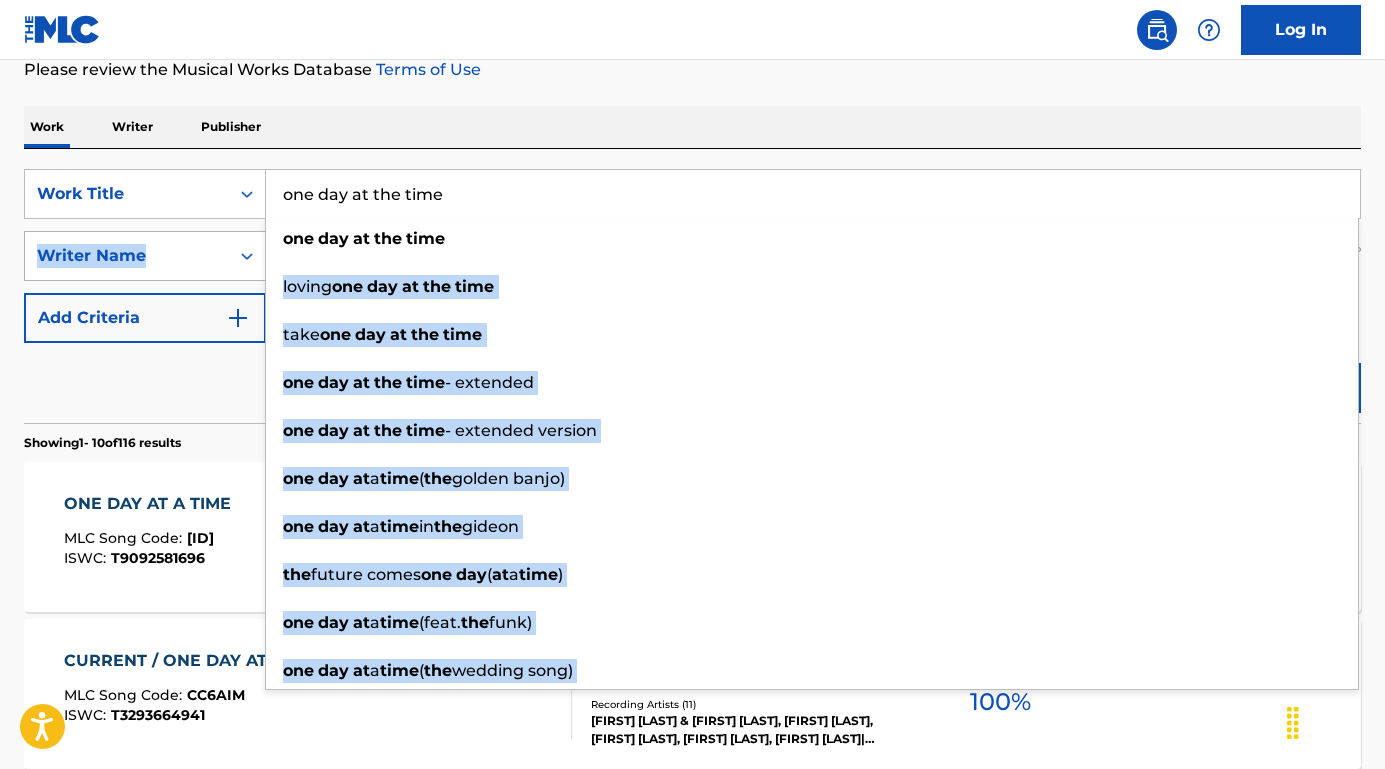 click on "SearchWithCriteriadd83b6ef-a996-4e3b-9674-a672ad1e98c3 Work Title one day at the time one   day   at   the   time loving  one   day   at   the   time take  one   day   at   the   time one   day   at   the   time  - extended one   day   at   the   time  - extended version one   day   at  a  time  ( the  golden banjo) one   day   at  a  time  in  the  gideon the  future comes  one   day  ( at  a  time ) one   day   at  a  time  (feat.  the  funk) one   day   at  a  time  ( the  wedding song) SearchWithCriteria12373bbb-422e-4e0e-9e28-6c5f3fdf0a1b Writer Name Kristofferson Add Criteria" at bounding box center (692, 256) 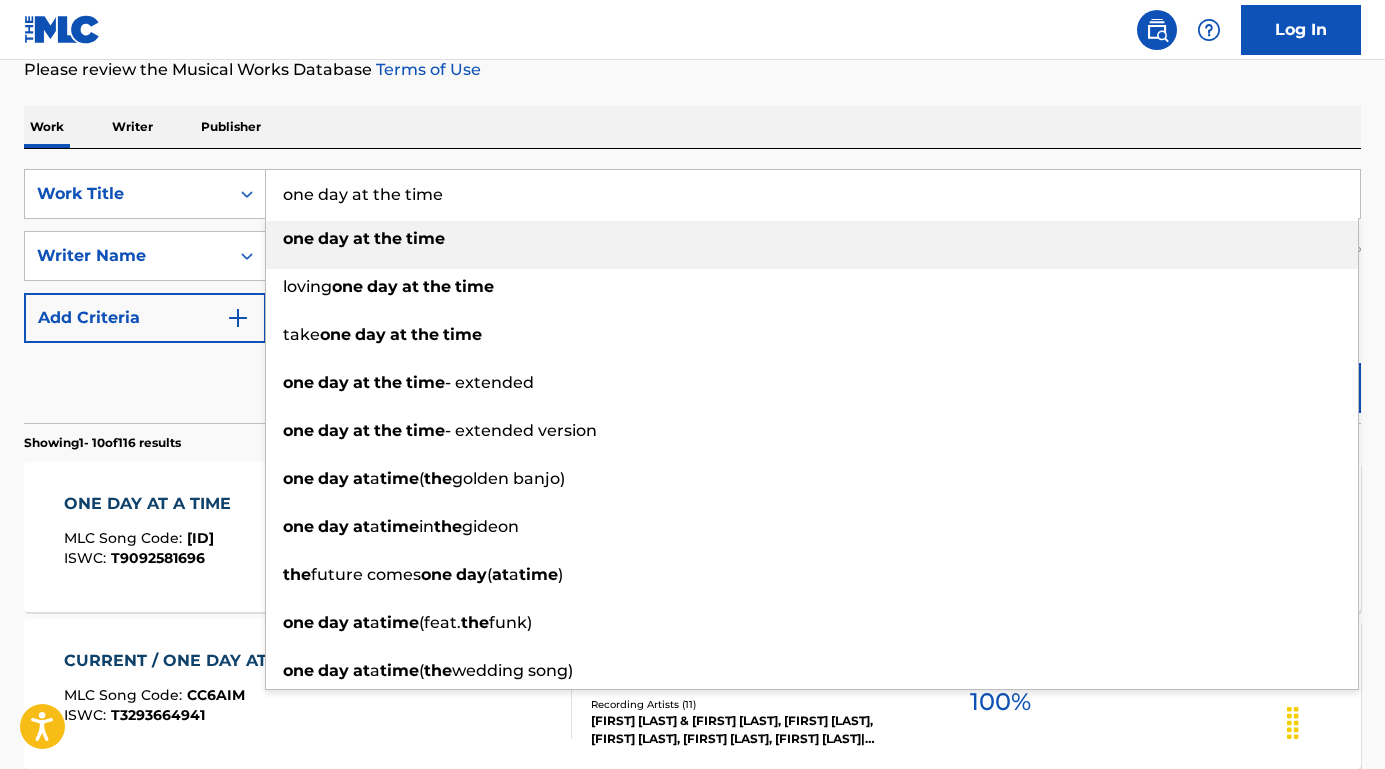 click on "Reset Search Search" at bounding box center (692, 383) 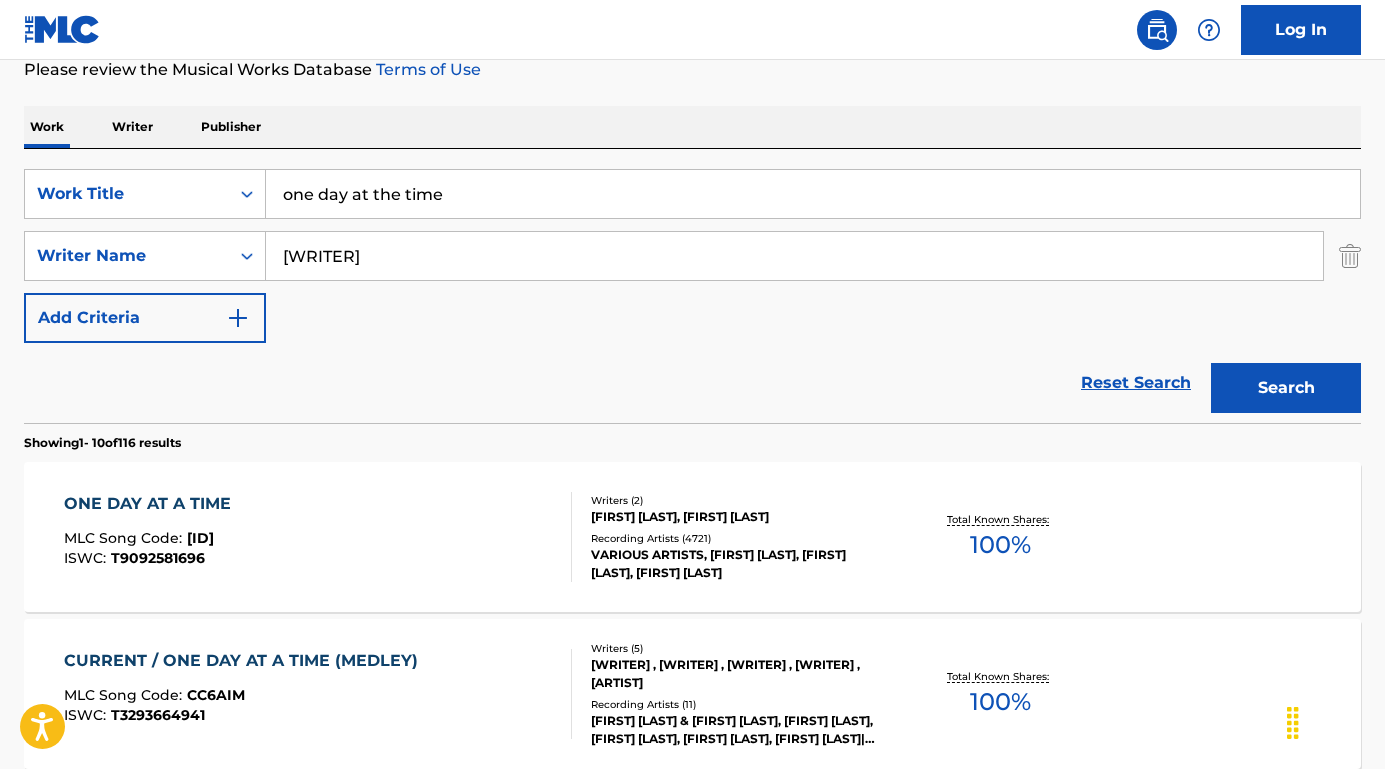 drag, startPoint x: 447, startPoint y: 266, endPoint x: 269, endPoint y: 265, distance: 178.0028 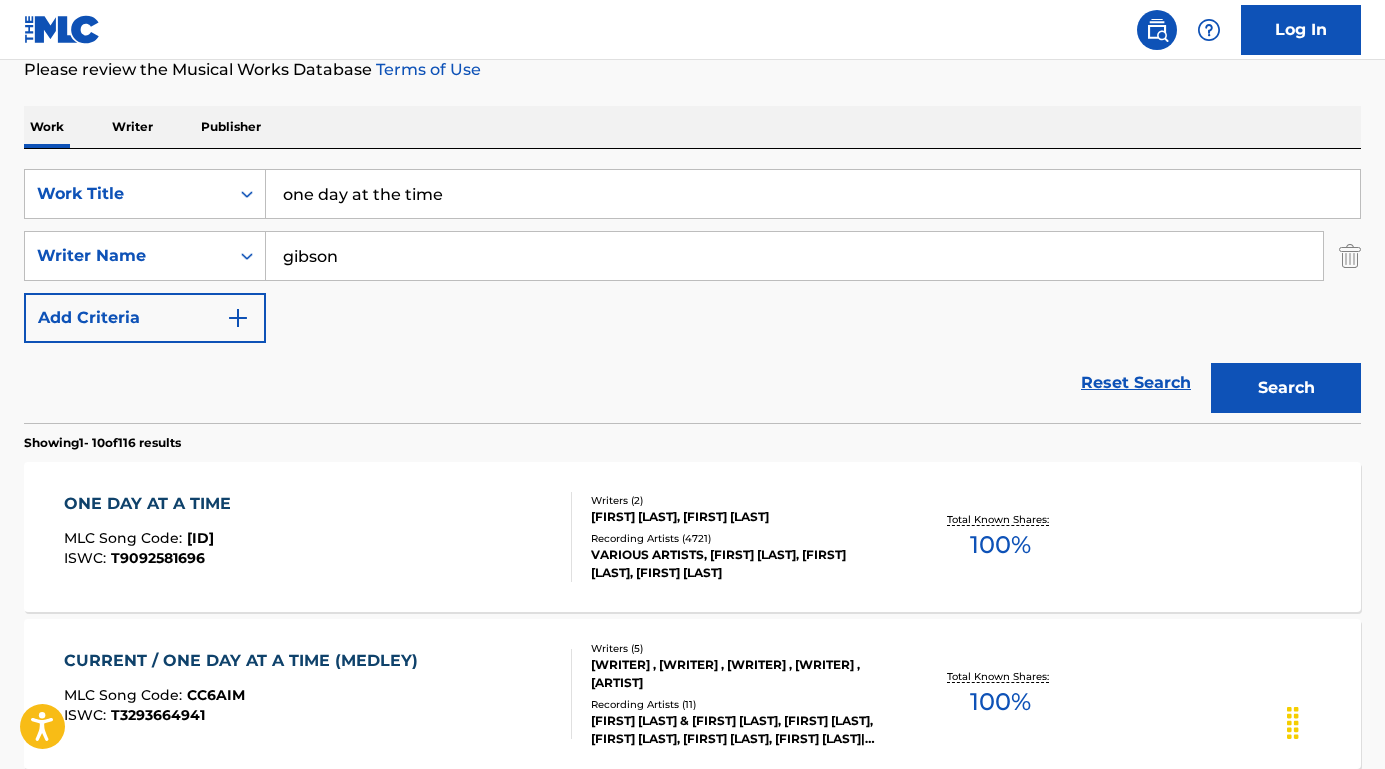 type on "gibson" 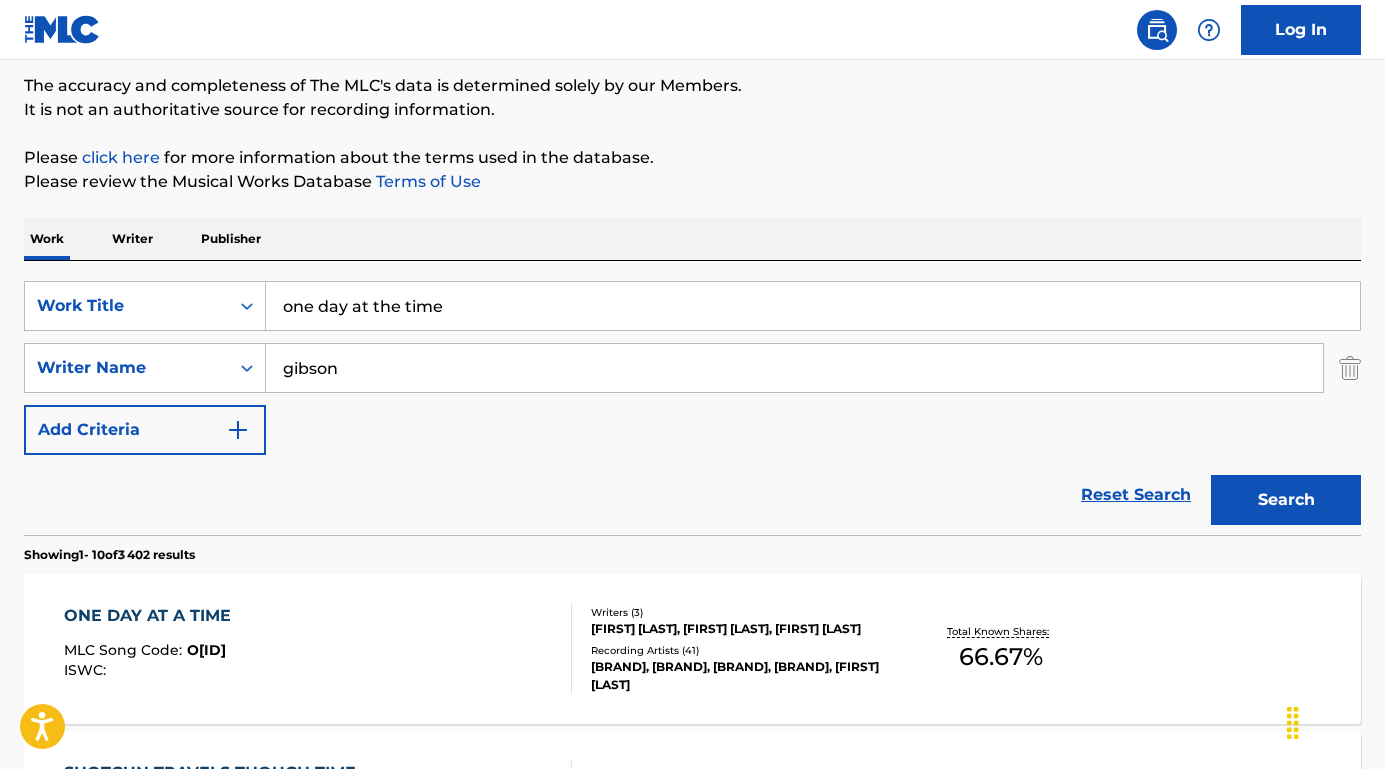 click on "Search" at bounding box center [1286, 500] 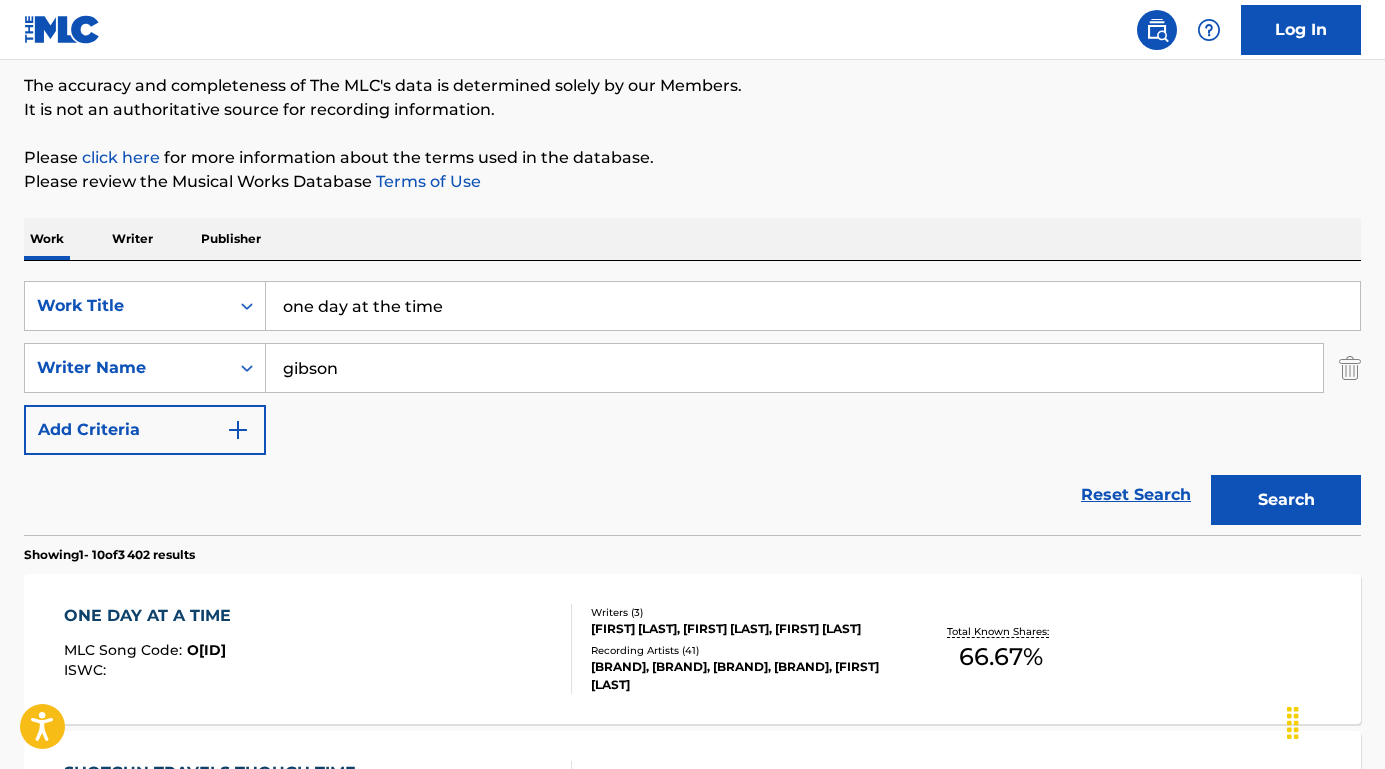 click on "ONE DAY AT A TIME" at bounding box center [152, 616] 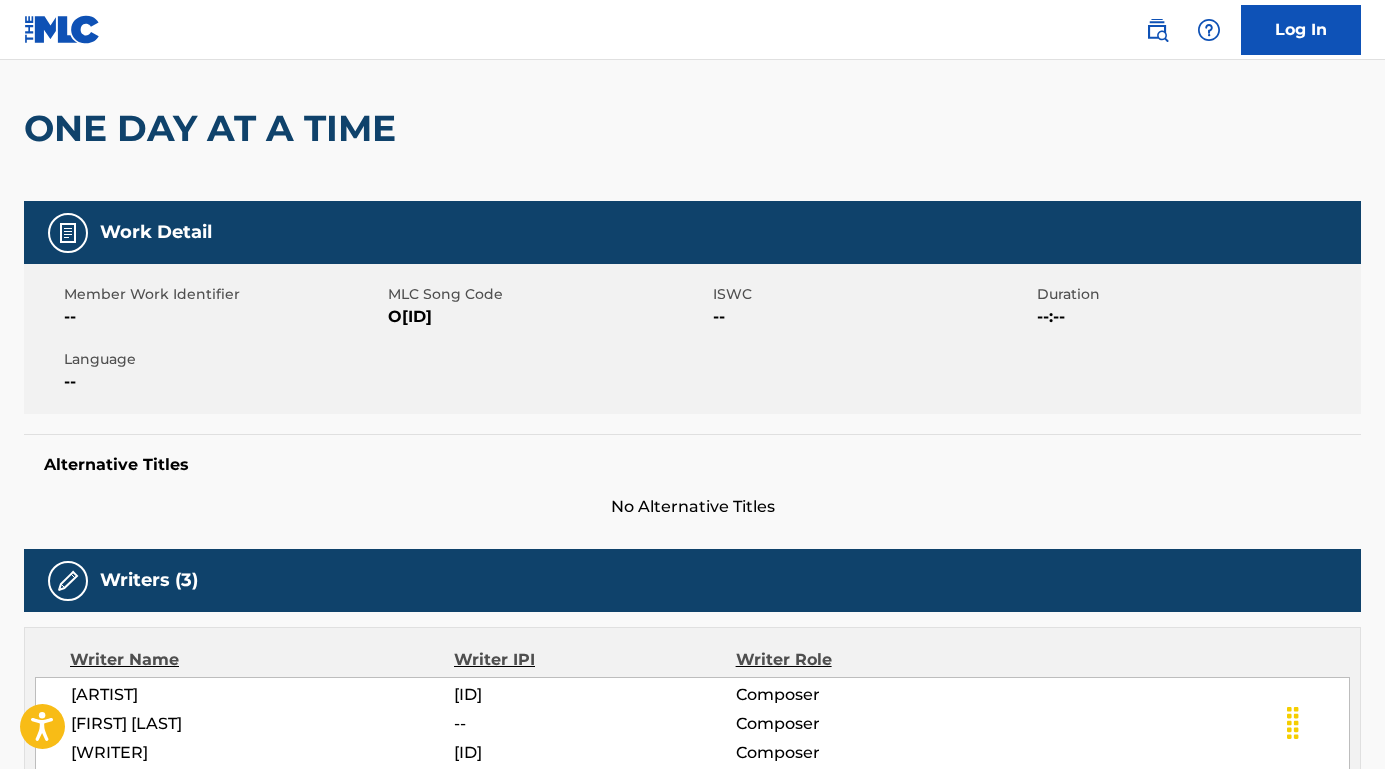 scroll, scrollTop: 398, scrollLeft: 0, axis: vertical 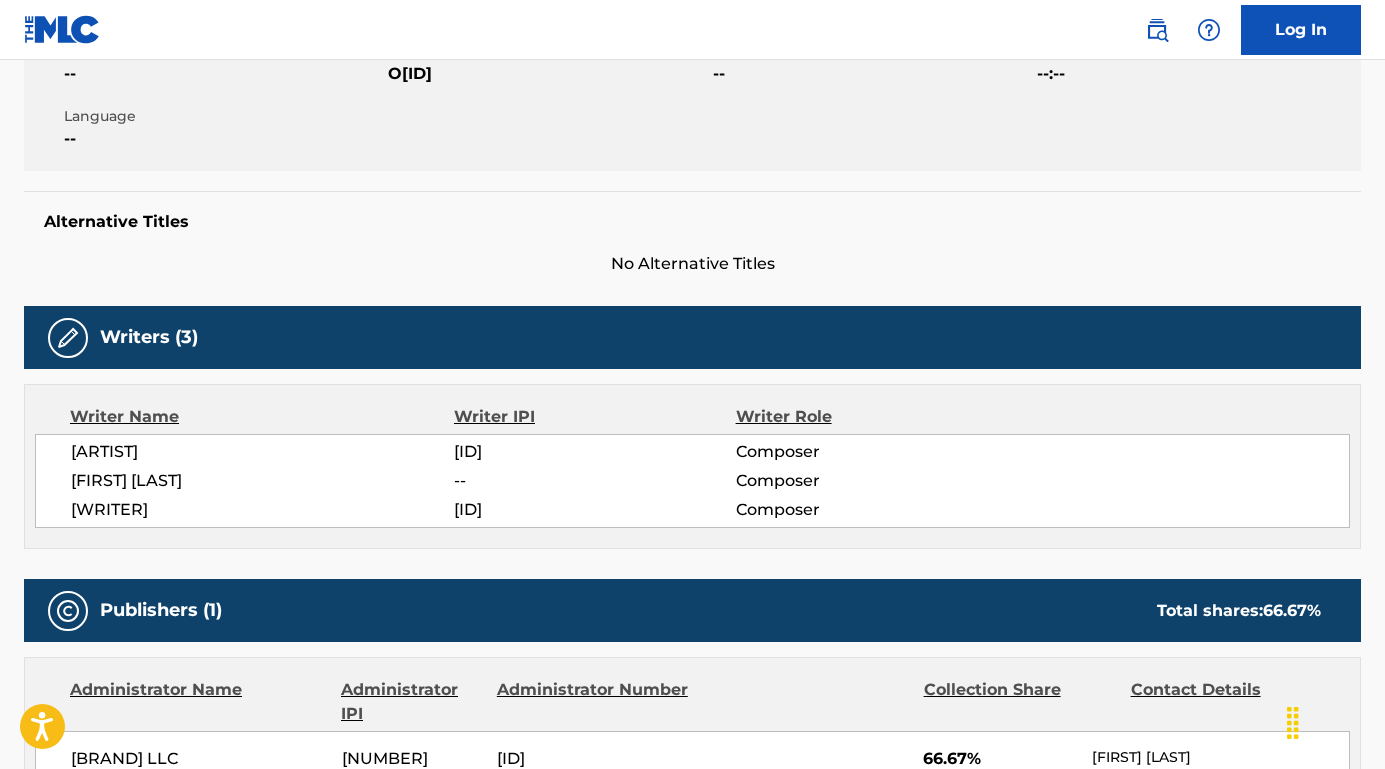 drag, startPoint x: 202, startPoint y: 452, endPoint x: 32, endPoint y: 451, distance: 170.00294 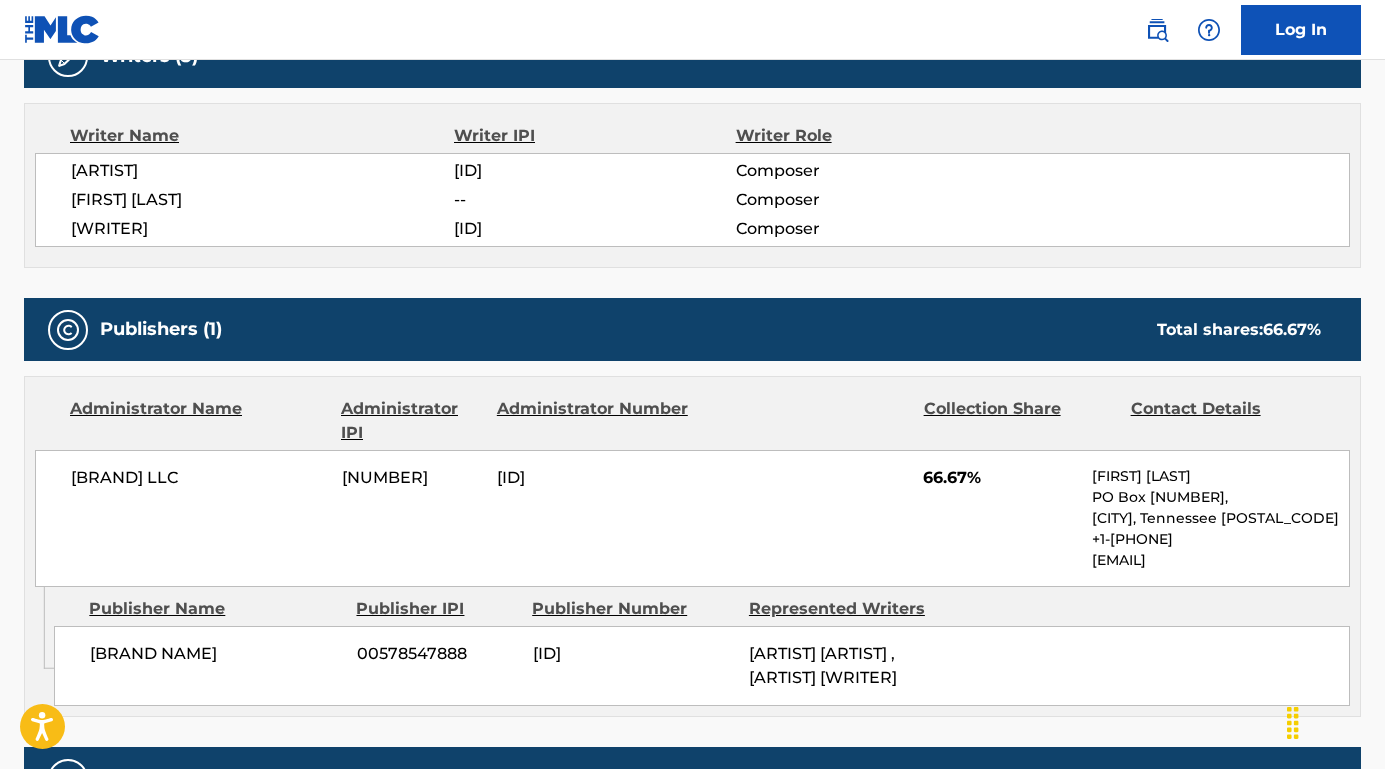 scroll, scrollTop: 700, scrollLeft: 0, axis: vertical 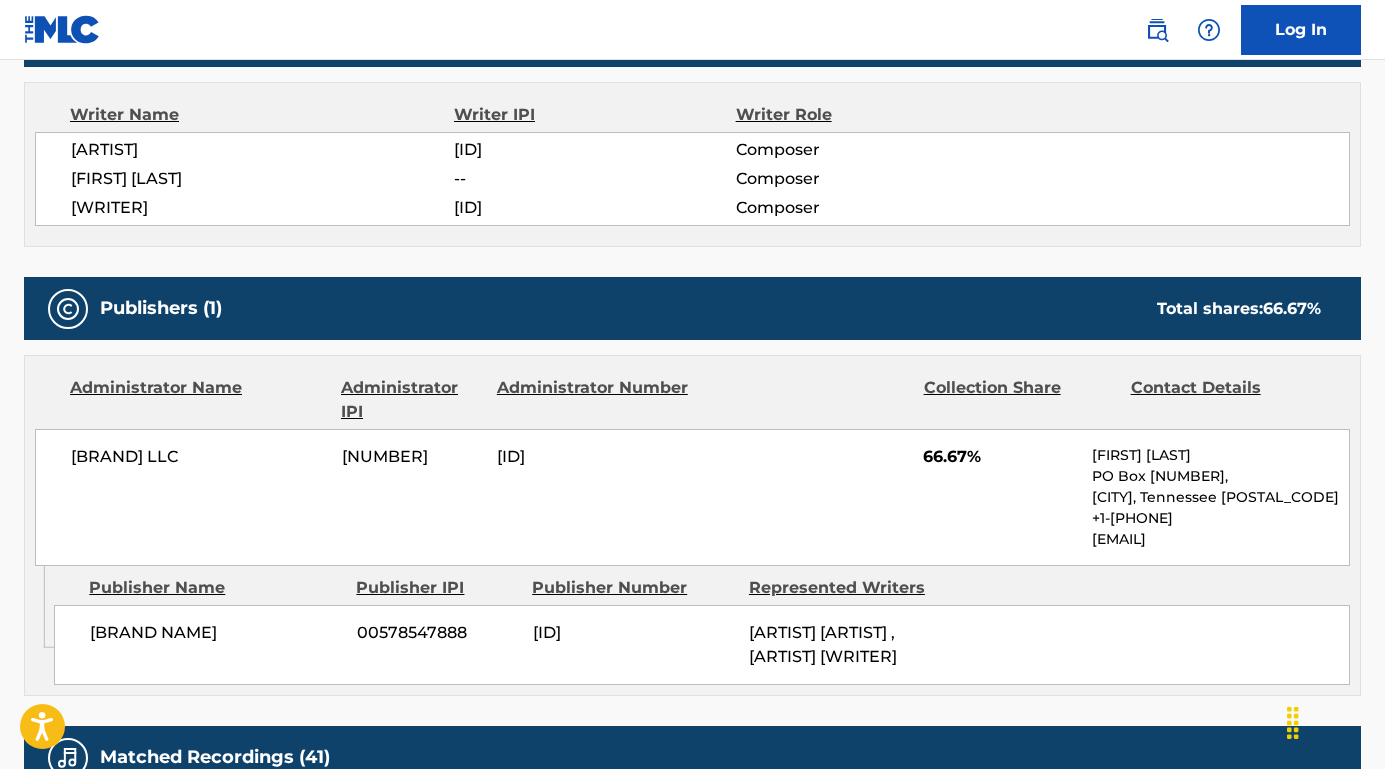 drag, startPoint x: 262, startPoint y: 460, endPoint x: 38, endPoint y: 452, distance: 224.1428 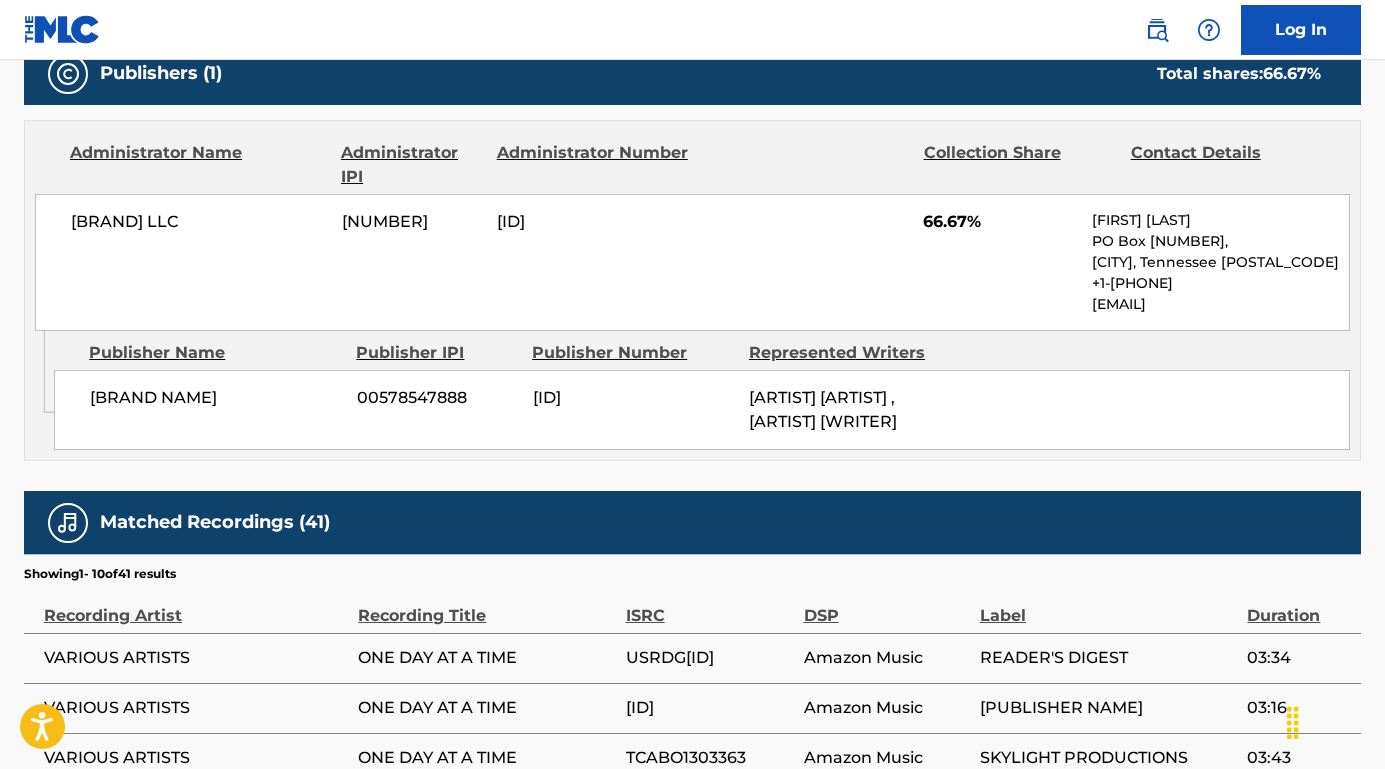 scroll, scrollTop: 1002, scrollLeft: 0, axis: vertical 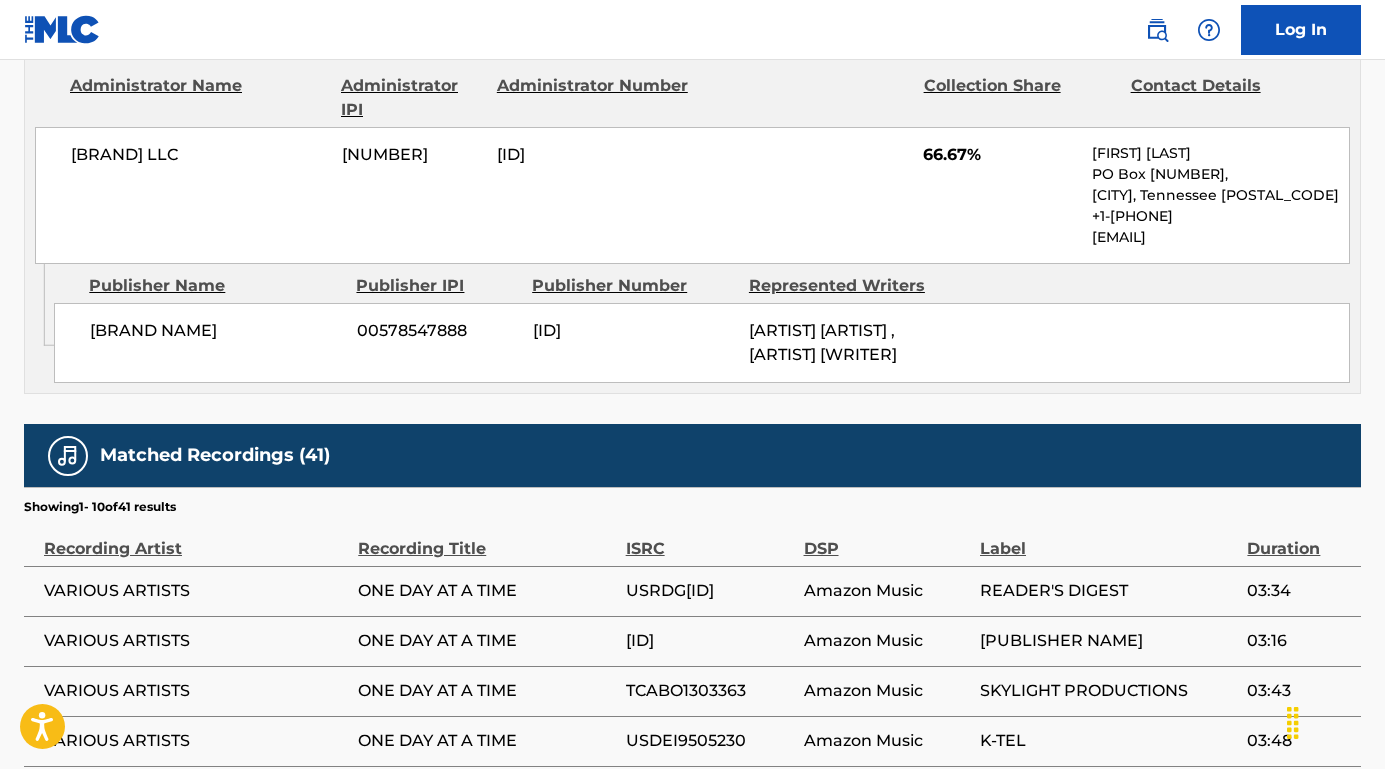 drag, startPoint x: 323, startPoint y: 336, endPoint x: 89, endPoint y: 329, distance: 234.10468 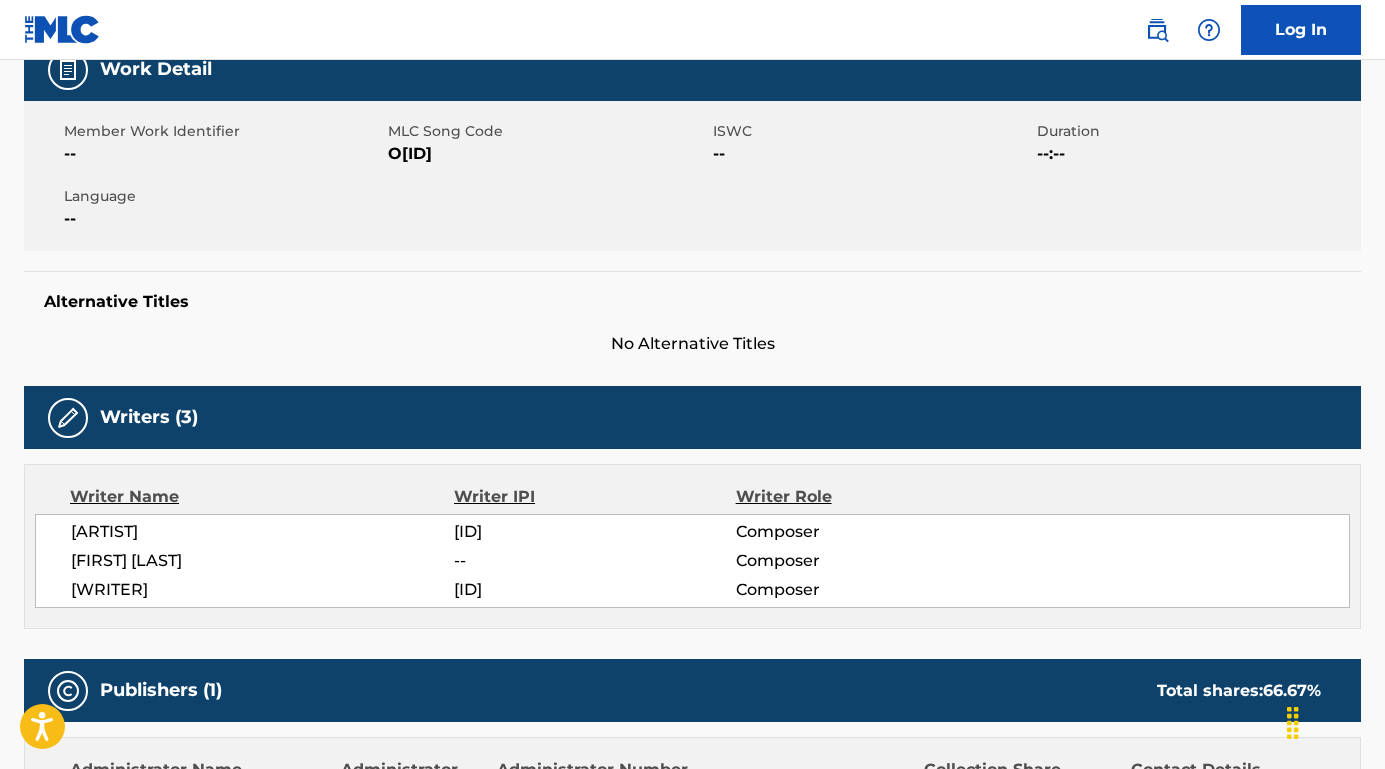 scroll, scrollTop: 236, scrollLeft: 0, axis: vertical 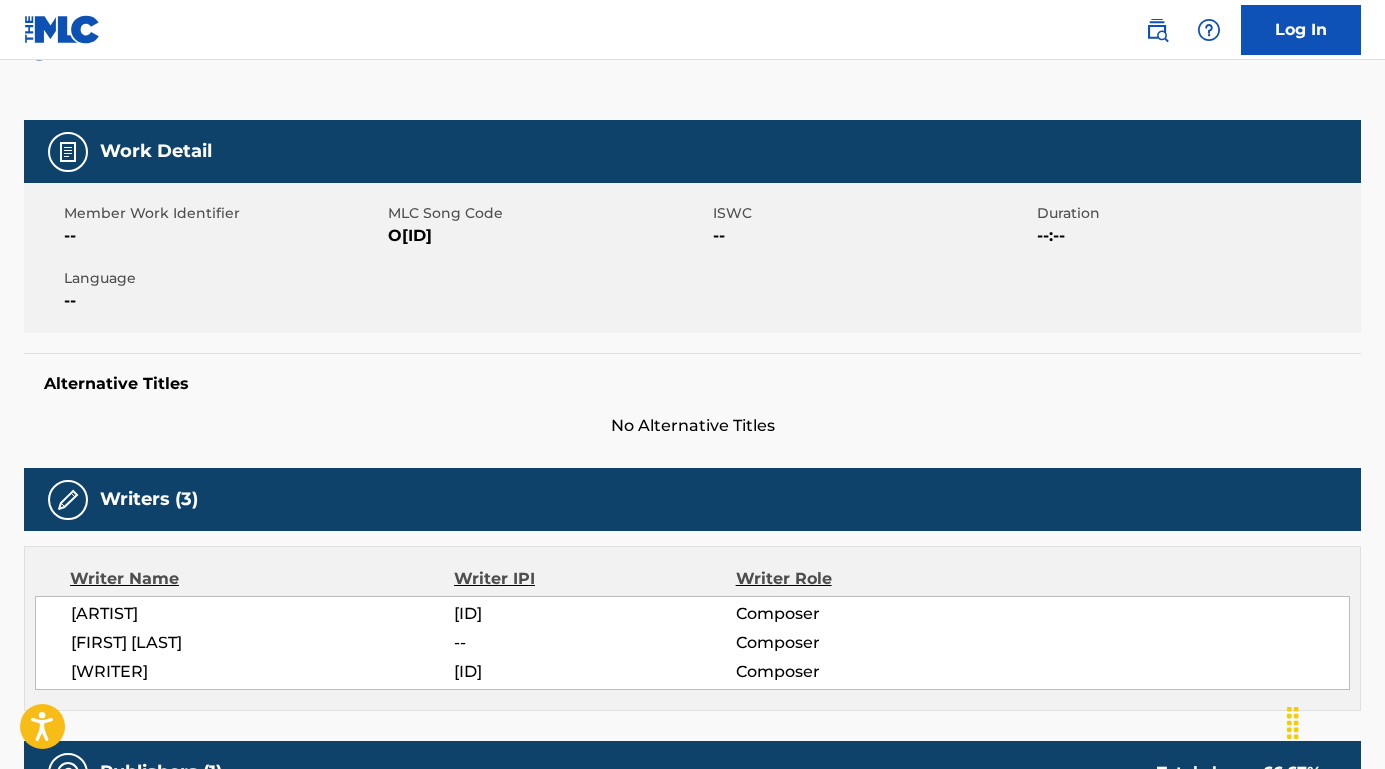 drag, startPoint x: 489, startPoint y: 240, endPoint x: 390, endPoint y: 236, distance: 99.08077 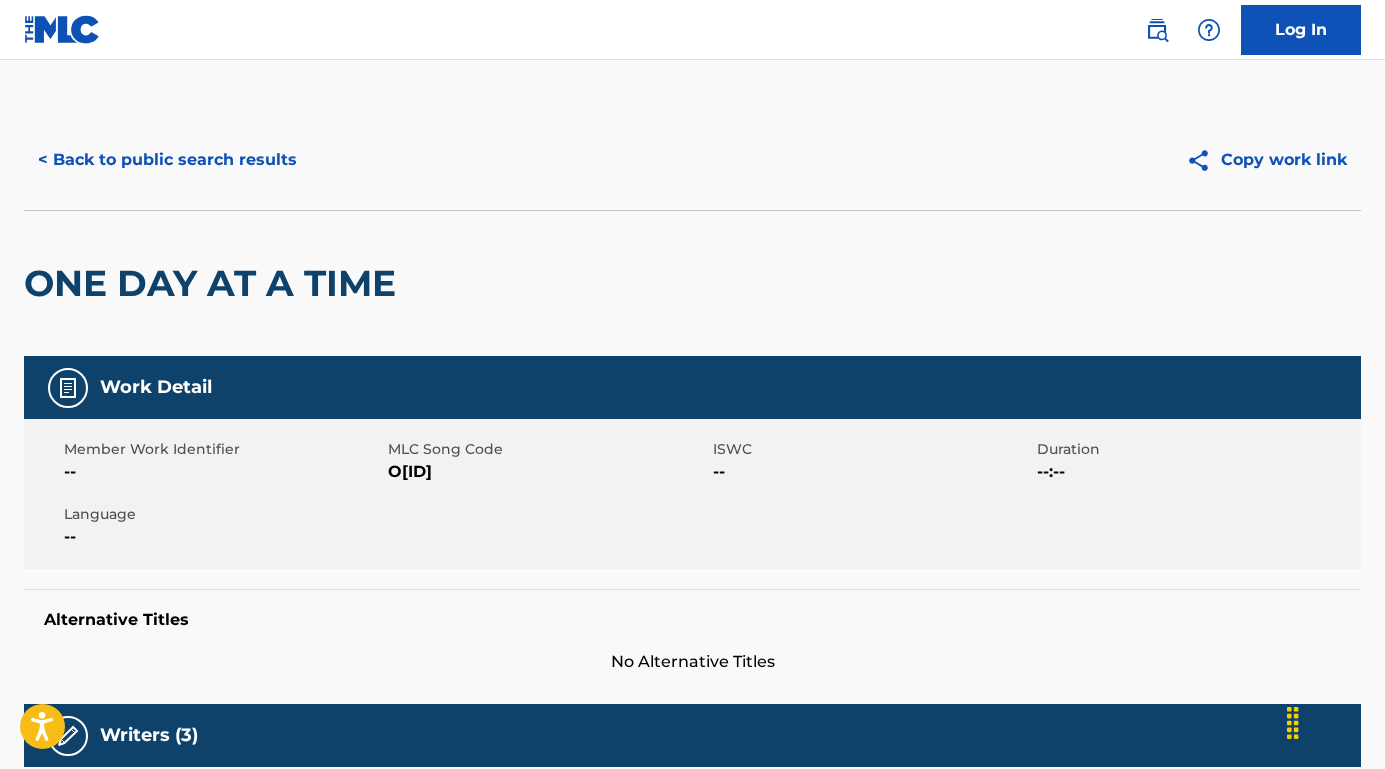 scroll, scrollTop: -1, scrollLeft: 0, axis: vertical 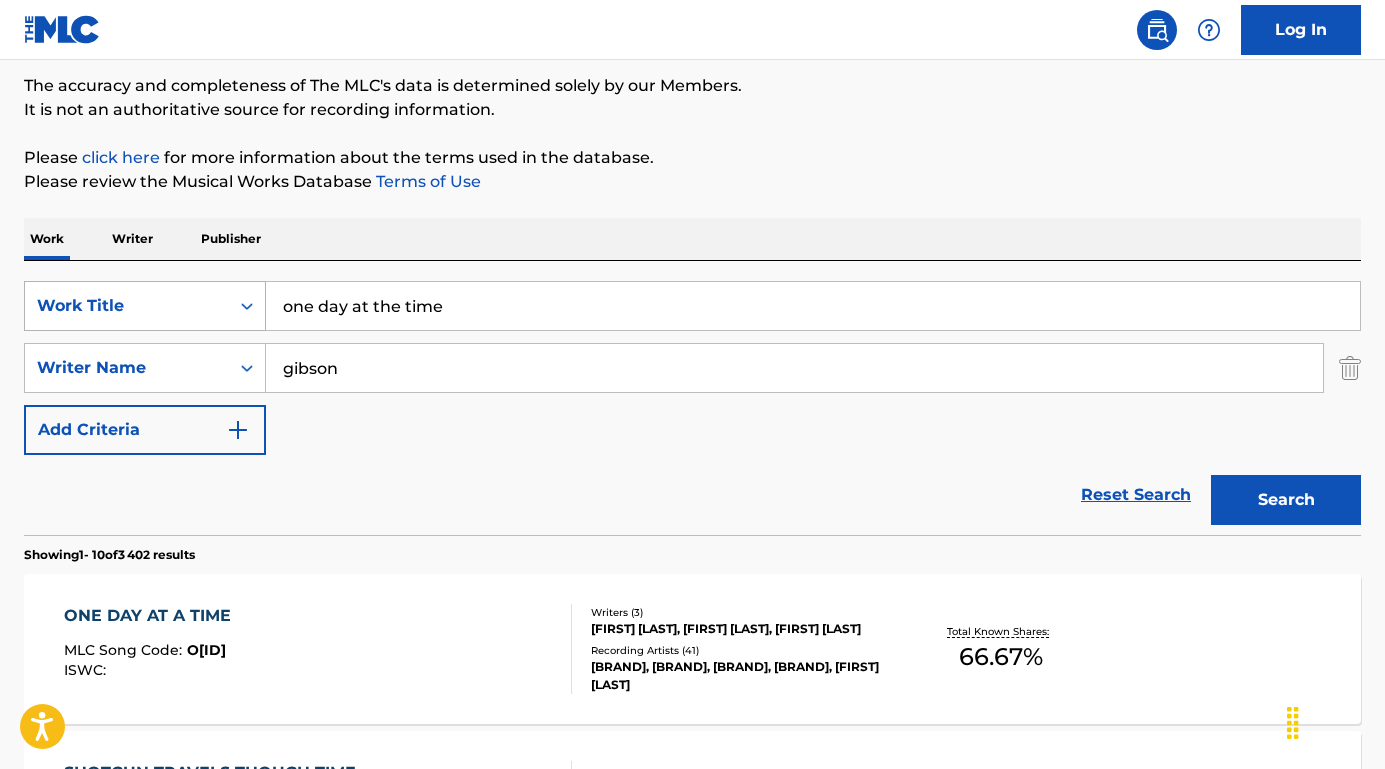 drag, startPoint x: 462, startPoint y: 316, endPoint x: 194, endPoint y: 313, distance: 268.01678 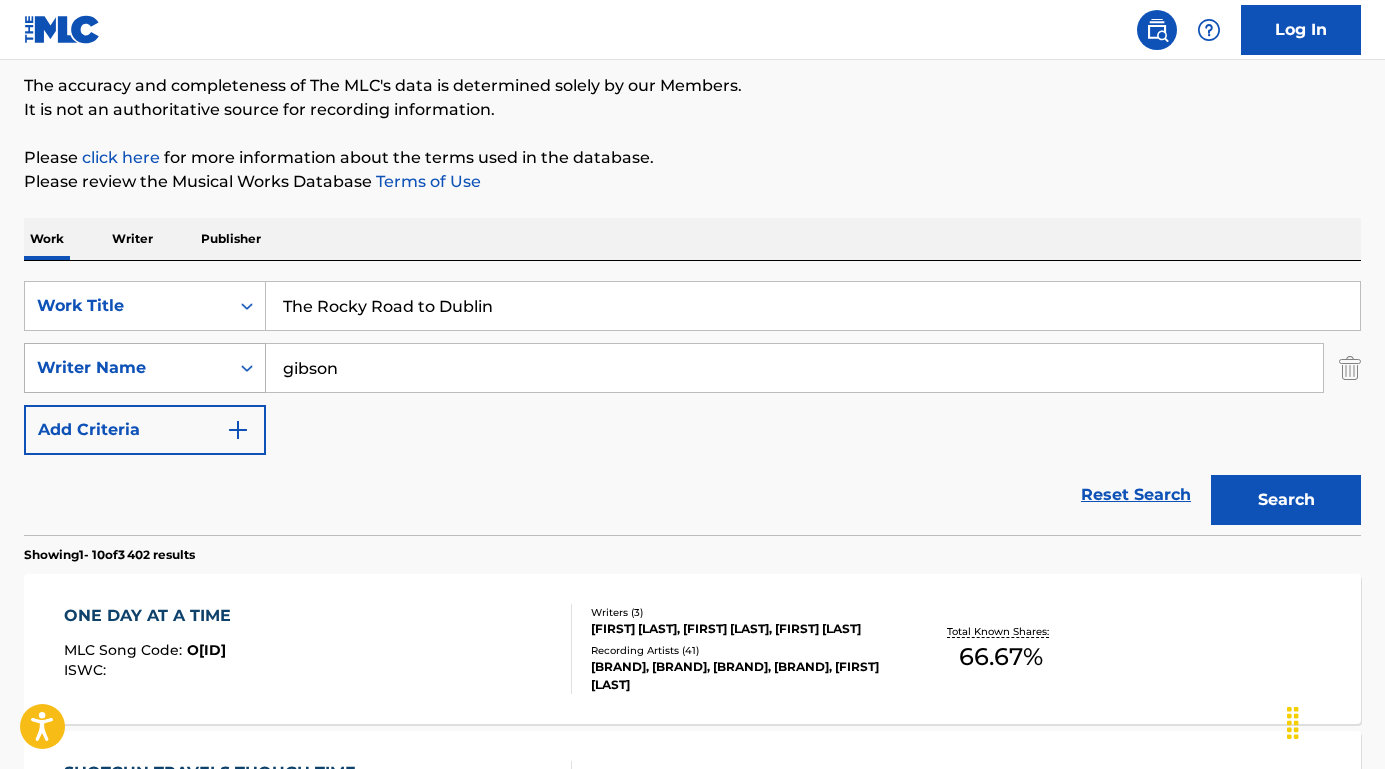 type on "The Rocky Road to Dublin" 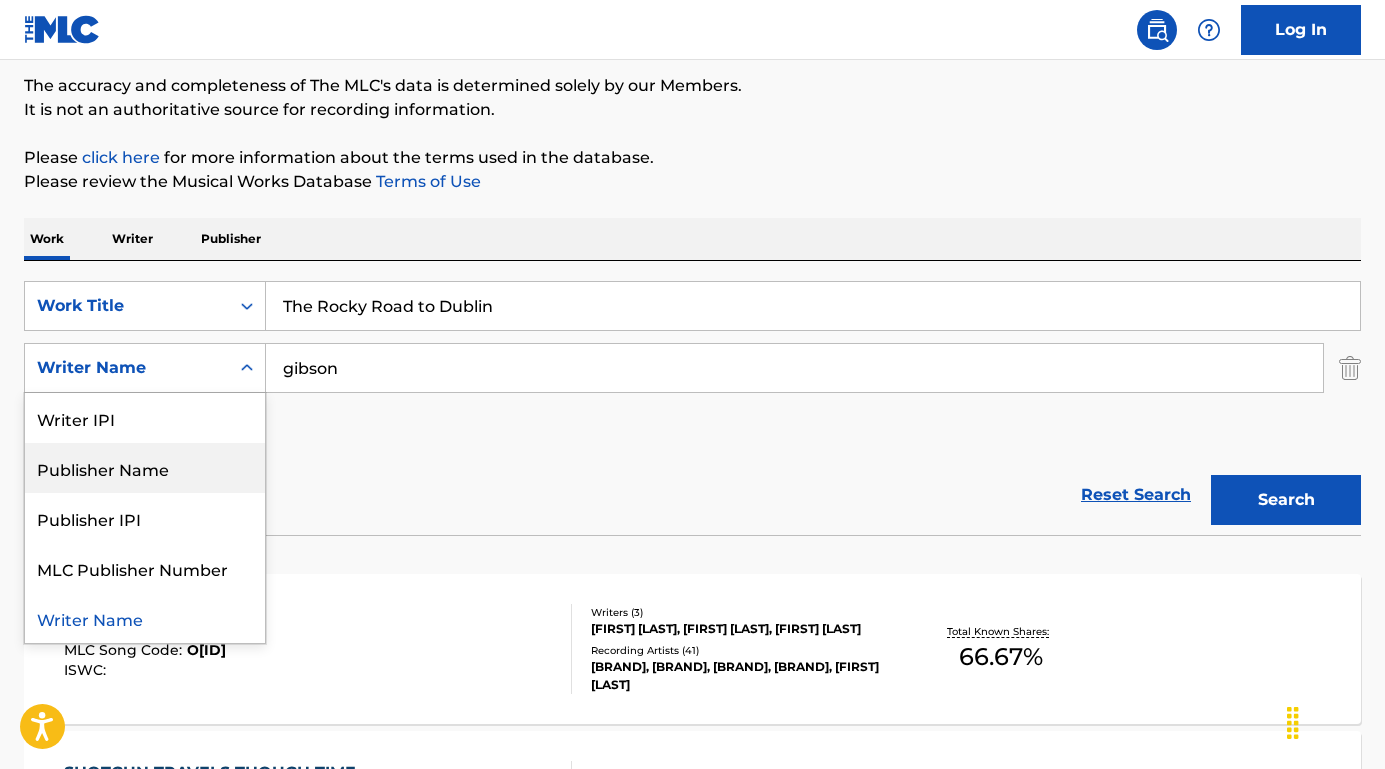 click on "Publisher Name" at bounding box center (145, 468) 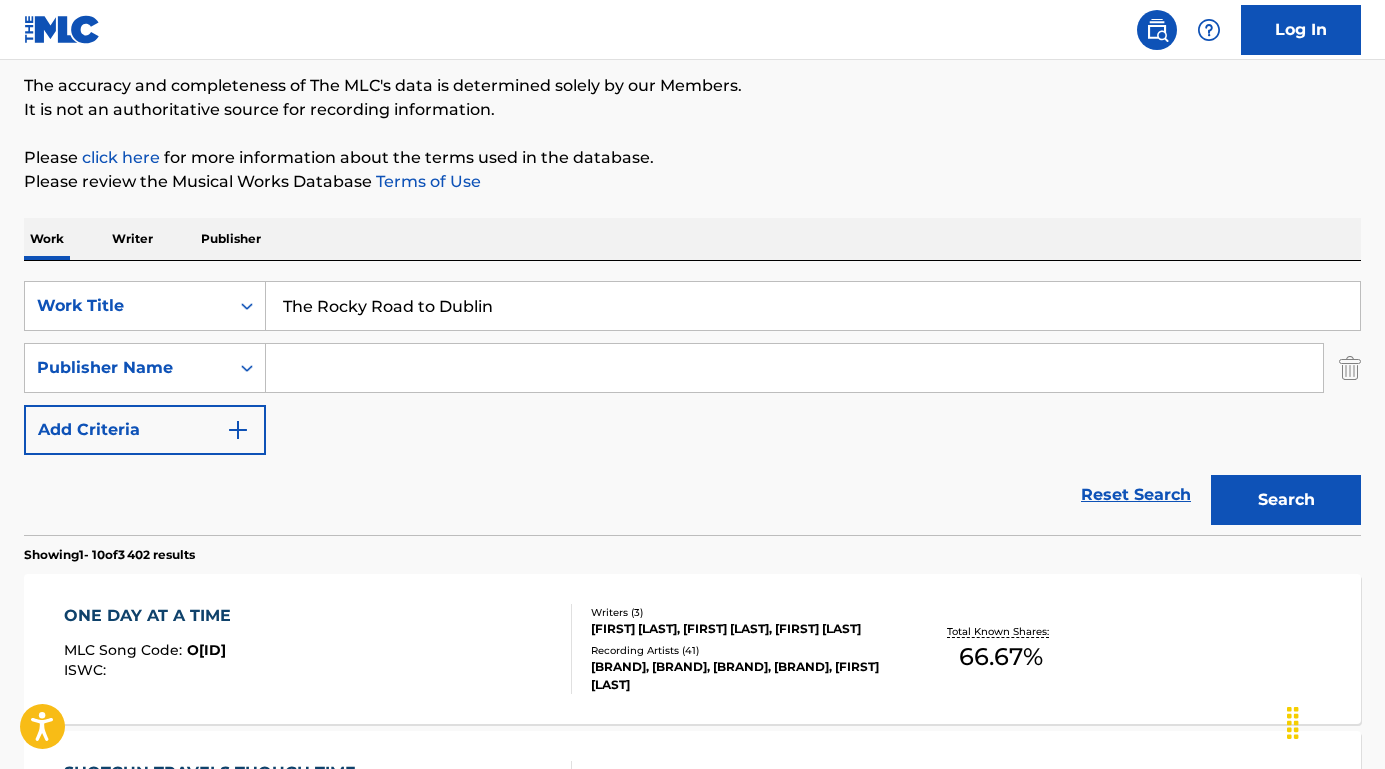 click at bounding box center [794, 368] 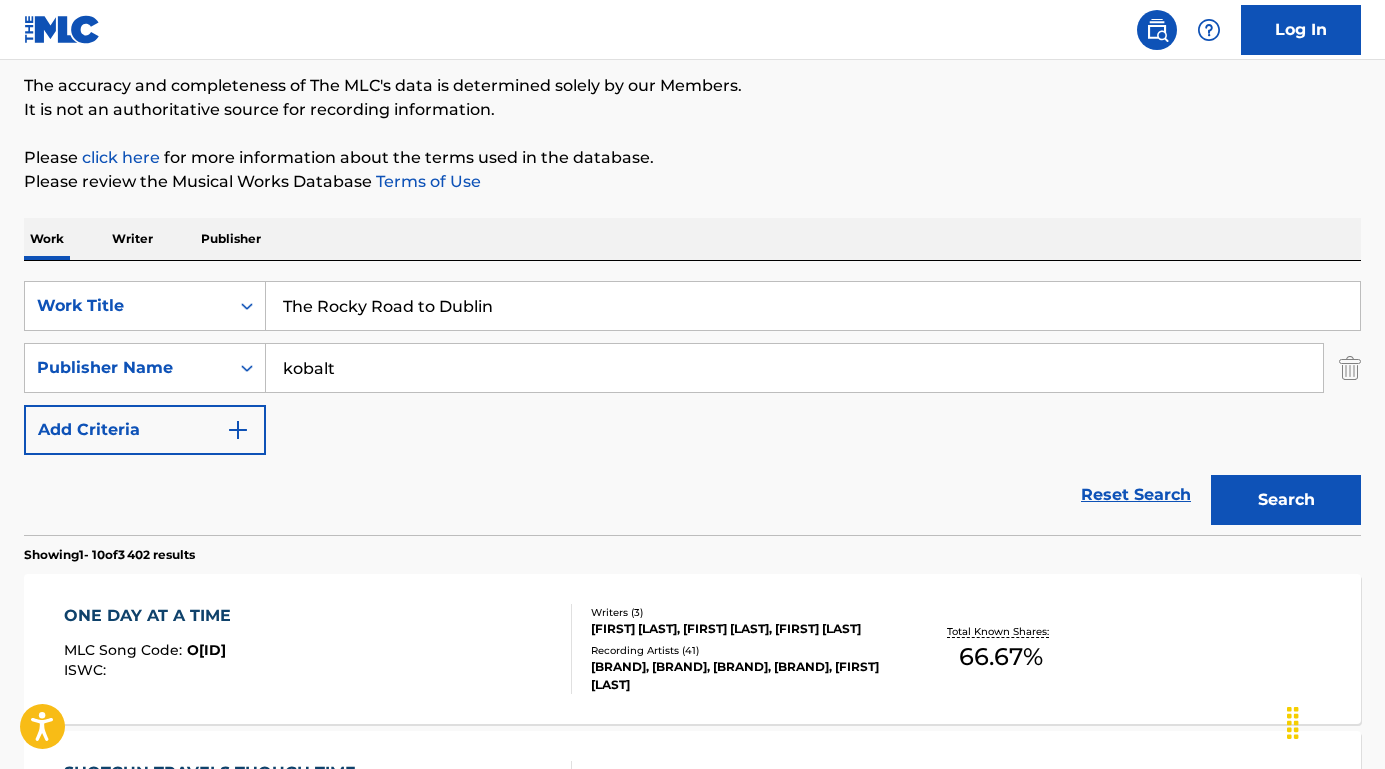 type on "kobalt" 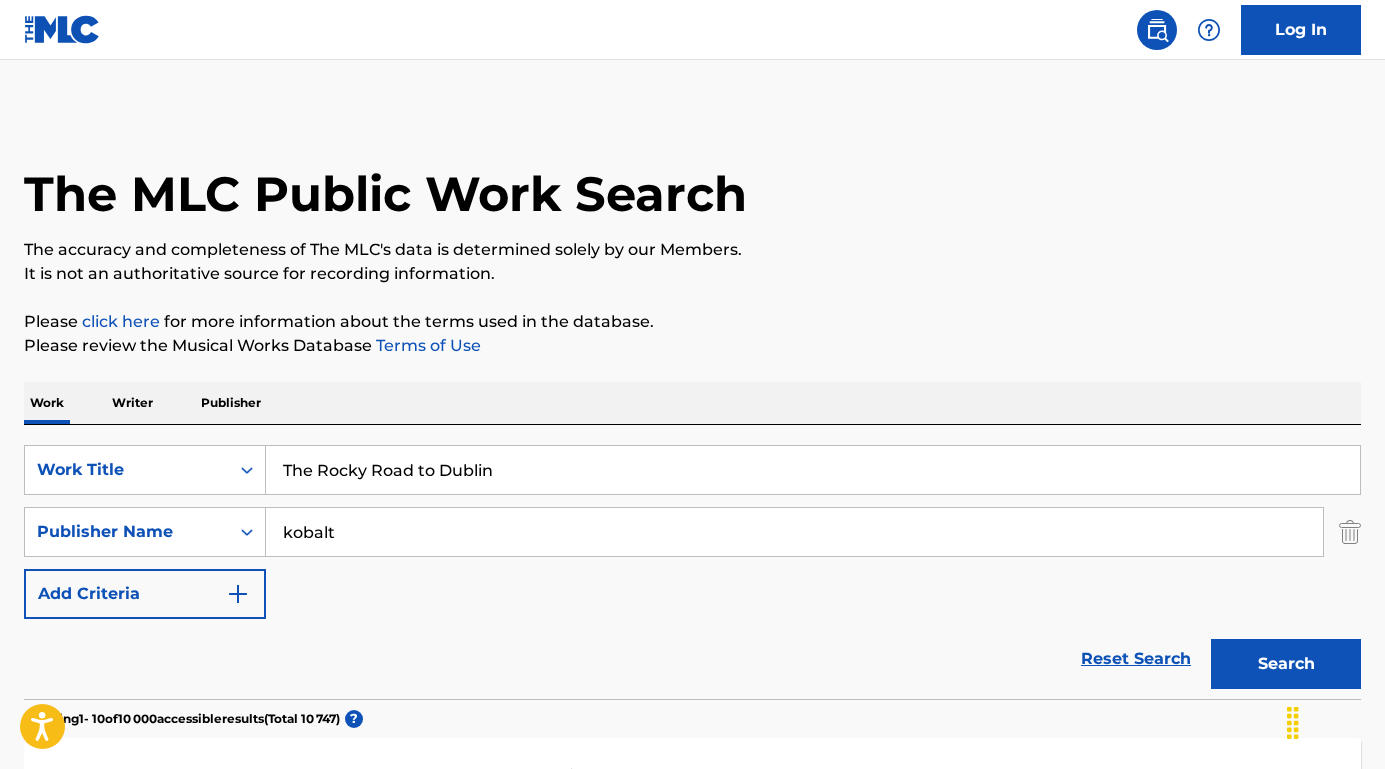 scroll, scrollTop: 0, scrollLeft: 0, axis: both 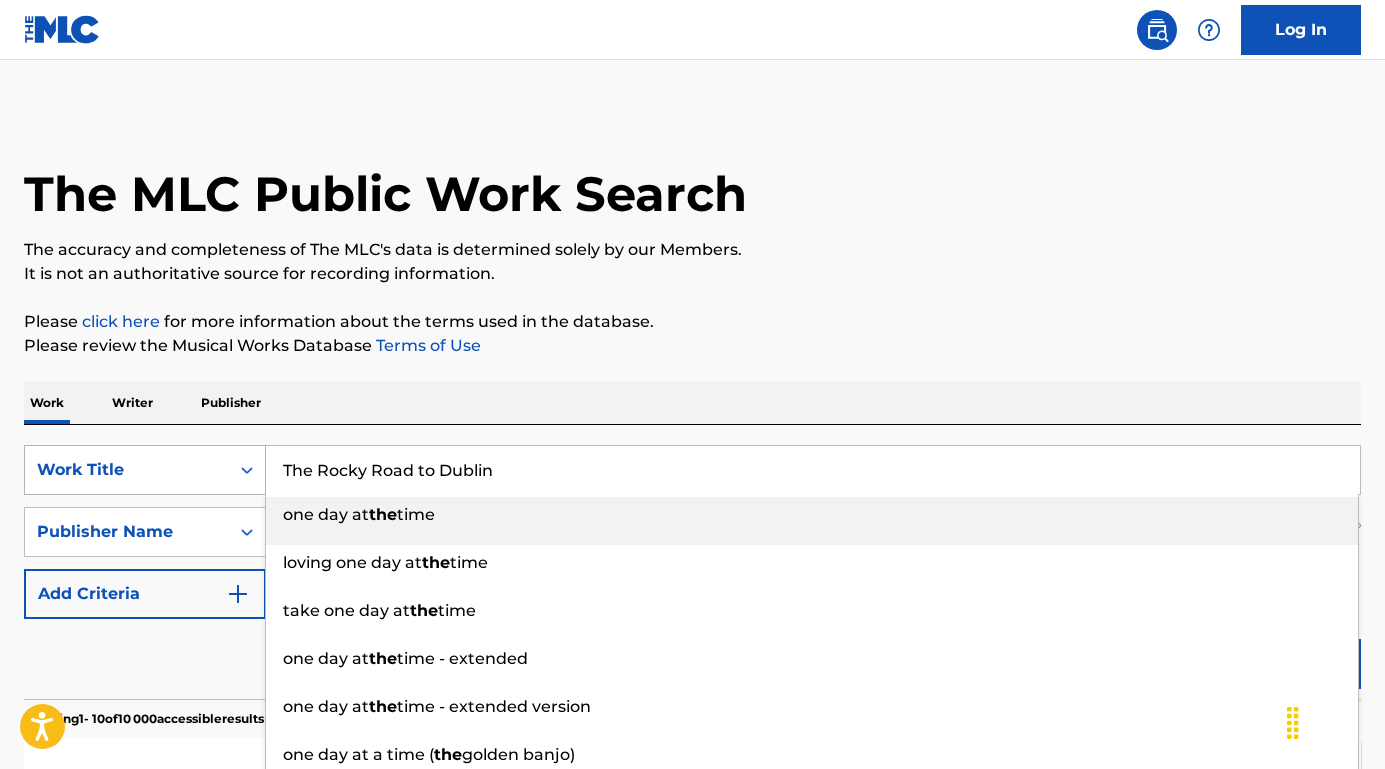 drag, startPoint x: 532, startPoint y: 474, endPoint x: 183, endPoint y: 447, distance: 350.04285 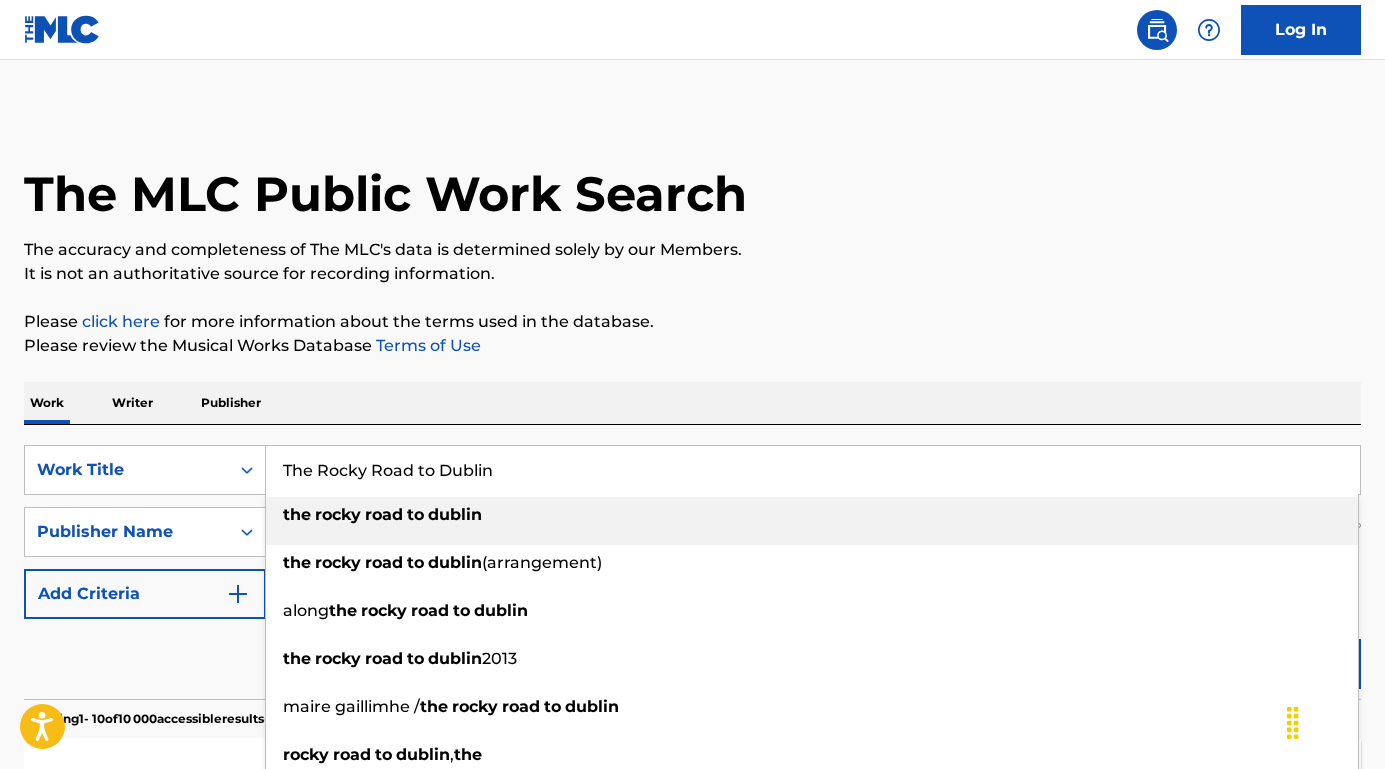 paste on "La Negra Tomasa" 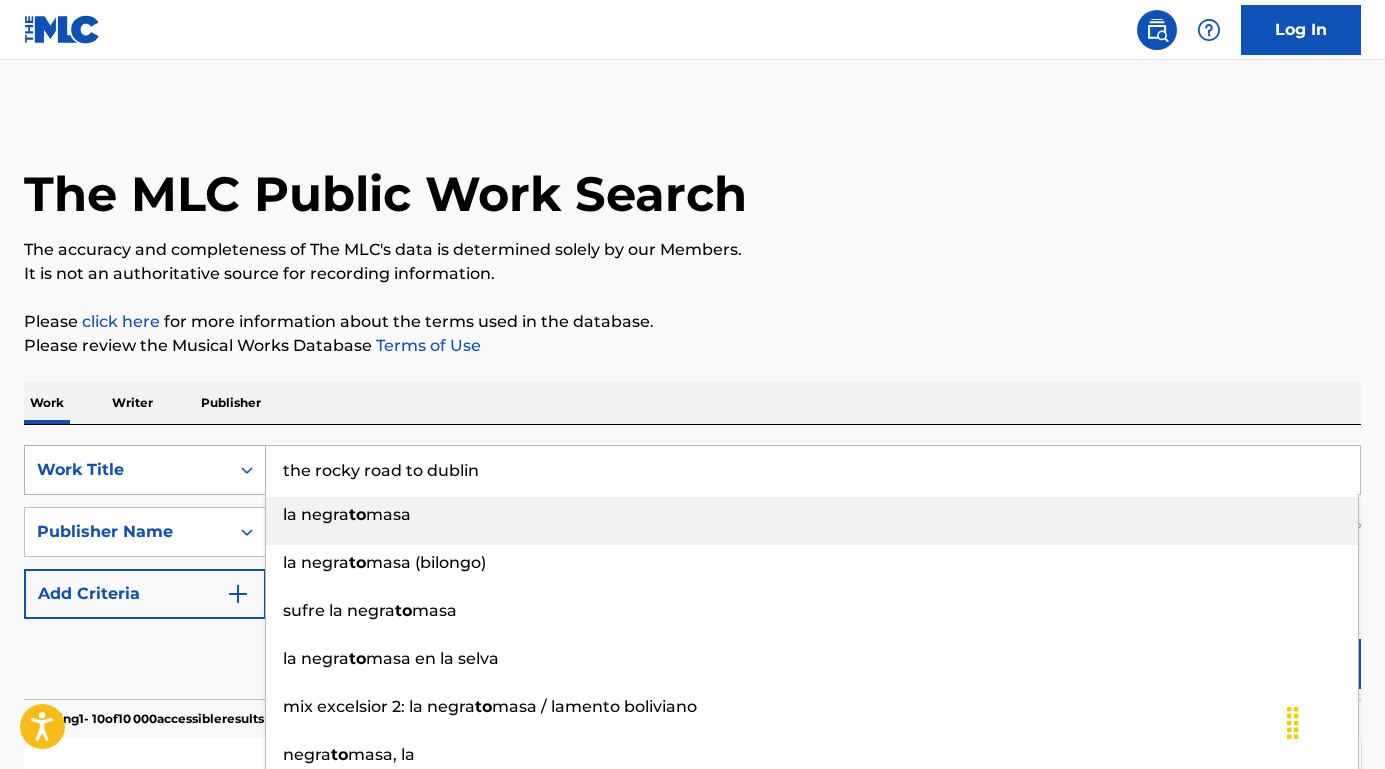 drag, startPoint x: 528, startPoint y: 471, endPoint x: 189, endPoint y: 464, distance: 339.07227 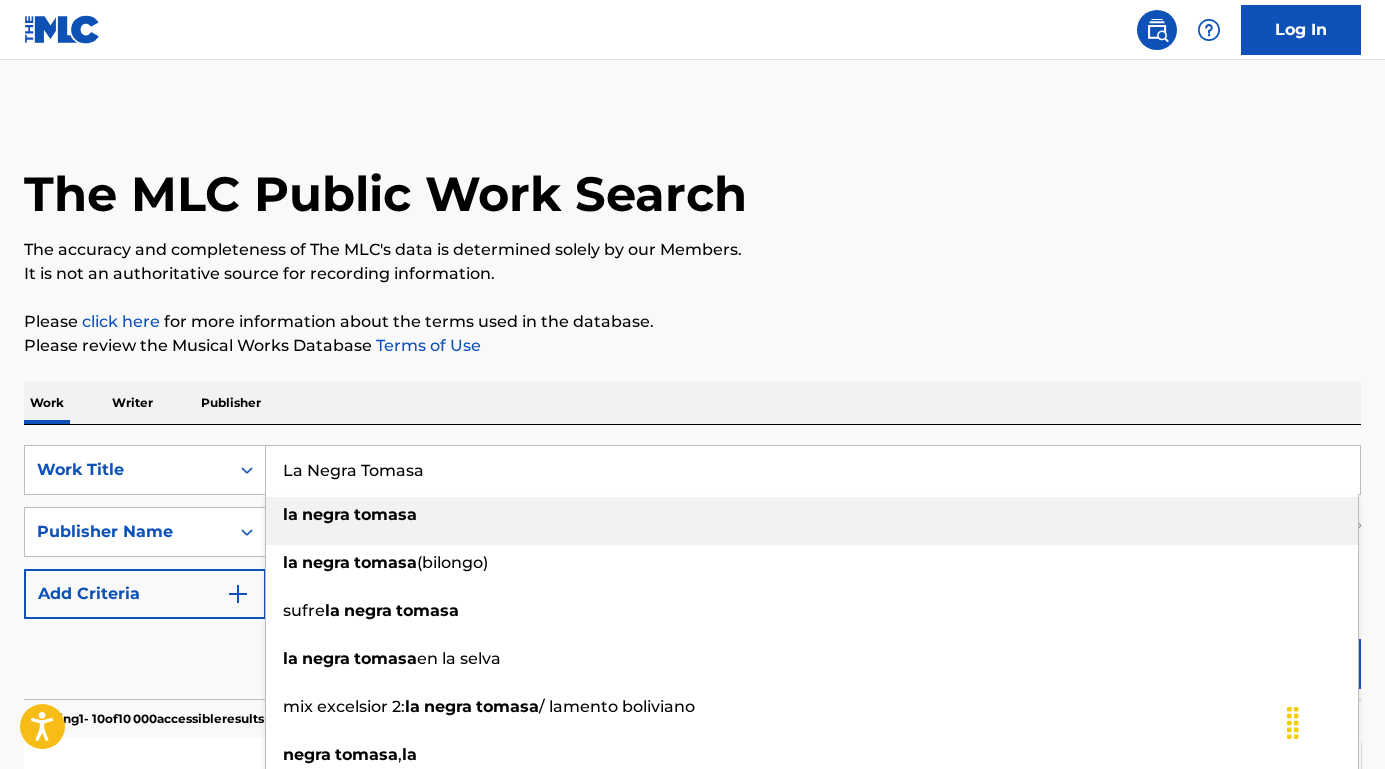 type on "La Negra Tomasa" 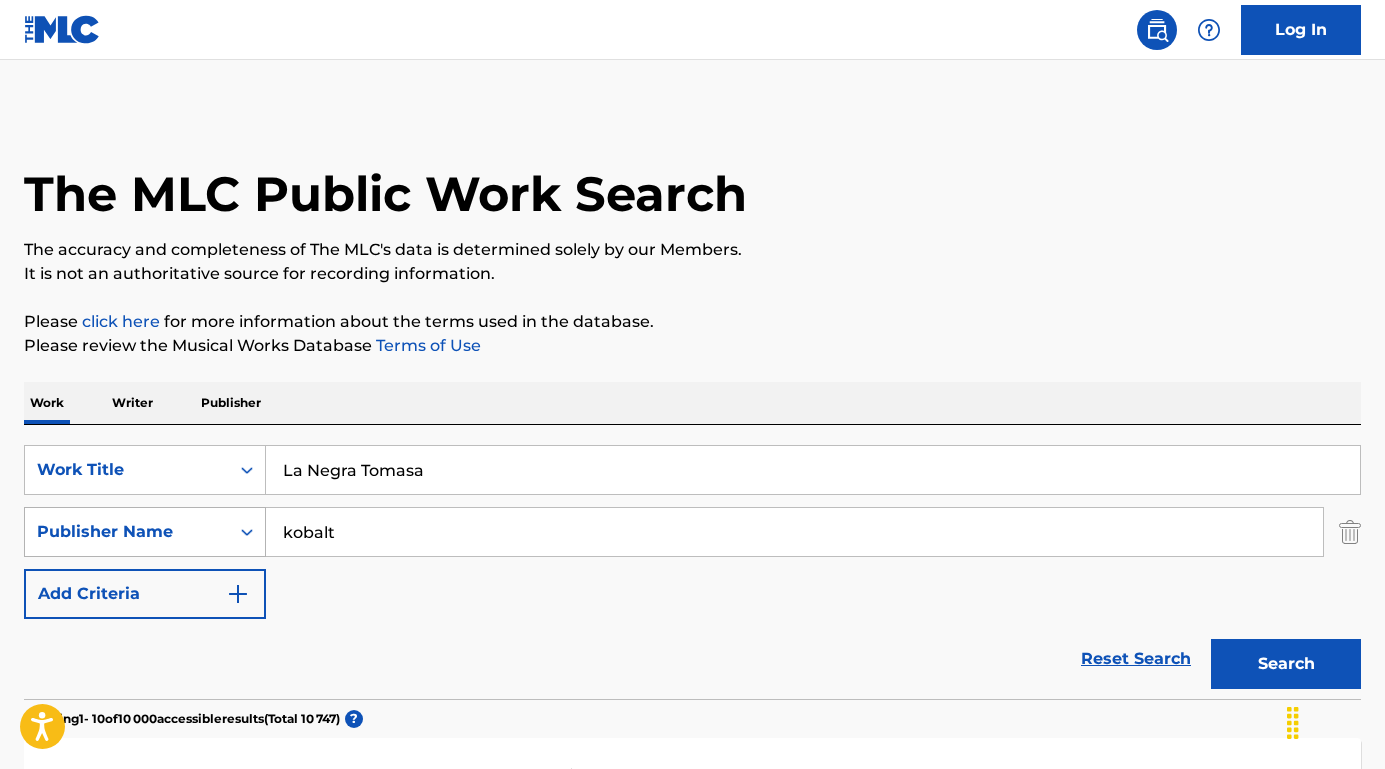 drag, startPoint x: 406, startPoint y: 532, endPoint x: 134, endPoint y: 532, distance: 272 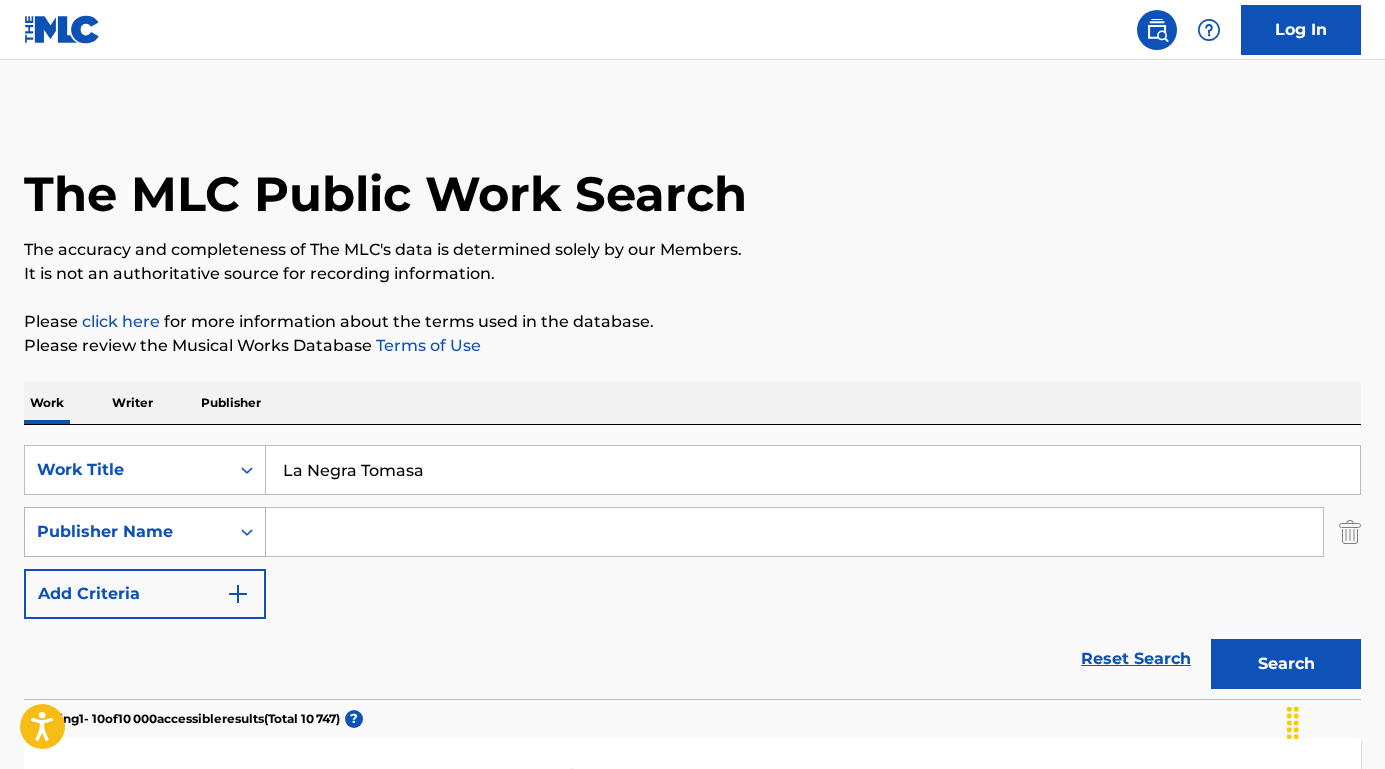 type 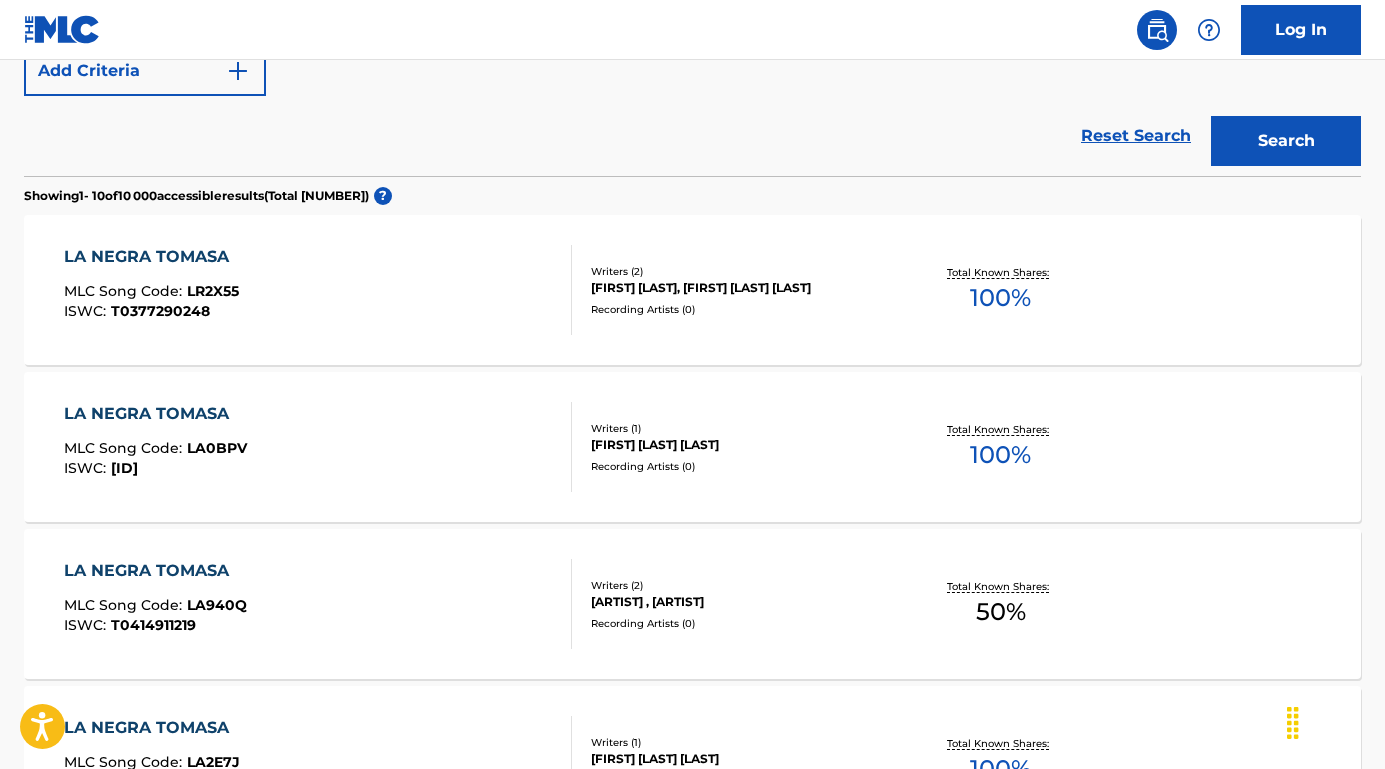 scroll, scrollTop: 537, scrollLeft: 0, axis: vertical 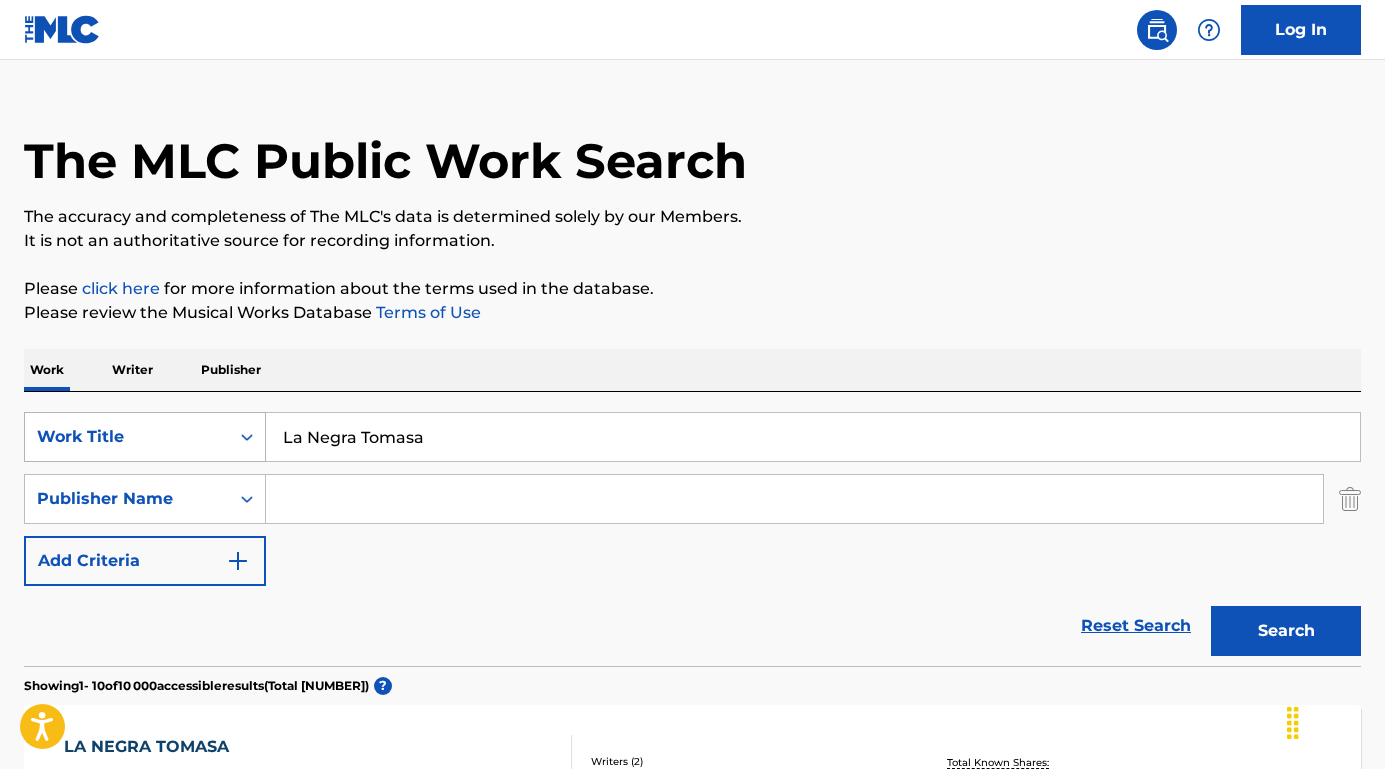 paste on "Screens N' Cumbia (en vivo)" 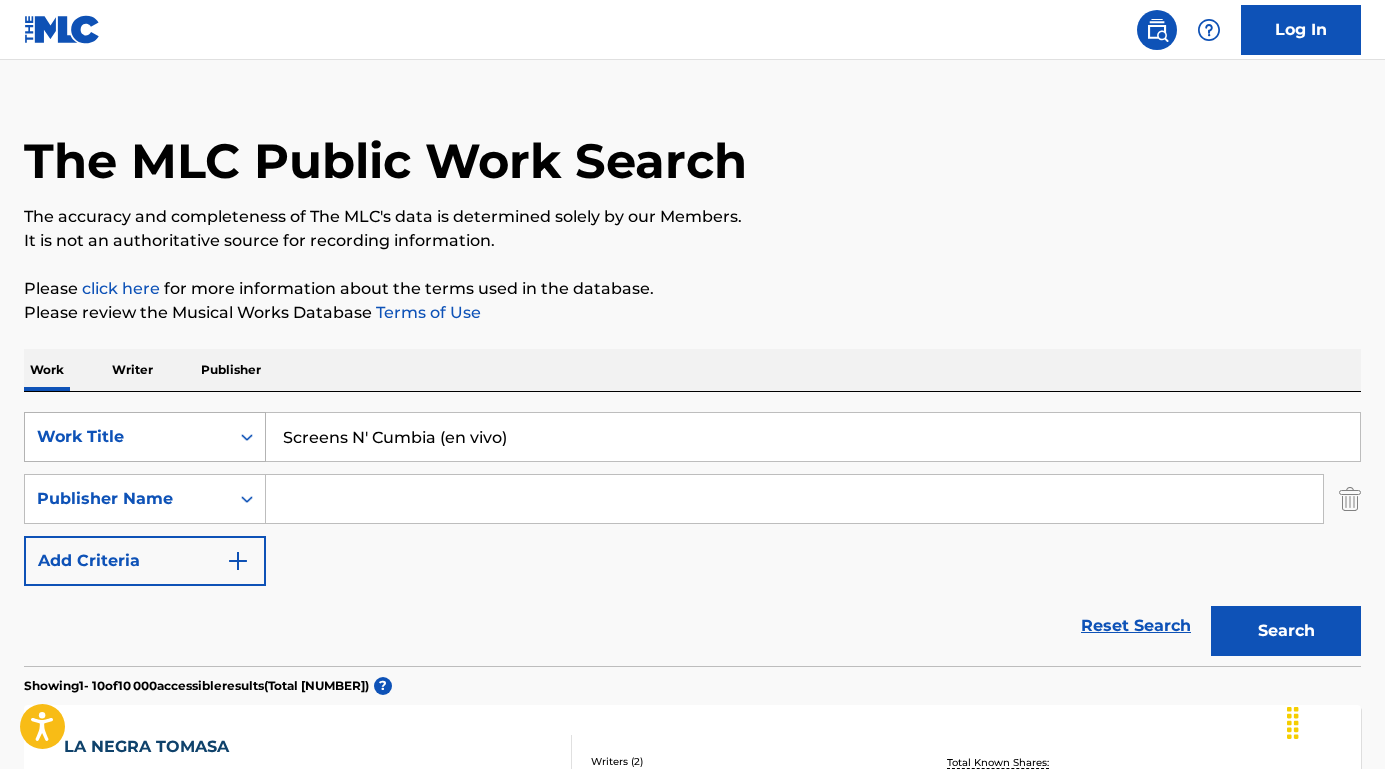 drag, startPoint x: 457, startPoint y: 447, endPoint x: 220, endPoint y: 425, distance: 238.0189 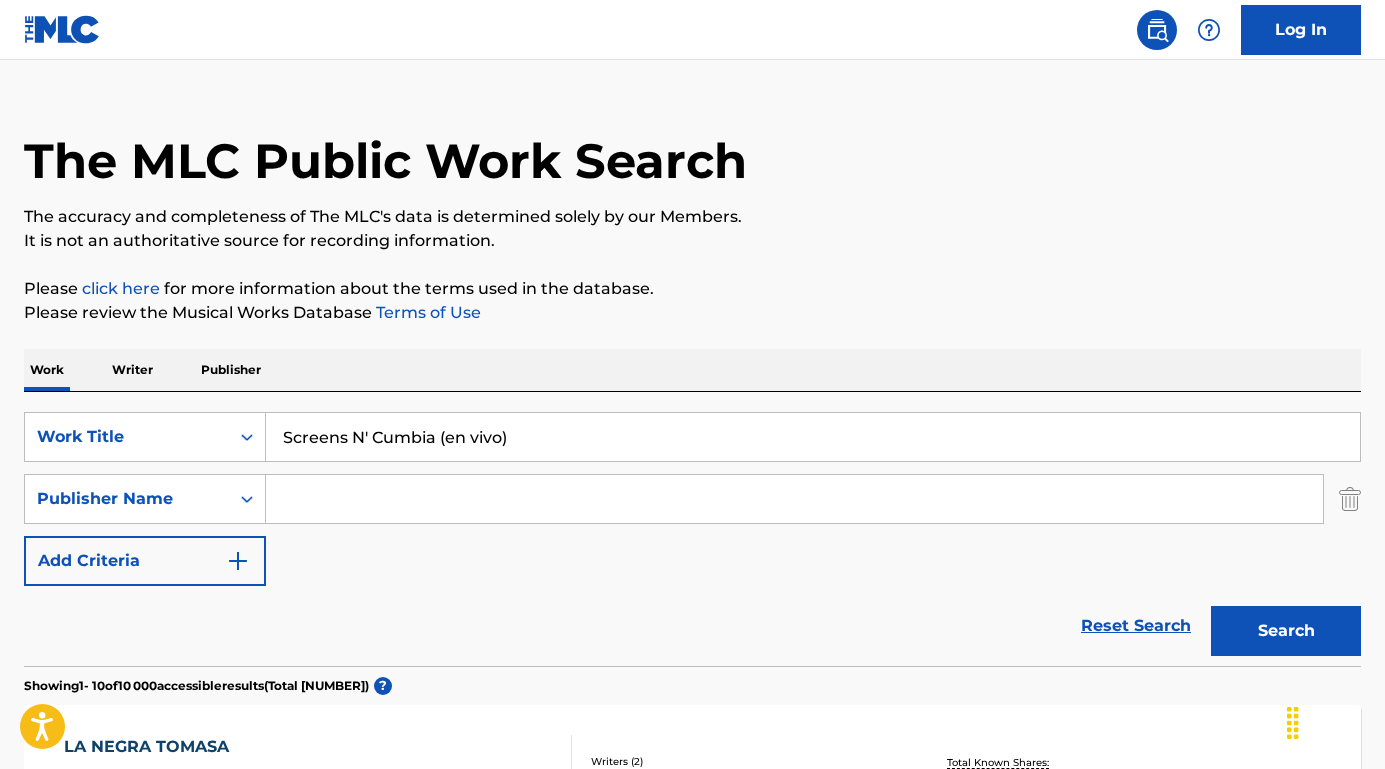 click on "Screens N' Cumbia (en vivo)" at bounding box center [813, 437] 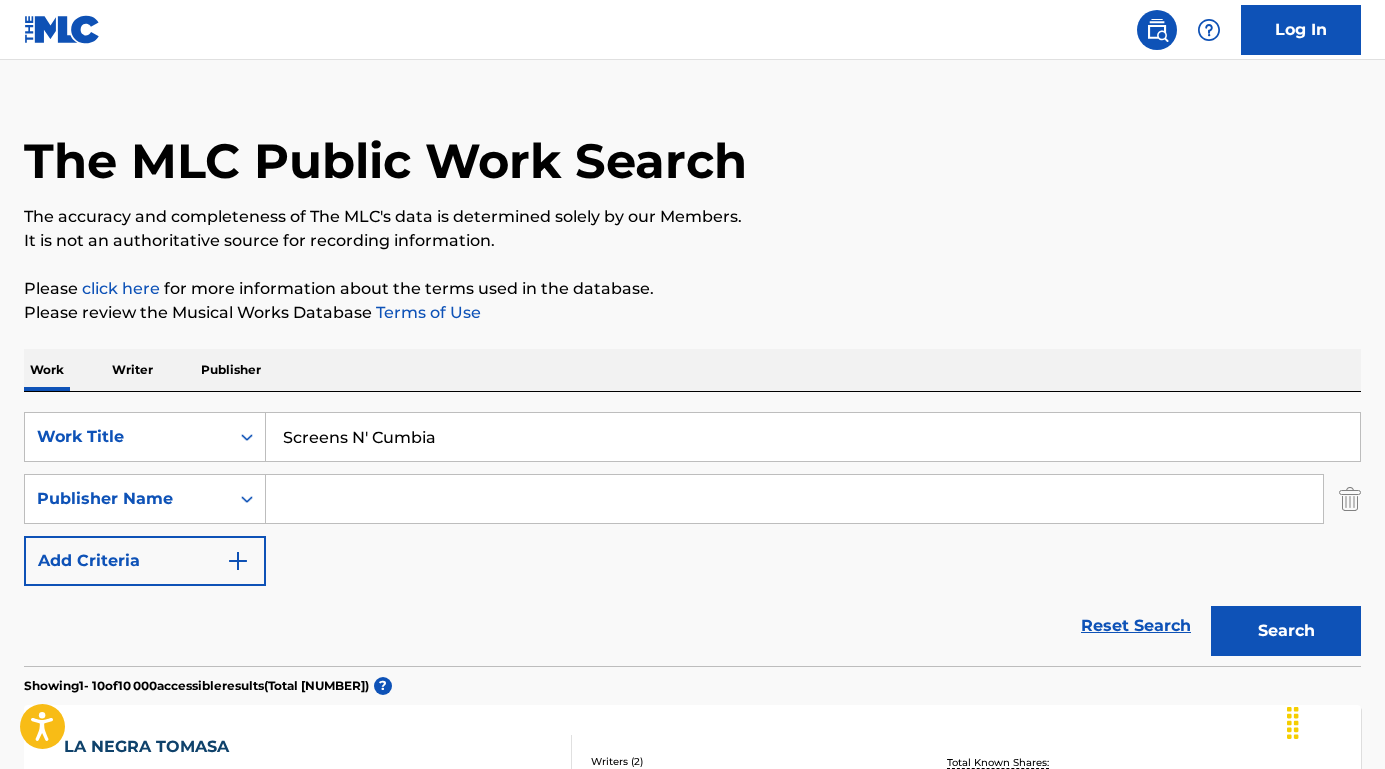 click on "Search" at bounding box center [1286, 631] 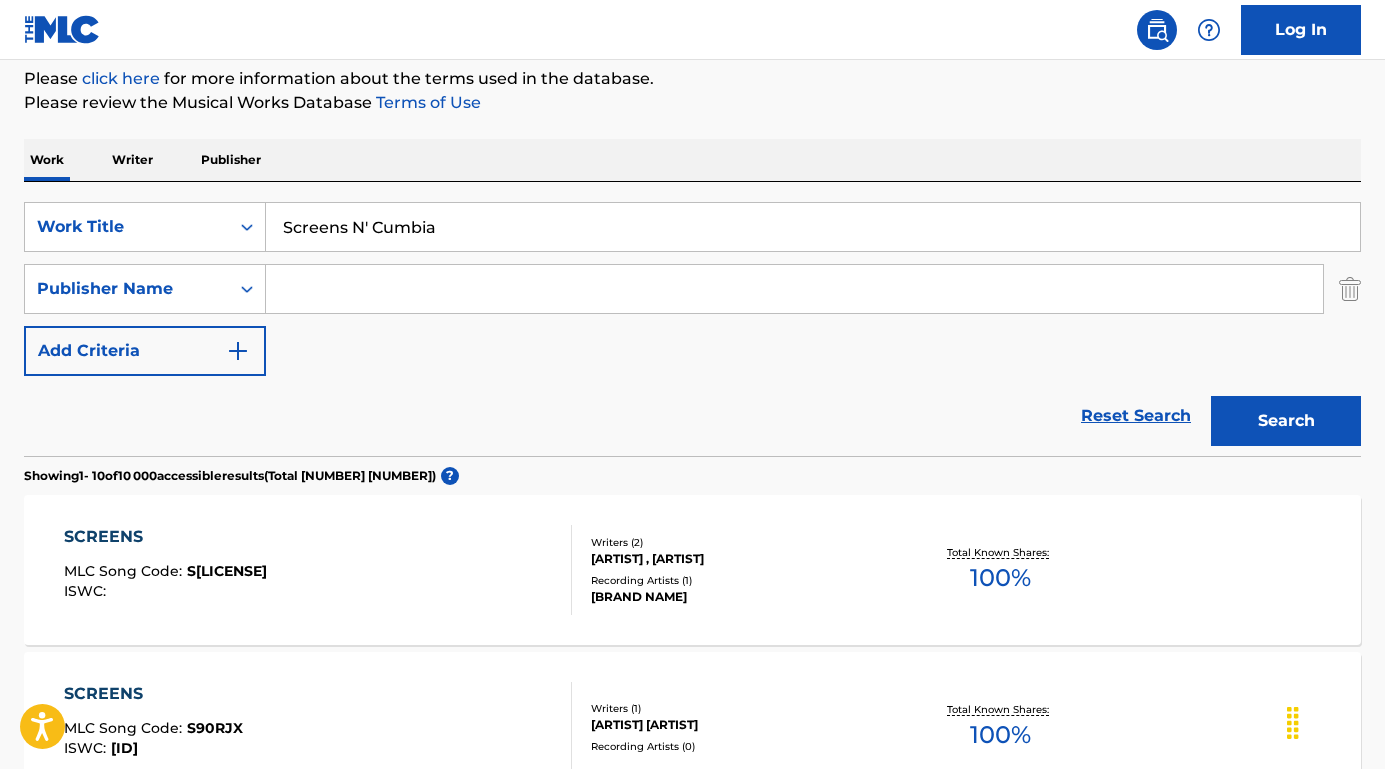 scroll, scrollTop: 244, scrollLeft: 0, axis: vertical 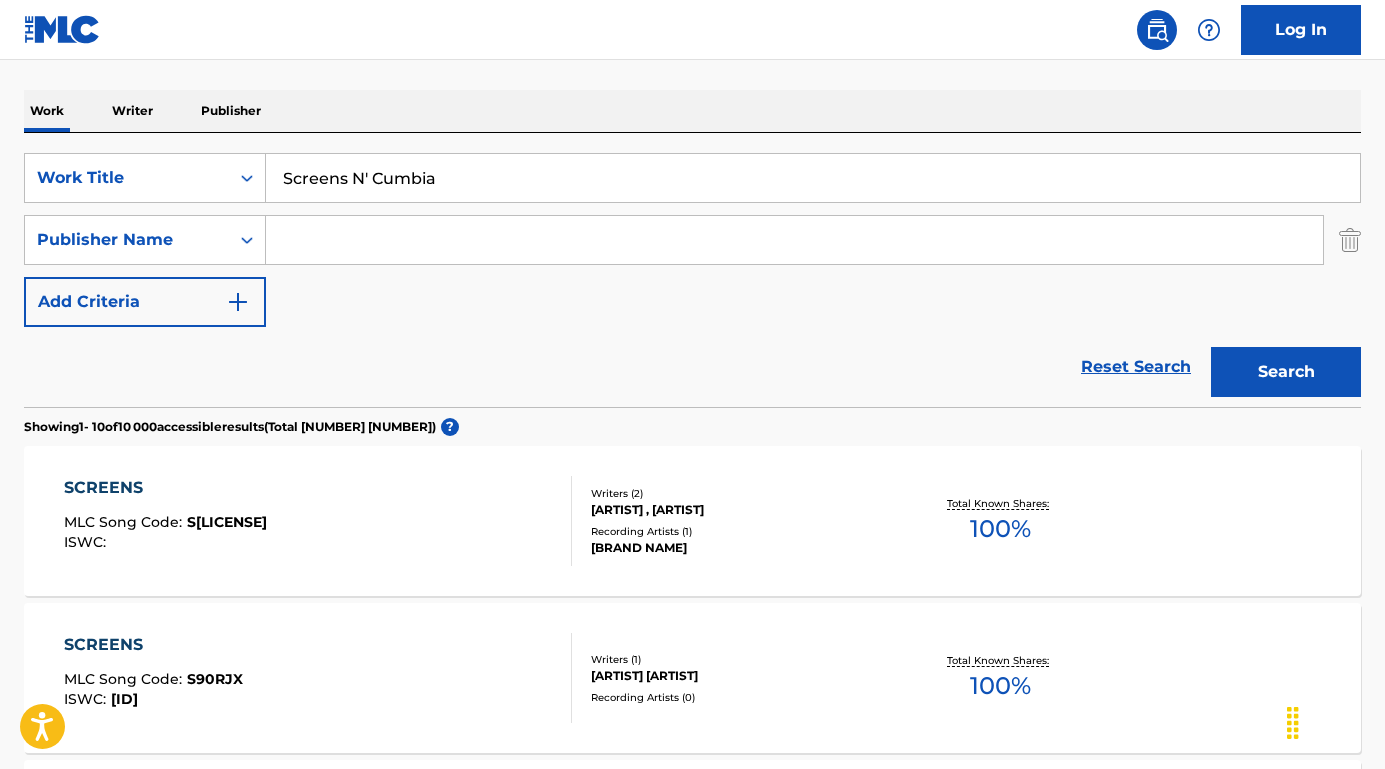 drag, startPoint x: 440, startPoint y: 173, endPoint x: 279, endPoint y: 164, distance: 161.25136 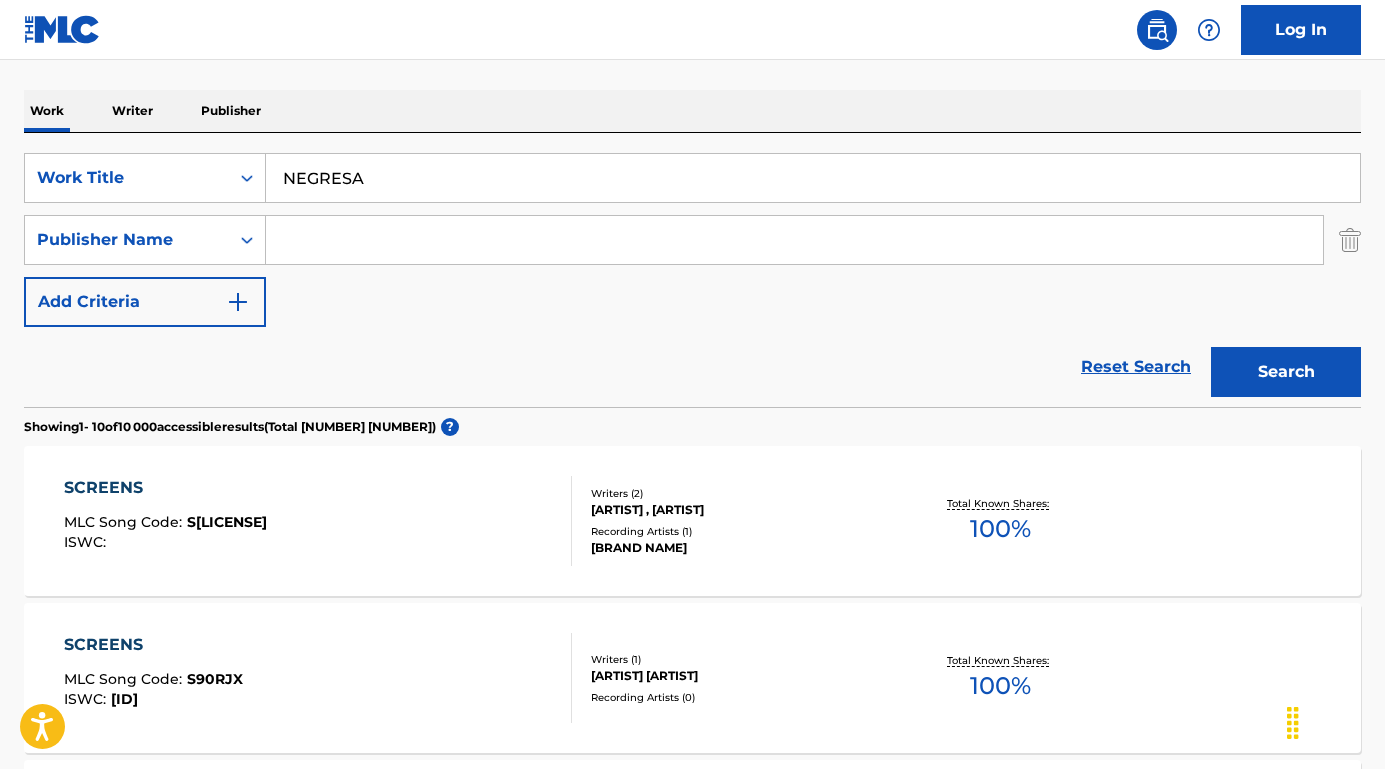 type on "NEGRESA" 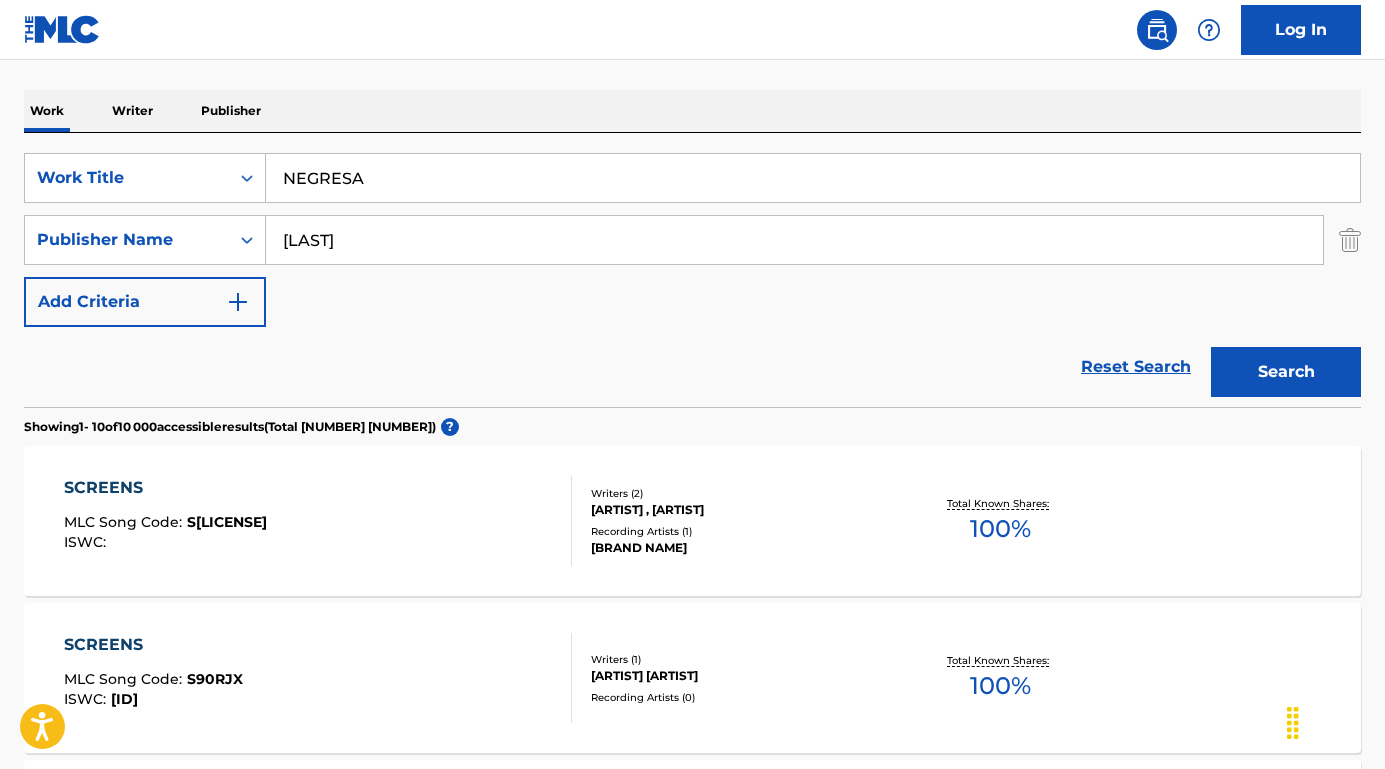 type on "RODRIGUEZ" 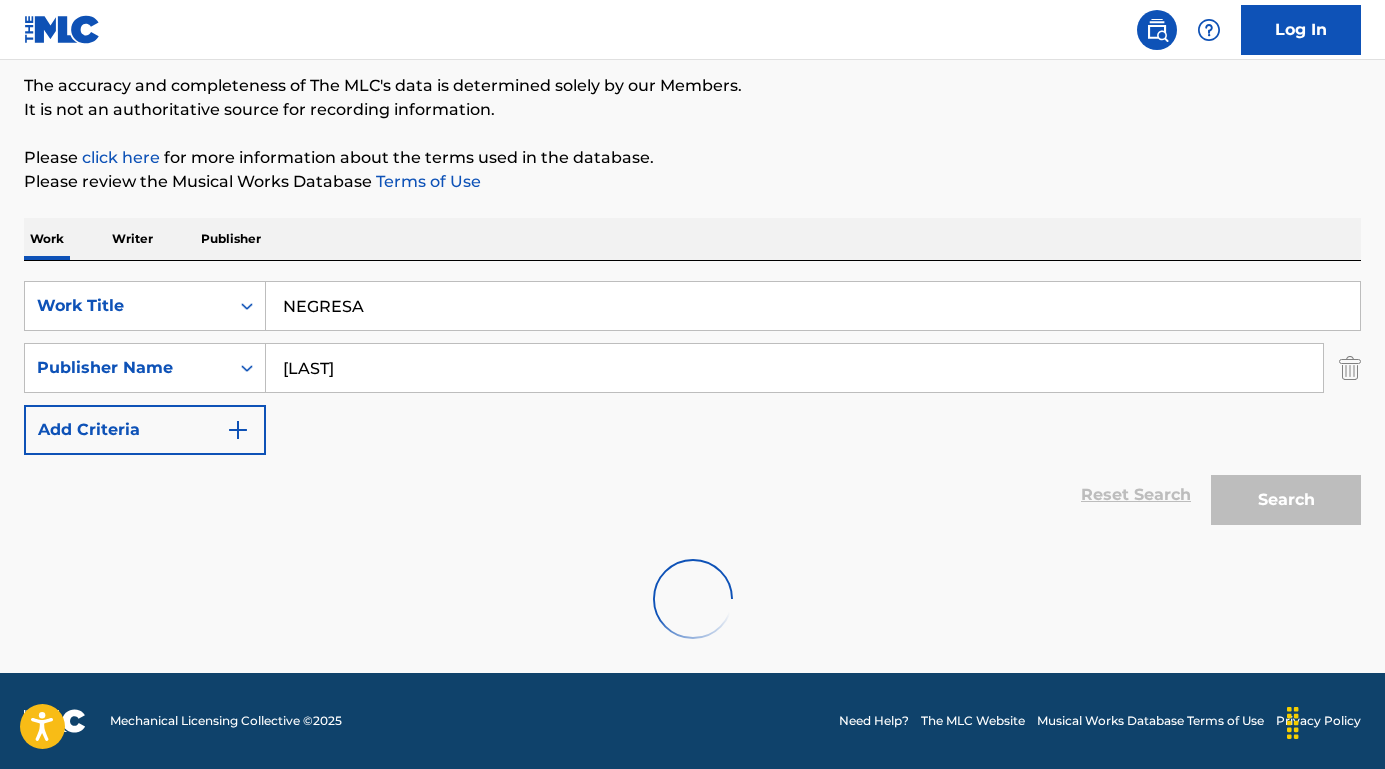 scroll, scrollTop: 99, scrollLeft: 0, axis: vertical 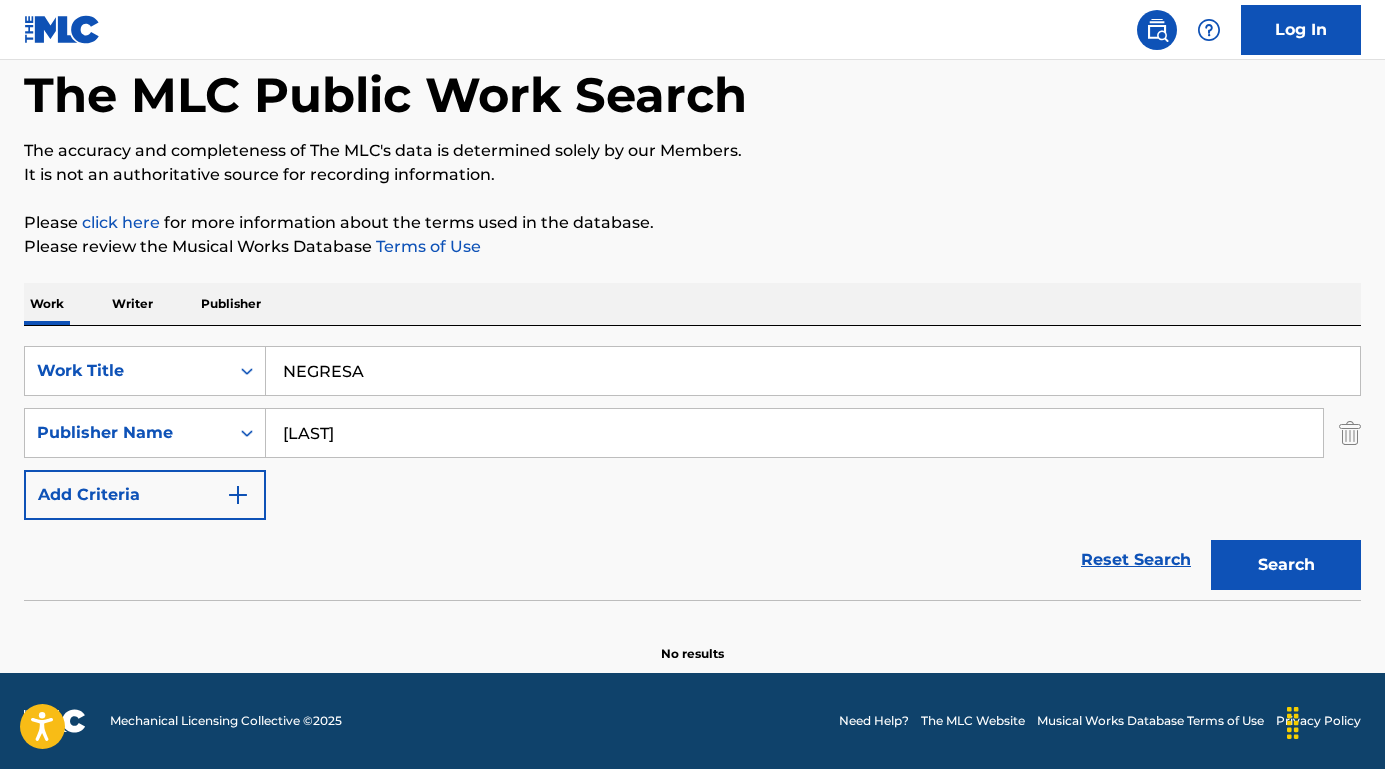 paste on "La Negra Tomasa" 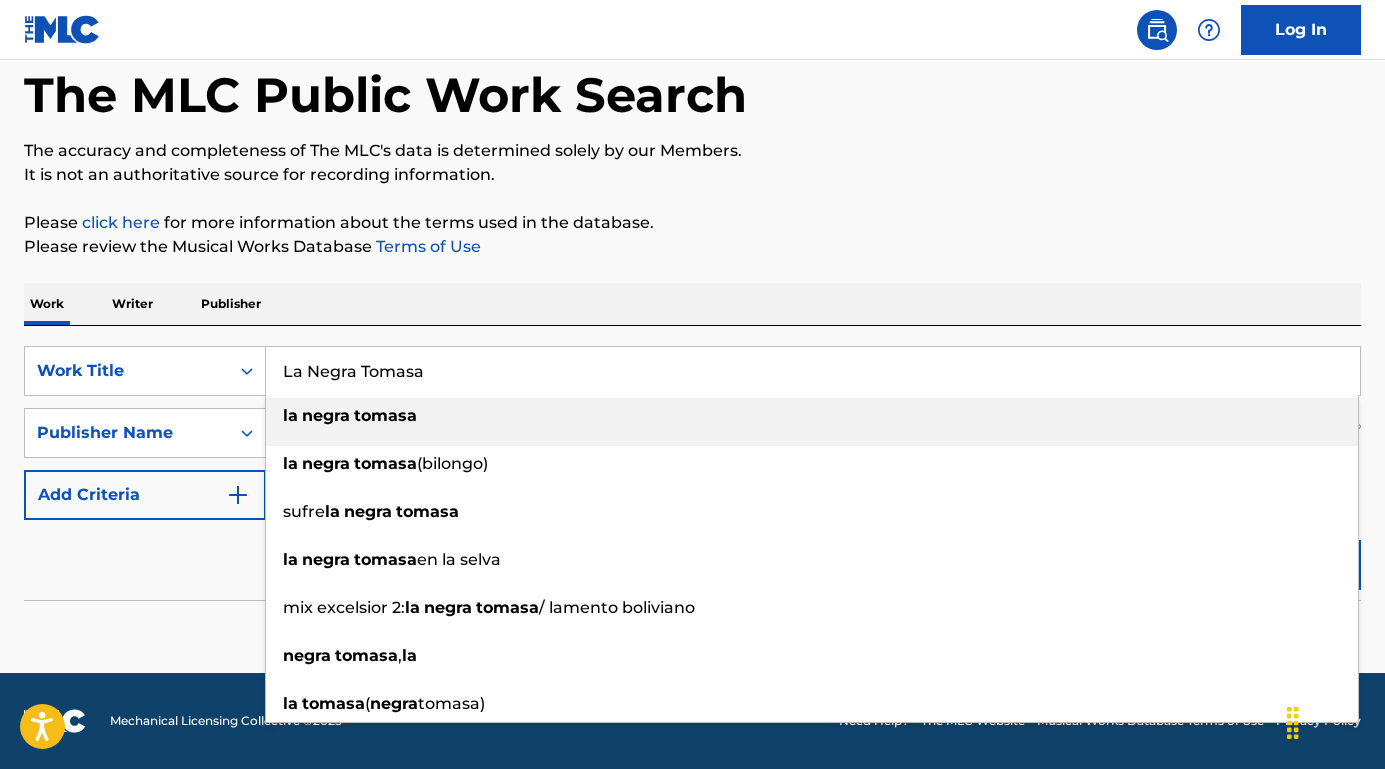 type on "la negra tomasa" 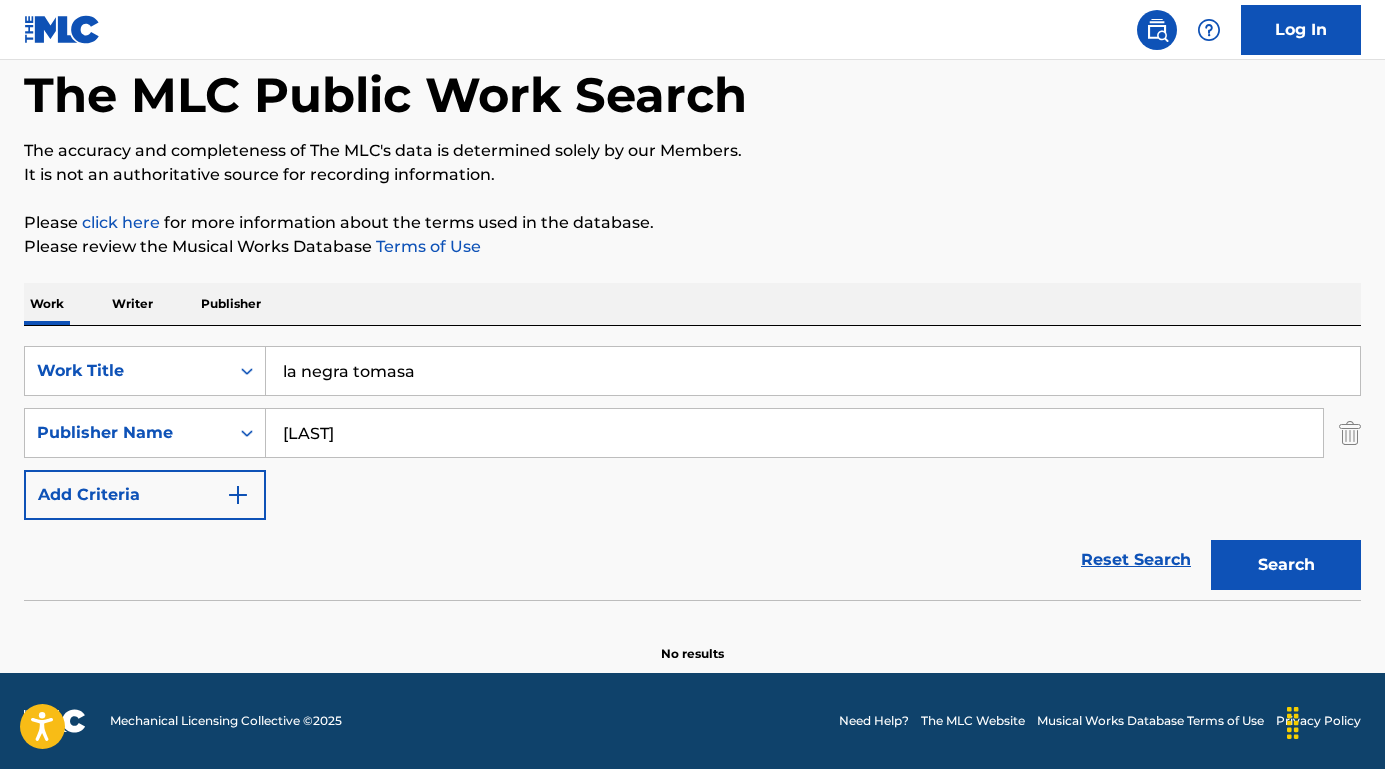 drag, startPoint x: 163, startPoint y: 585, endPoint x: 999, endPoint y: 578, distance: 836.0293 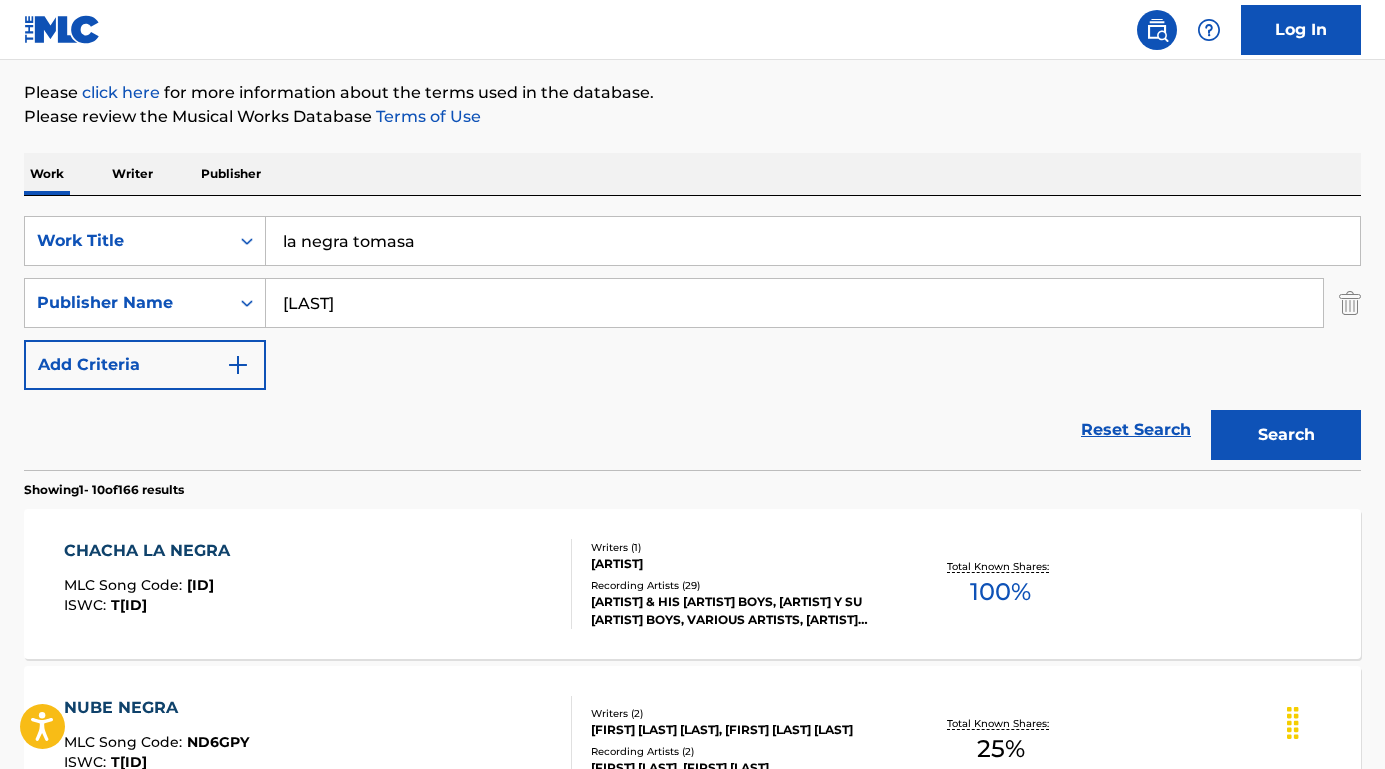 scroll, scrollTop: 237, scrollLeft: 0, axis: vertical 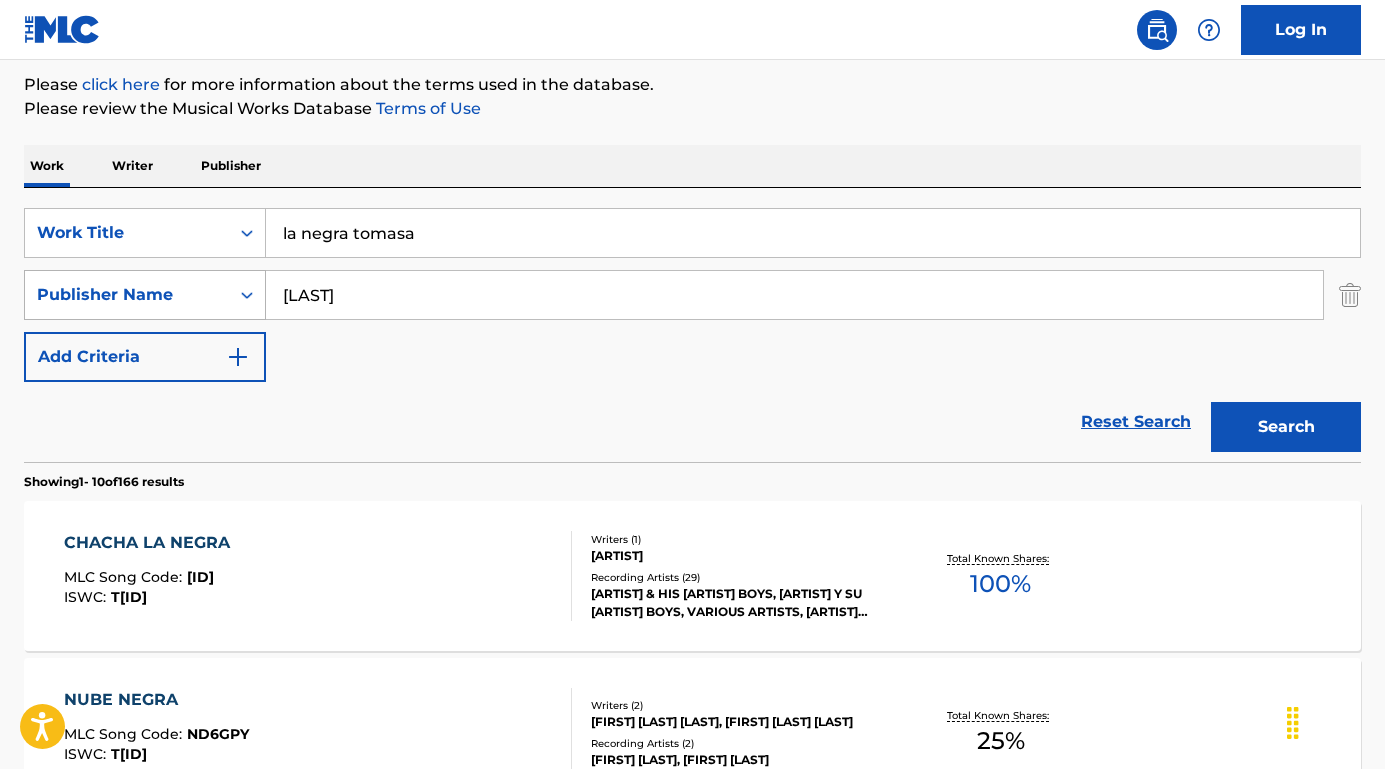 drag, startPoint x: 413, startPoint y: 303, endPoint x: 234, endPoint y: 304, distance: 179.00279 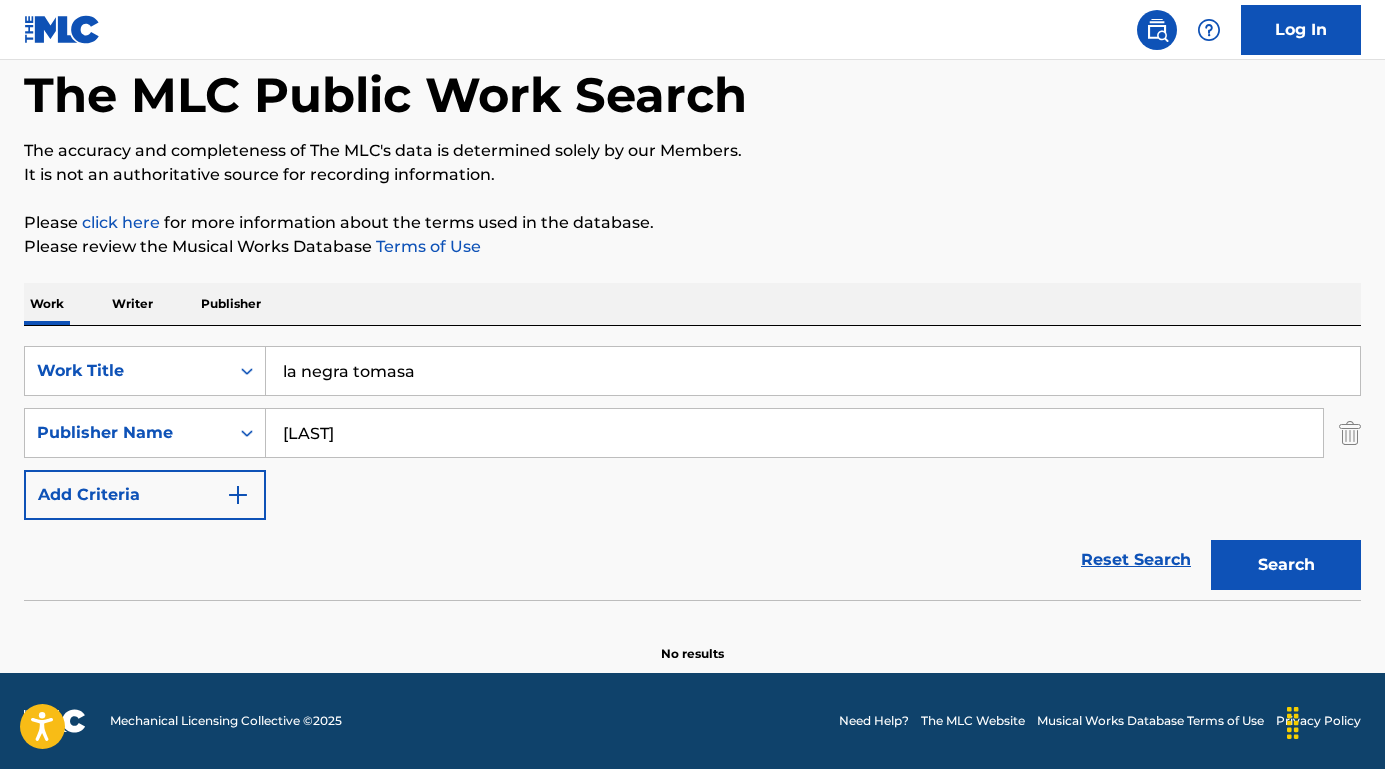 scroll, scrollTop: 99, scrollLeft: 0, axis: vertical 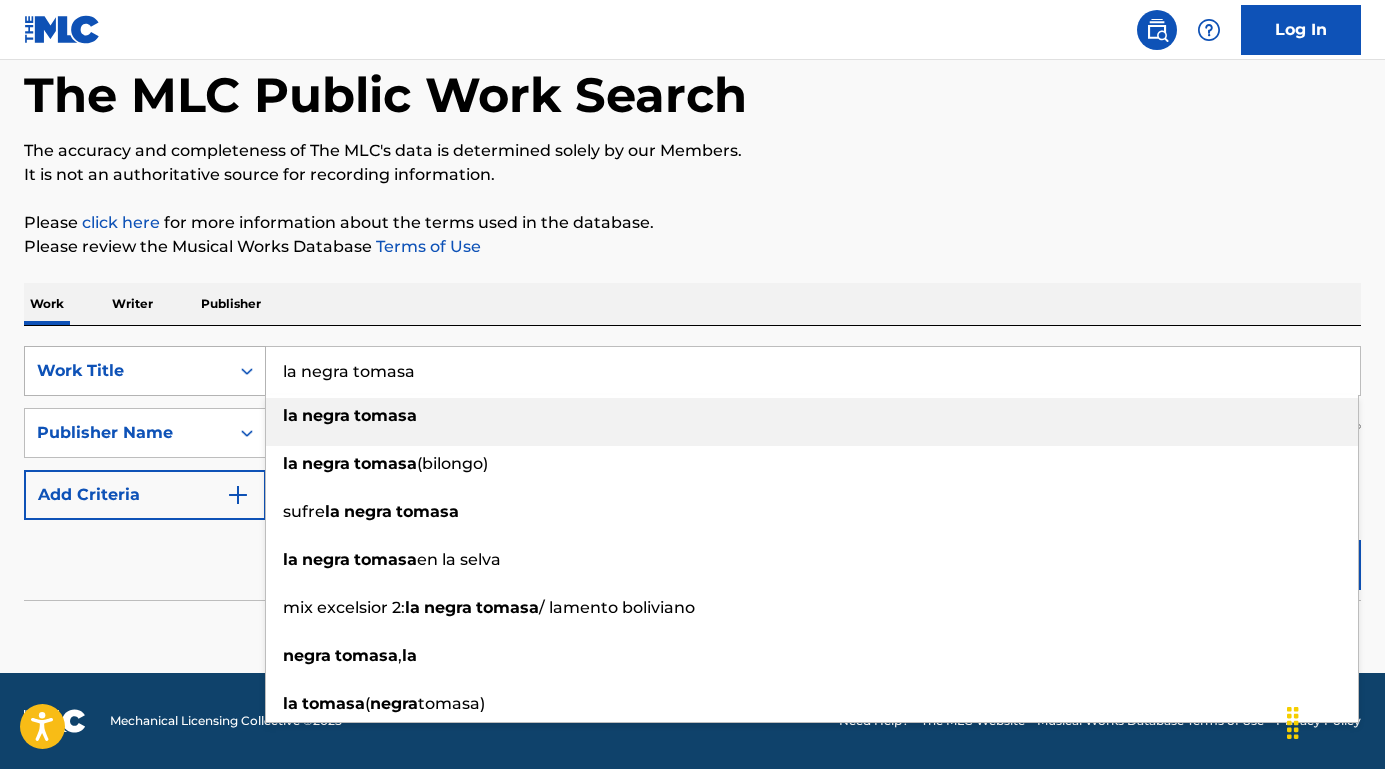 drag, startPoint x: 441, startPoint y: 378, endPoint x: 231, endPoint y: 358, distance: 210.95023 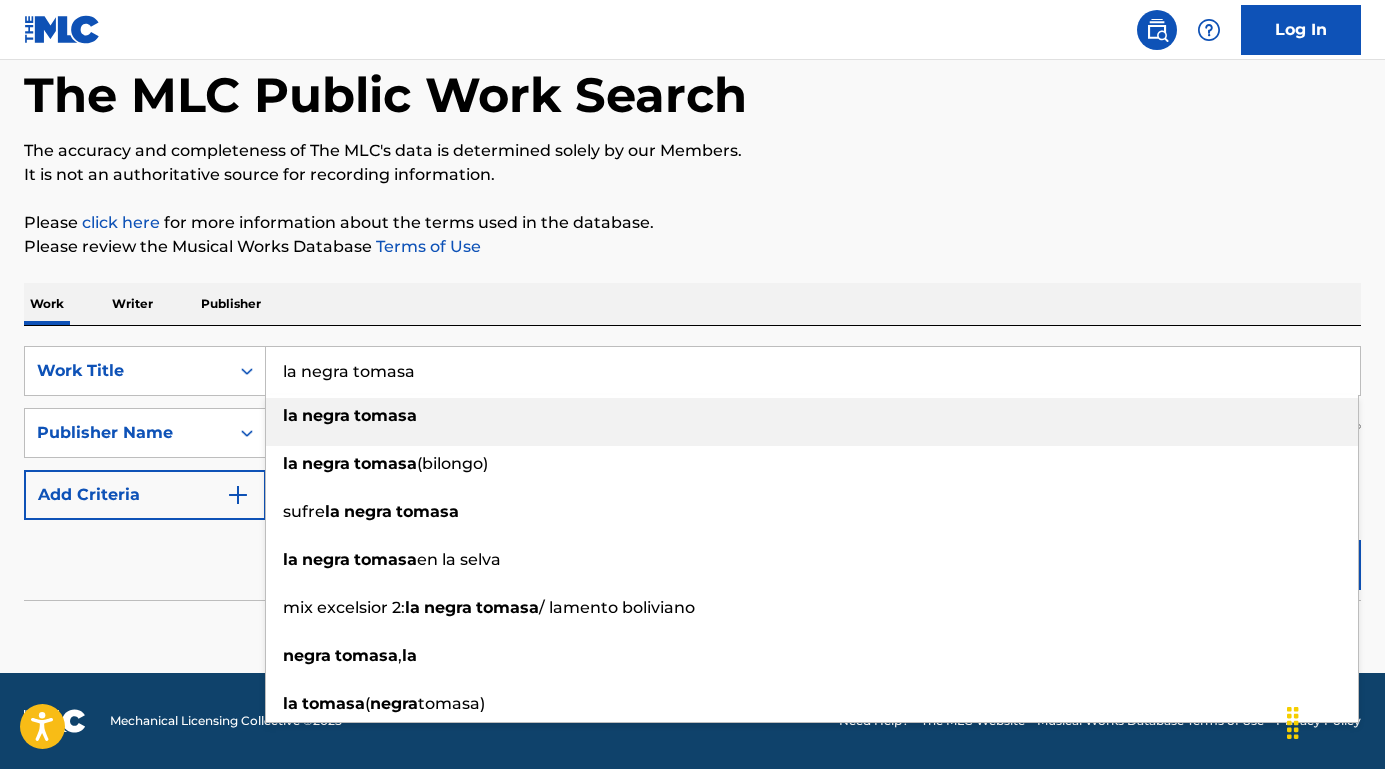 click on "Work Writer Publisher" at bounding box center [692, 304] 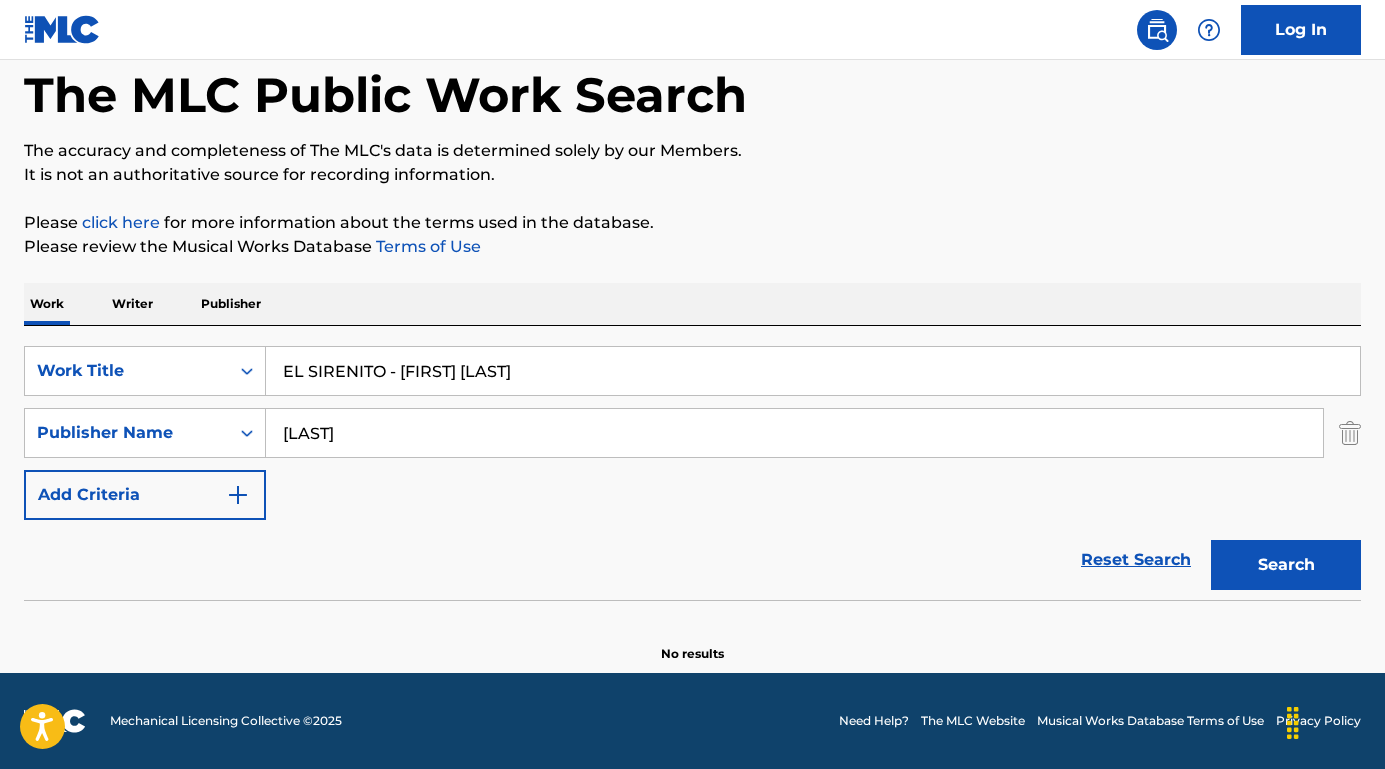 drag, startPoint x: 389, startPoint y: 370, endPoint x: 693, endPoint y: 375, distance: 304.0411 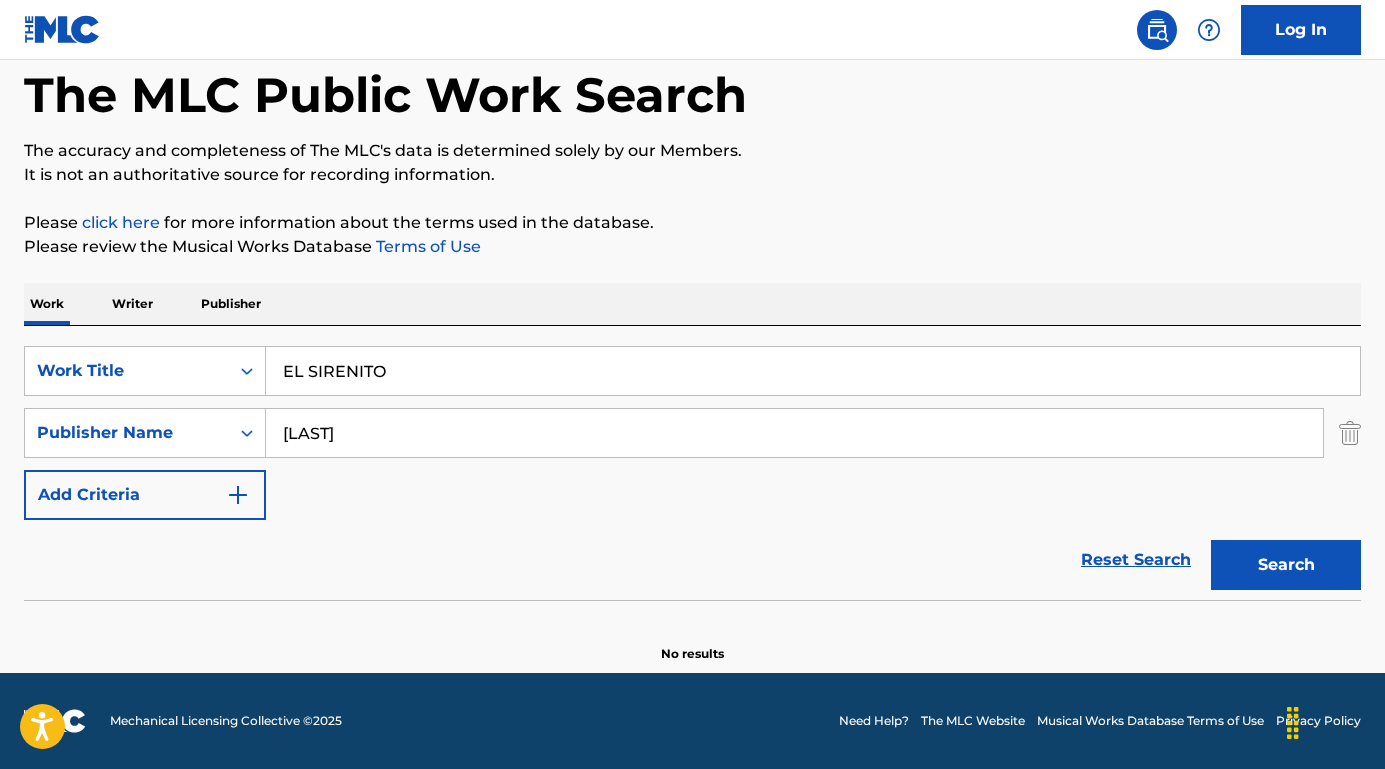 type on "EL SIRENITO" 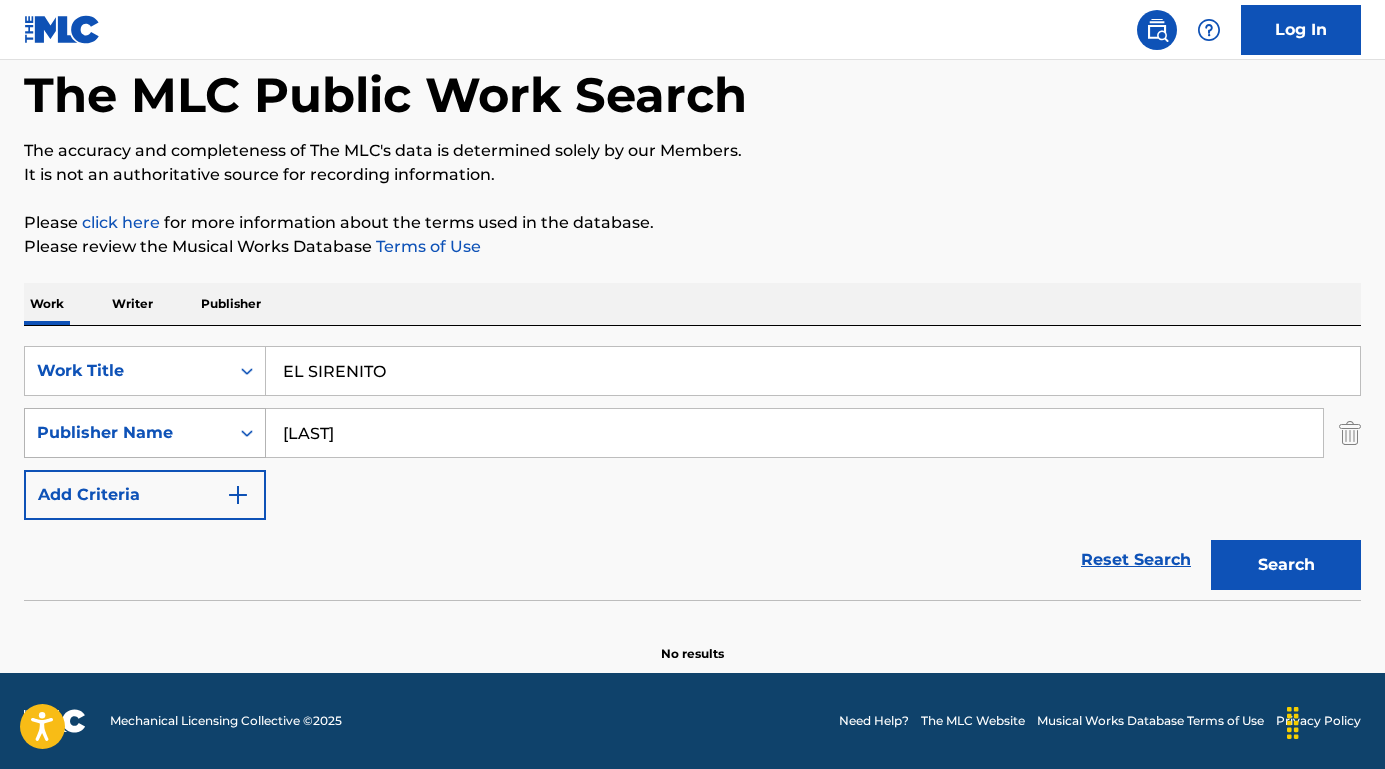 drag, startPoint x: 481, startPoint y: 438, endPoint x: 253, endPoint y: 437, distance: 228.0022 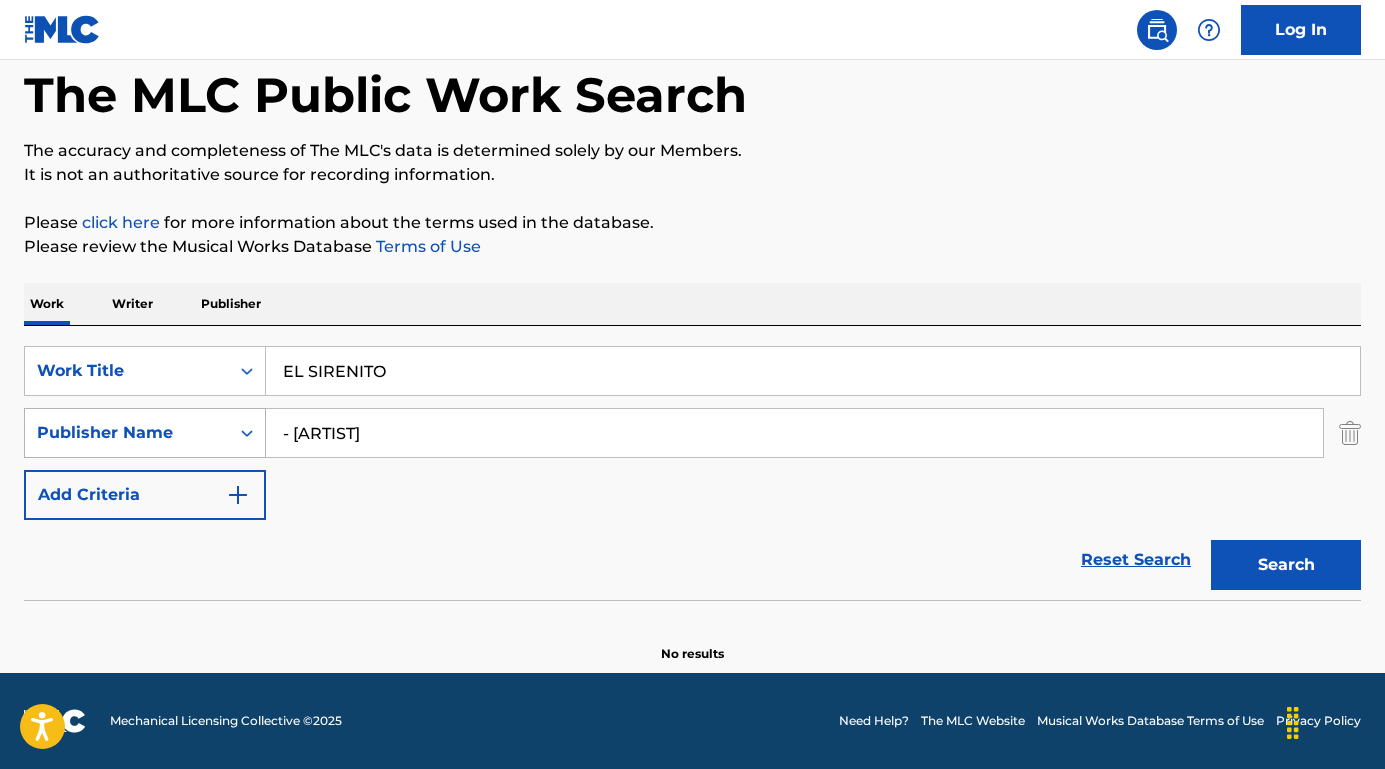 click on "Search" at bounding box center (1286, 565) 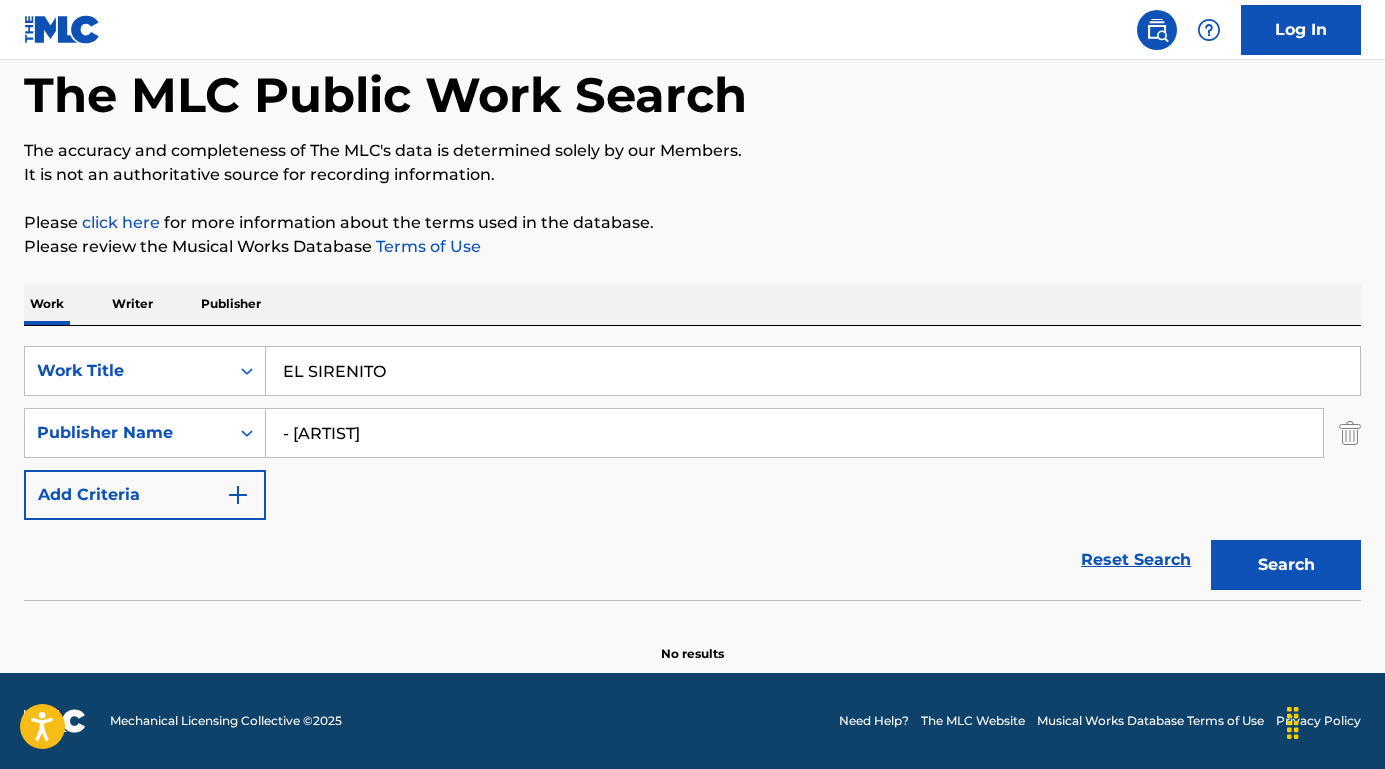 click on "- Rigo TovaR" at bounding box center [794, 433] 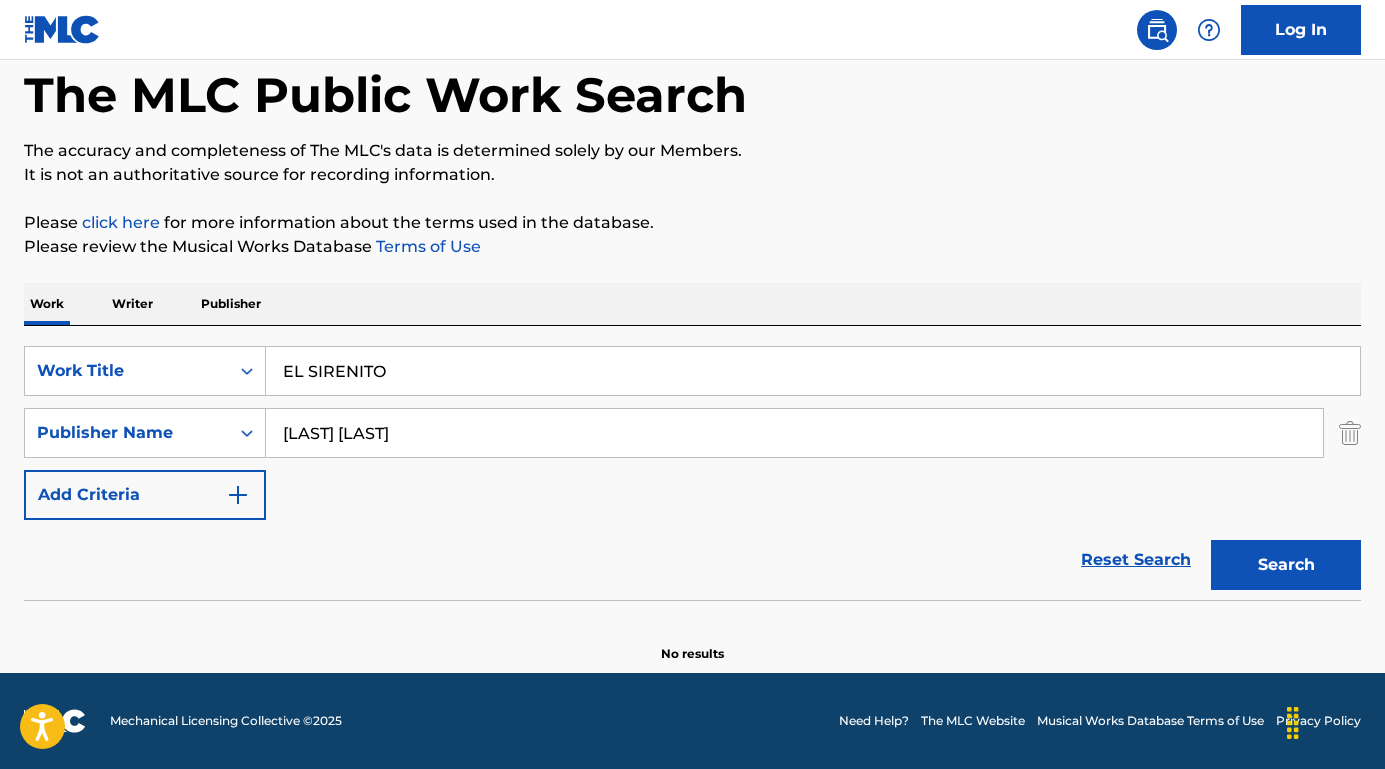 type on "Rigo TovaR" 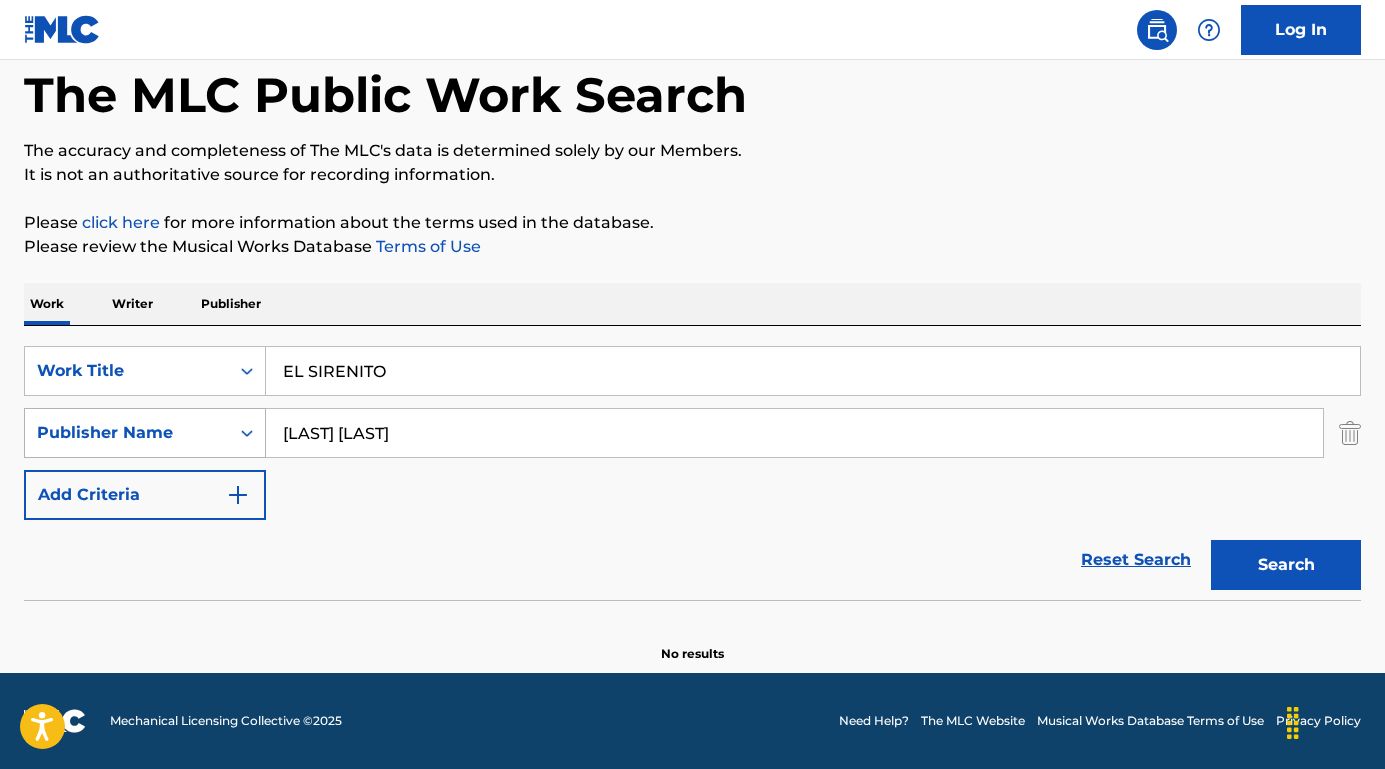 drag, startPoint x: 447, startPoint y: 432, endPoint x: 244, endPoint y: 433, distance: 203.00246 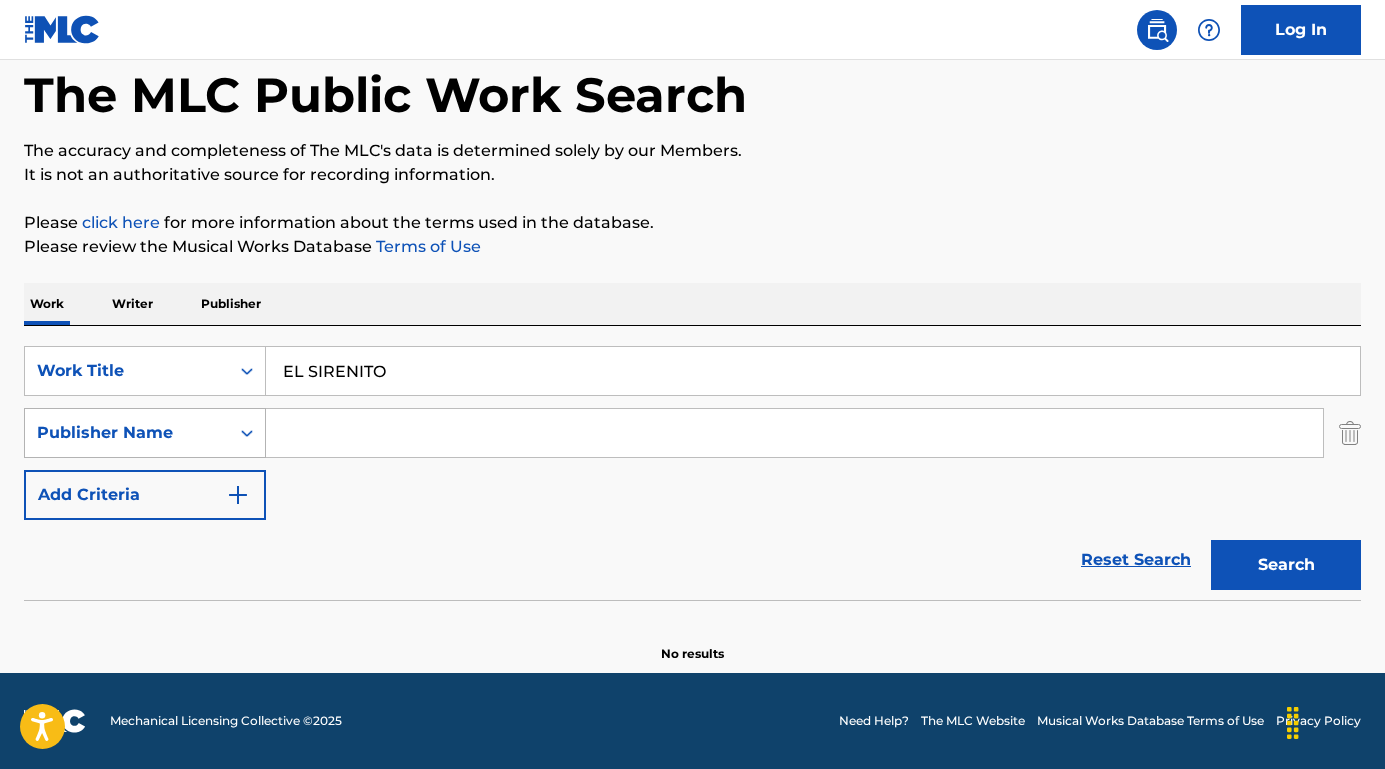 type 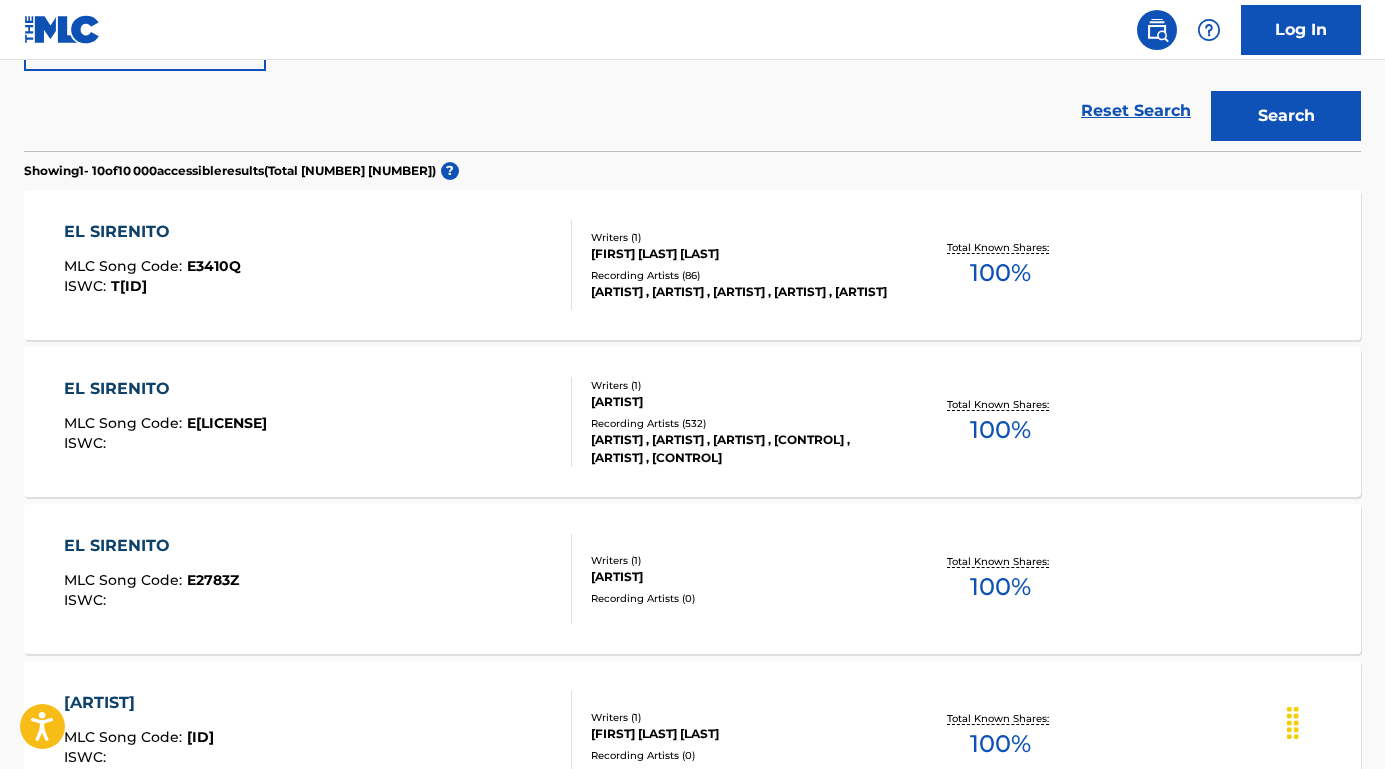 scroll, scrollTop: 560, scrollLeft: 0, axis: vertical 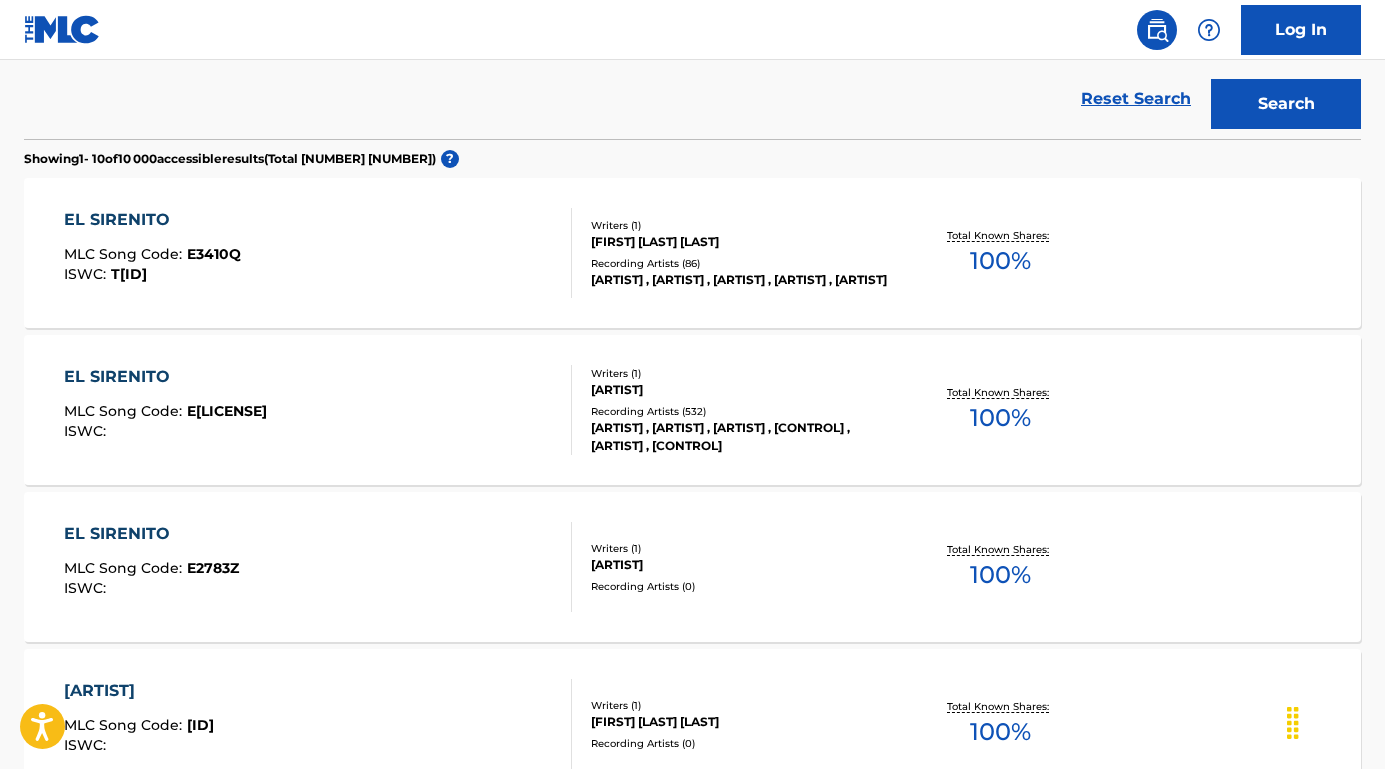 click on "EL SIRENITO" at bounding box center [165, 377] 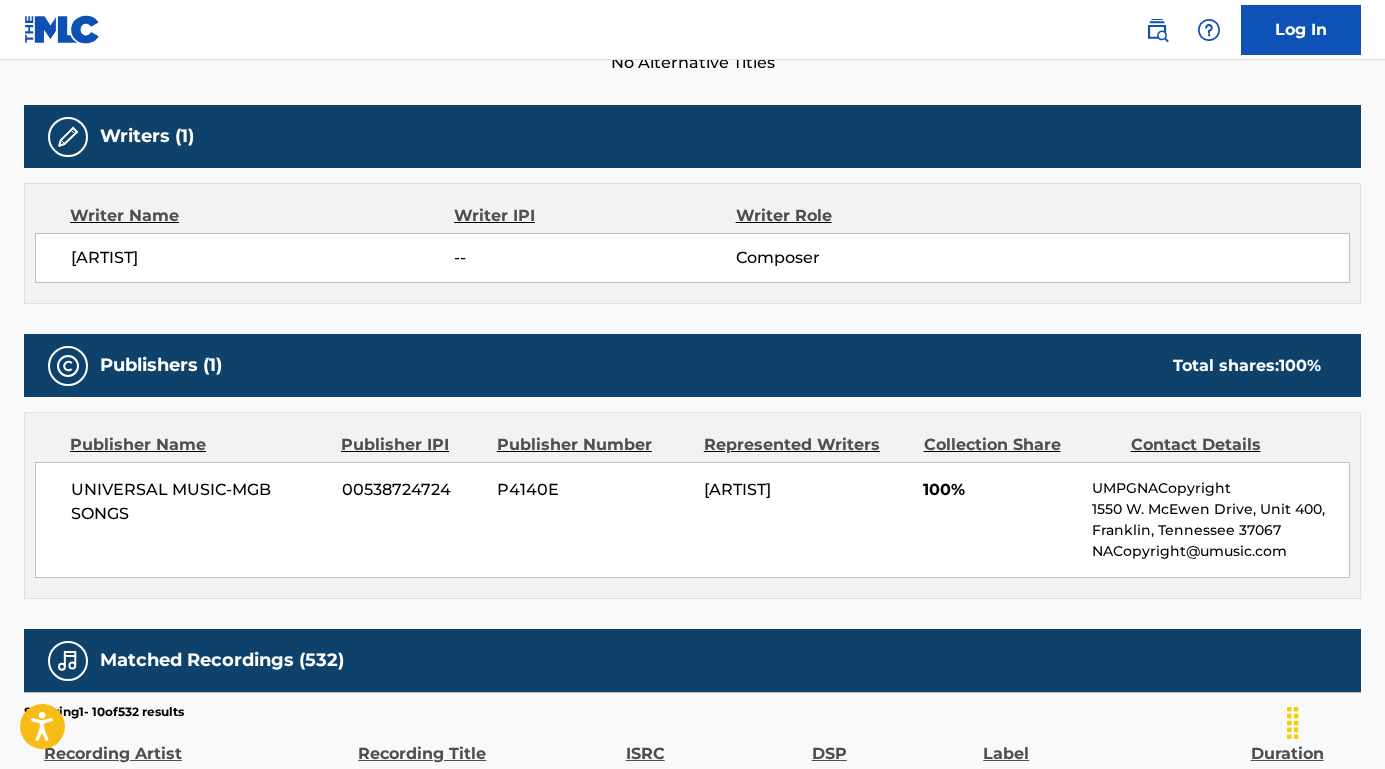 scroll, scrollTop: 641, scrollLeft: 0, axis: vertical 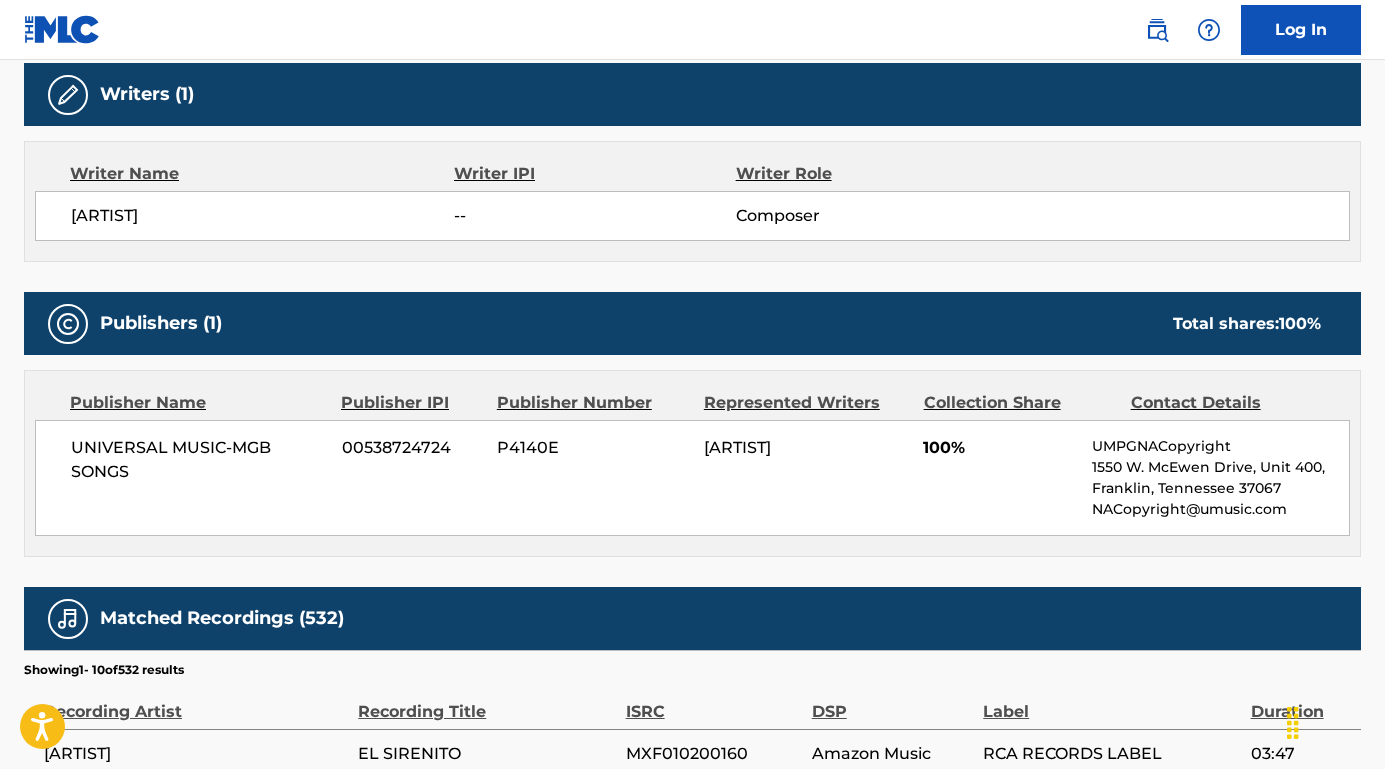 drag, startPoint x: 195, startPoint y: 221, endPoint x: 63, endPoint y: 219, distance: 132.01515 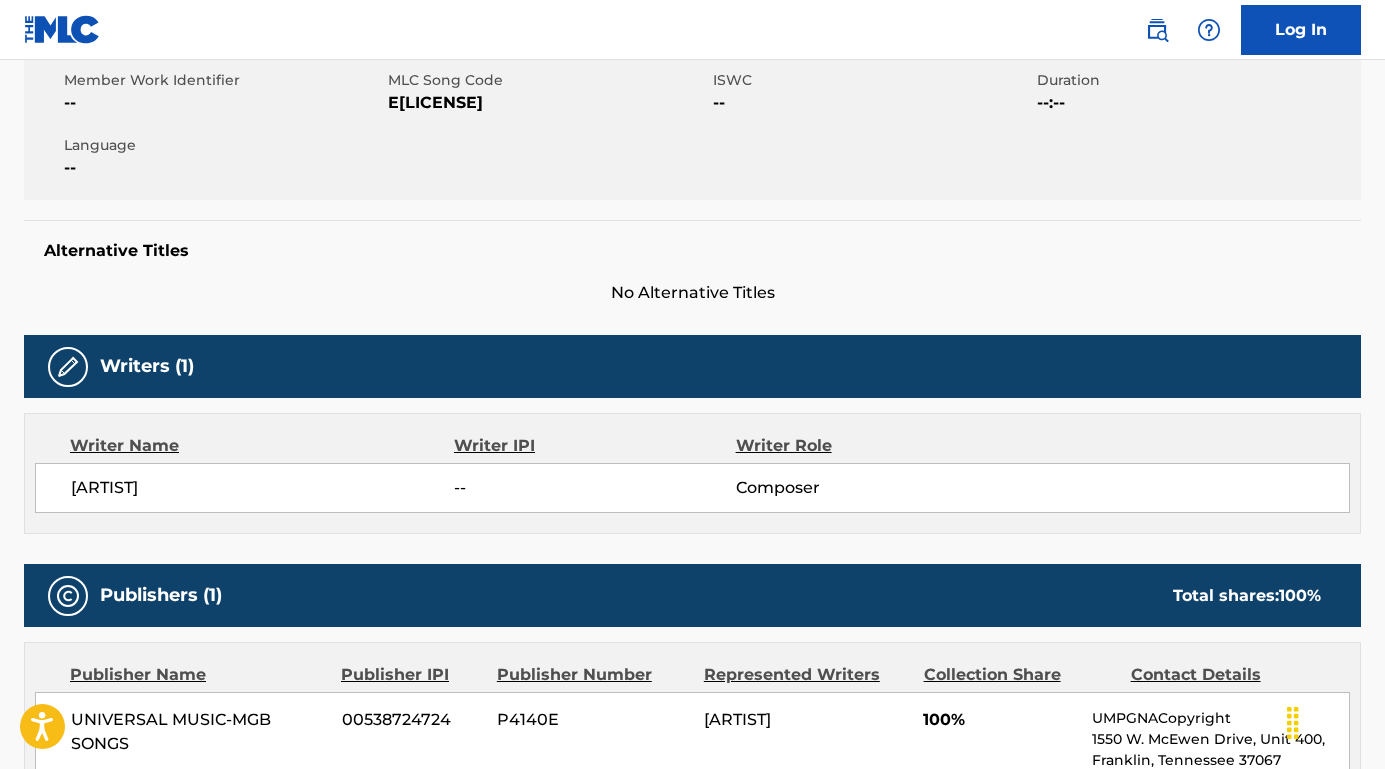 scroll, scrollTop: 556, scrollLeft: 0, axis: vertical 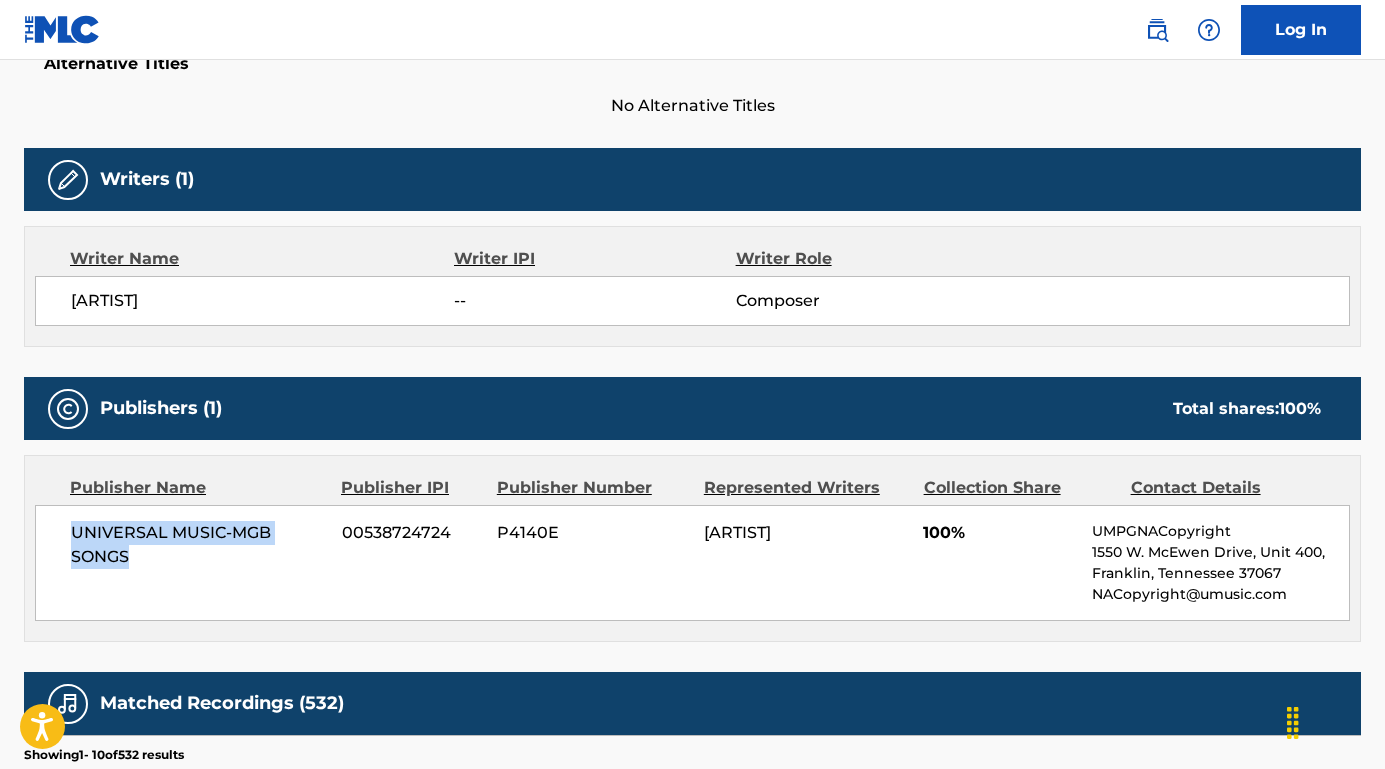 drag, startPoint x: 163, startPoint y: 549, endPoint x: 56, endPoint y: 531, distance: 108.503456 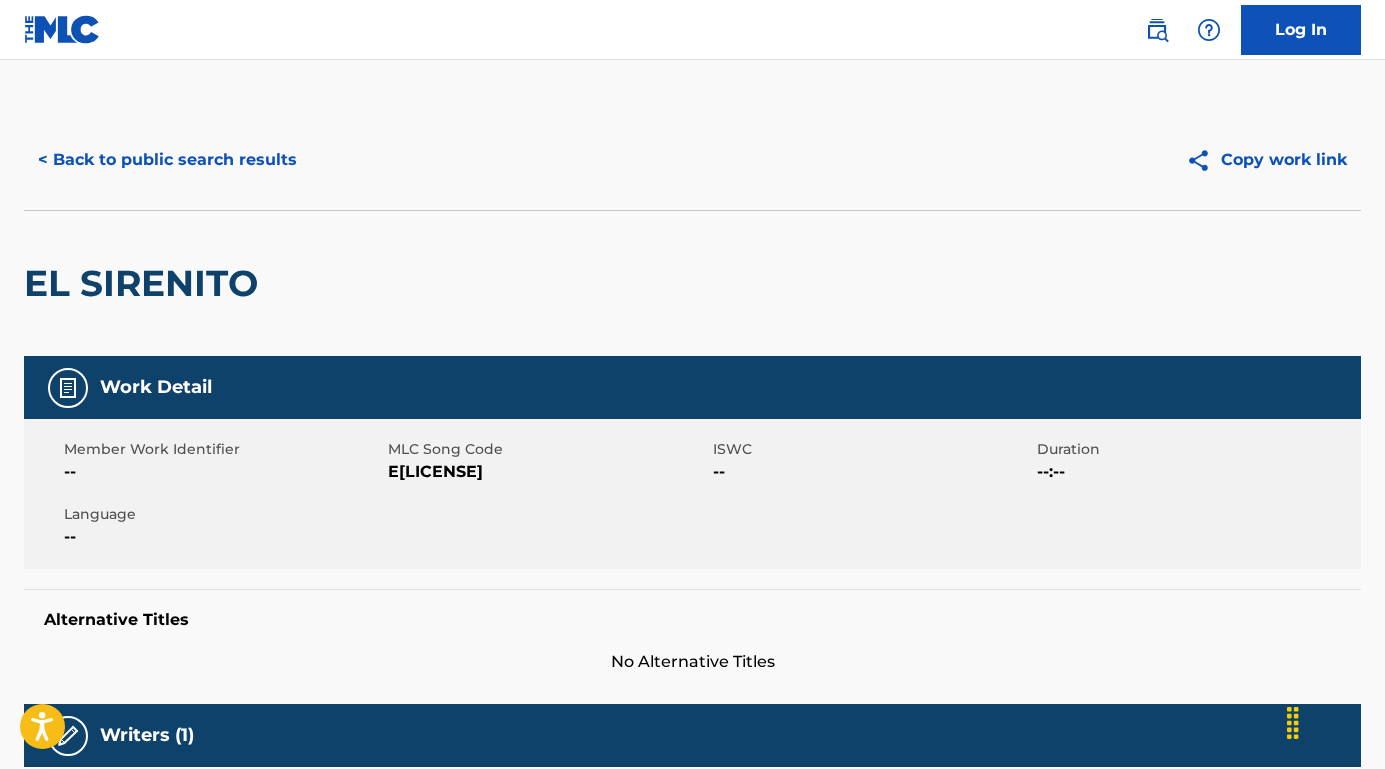scroll, scrollTop: 0, scrollLeft: 0, axis: both 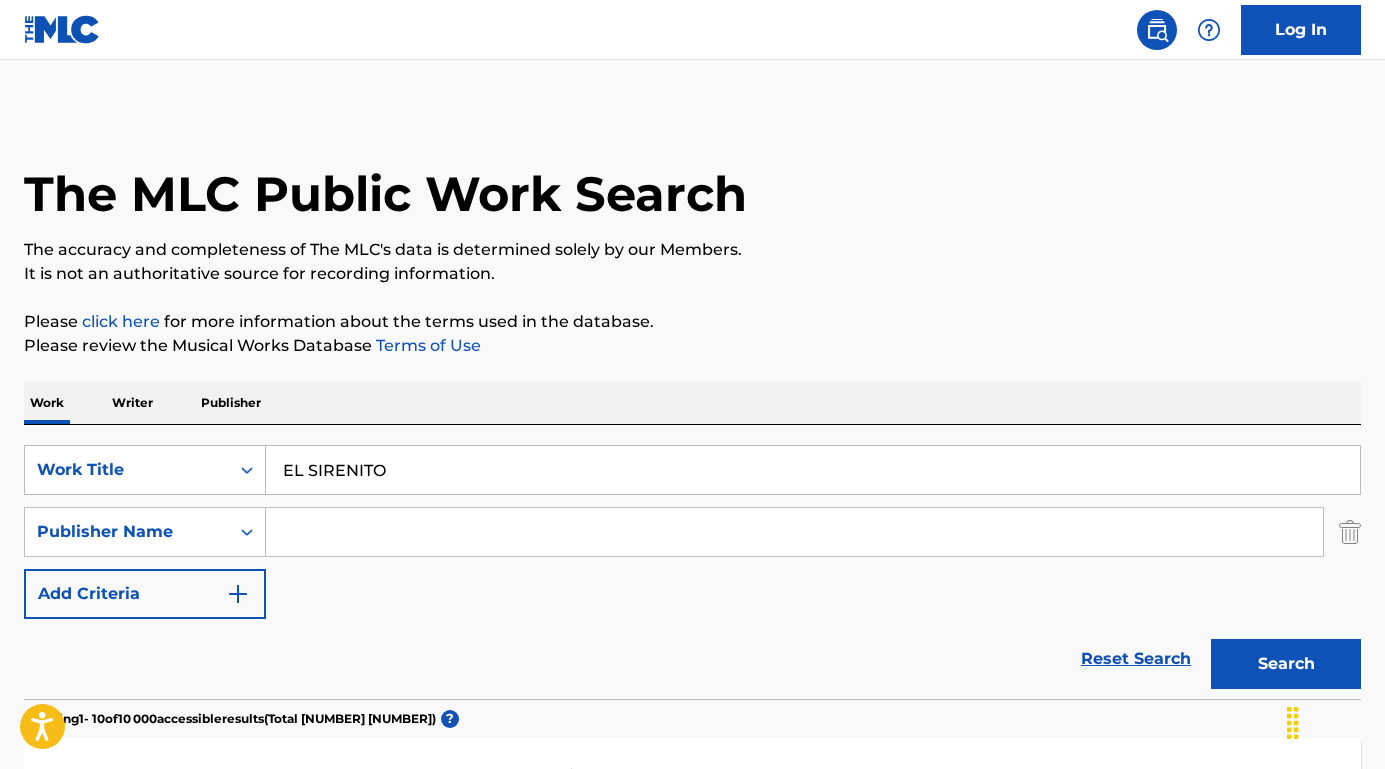 click at bounding box center [794, 532] 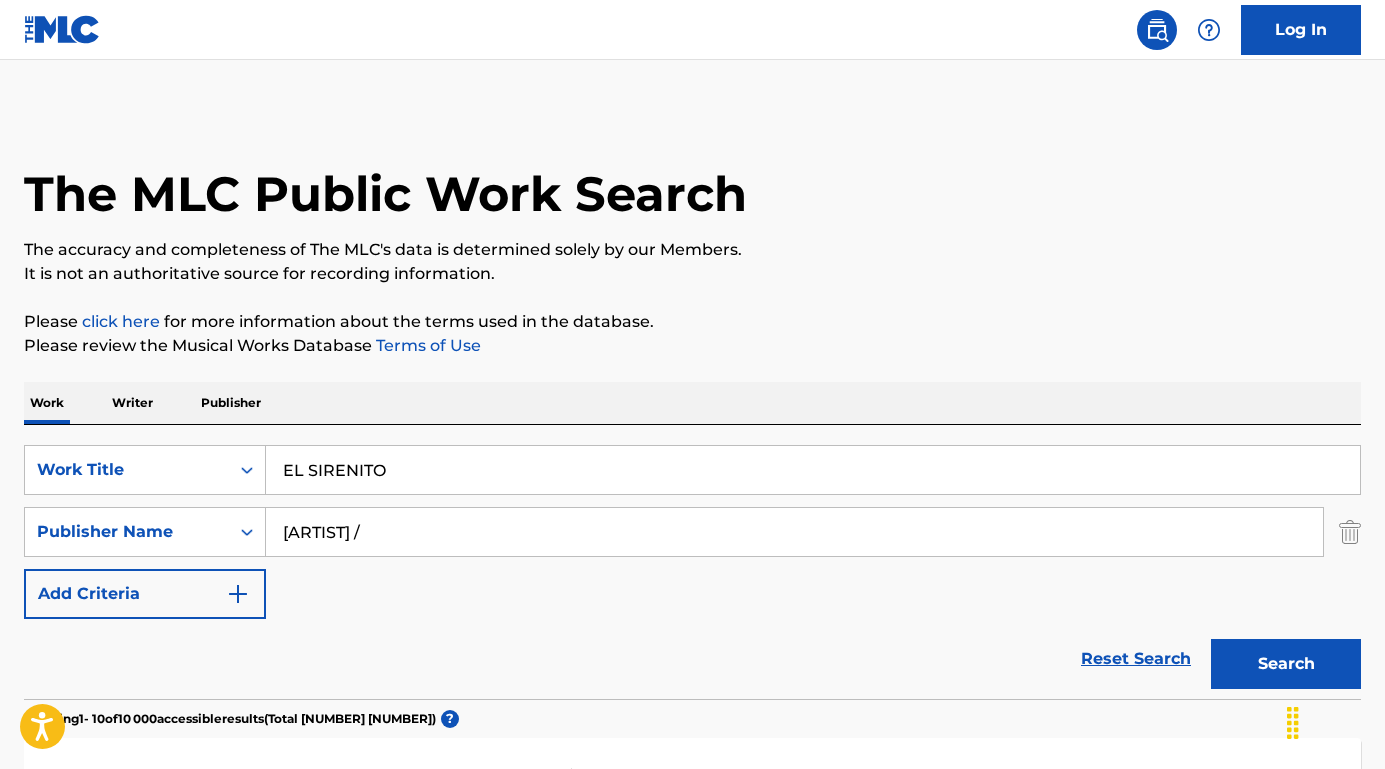 type on "Guenter Grasmuck /" 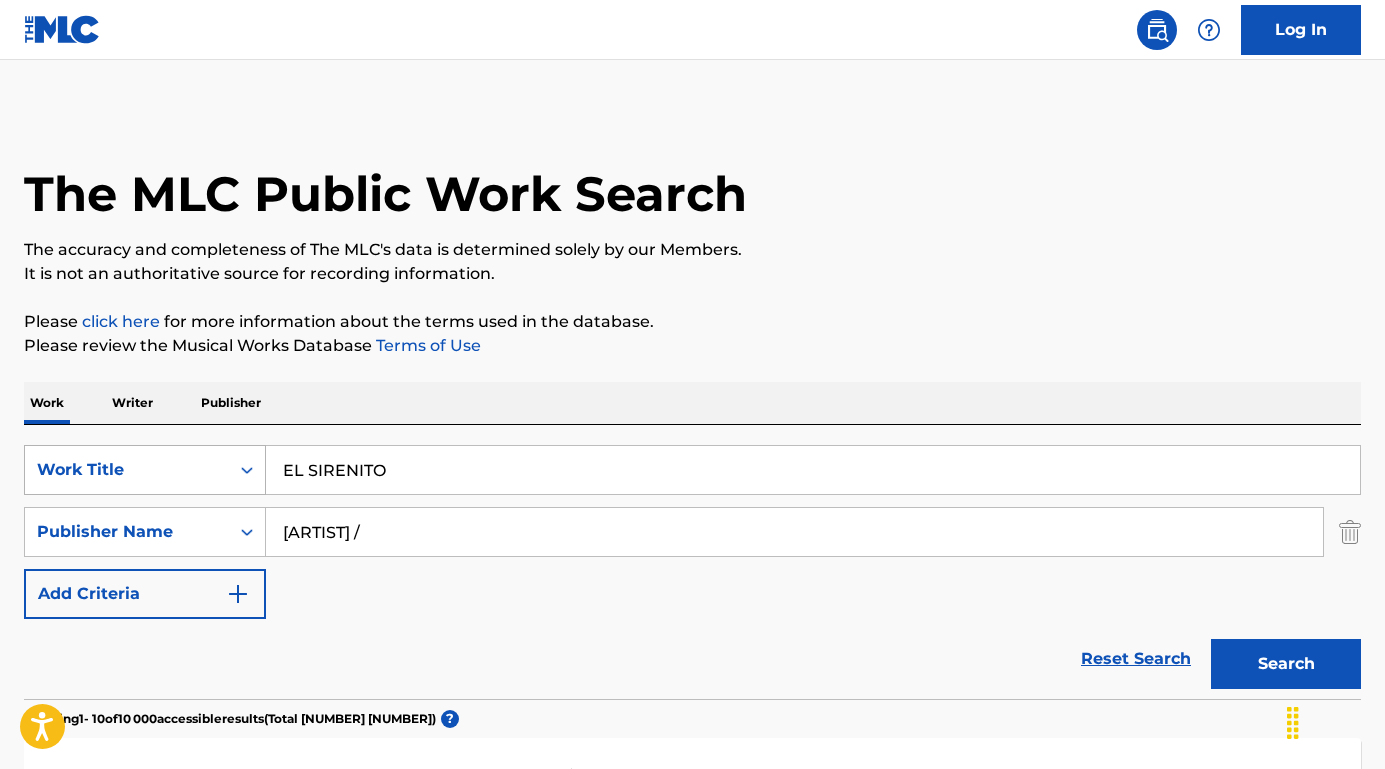 drag, startPoint x: 425, startPoint y: 471, endPoint x: 228, endPoint y: 470, distance: 197.00253 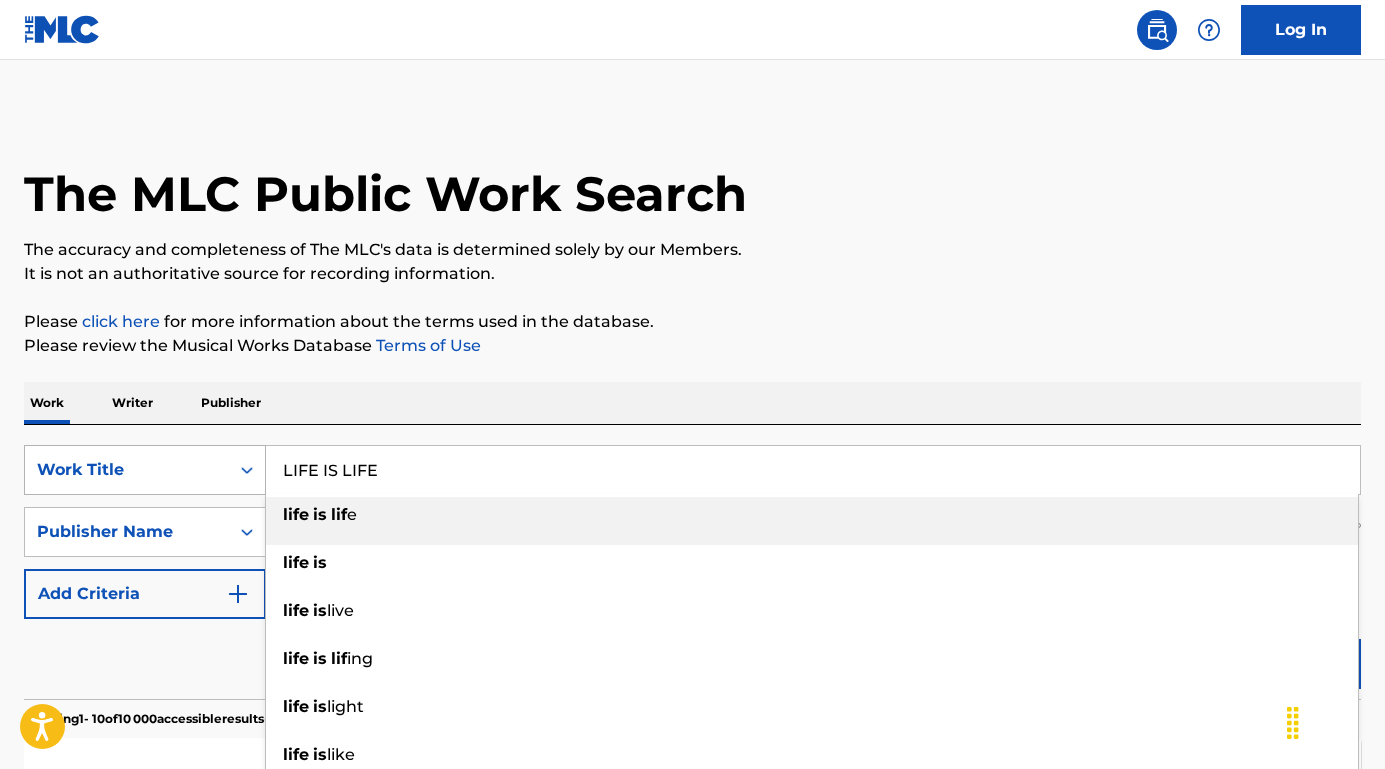 type on "life is life" 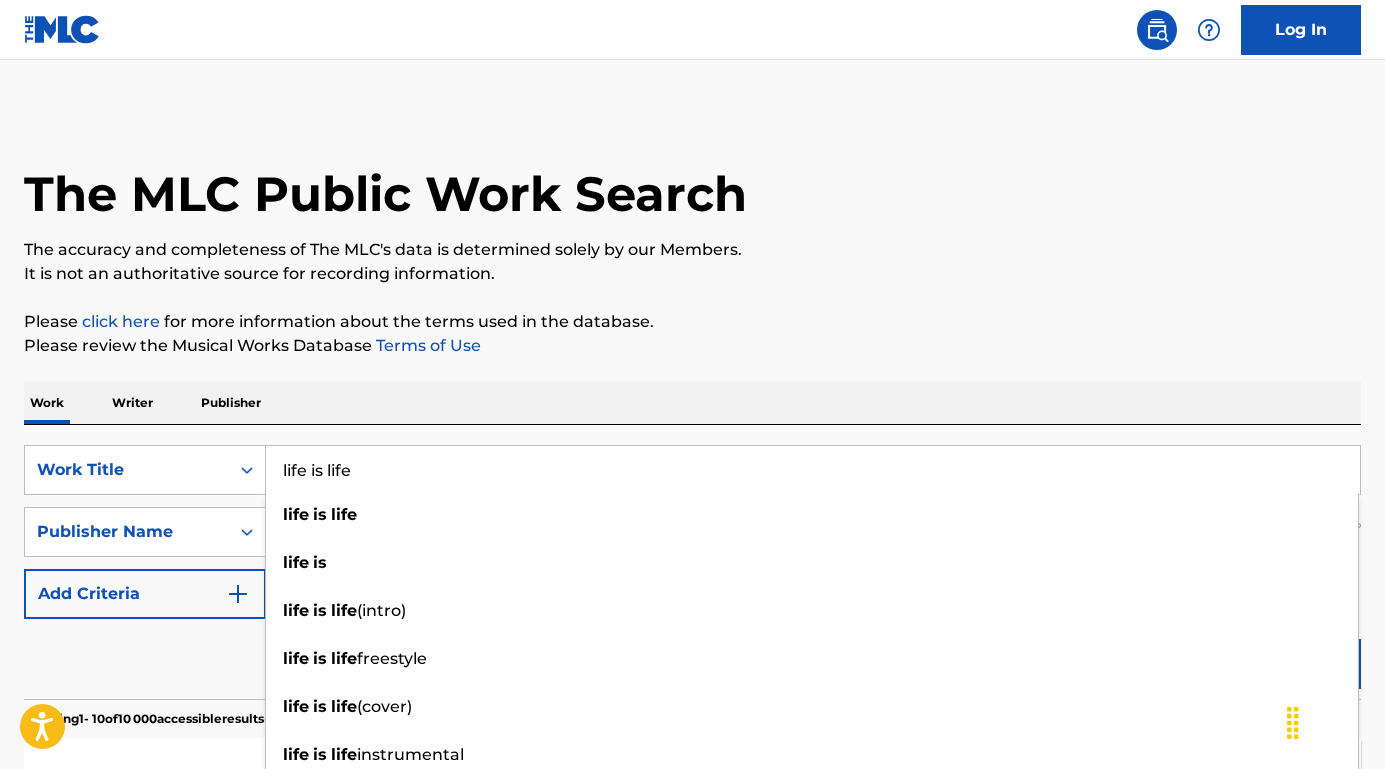 click on "Reset Search Search" at bounding box center [692, 659] 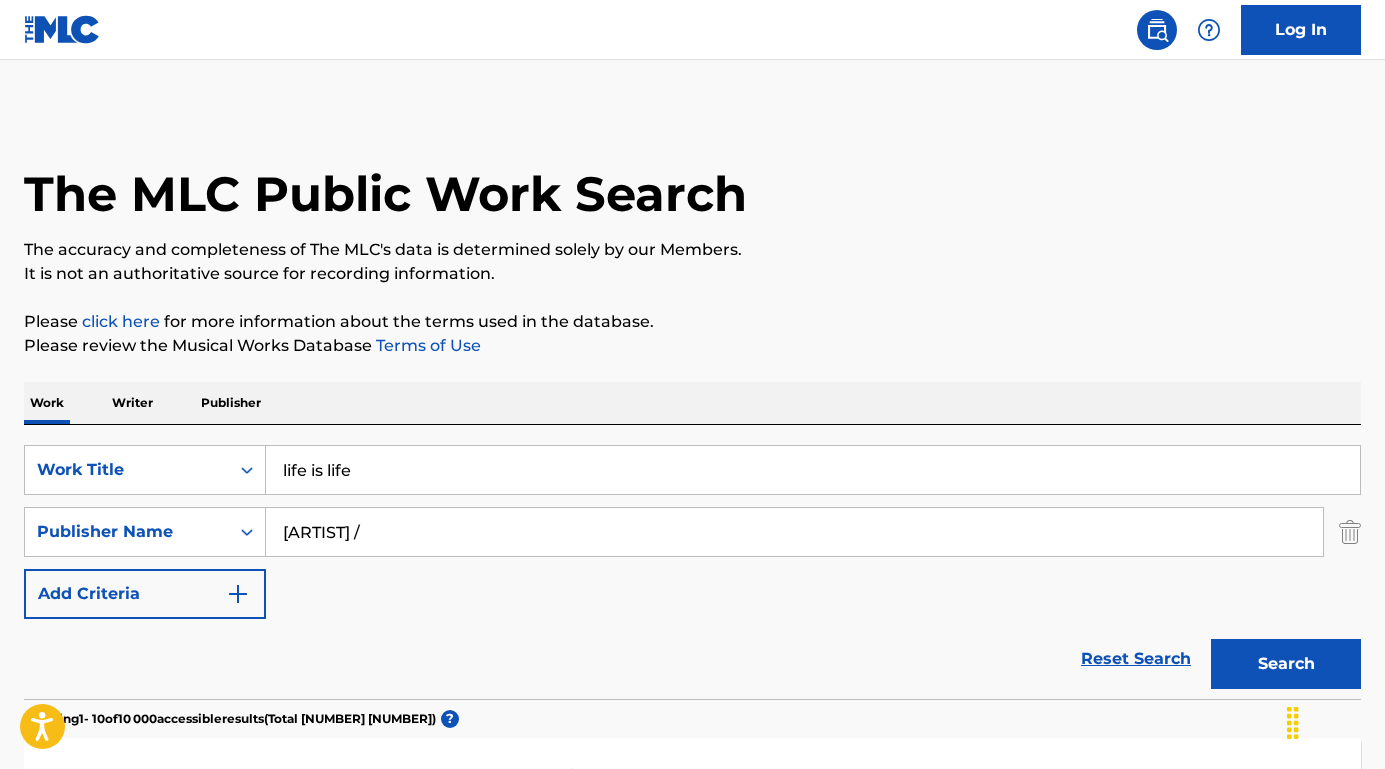 click on "Search" at bounding box center [1286, 664] 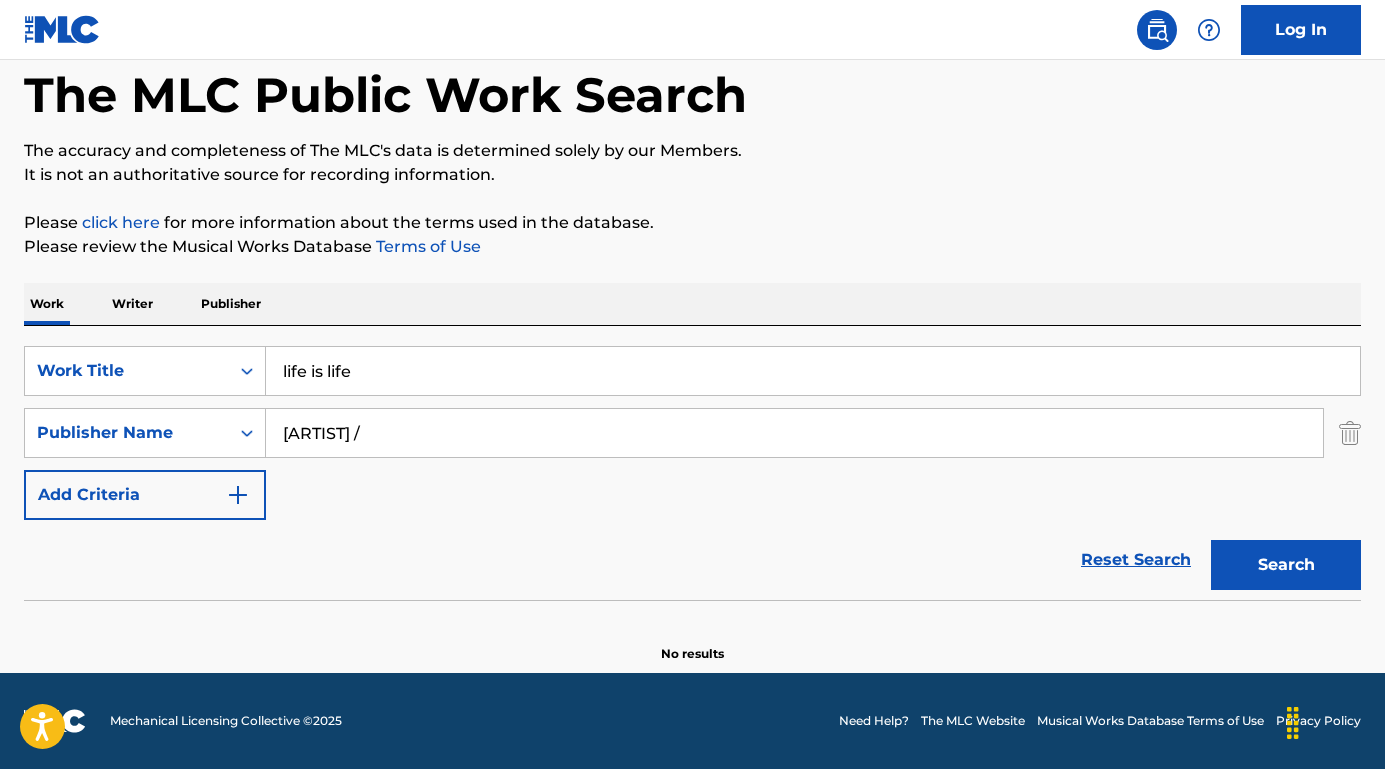 scroll, scrollTop: 99, scrollLeft: 0, axis: vertical 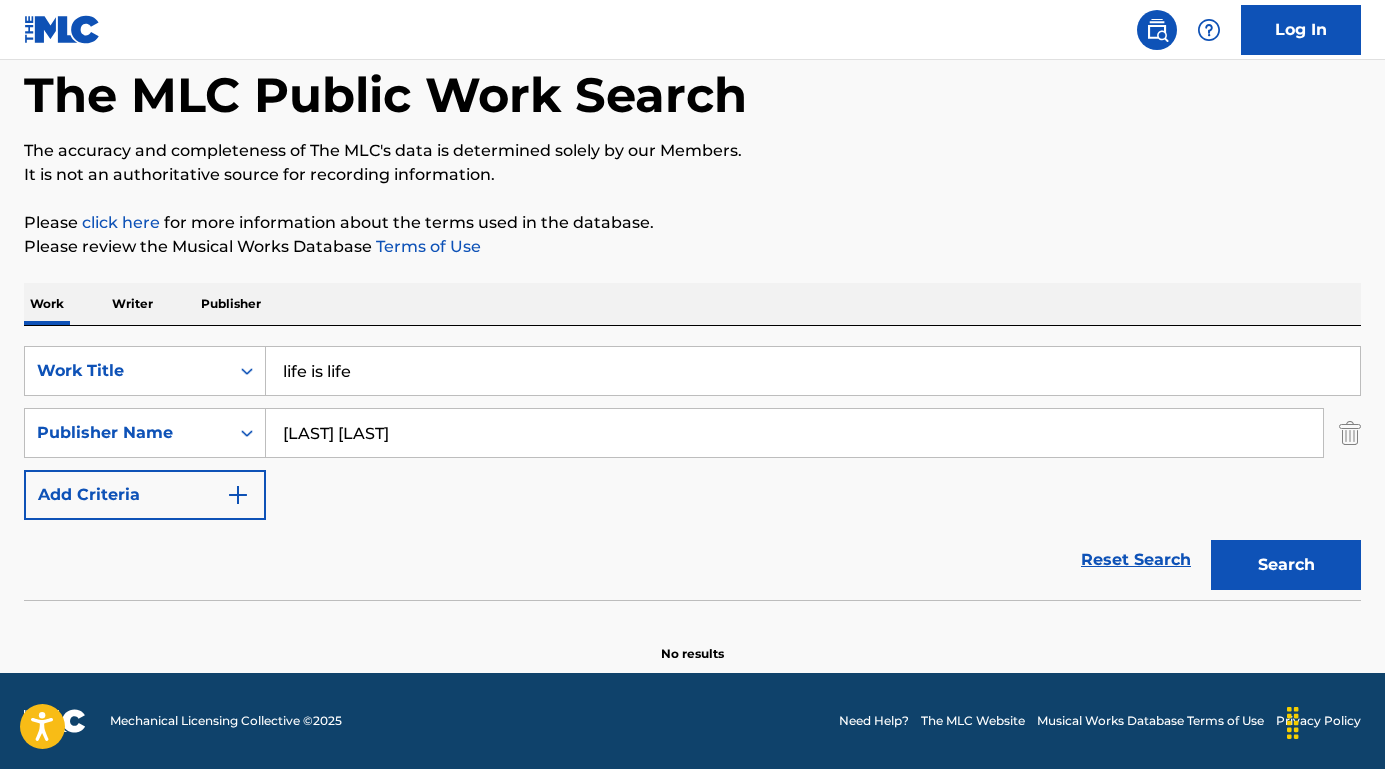 click on "Search" at bounding box center (1286, 565) 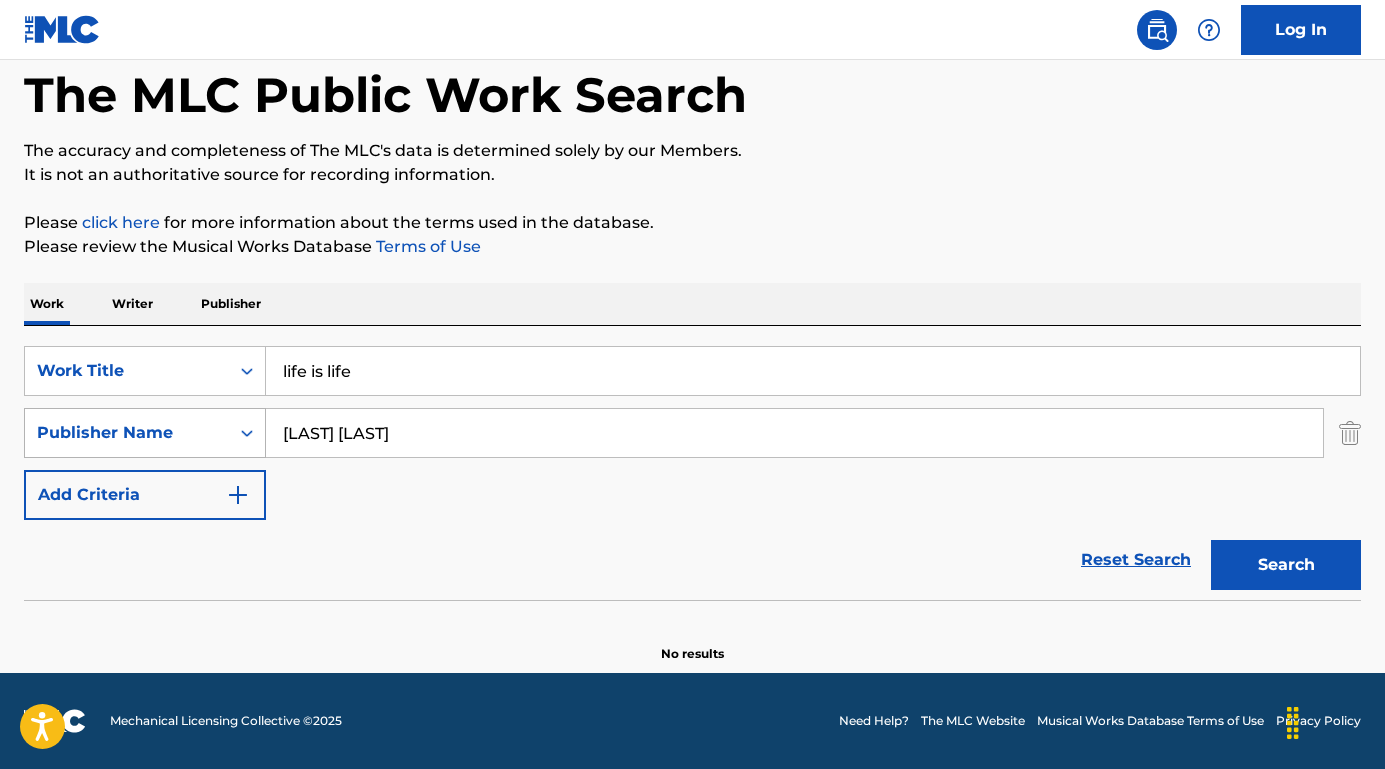 drag, startPoint x: 356, startPoint y: 439, endPoint x: 158, endPoint y: 424, distance: 198.56737 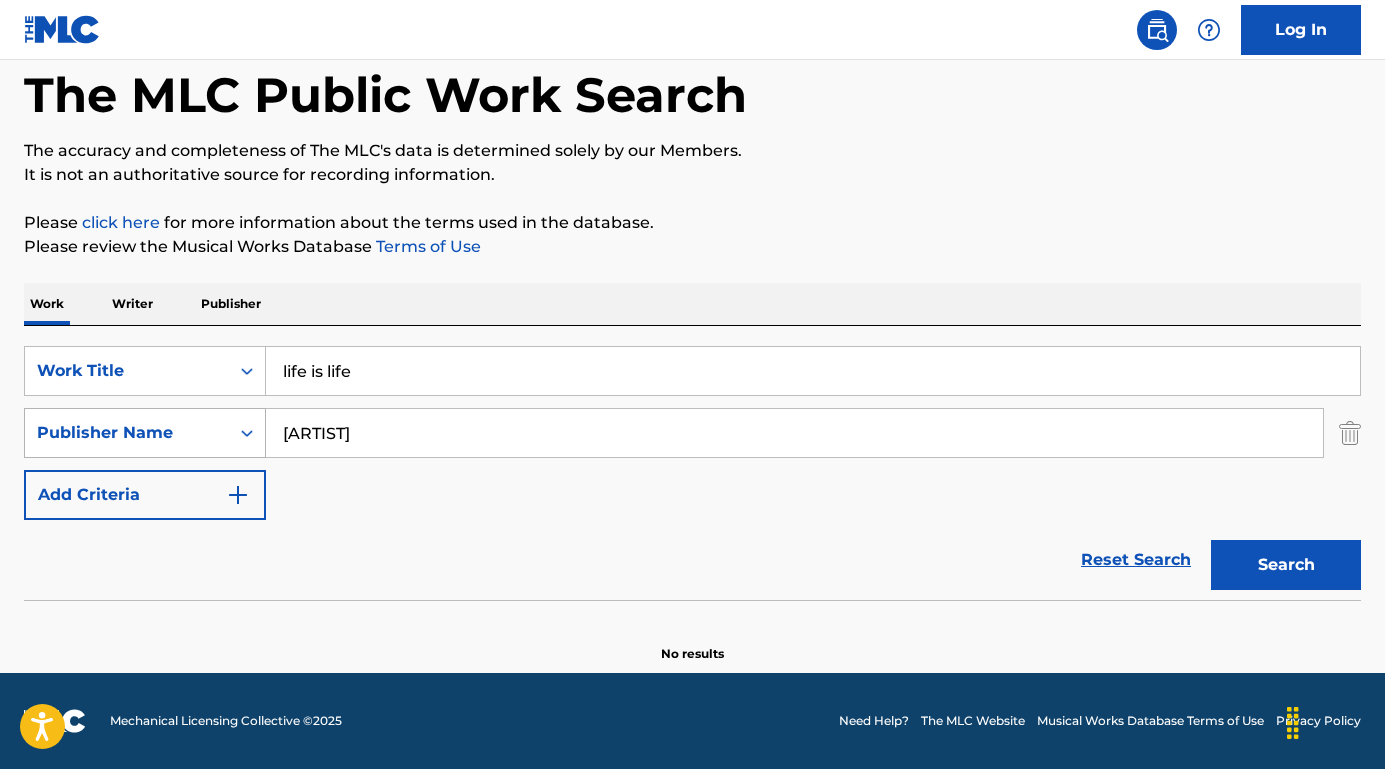 type on "Grasmuck" 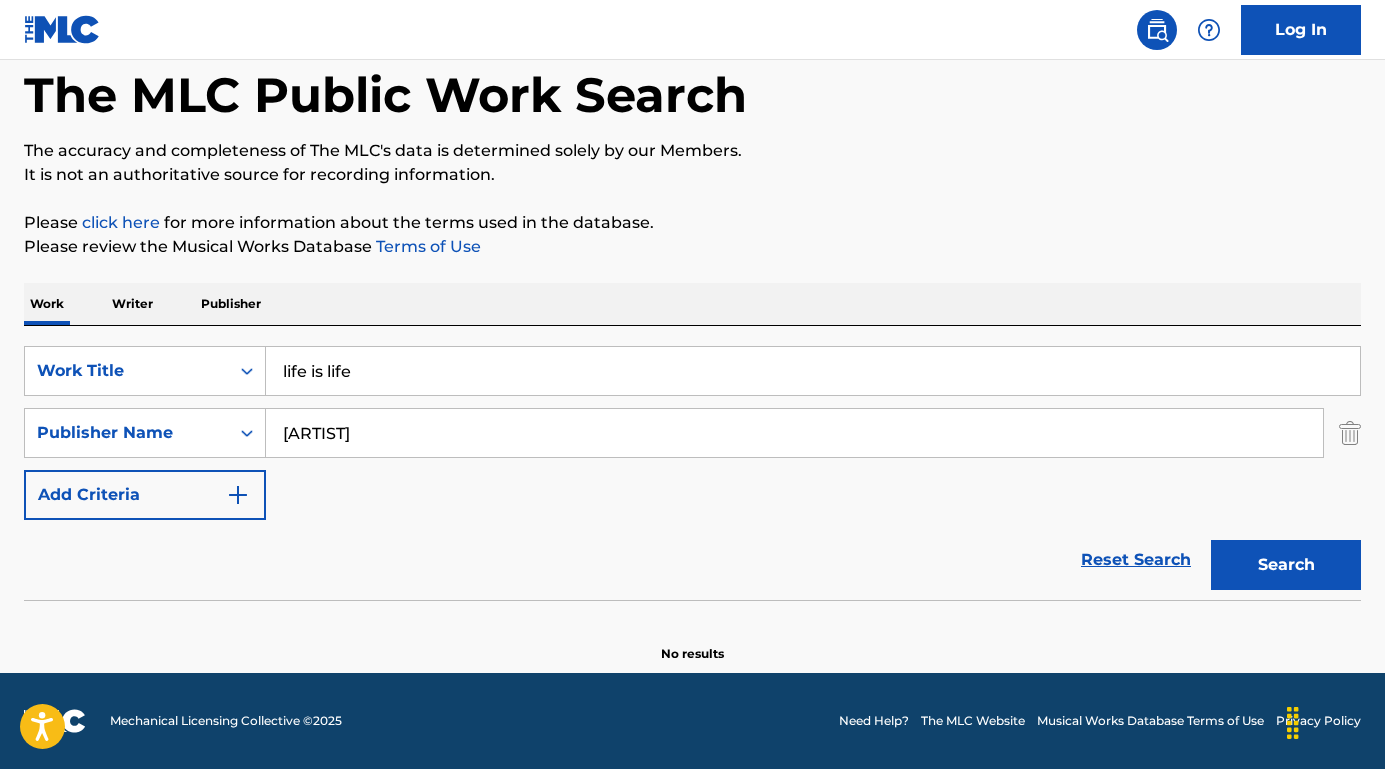 drag, startPoint x: 380, startPoint y: 432, endPoint x: 97, endPoint y: 405, distance: 284.28506 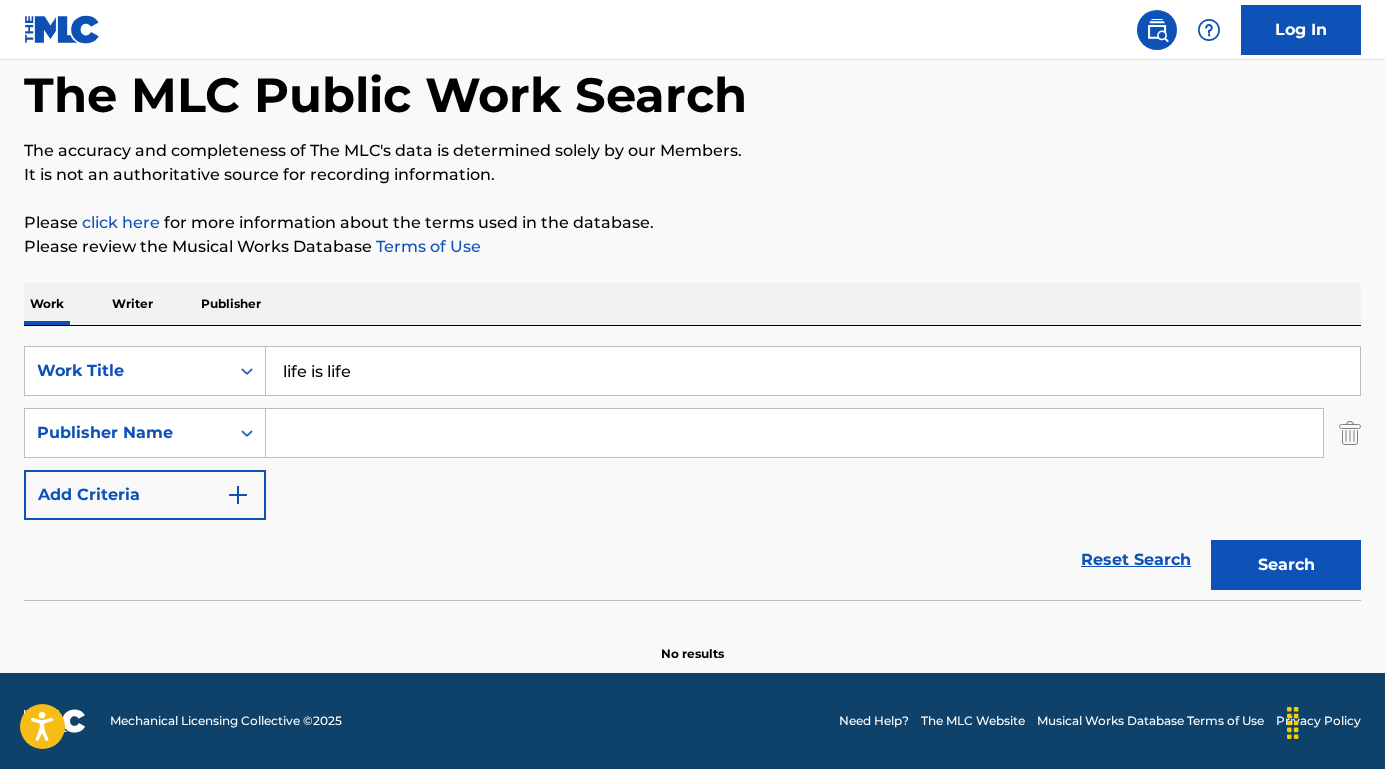 type 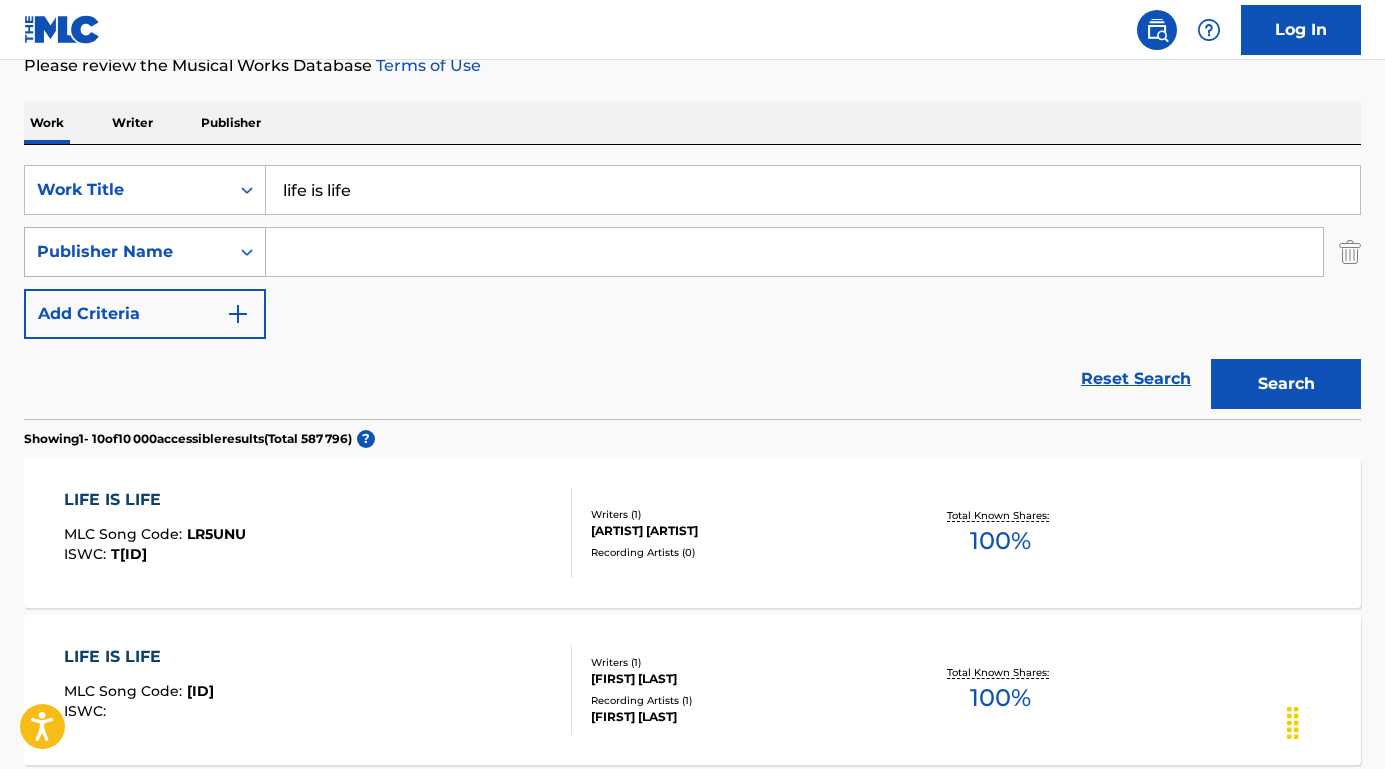 scroll, scrollTop: 363, scrollLeft: 0, axis: vertical 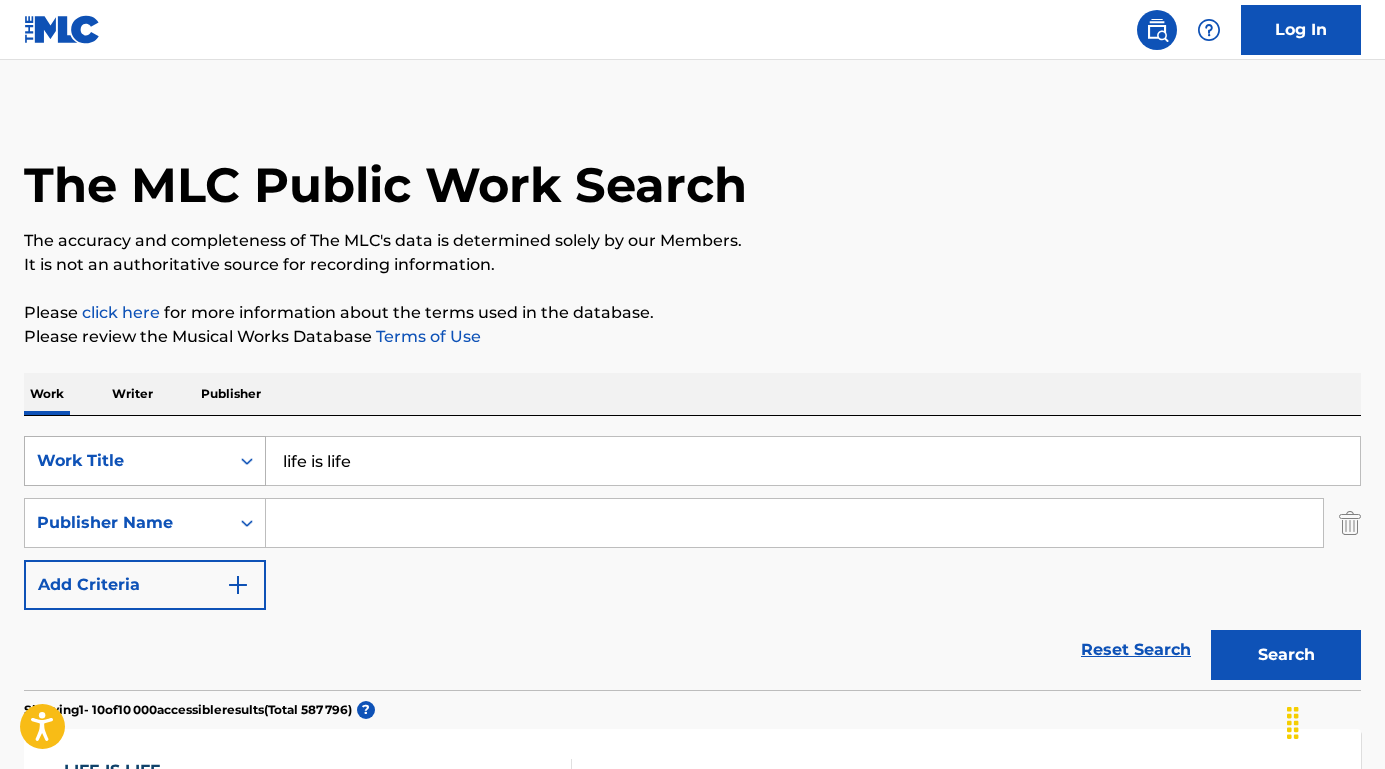 drag, startPoint x: 380, startPoint y: 460, endPoint x: 212, endPoint y: 460, distance: 168 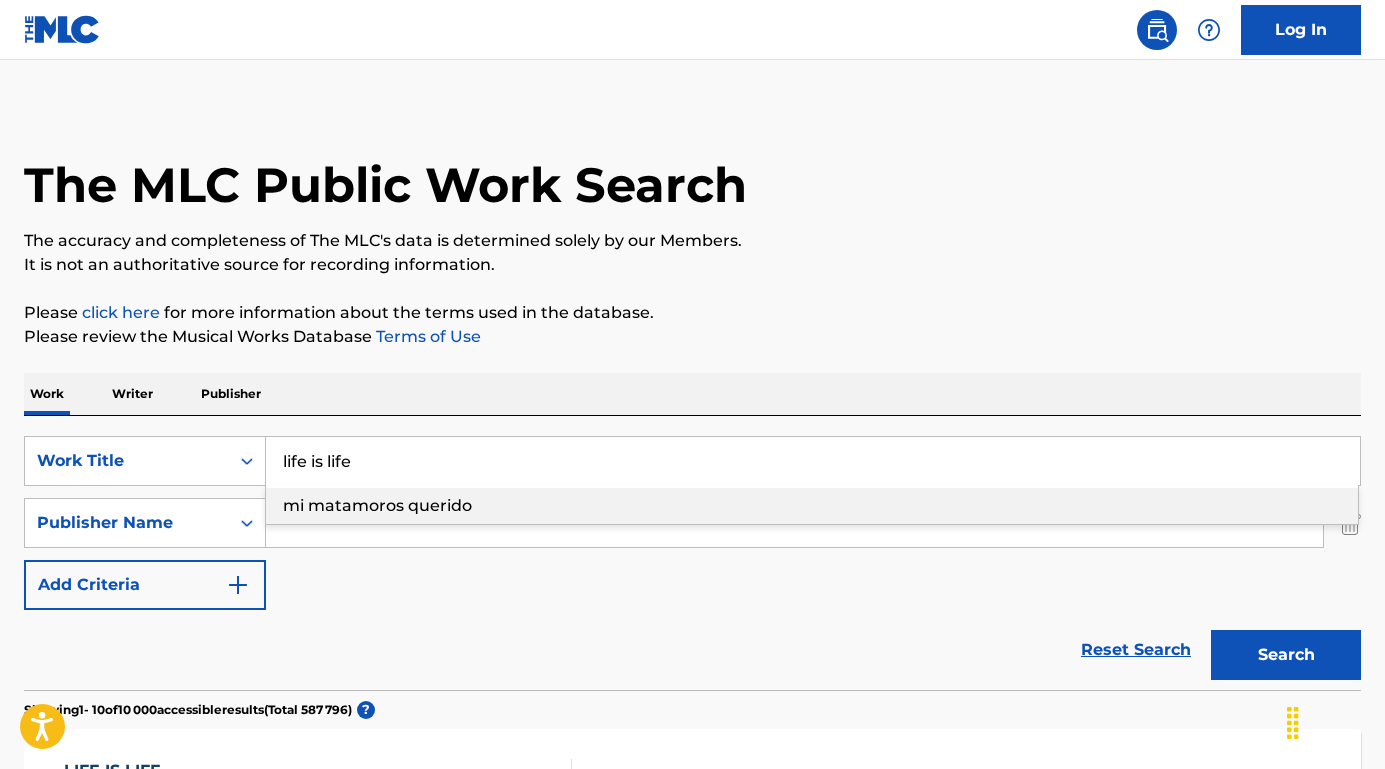 click on "mi matamoros querido" at bounding box center [377, 505] 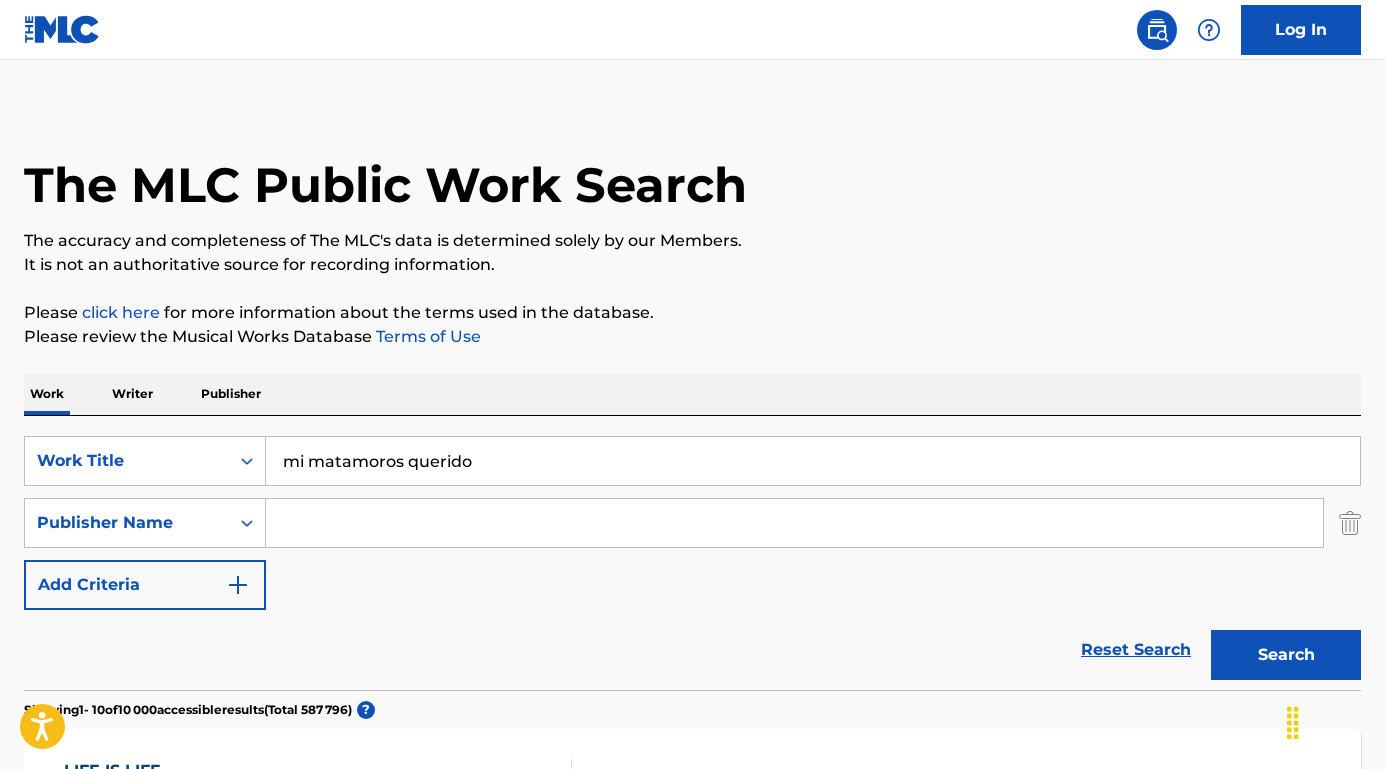 click on "Search" at bounding box center (1286, 655) 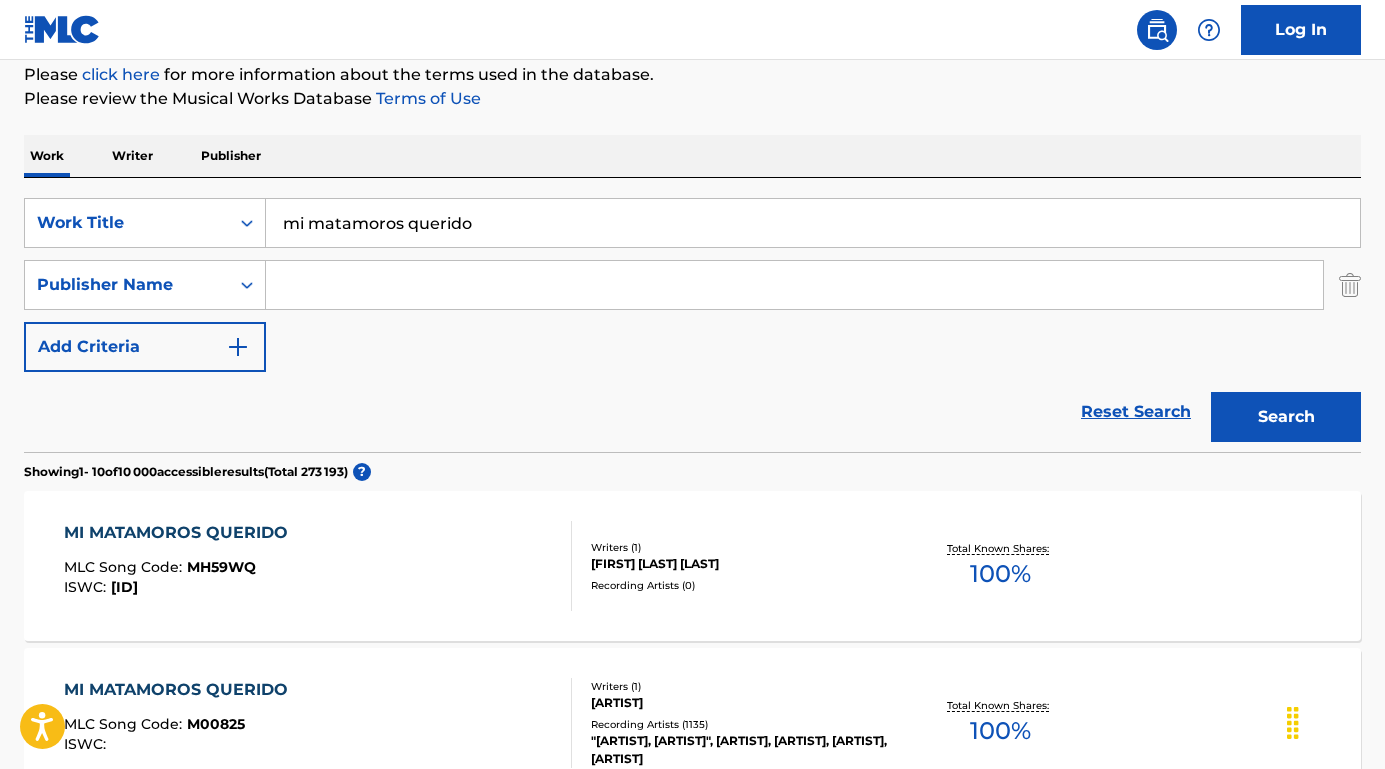 scroll, scrollTop: 265, scrollLeft: 0, axis: vertical 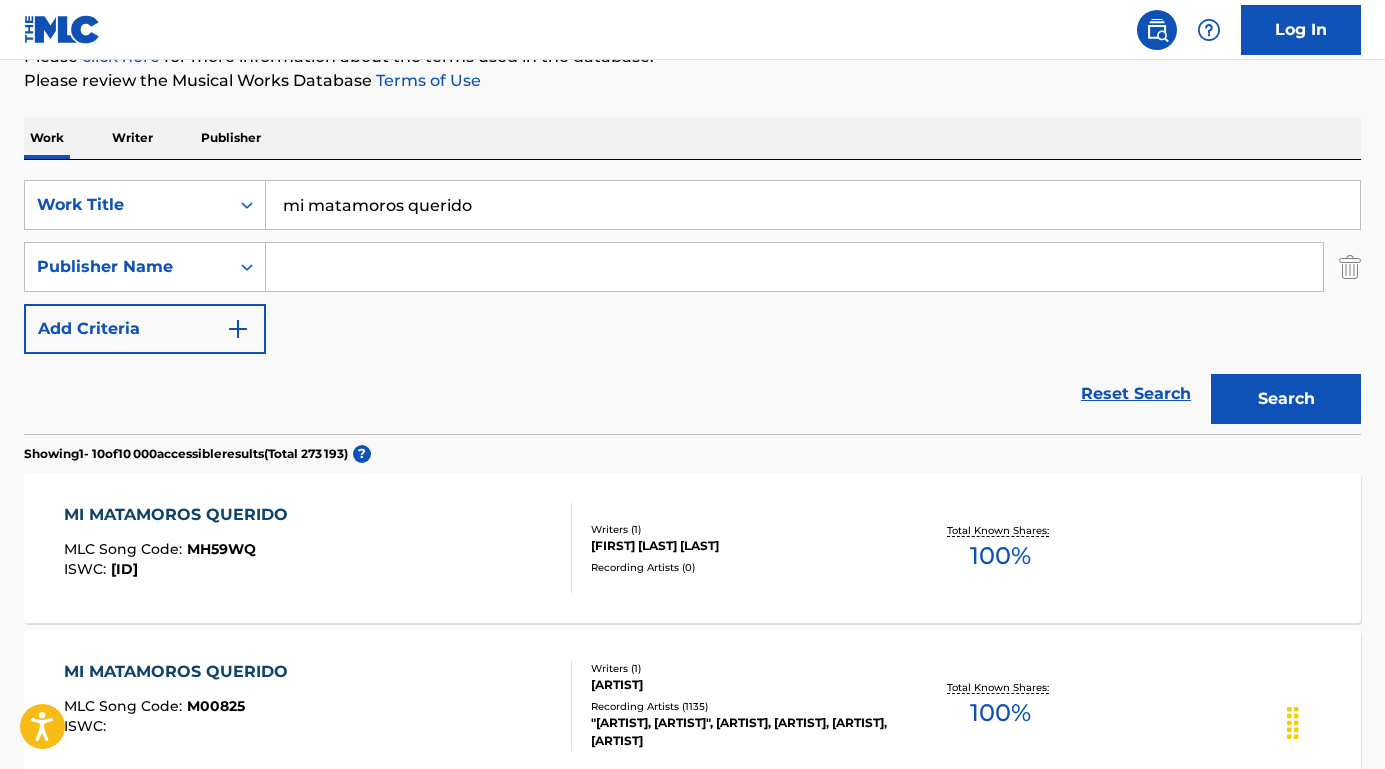 click on "MI MATAMOROS QUERIDO" at bounding box center (181, 672) 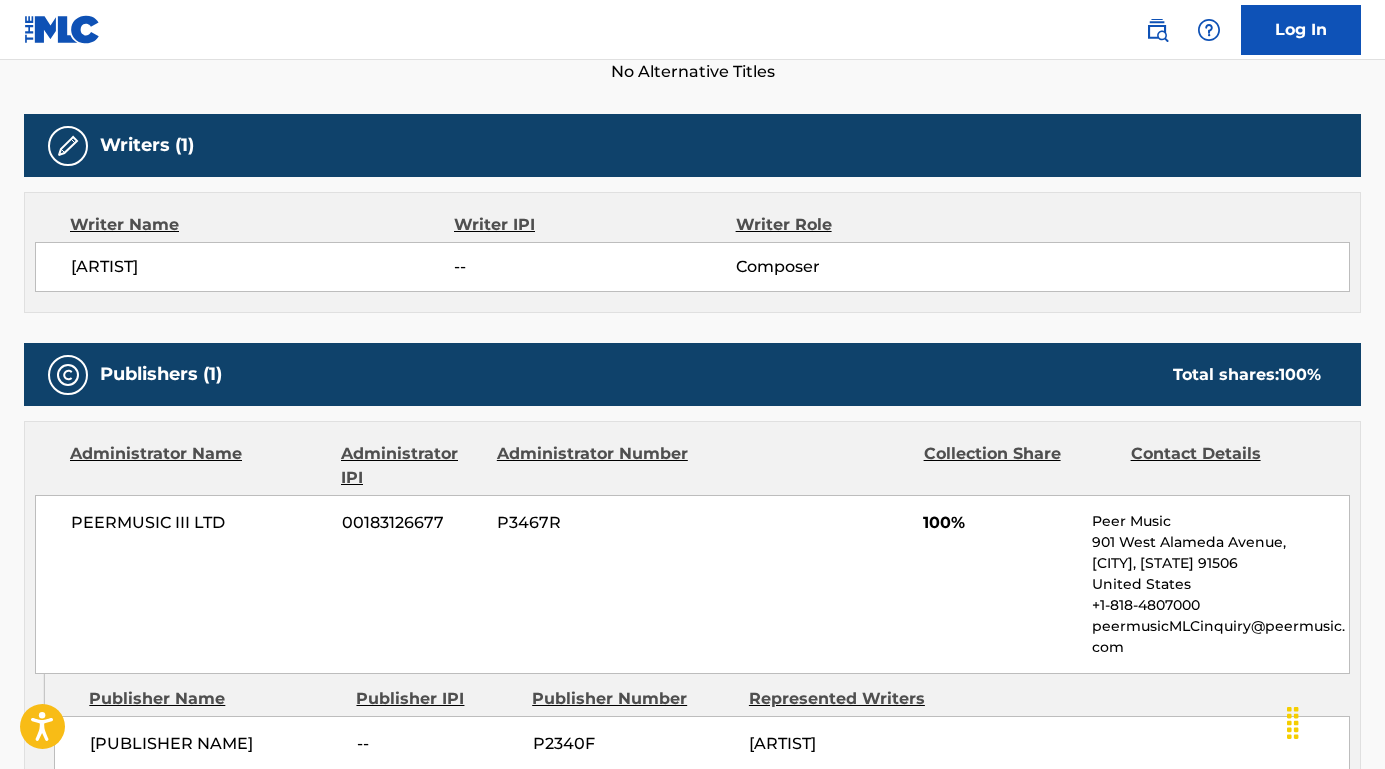 scroll, scrollTop: 733, scrollLeft: 0, axis: vertical 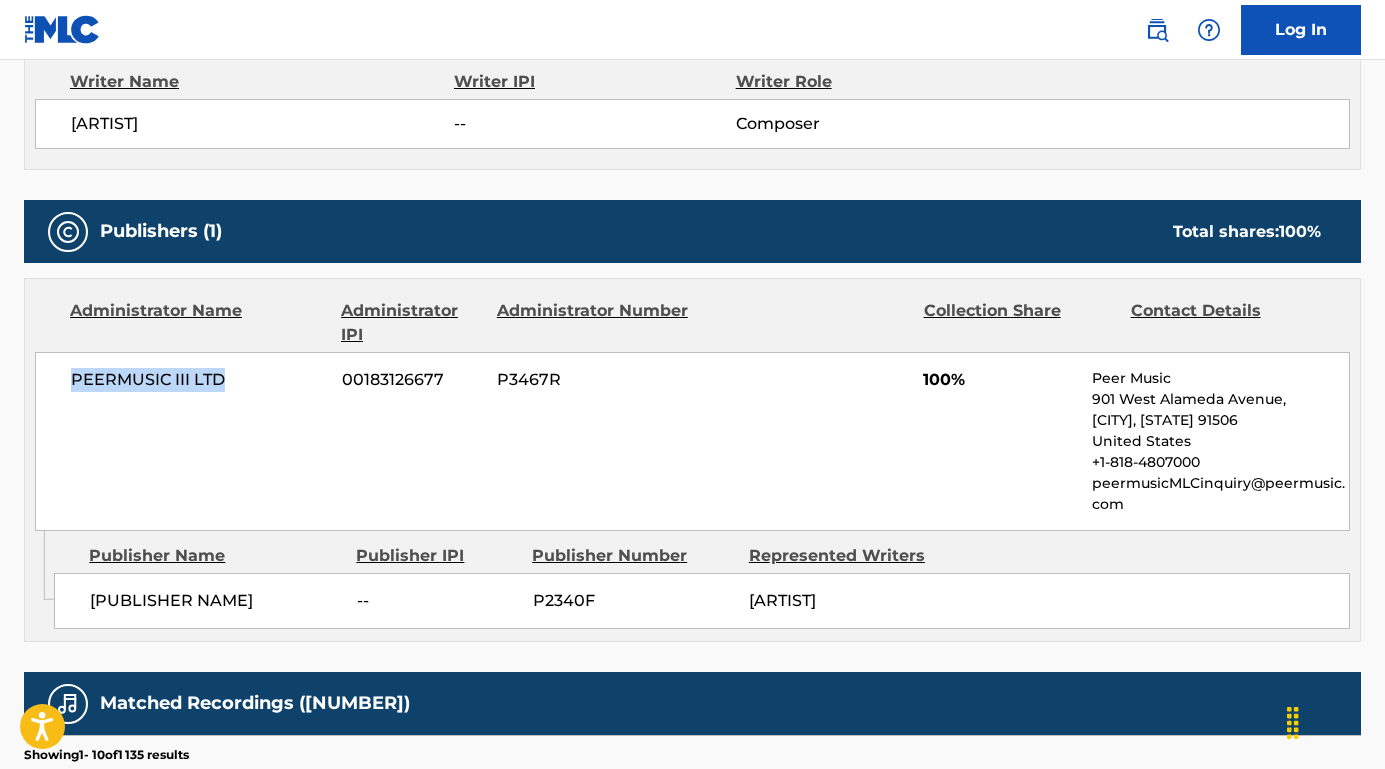 drag, startPoint x: 241, startPoint y: 379, endPoint x: 4, endPoint y: 372, distance: 237.10335 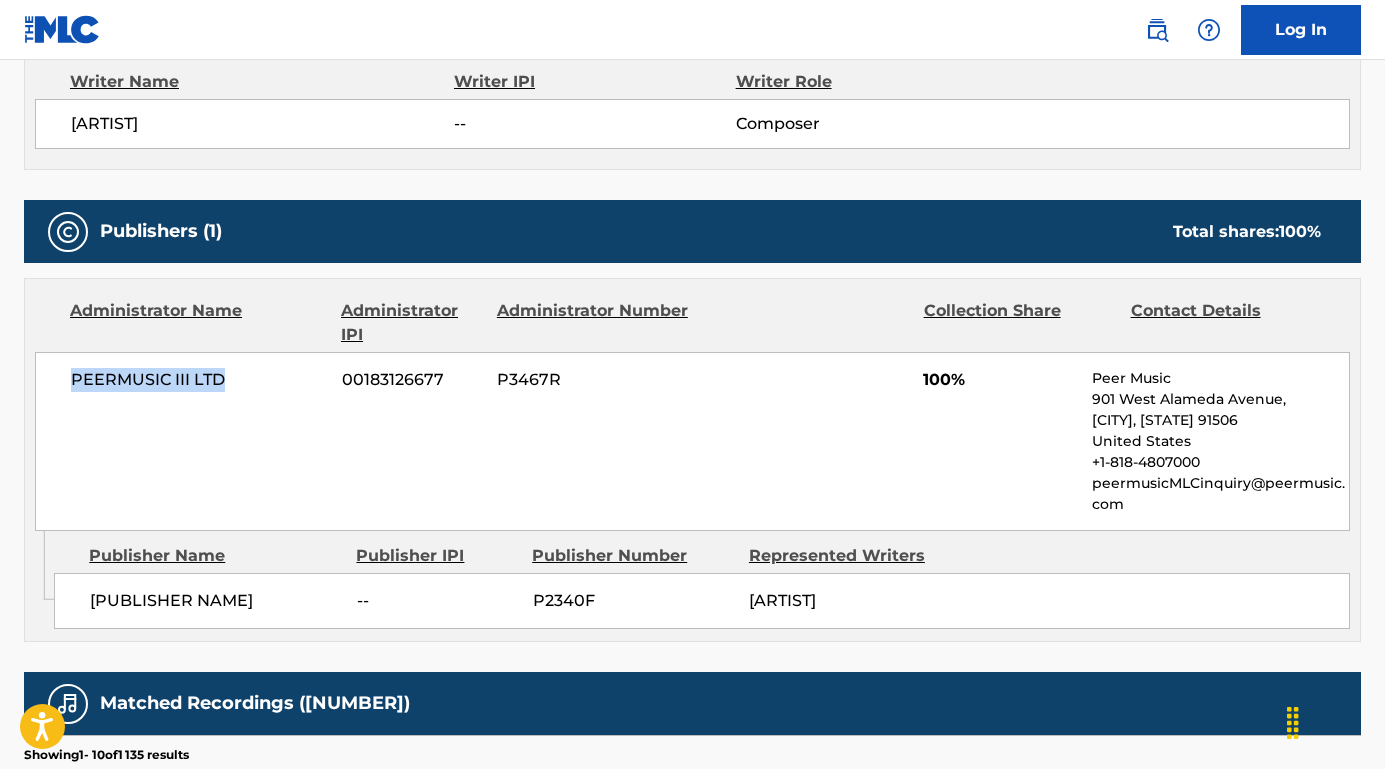 drag, startPoint x: 141, startPoint y: 622, endPoint x: 79, endPoint y: 597, distance: 66.85058 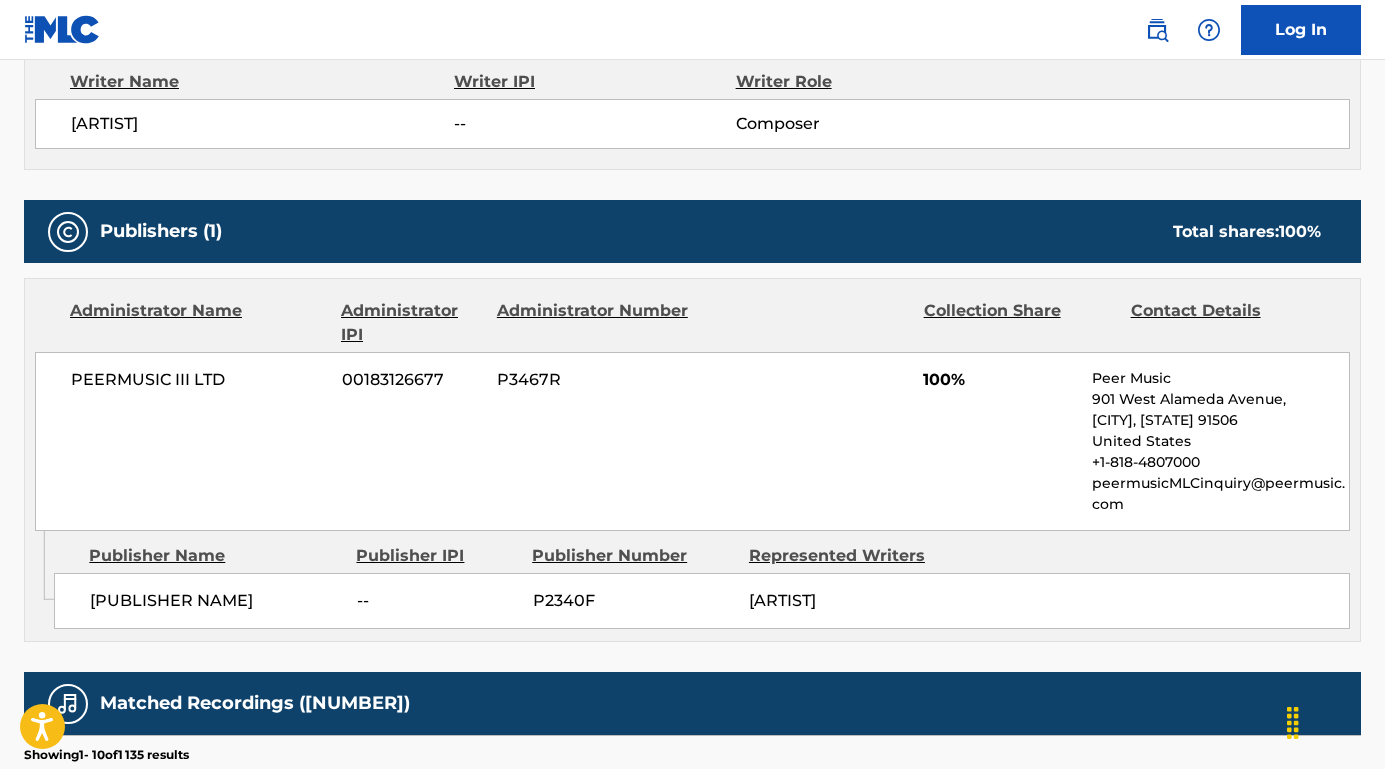 click on "Log In" at bounding box center (692, 30) 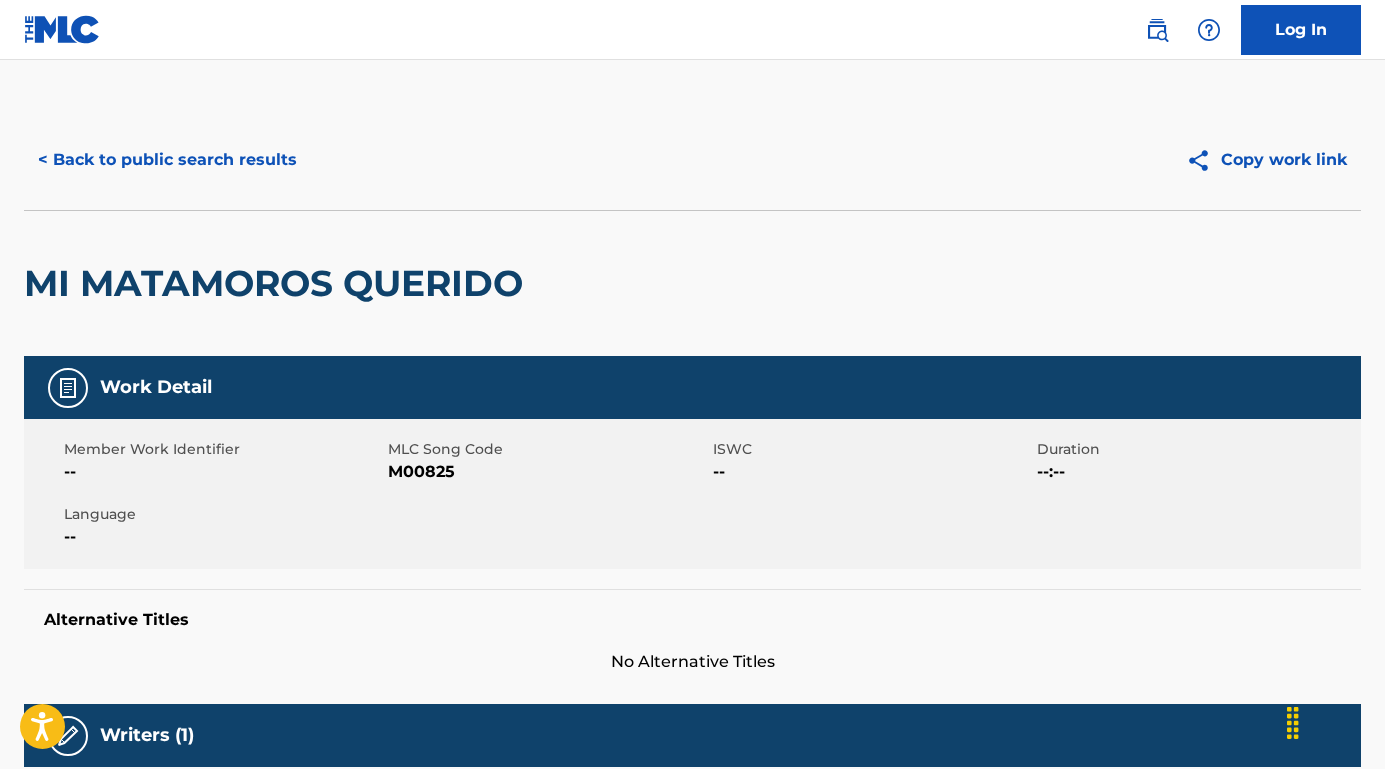 scroll, scrollTop: 0, scrollLeft: 0, axis: both 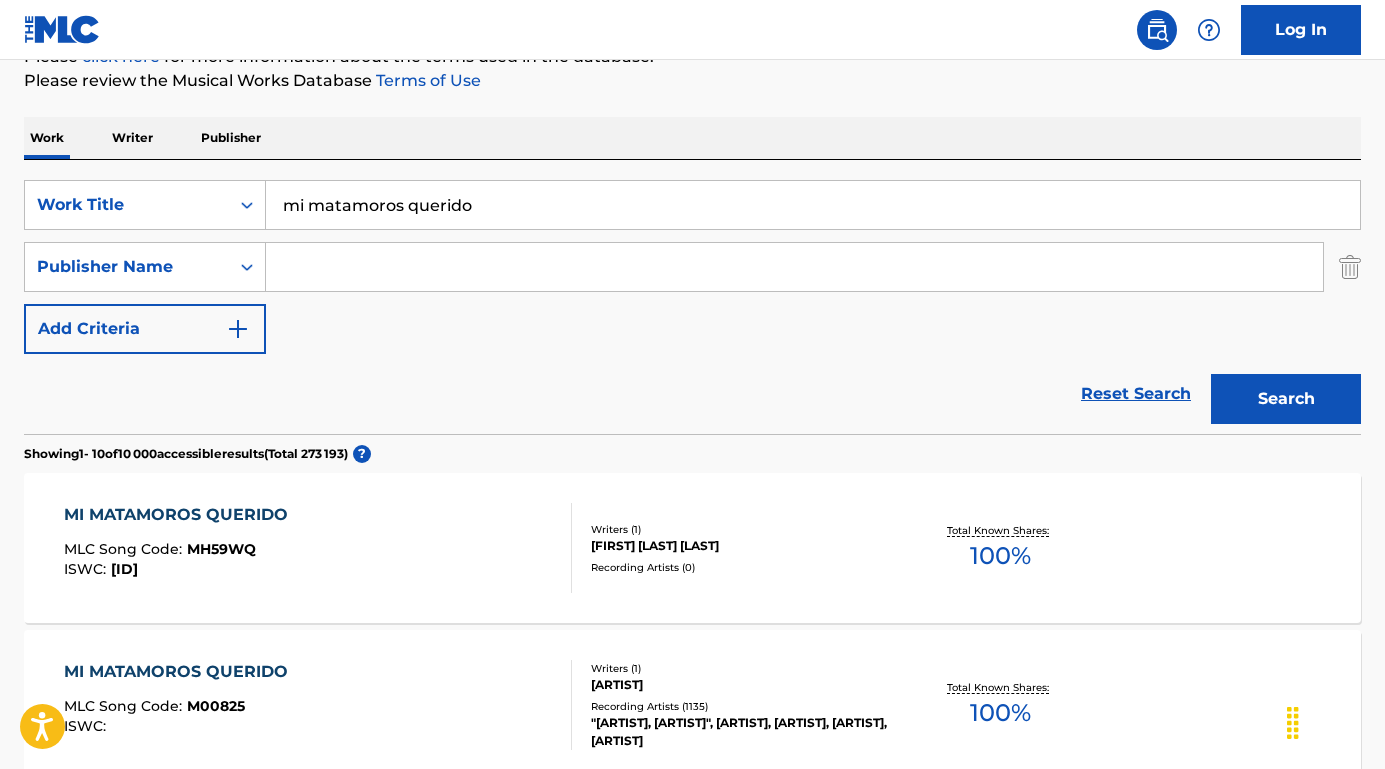 click at bounding box center [794, 267] 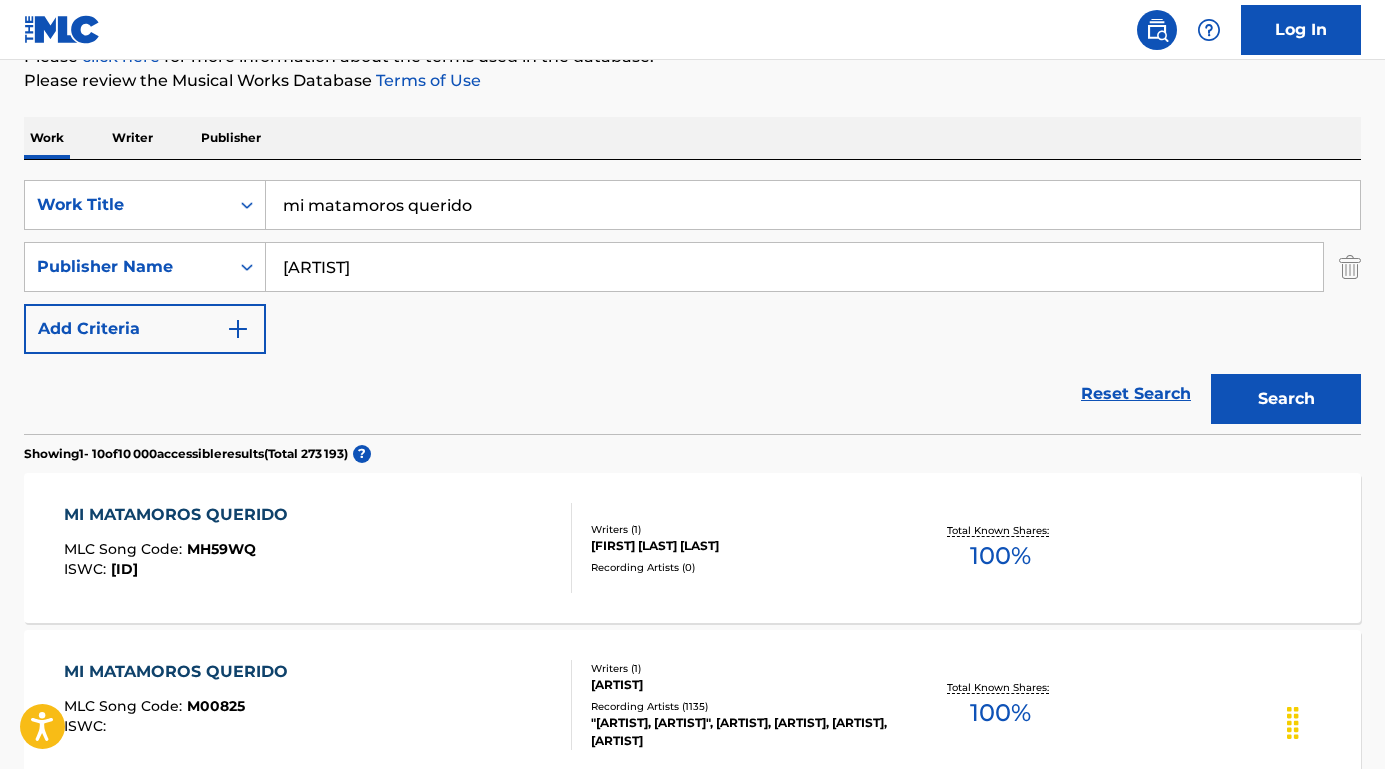 type on "Andres Calamaro Masel" 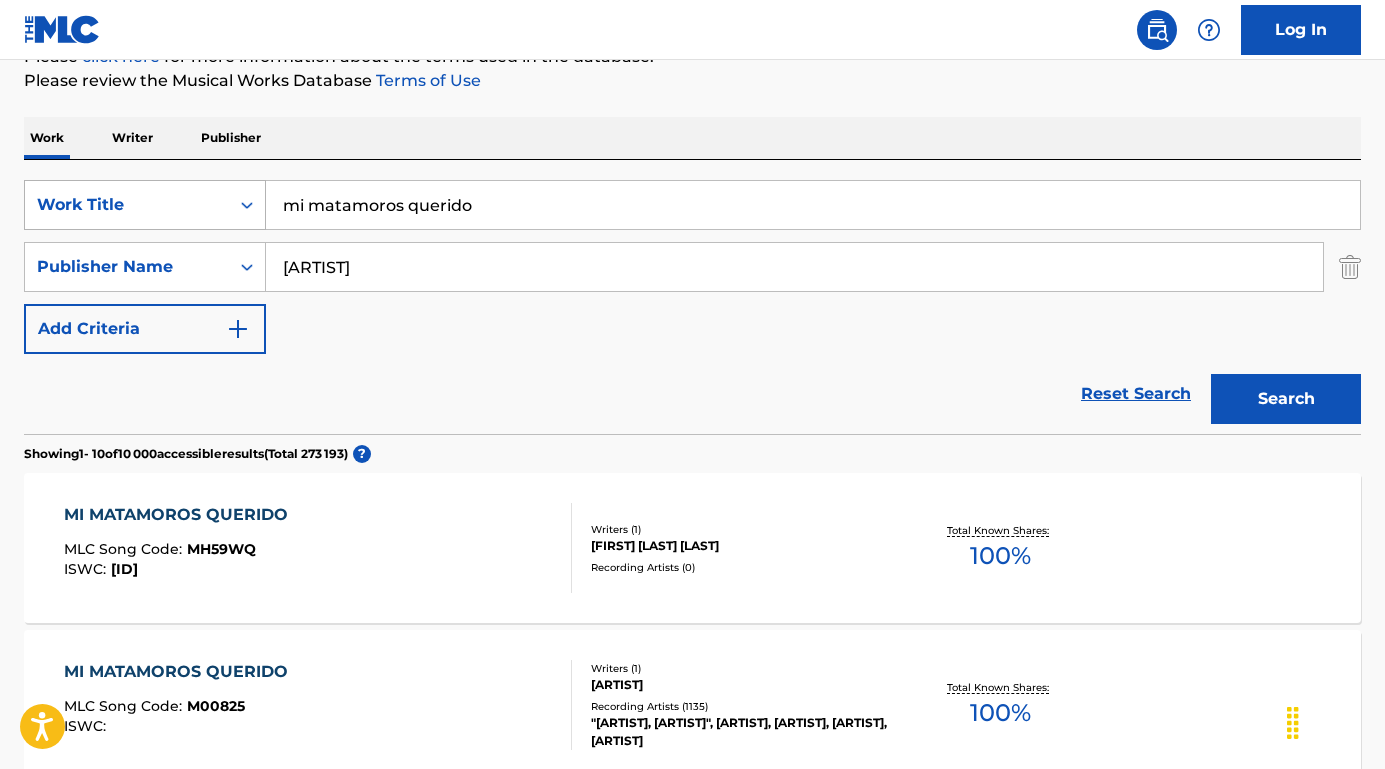 drag, startPoint x: 517, startPoint y: 223, endPoint x: 158, endPoint y: 180, distance: 361.56604 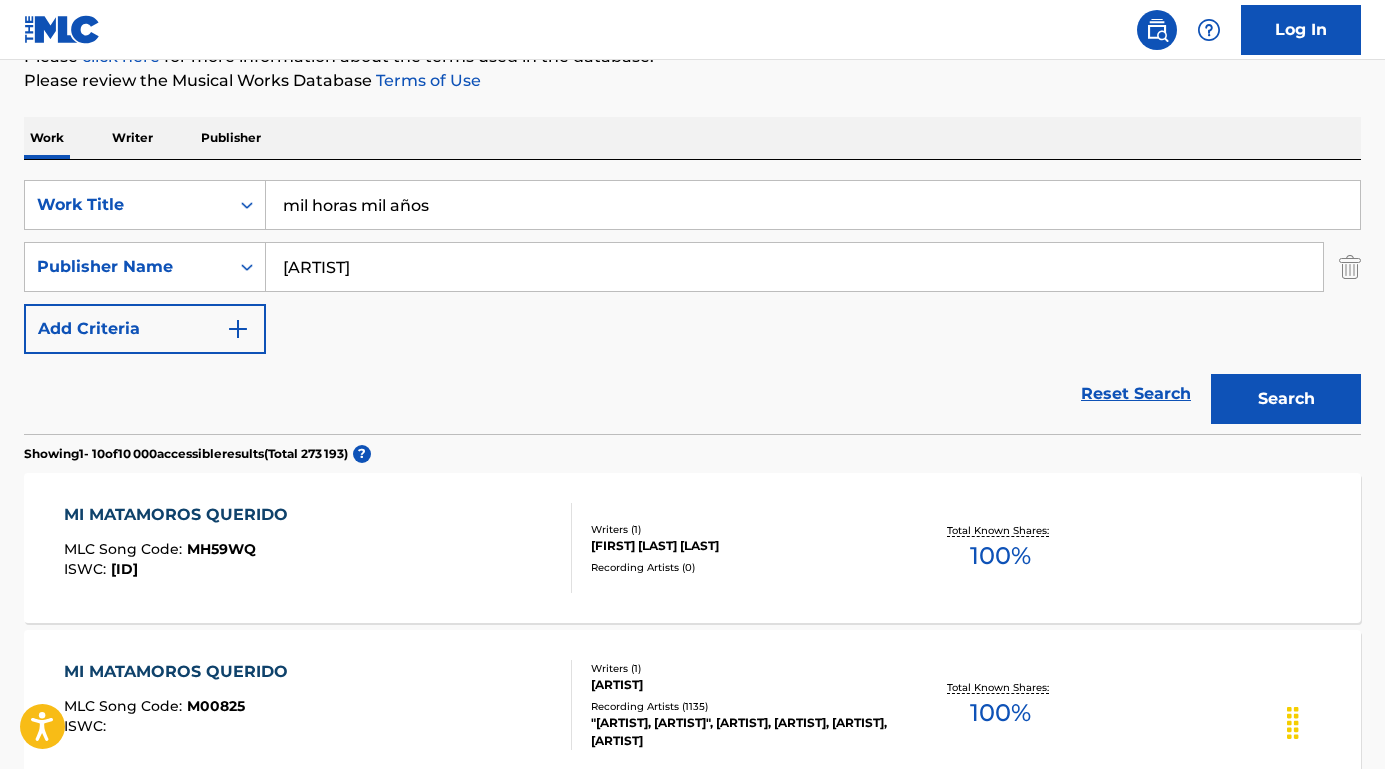 click on "mil horas mil años" at bounding box center [813, 205] 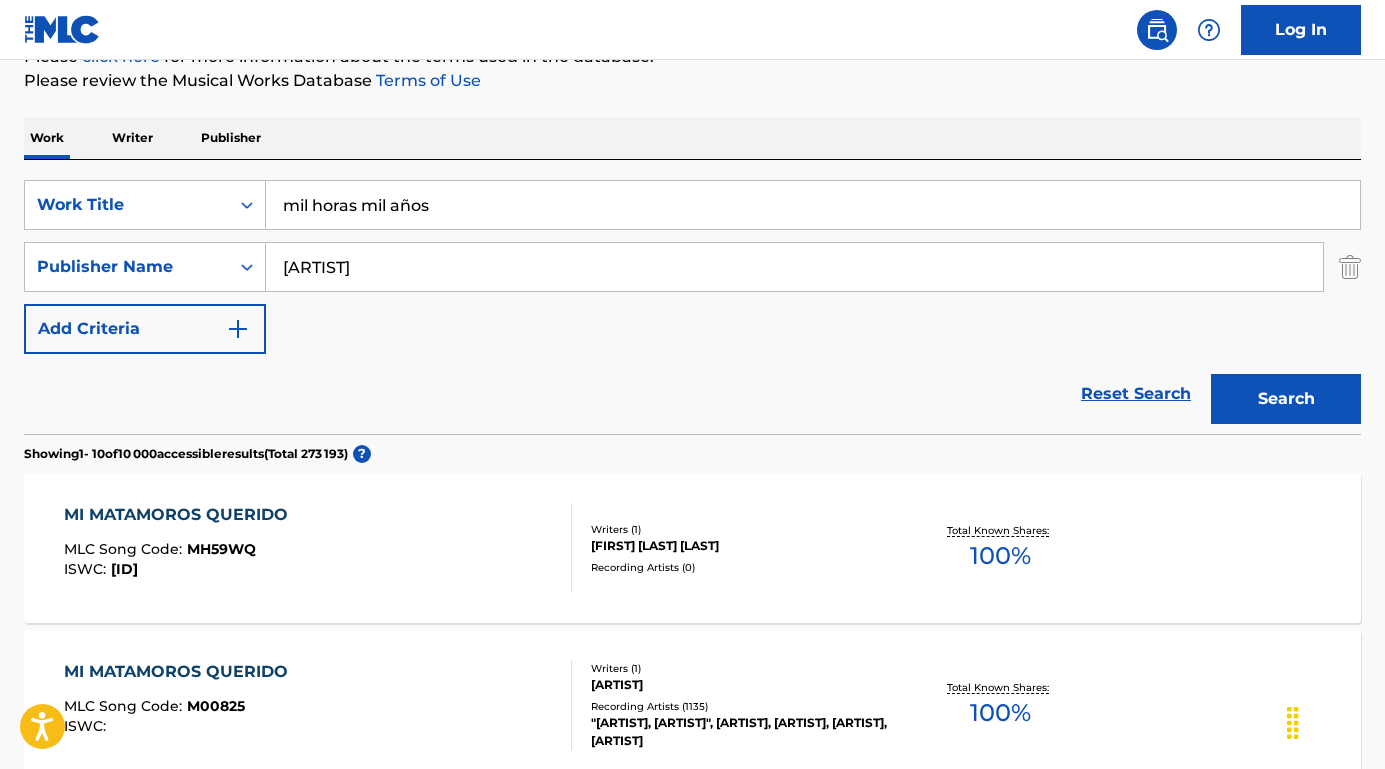 drag, startPoint x: 367, startPoint y: 208, endPoint x: 730, endPoint y: 241, distance: 364.49692 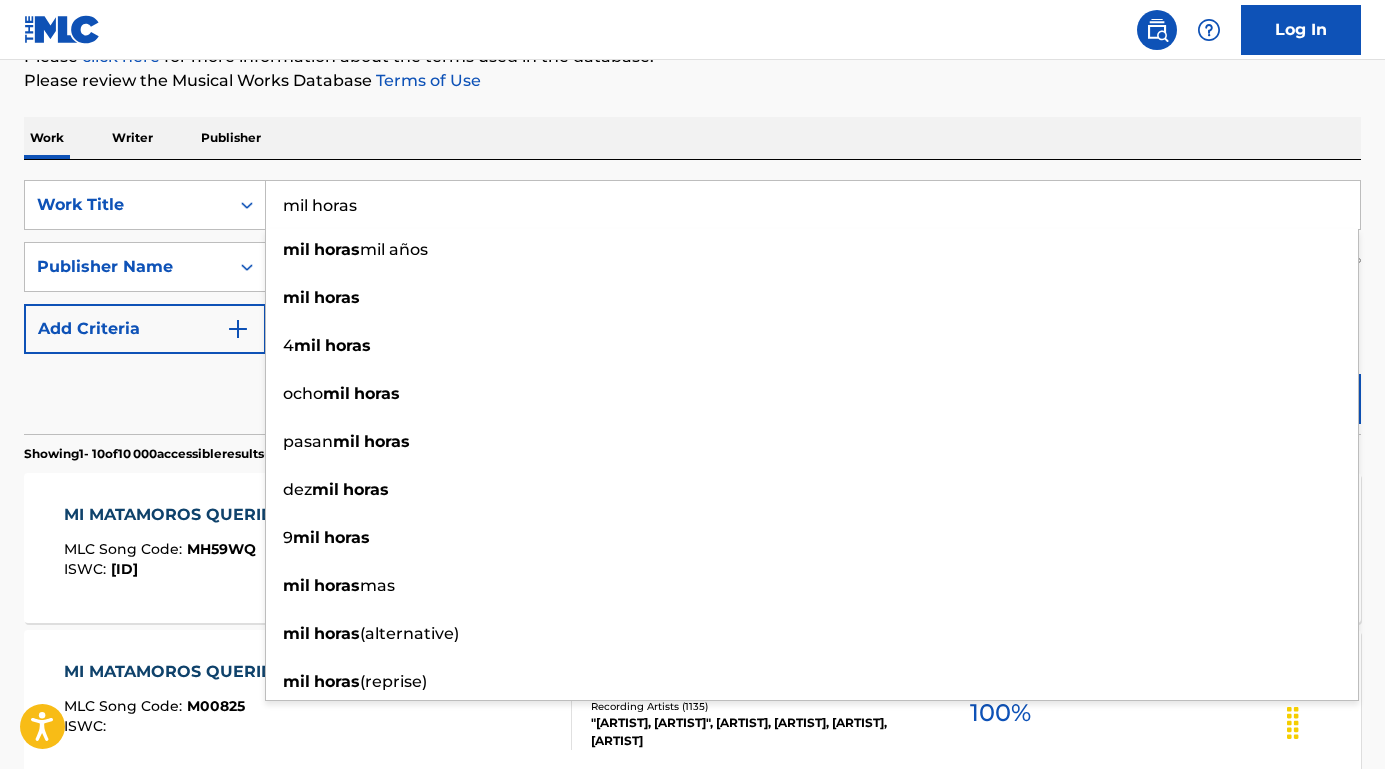 type on "mil horas" 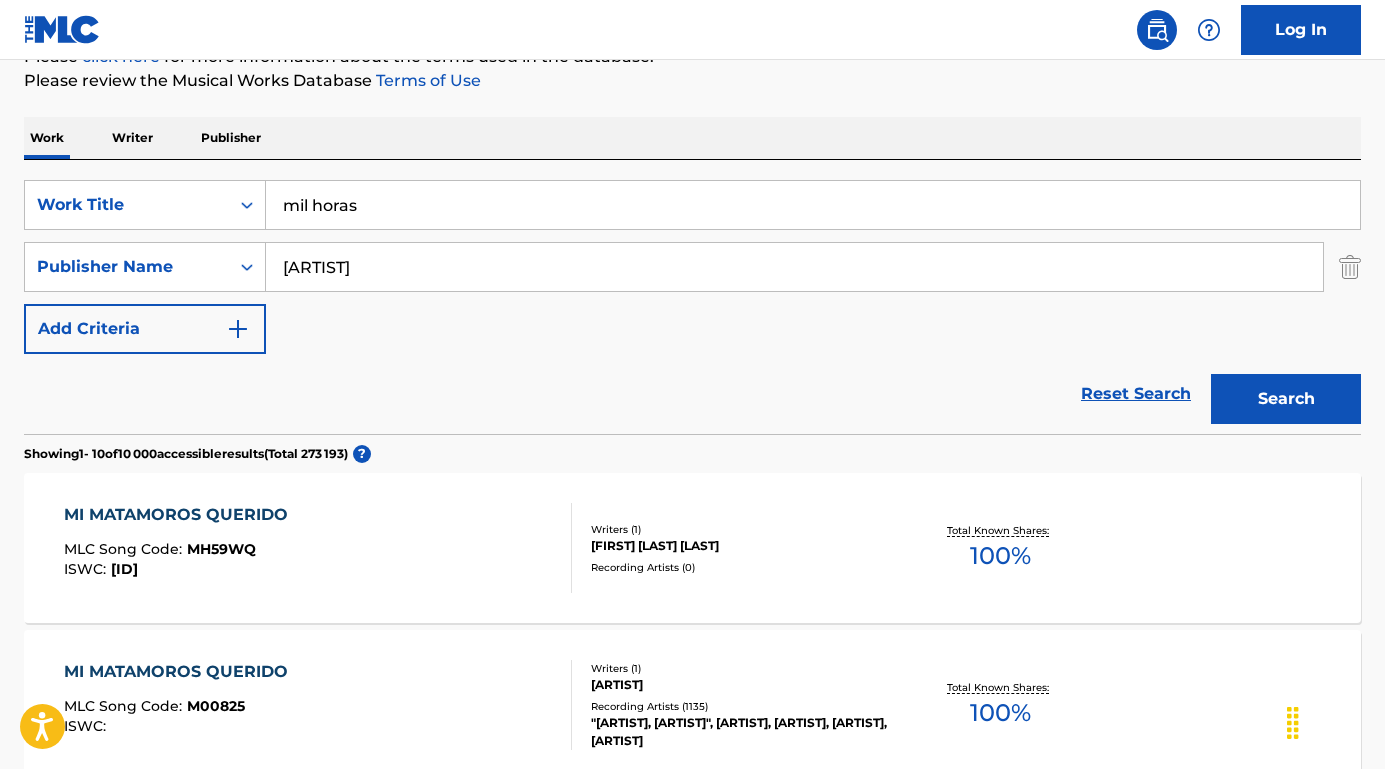click on "Search" at bounding box center (1286, 399) 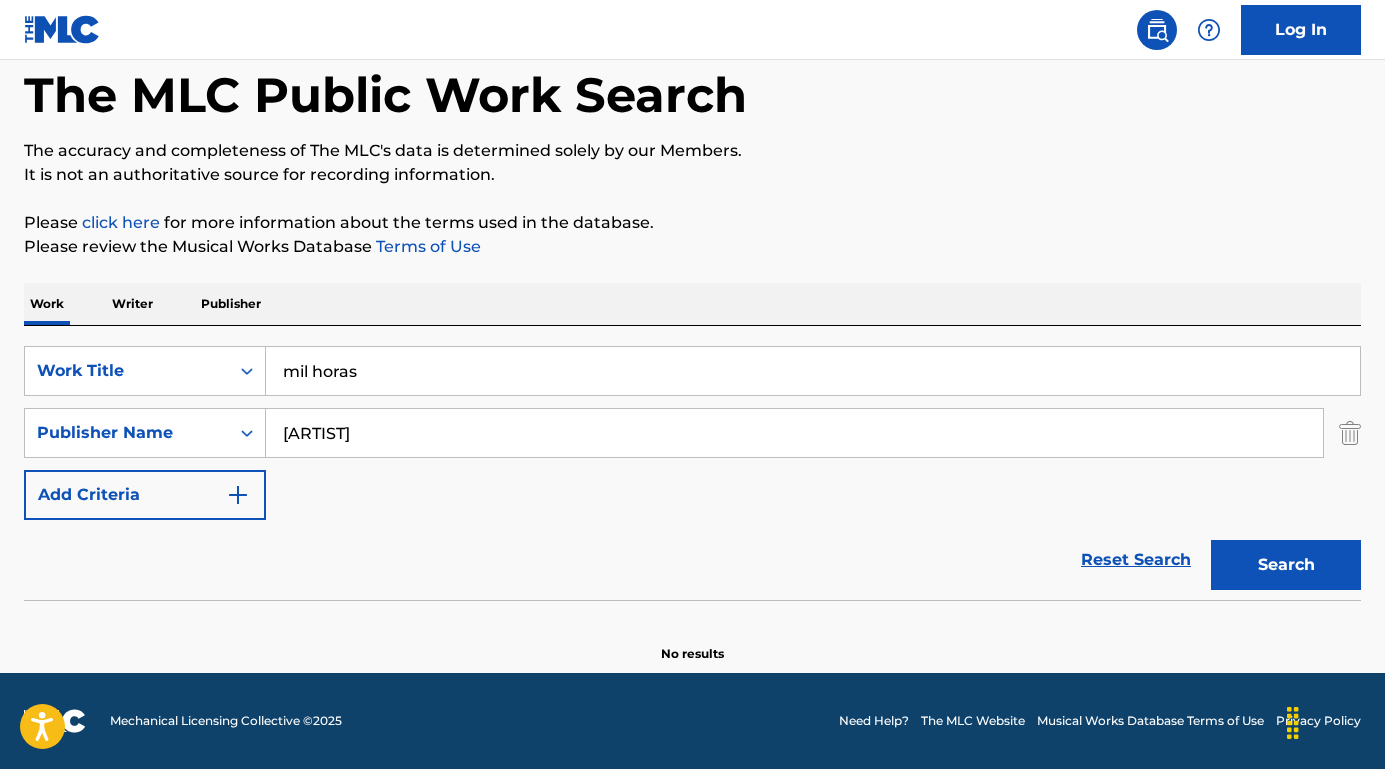 scroll, scrollTop: 99, scrollLeft: 0, axis: vertical 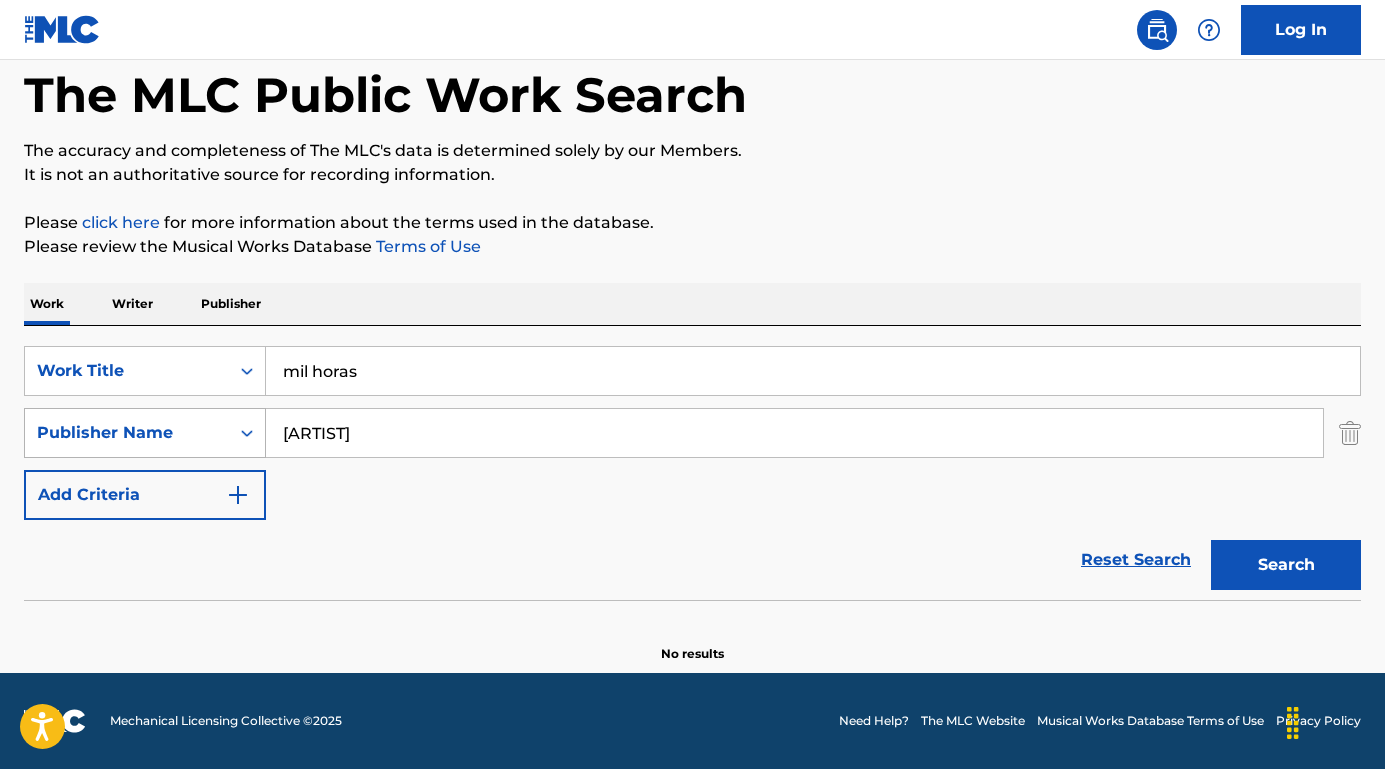 drag, startPoint x: 430, startPoint y: 434, endPoint x: 225, endPoint y: 440, distance: 205.08778 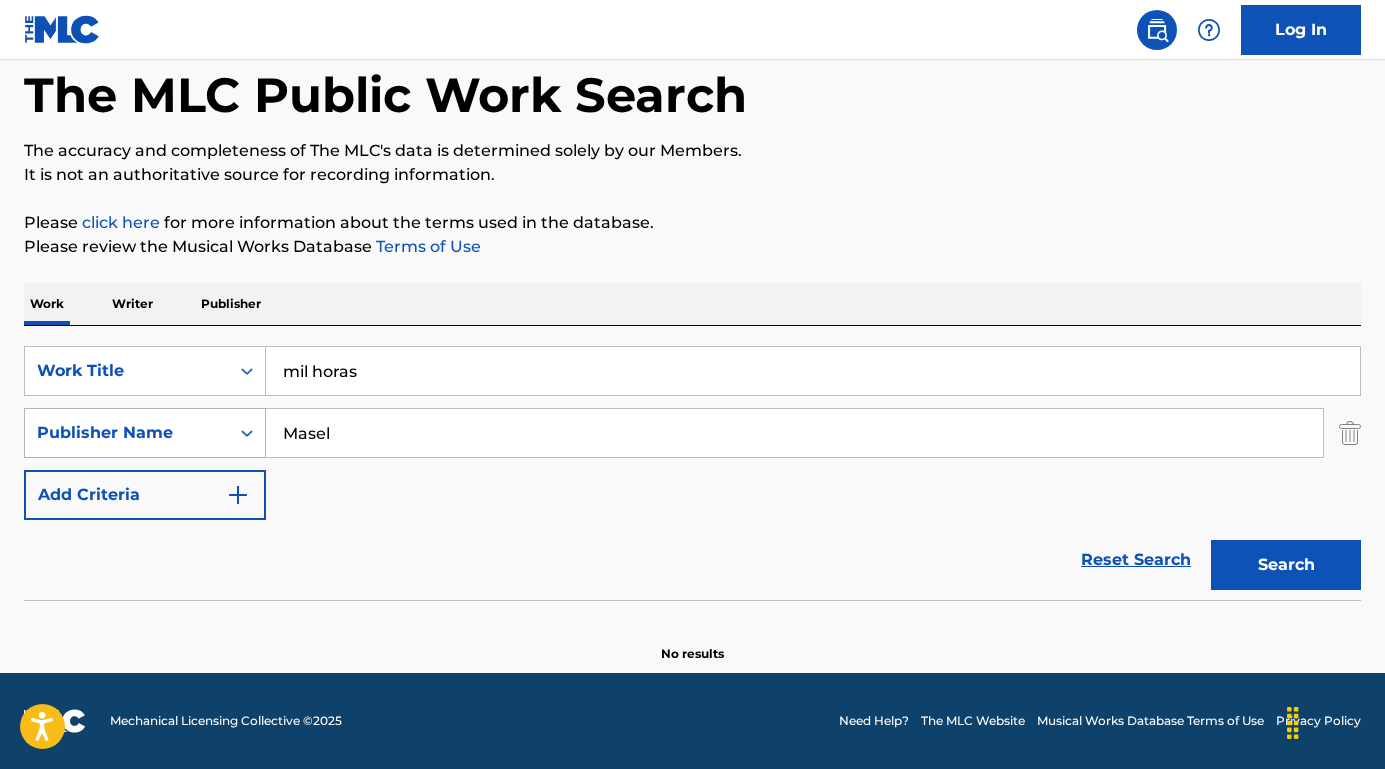 type on "Masel" 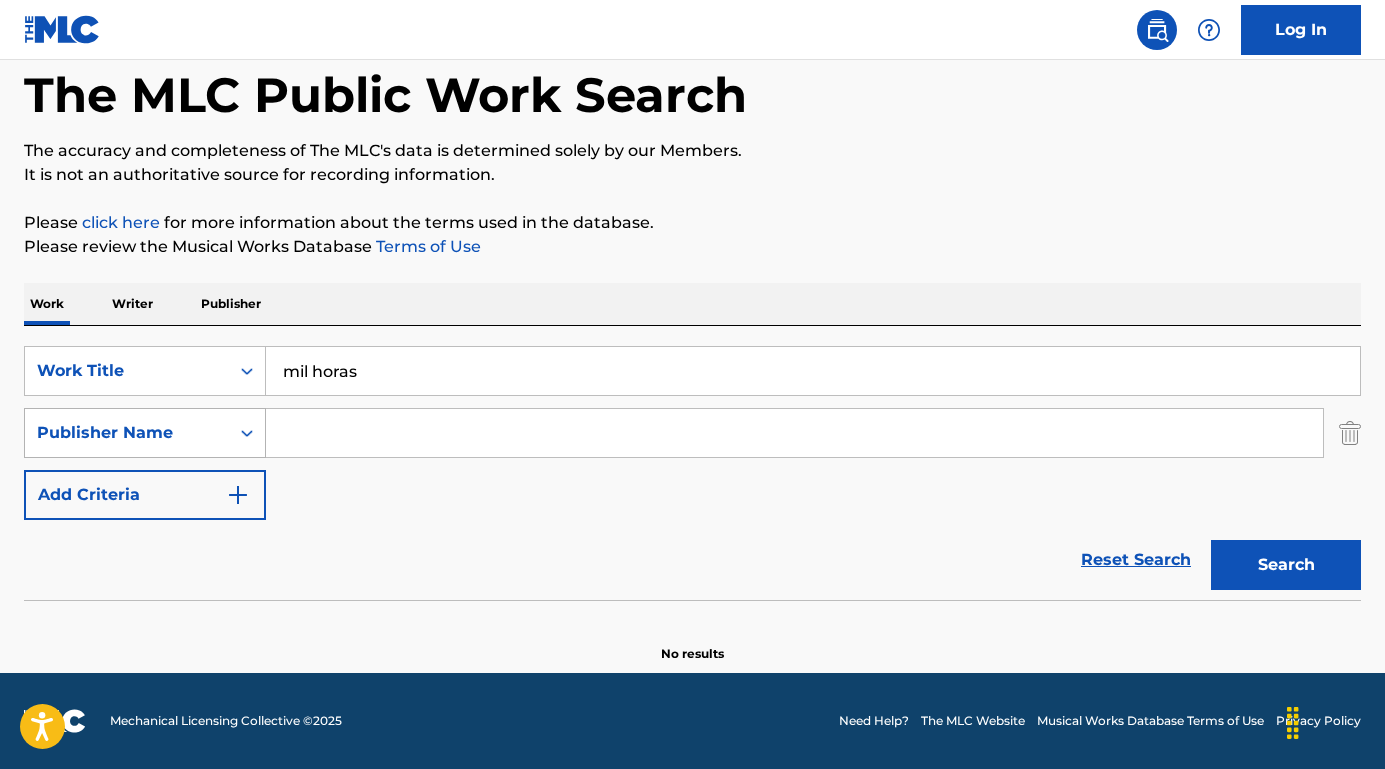 click on "Search" at bounding box center (1286, 565) 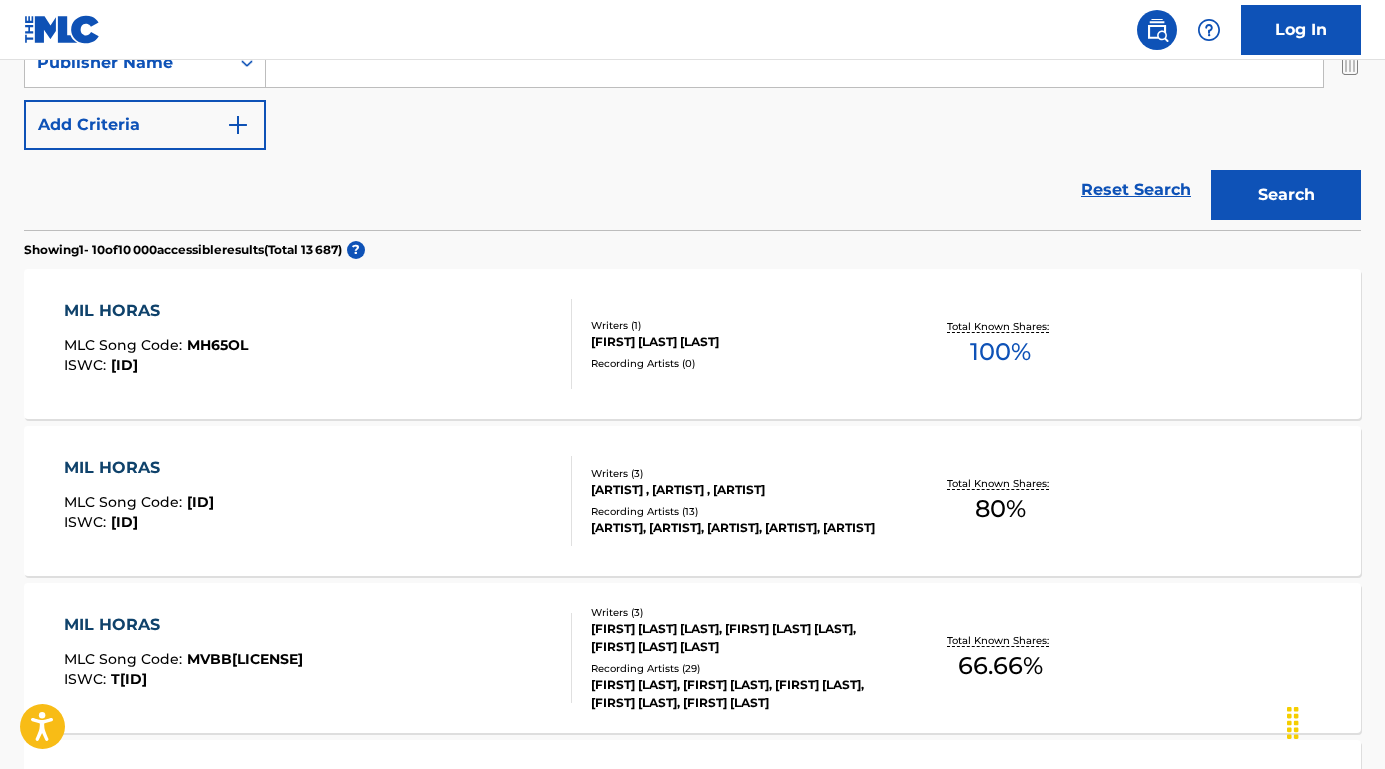 scroll, scrollTop: 470, scrollLeft: 0, axis: vertical 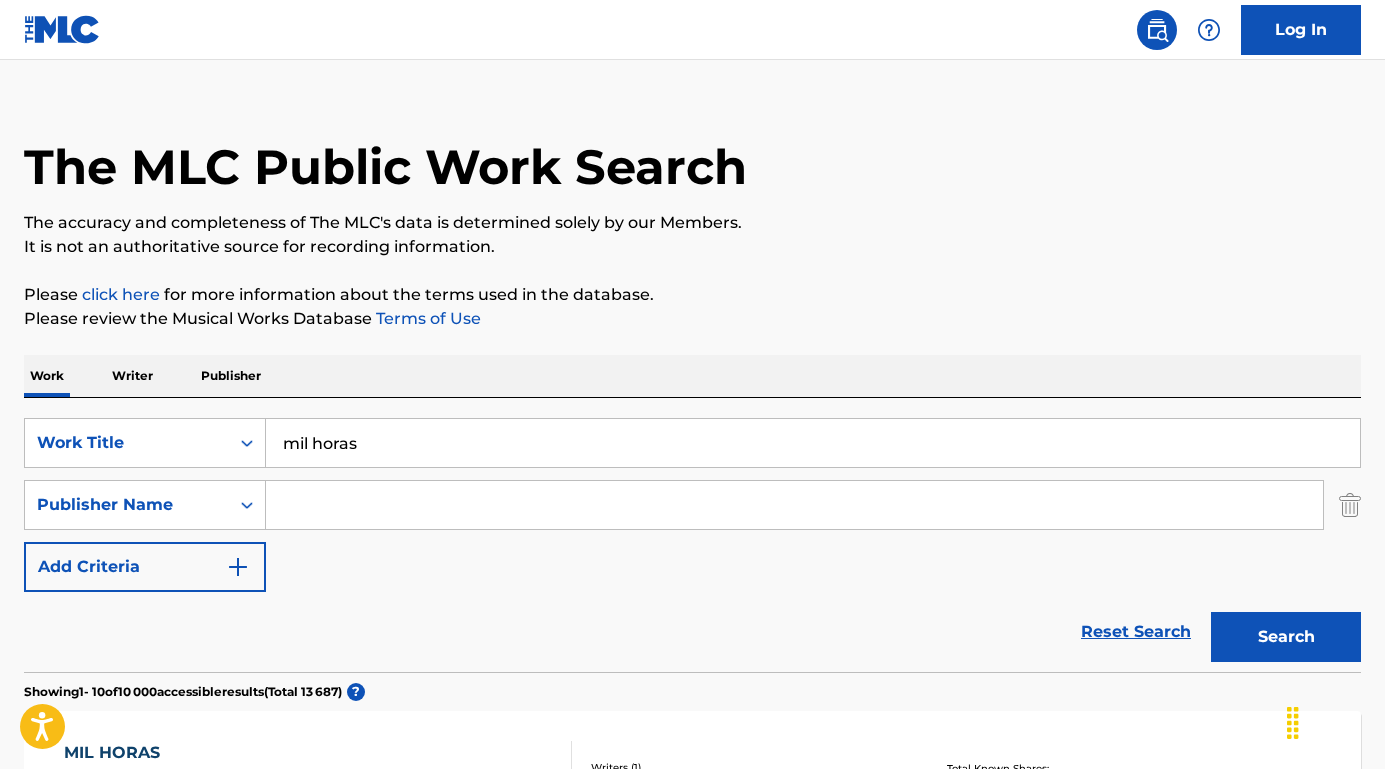 paste on "Sidney Simien" 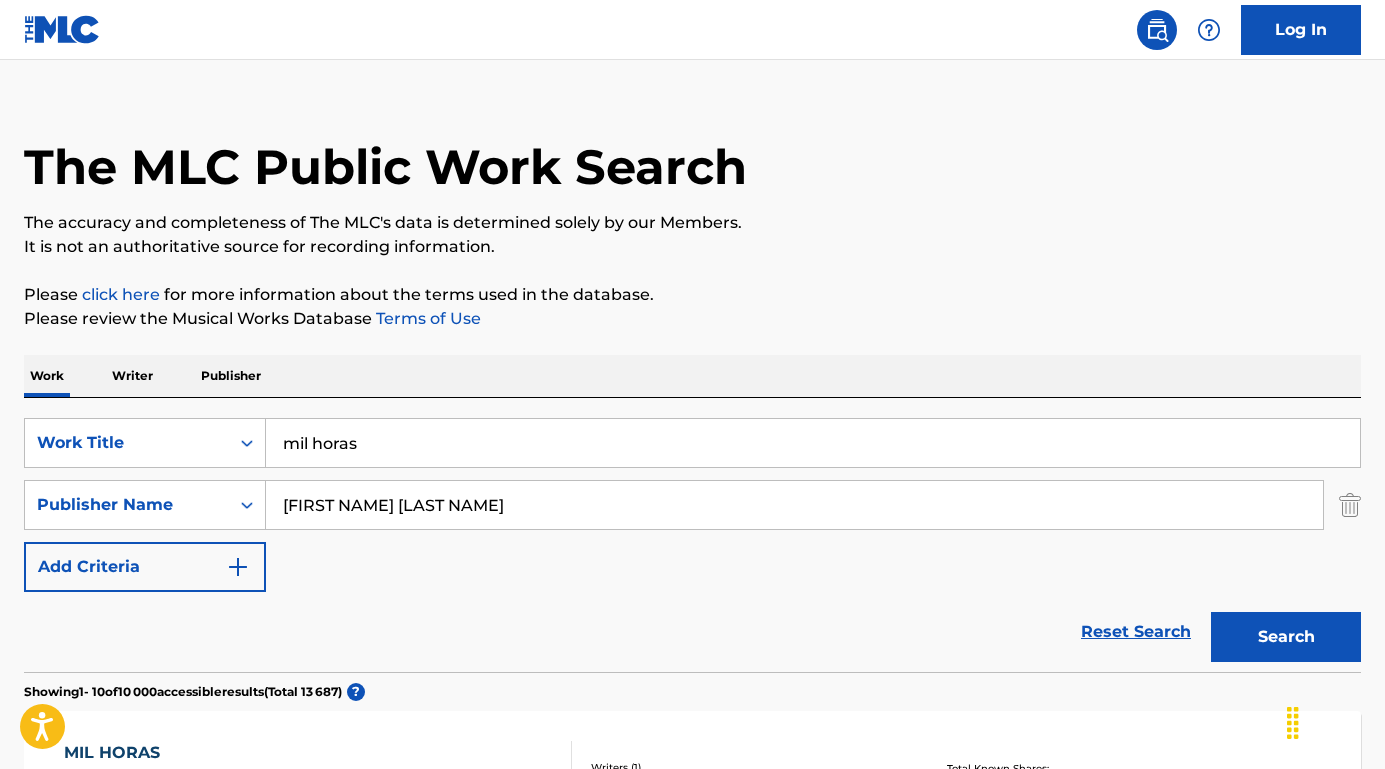 type on "Sidney Simien" 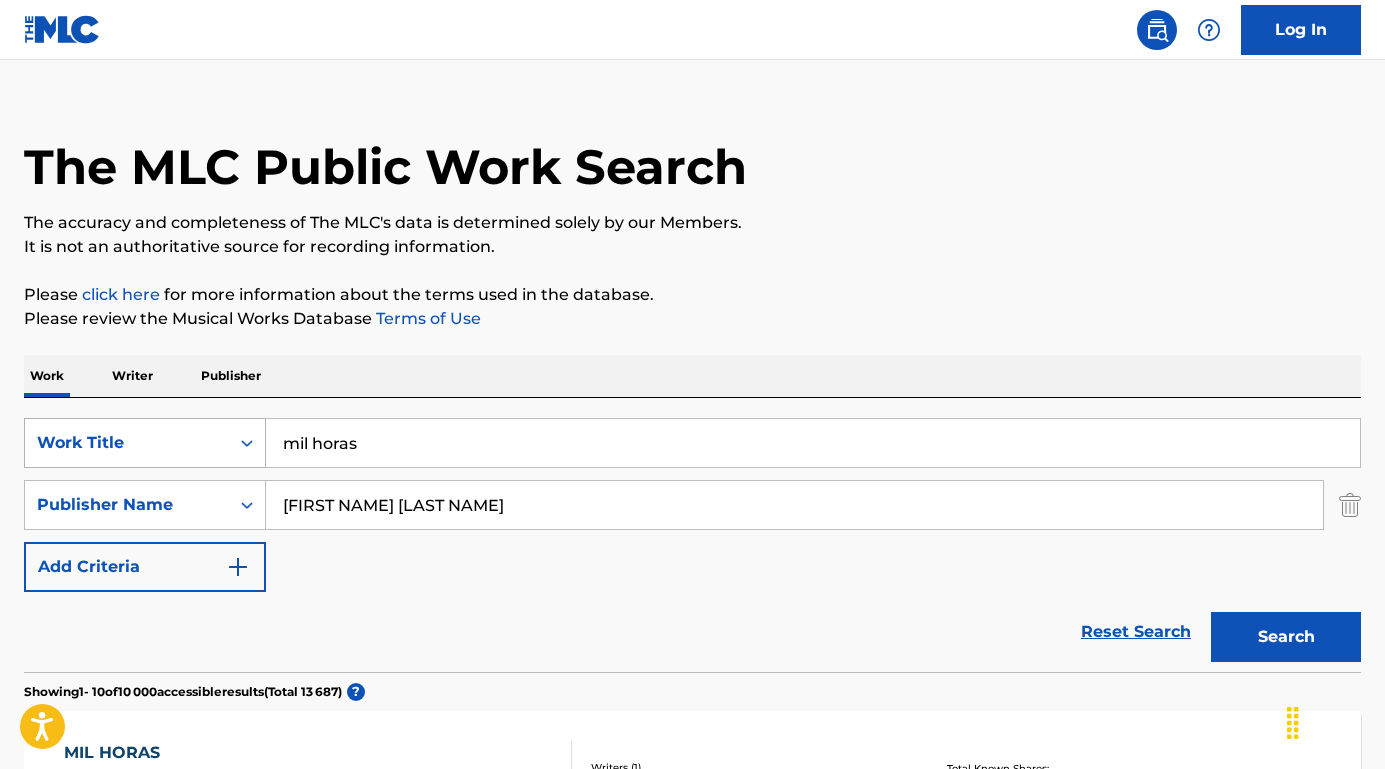 drag, startPoint x: 389, startPoint y: 440, endPoint x: 226, endPoint y: 439, distance: 163.00307 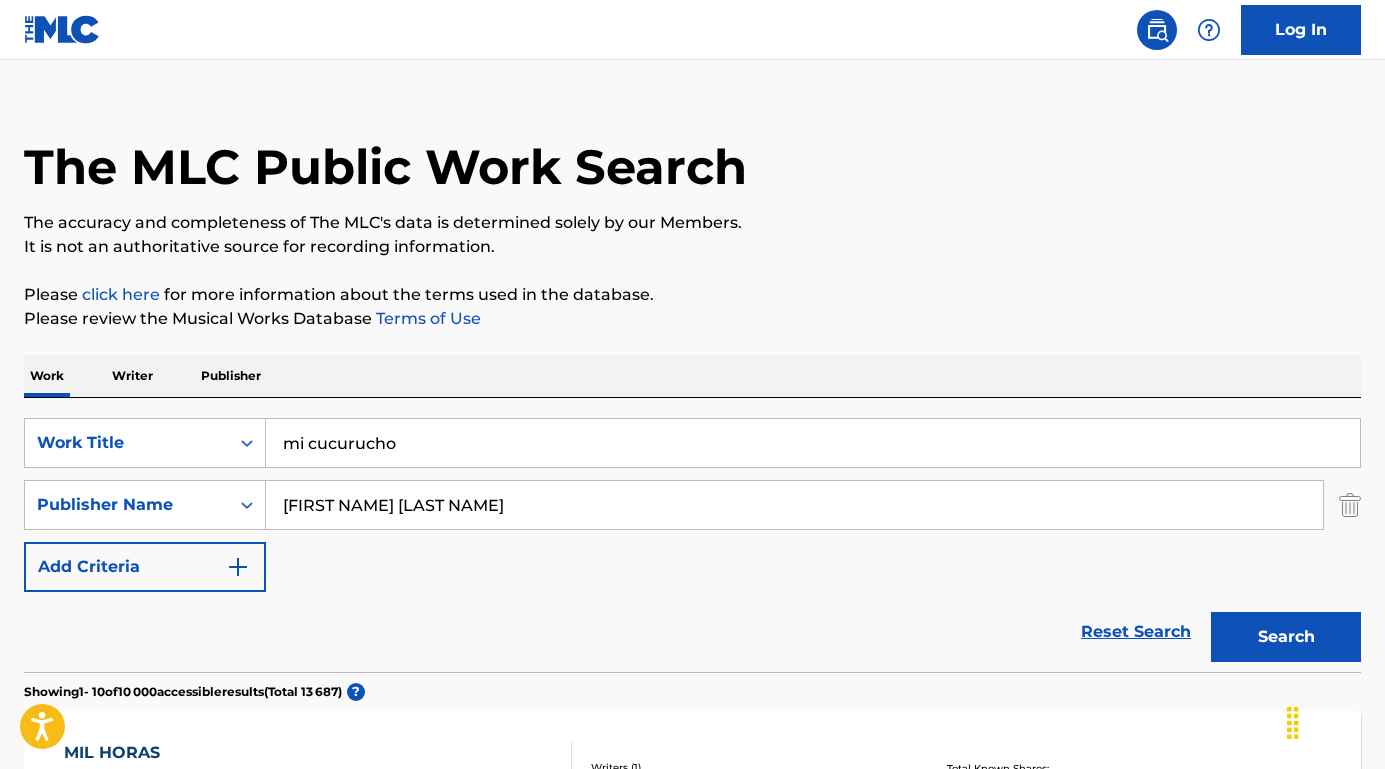 drag, startPoint x: 347, startPoint y: 443, endPoint x: 653, endPoint y: 443, distance: 306 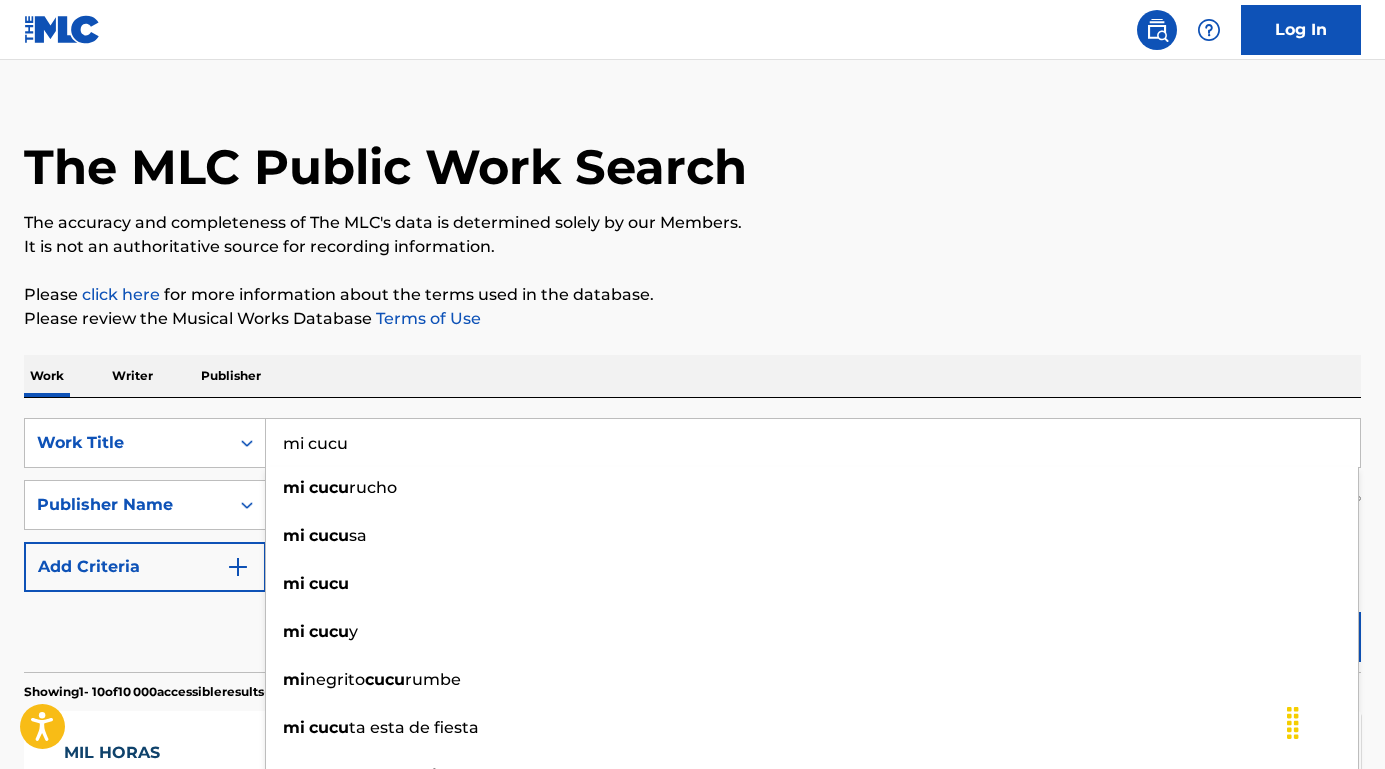 type on "mi cucu" 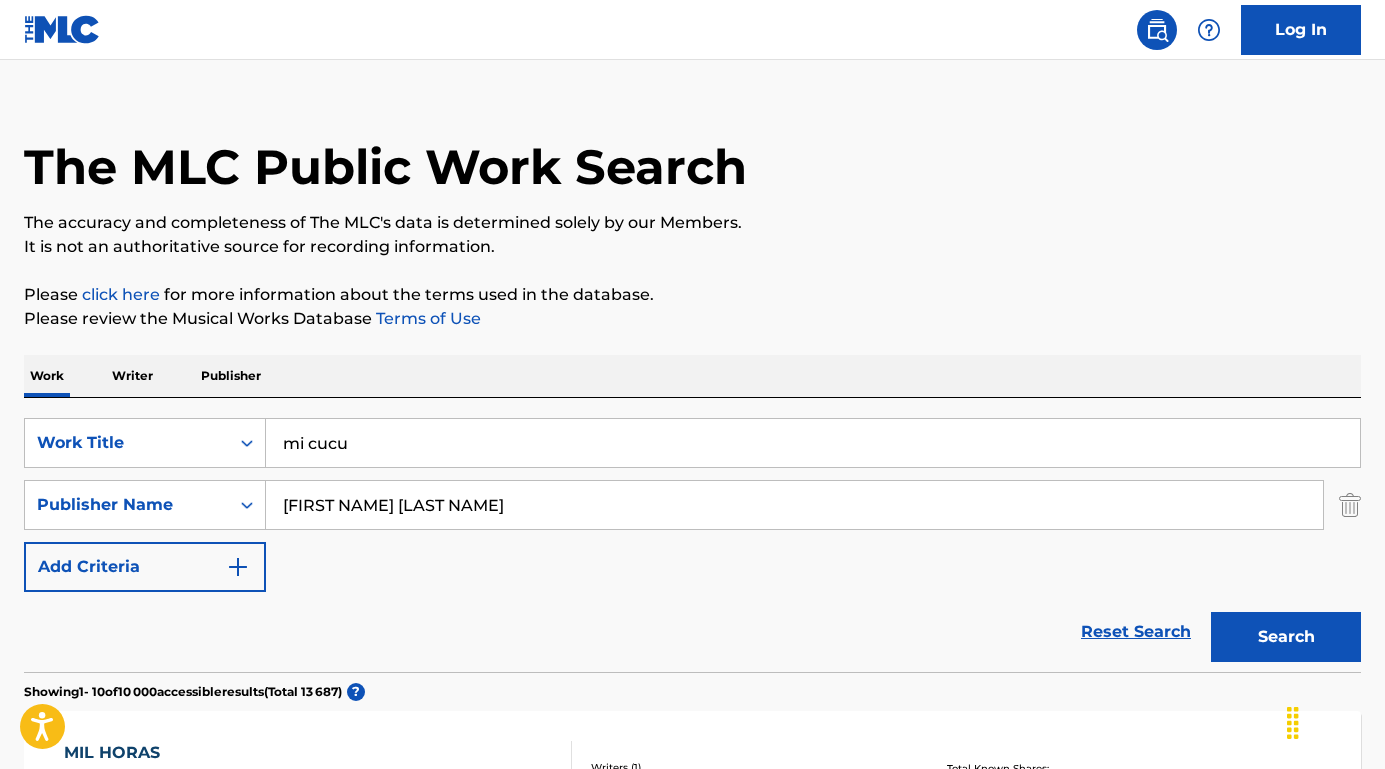 click on "Reset Search Search" at bounding box center [692, 632] 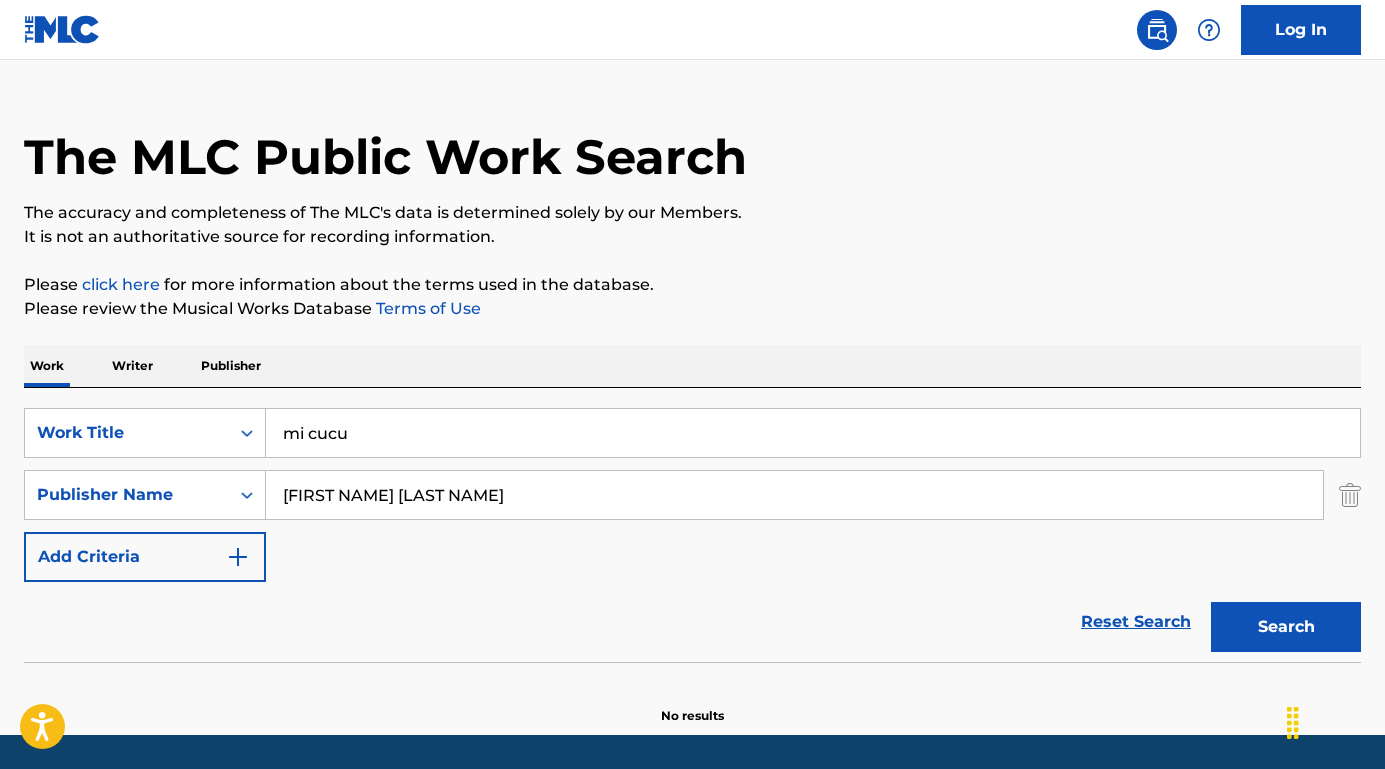 scroll, scrollTop: 43, scrollLeft: 0, axis: vertical 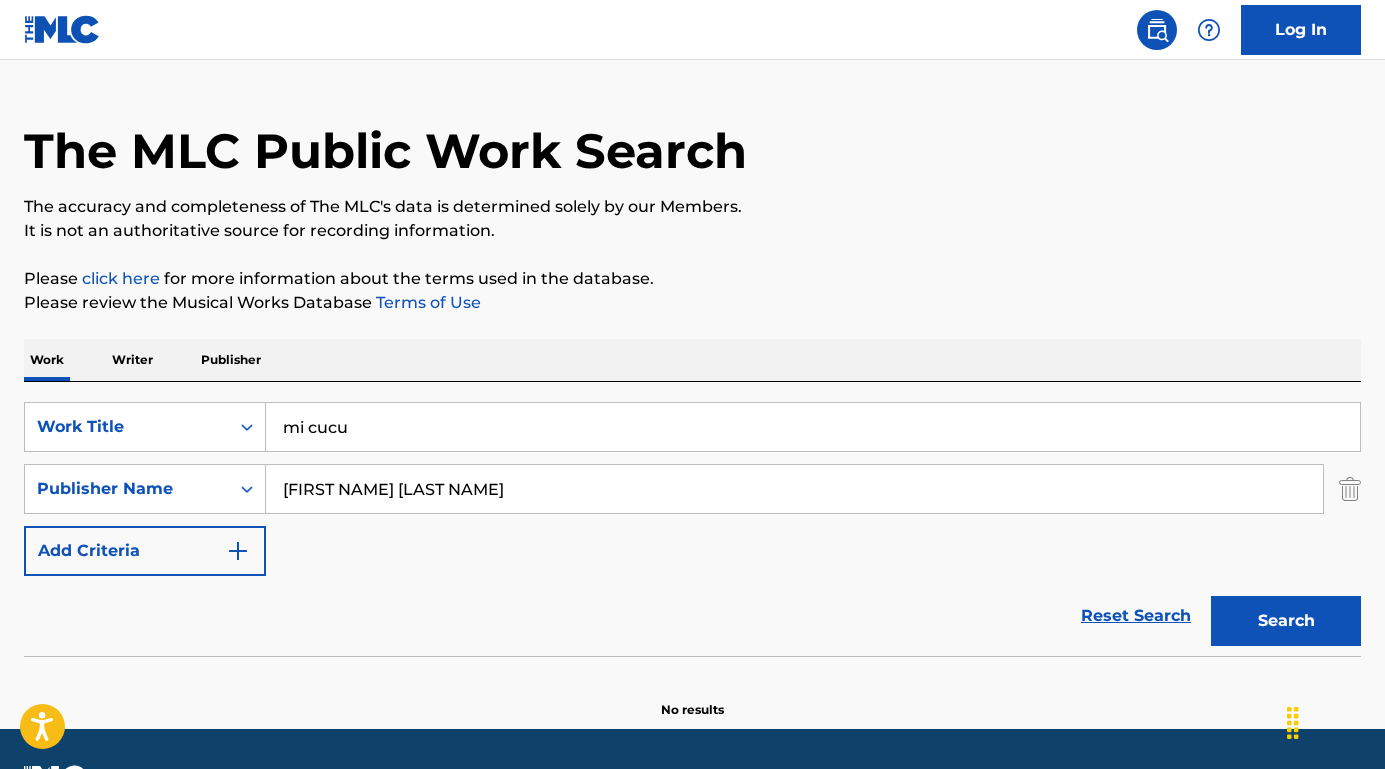 drag, startPoint x: 450, startPoint y: 487, endPoint x: 278, endPoint y: 487, distance: 172 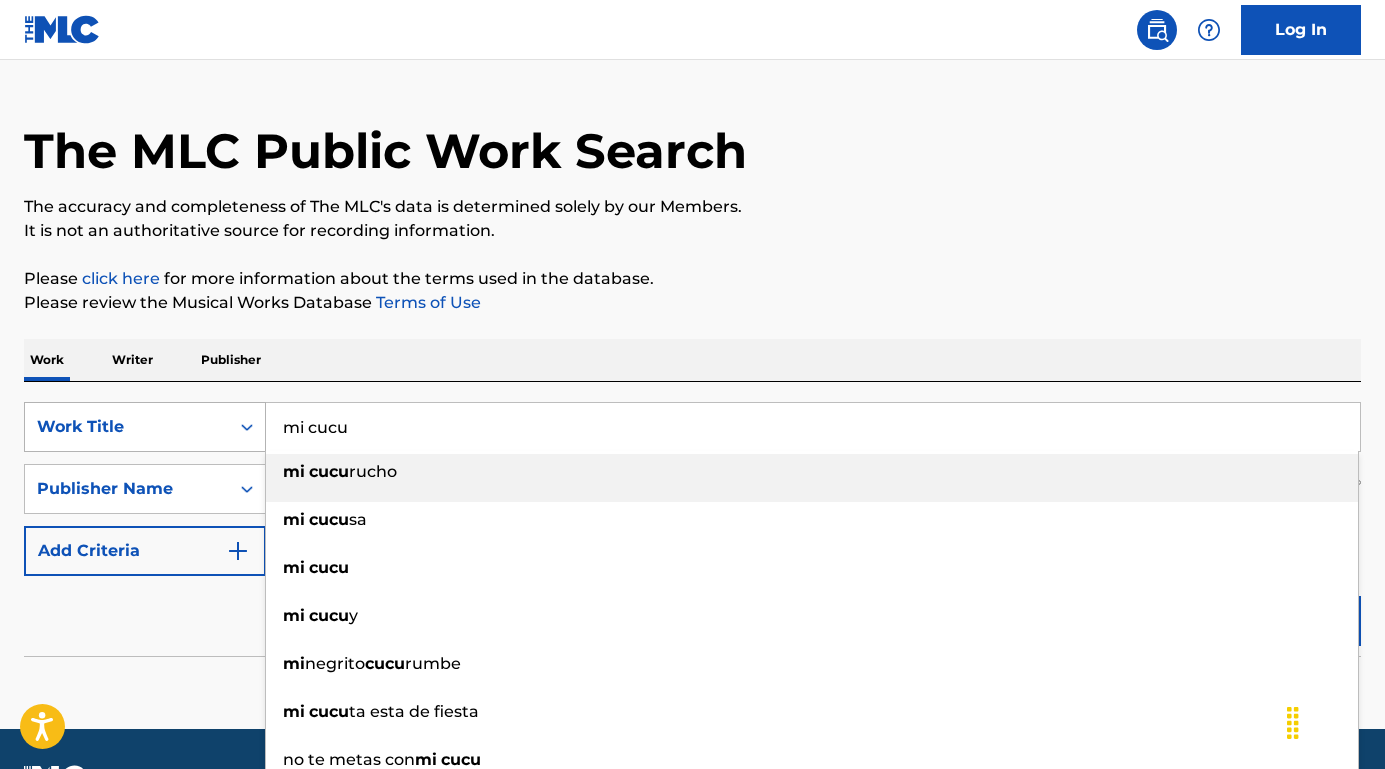 drag, startPoint x: 351, startPoint y: 423, endPoint x: 260, endPoint y: 417, distance: 91.197586 